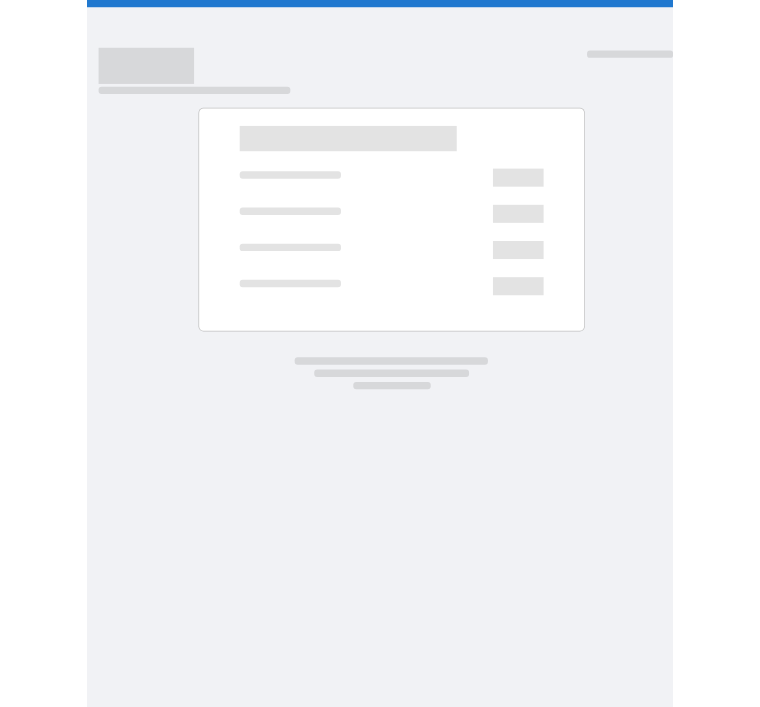 scroll, scrollTop: 0, scrollLeft: 0, axis: both 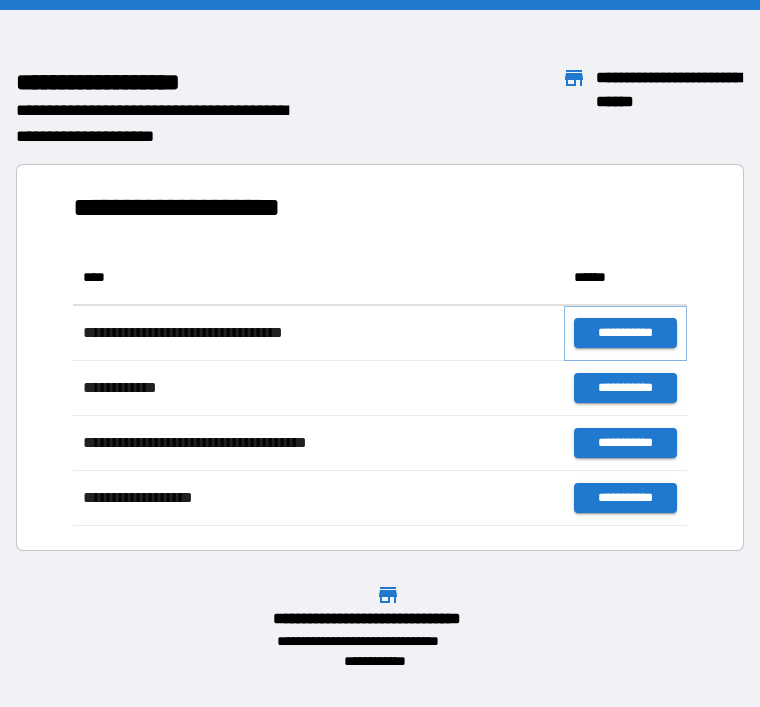 click on "**********" at bounding box center [625, 333] 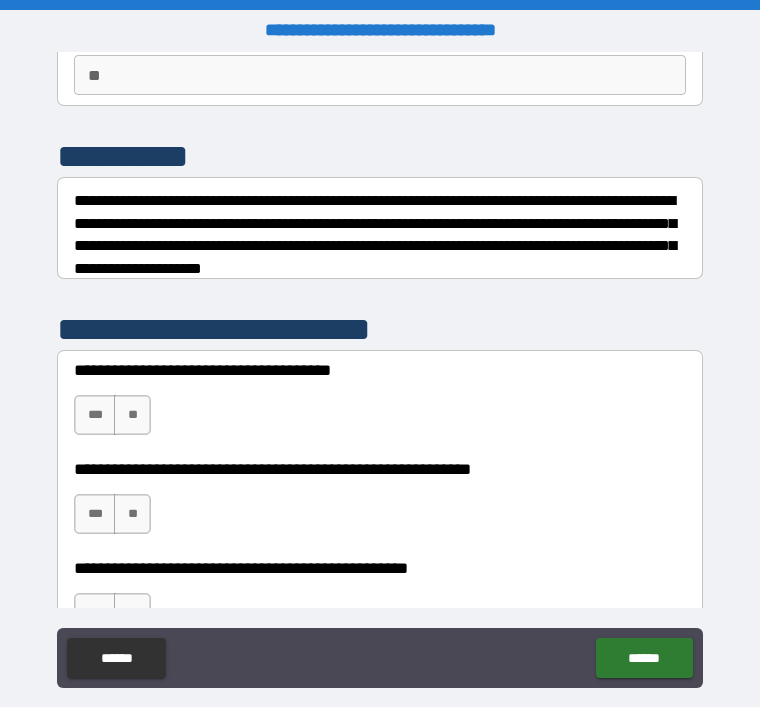scroll, scrollTop: 192, scrollLeft: 0, axis: vertical 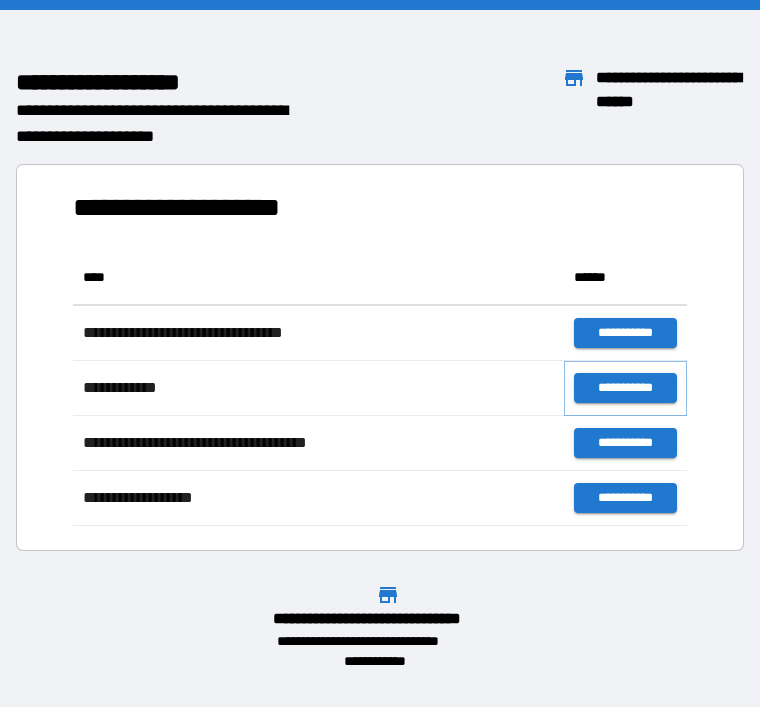 click on "**********" at bounding box center [625, 388] 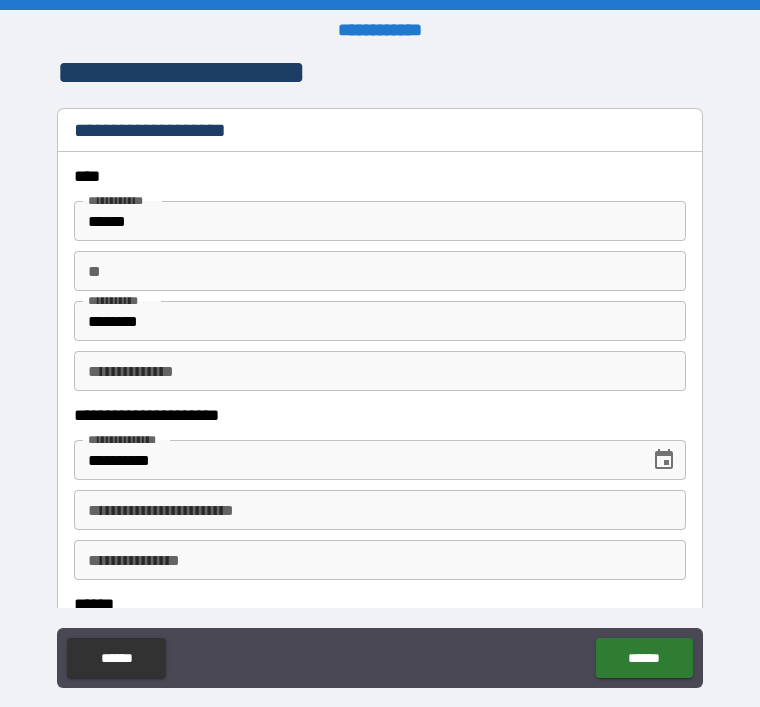 click on "********" at bounding box center (380, 321) 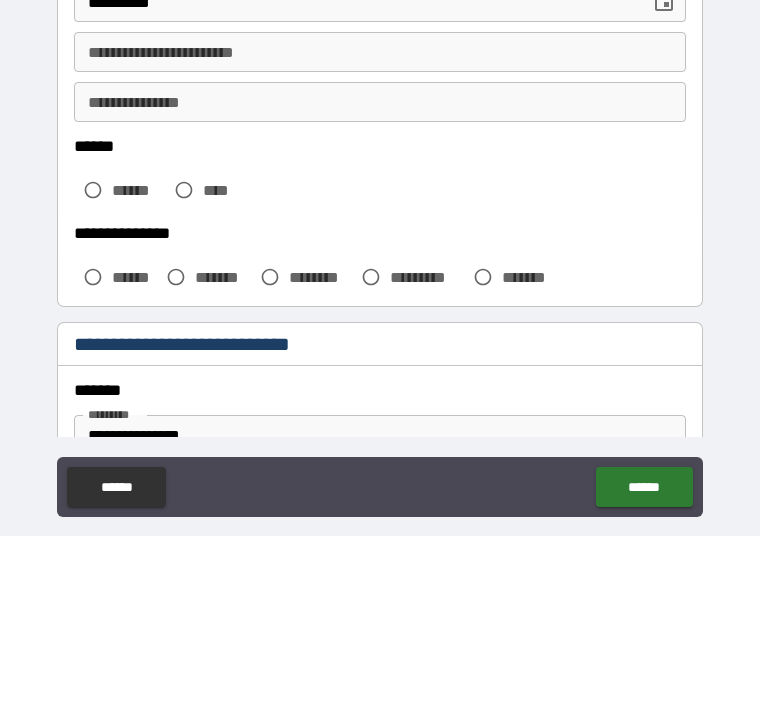 scroll, scrollTop: 288, scrollLeft: 0, axis: vertical 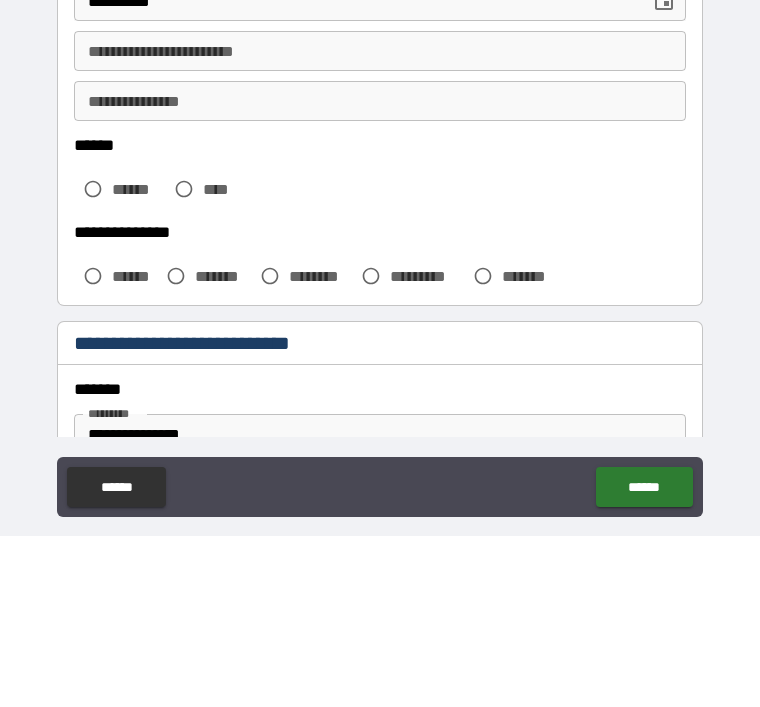 type on "*******" 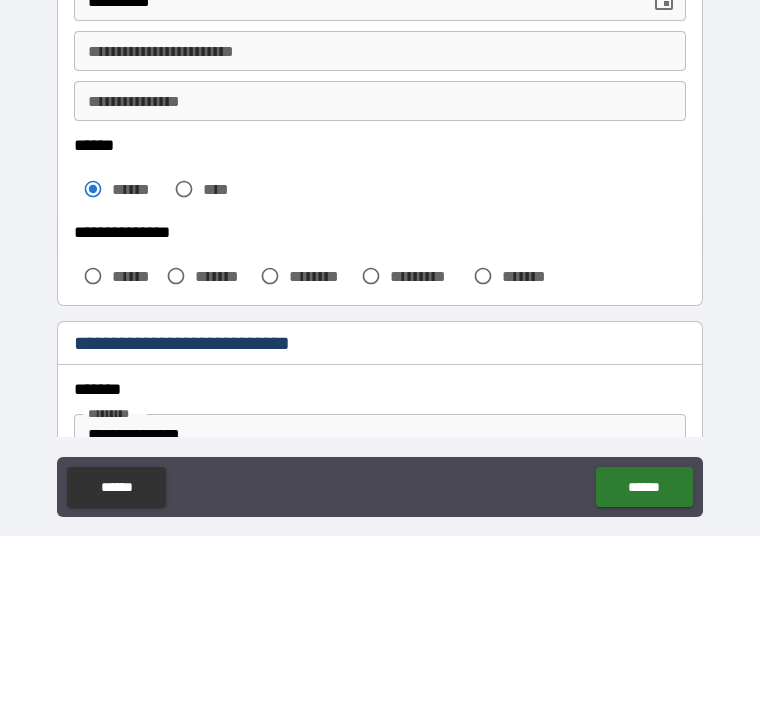 scroll, scrollTop: 64, scrollLeft: 0, axis: vertical 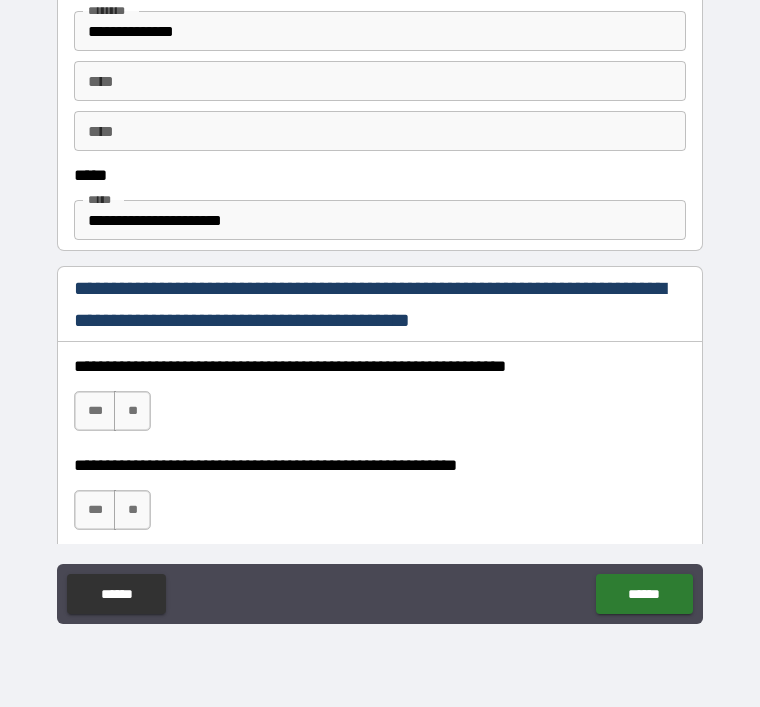 click on "**********" at bounding box center (380, 220) 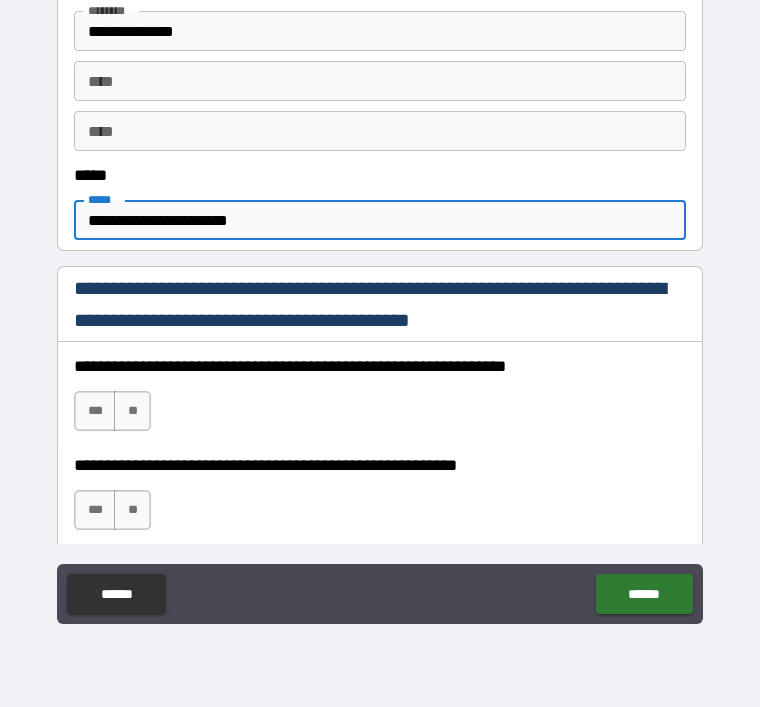 click on "**********" at bounding box center (380, 220) 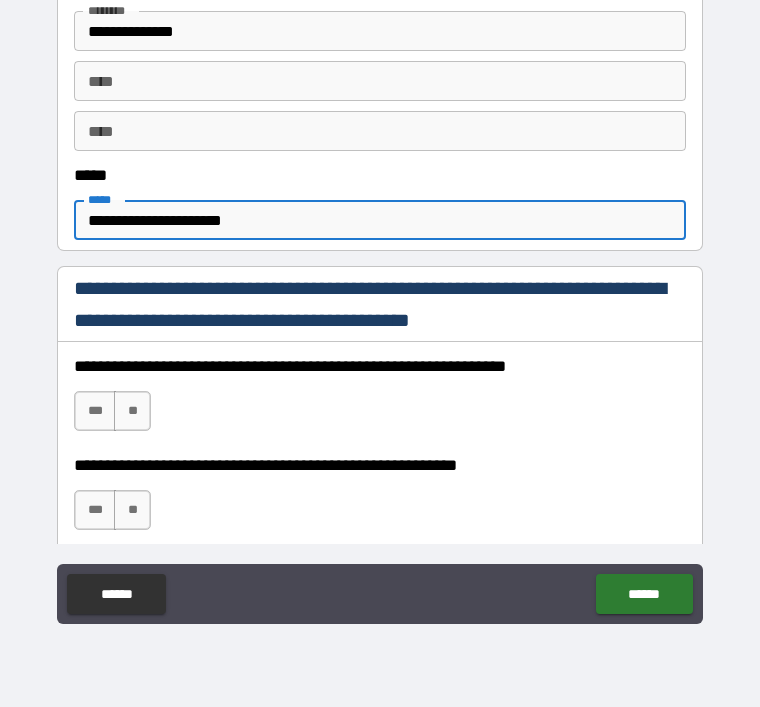 click on "**********" at bounding box center (380, 220) 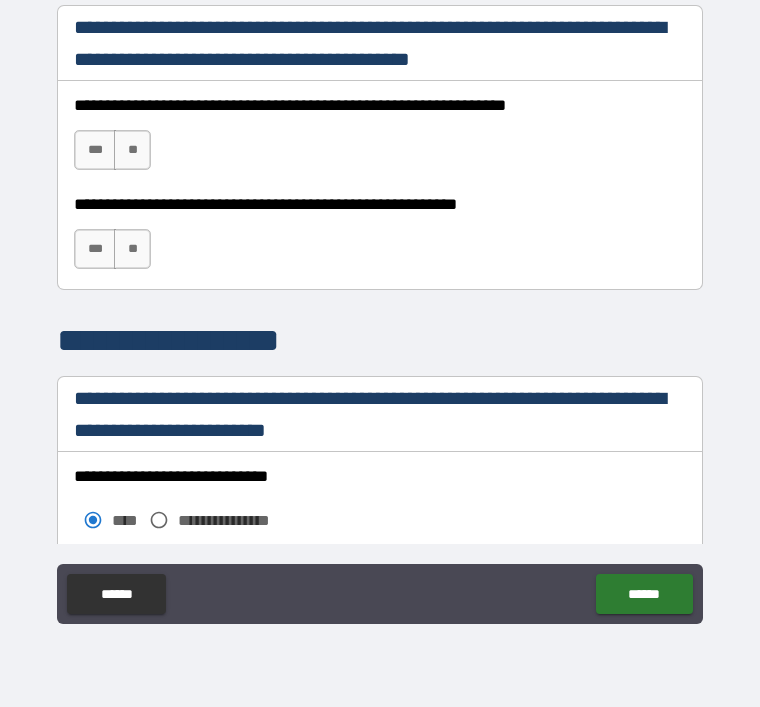 scroll, scrollTop: 1338, scrollLeft: 0, axis: vertical 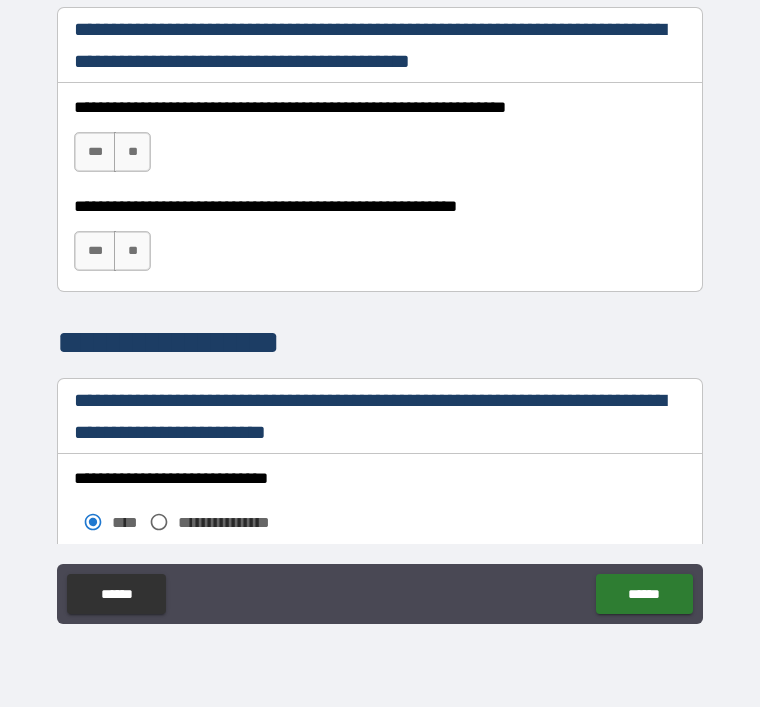 type on "**********" 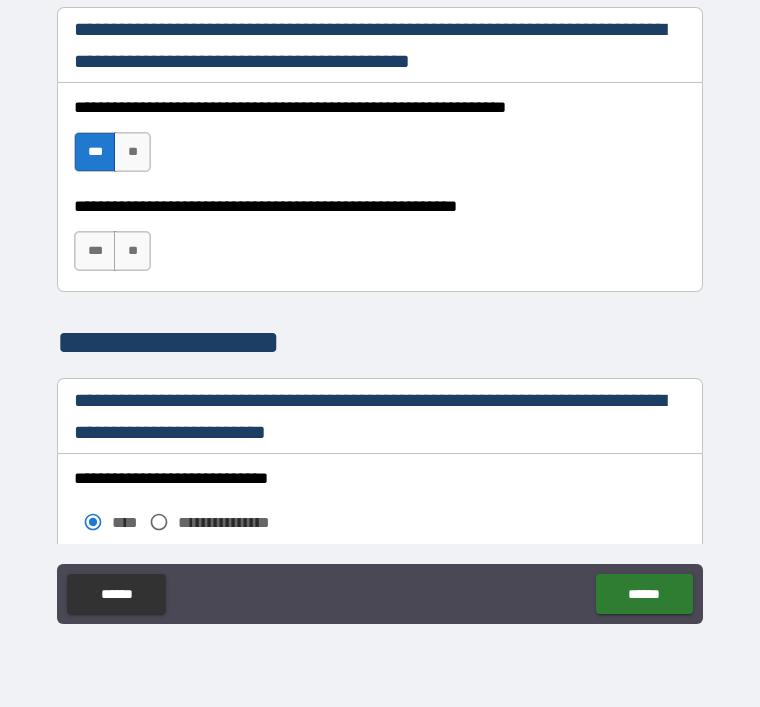click on "***" at bounding box center [95, 251] 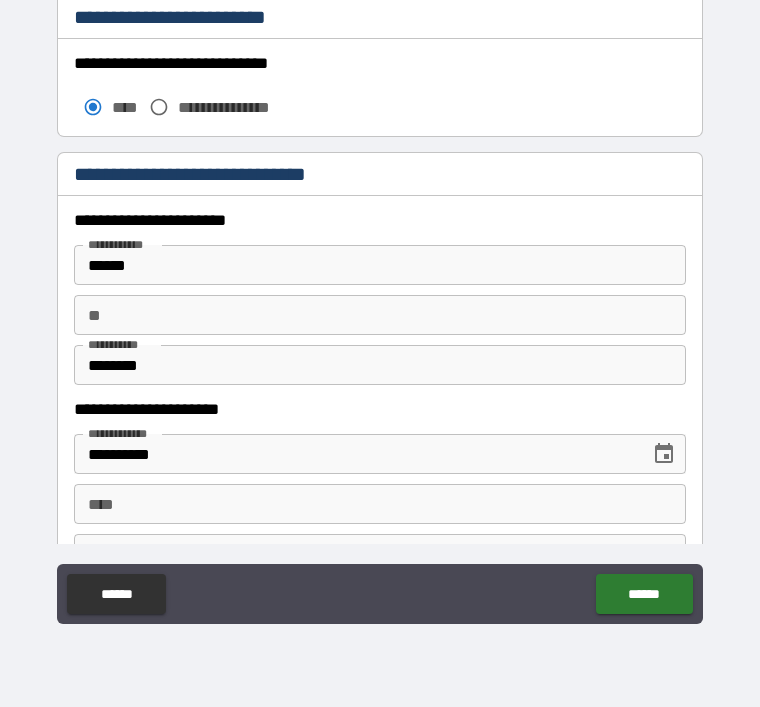 scroll, scrollTop: 1763, scrollLeft: 0, axis: vertical 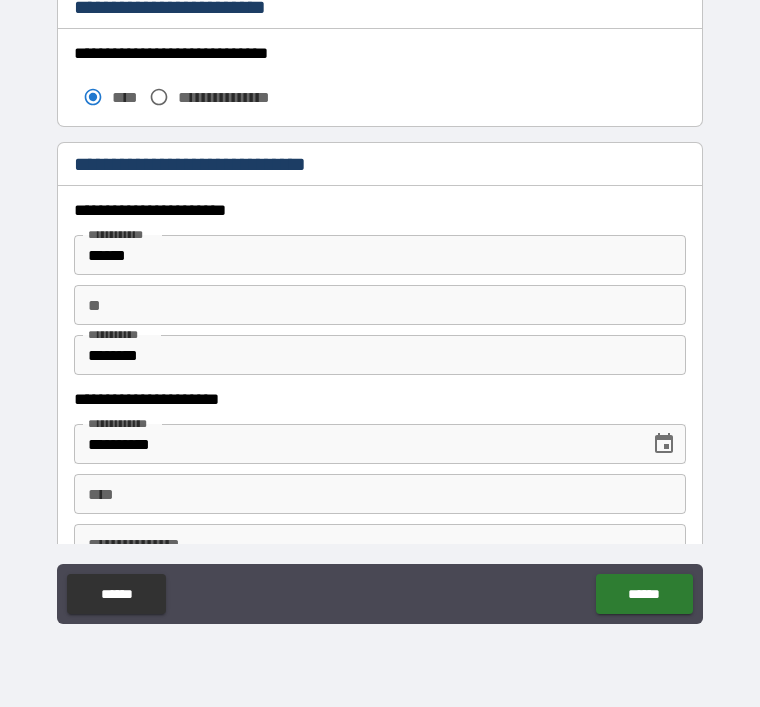 click on "********" at bounding box center (380, 355) 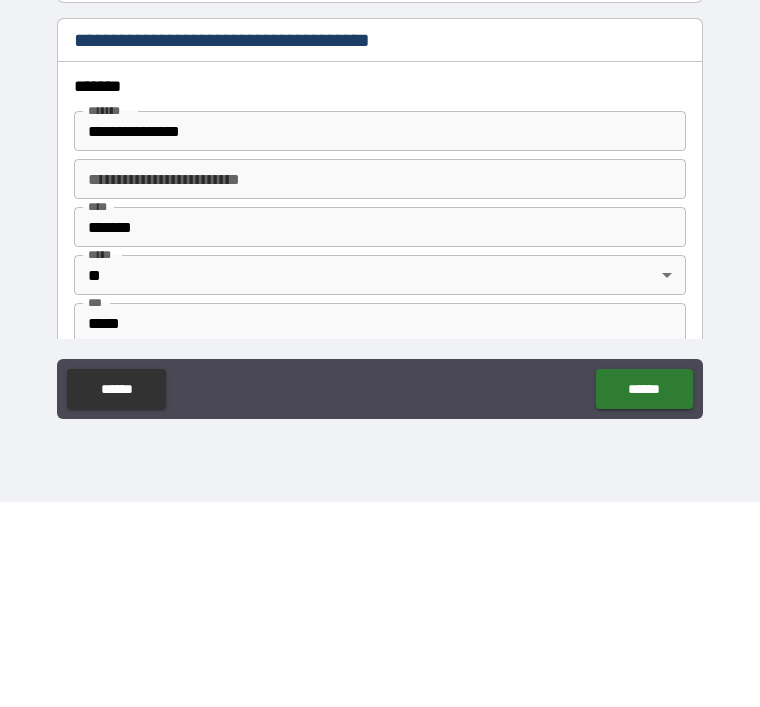 scroll, scrollTop: 2148, scrollLeft: 0, axis: vertical 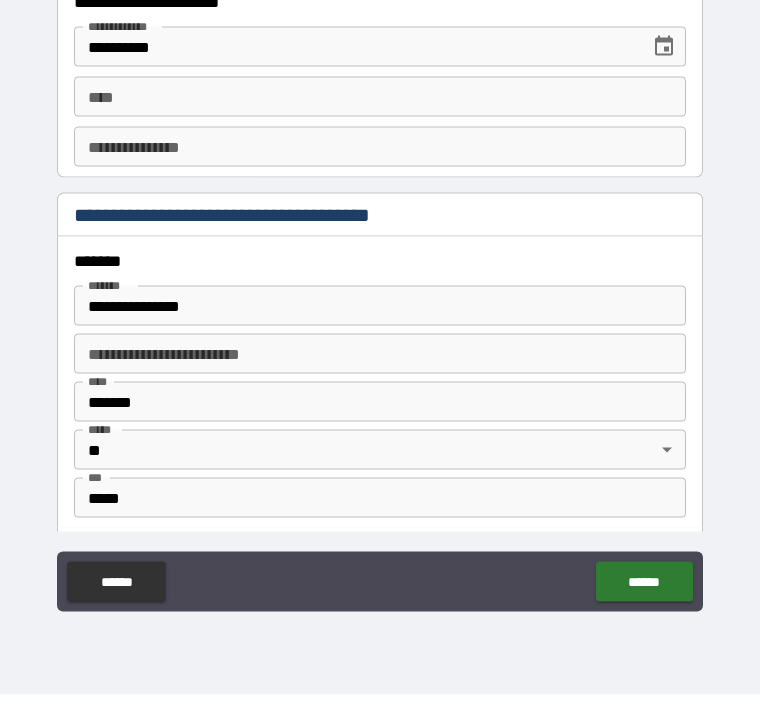 type on "*******" 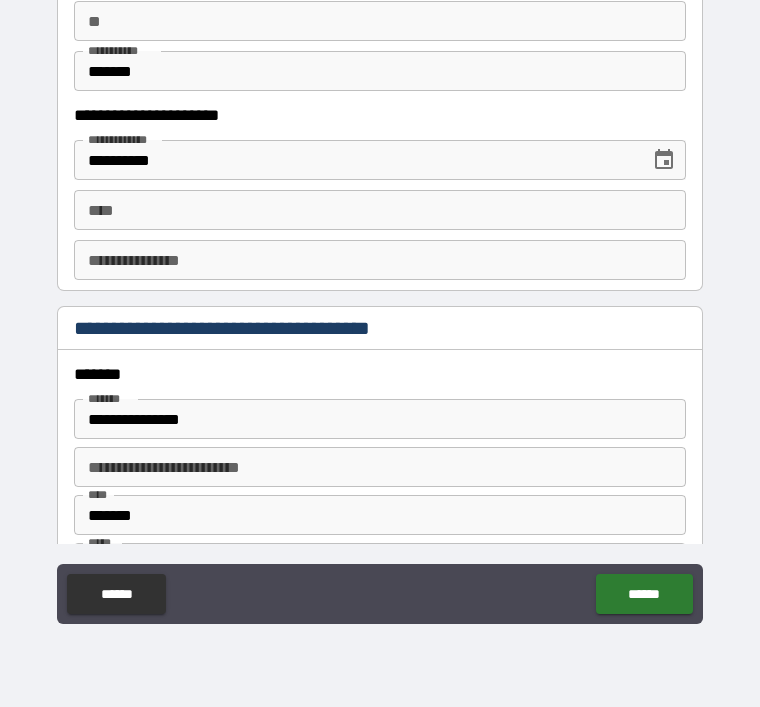 scroll, scrollTop: 2029, scrollLeft: 0, axis: vertical 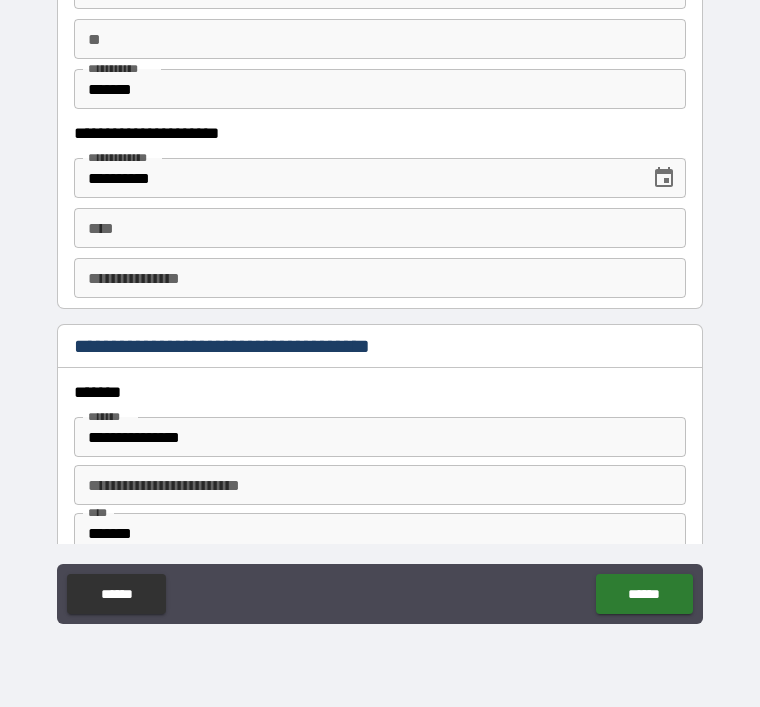 click on "**********" at bounding box center [380, 437] 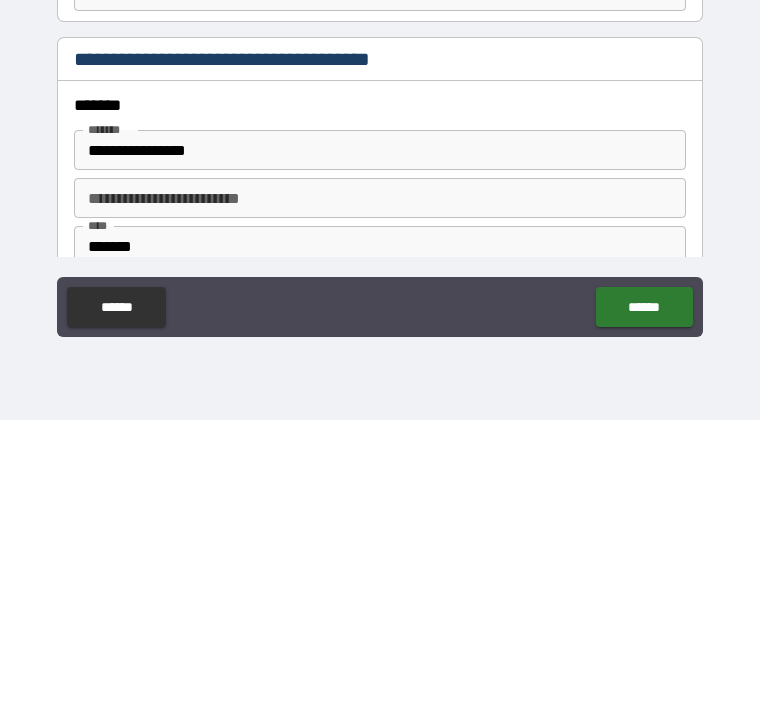 type on "**********" 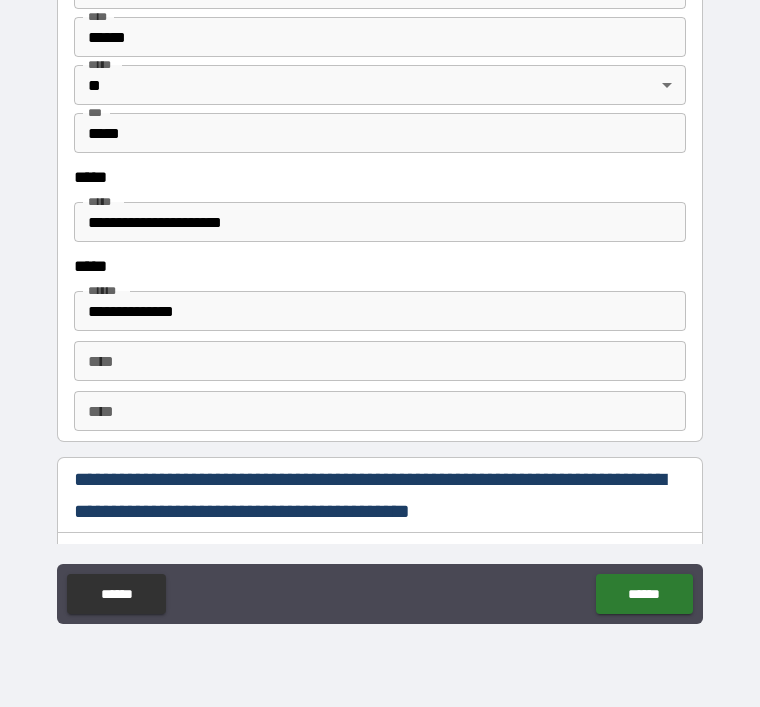 scroll, scrollTop: 2492, scrollLeft: 0, axis: vertical 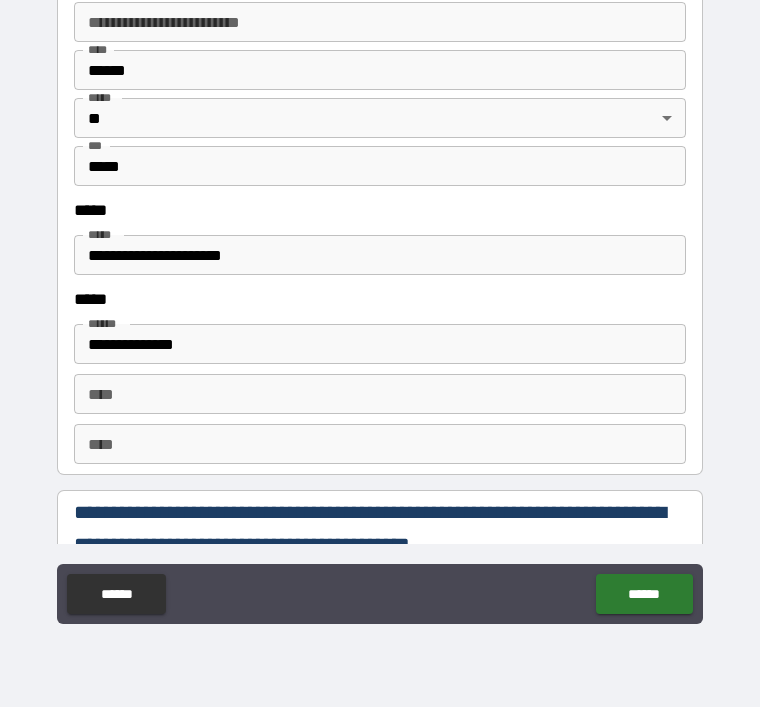 click on "**********" at bounding box center (380, 255) 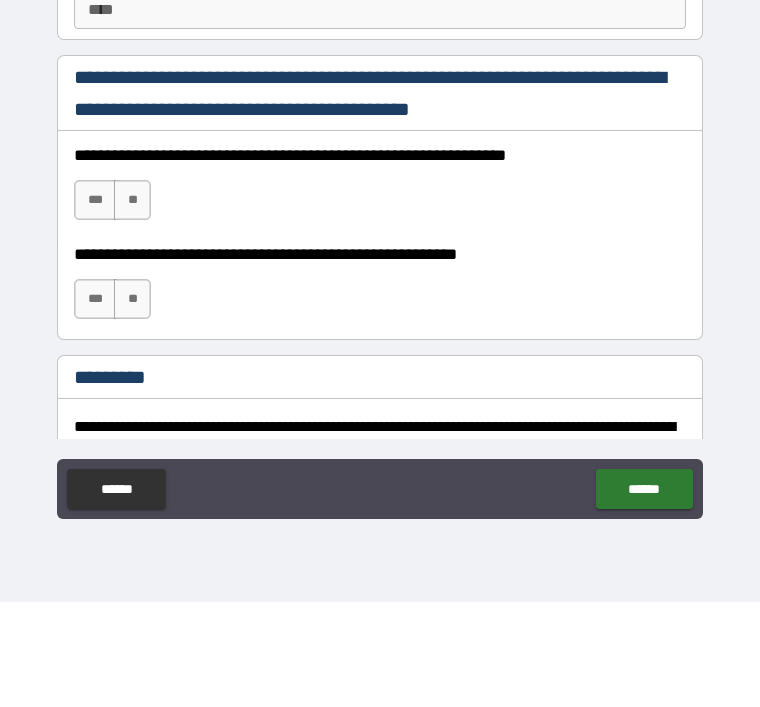 scroll, scrollTop: 2845, scrollLeft: 0, axis: vertical 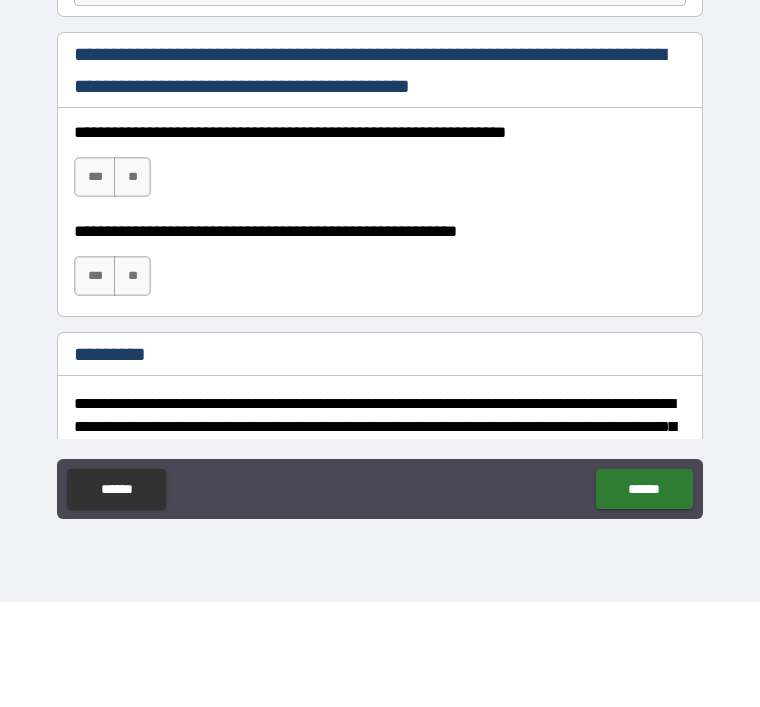 type on "**********" 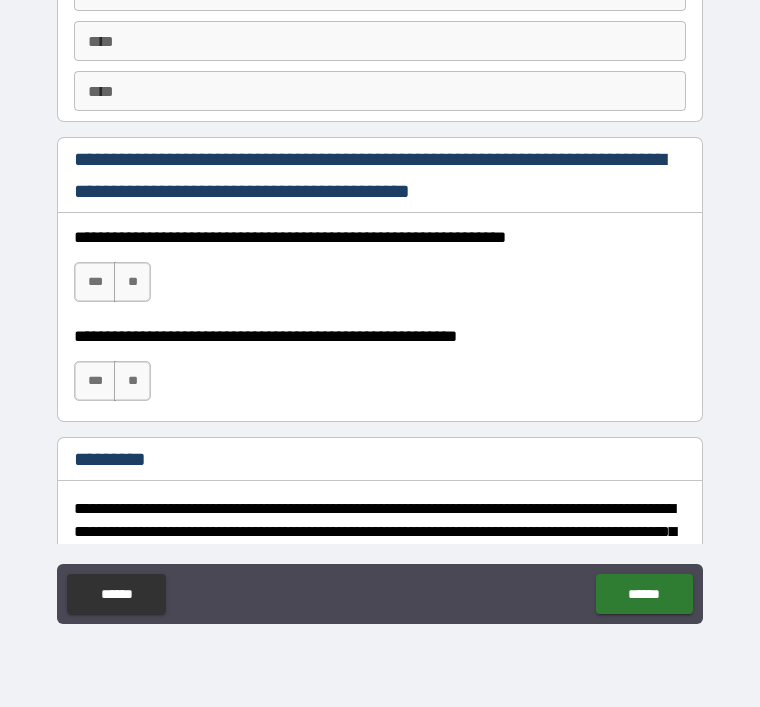 click on "***" at bounding box center [95, 282] 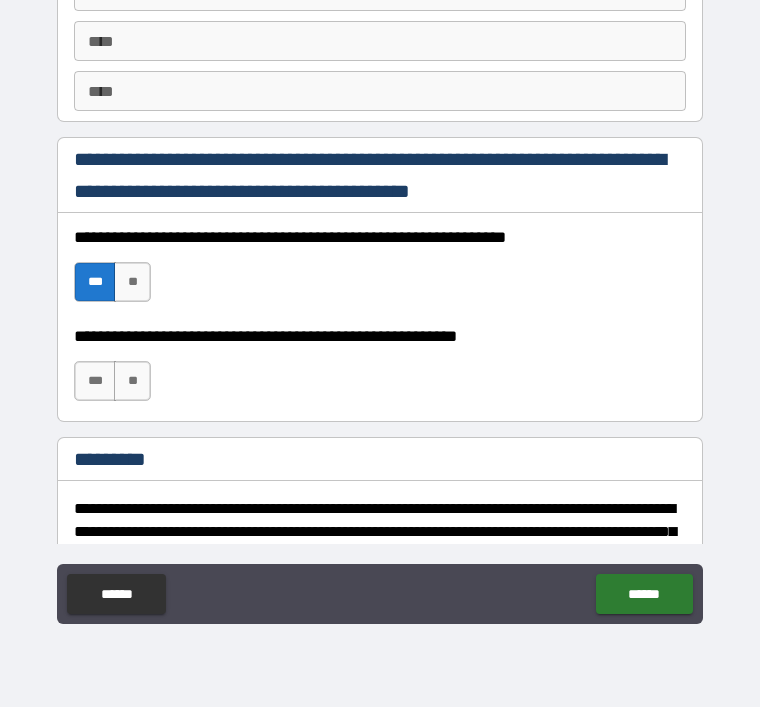 click on "***" at bounding box center (95, 381) 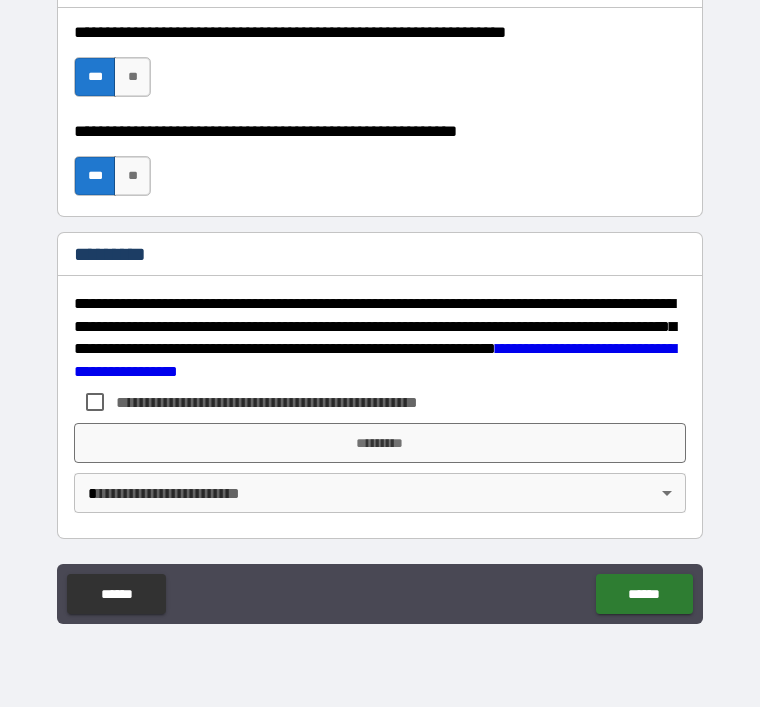 scroll, scrollTop: 3050, scrollLeft: 0, axis: vertical 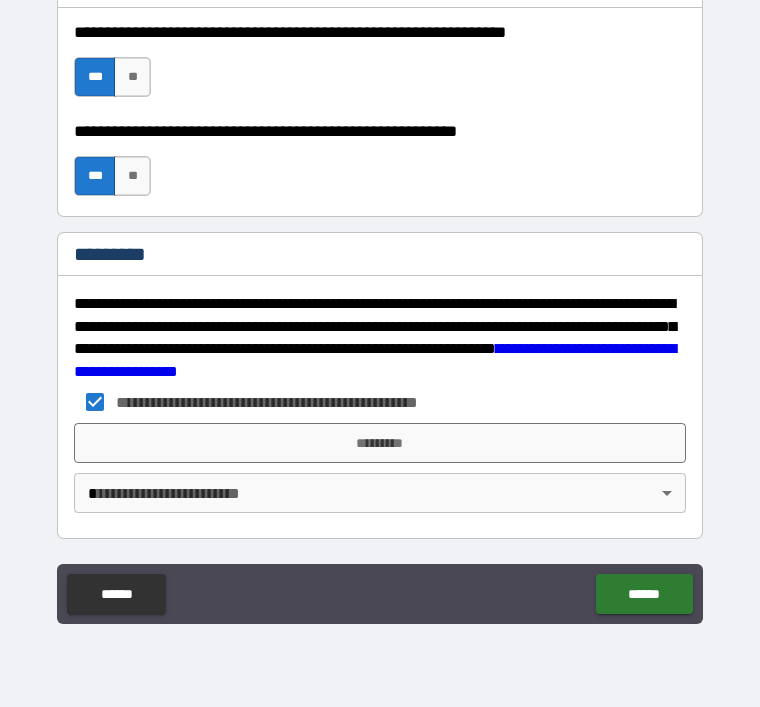click on "*********" at bounding box center (380, 443) 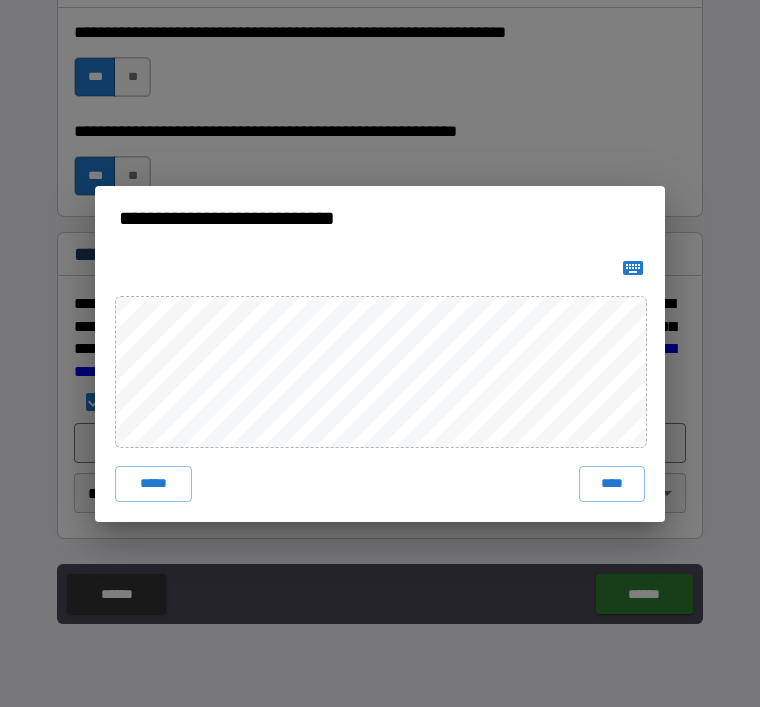 click on "****" at bounding box center (612, 484) 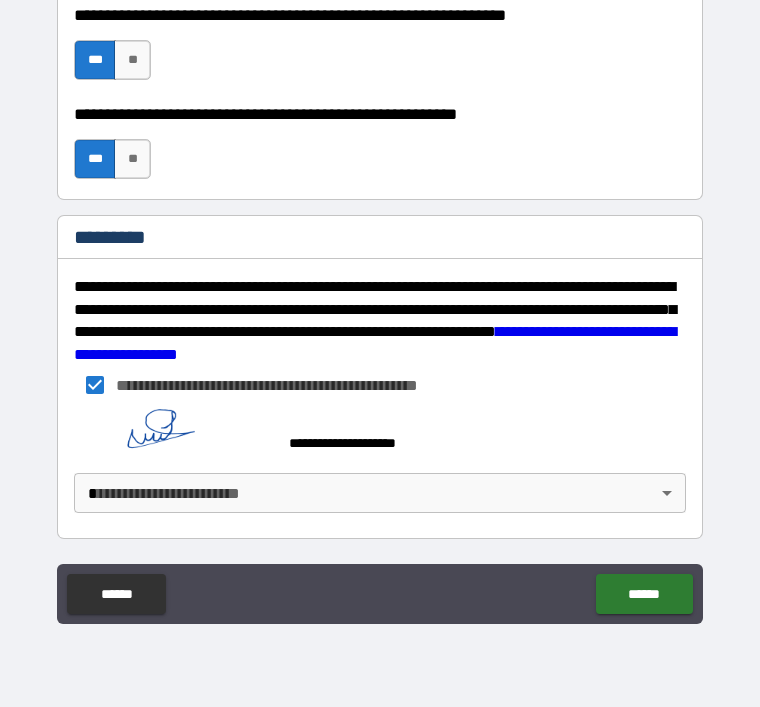 scroll, scrollTop: 3067, scrollLeft: 0, axis: vertical 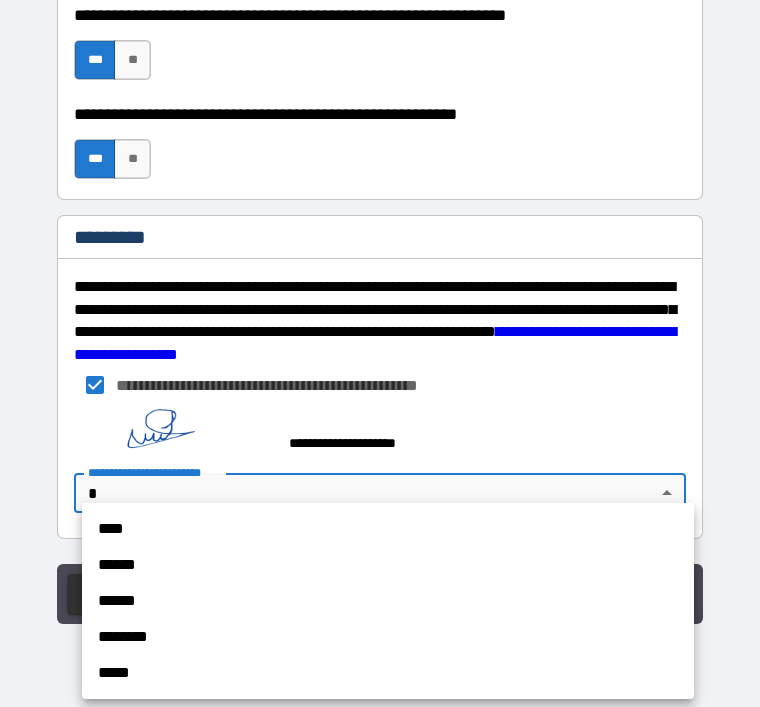 click on "****" at bounding box center [388, 529] 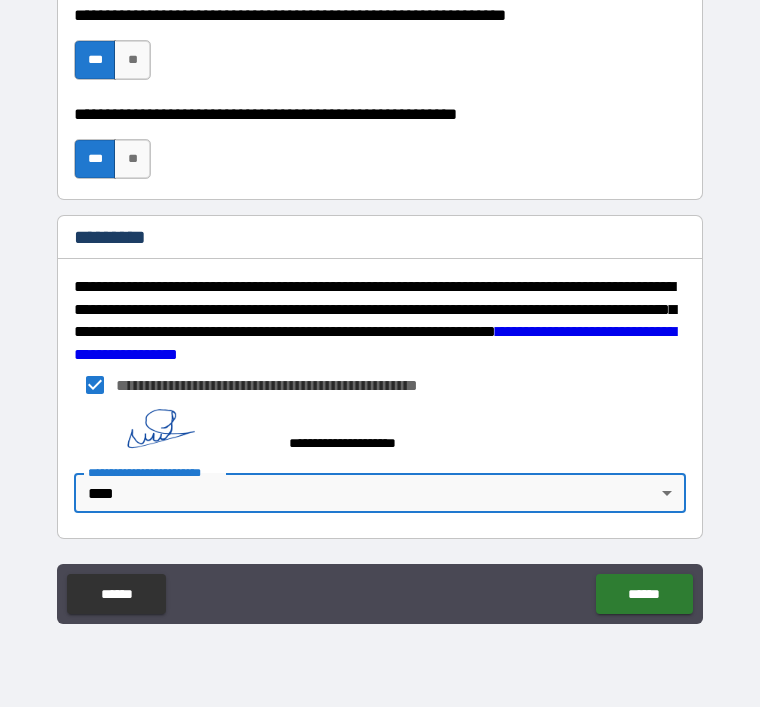 click on "******" at bounding box center (644, 594) 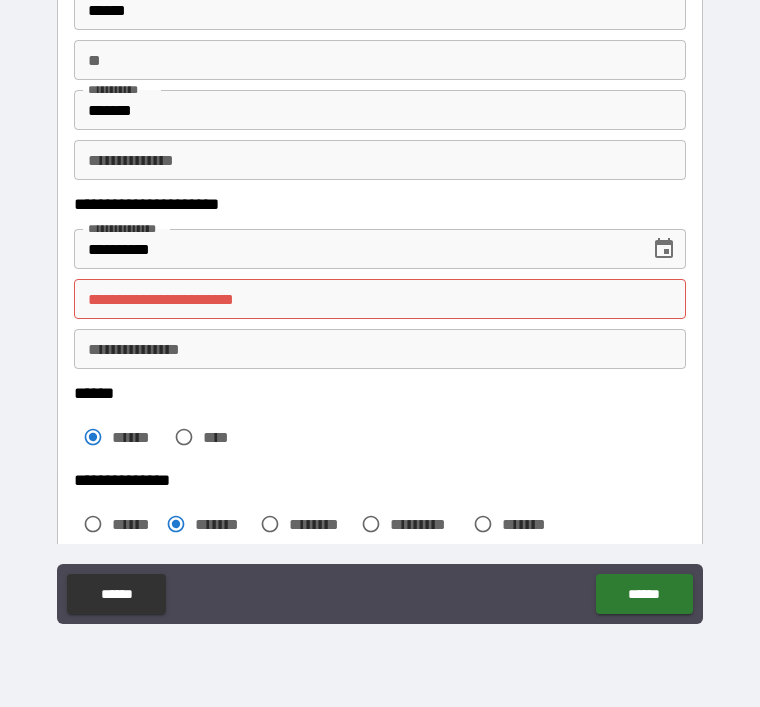 scroll, scrollTop: 146, scrollLeft: 0, axis: vertical 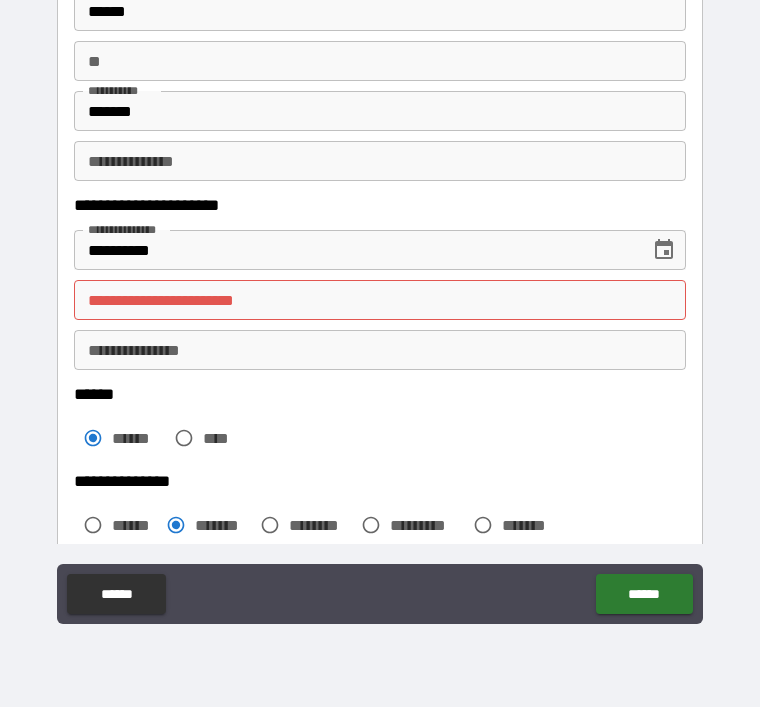 click on "**********" at bounding box center (380, 300) 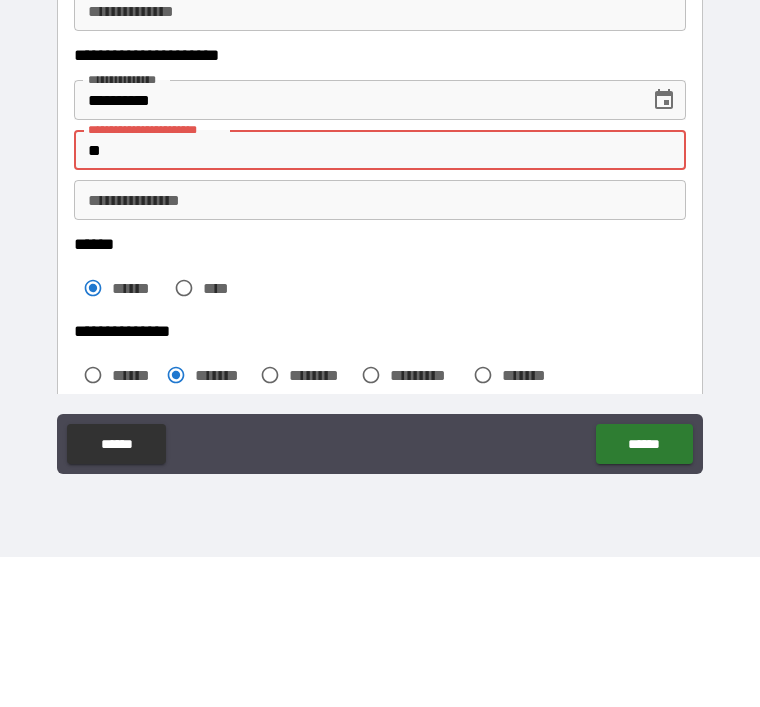 click on "**********" at bounding box center [380, 324] 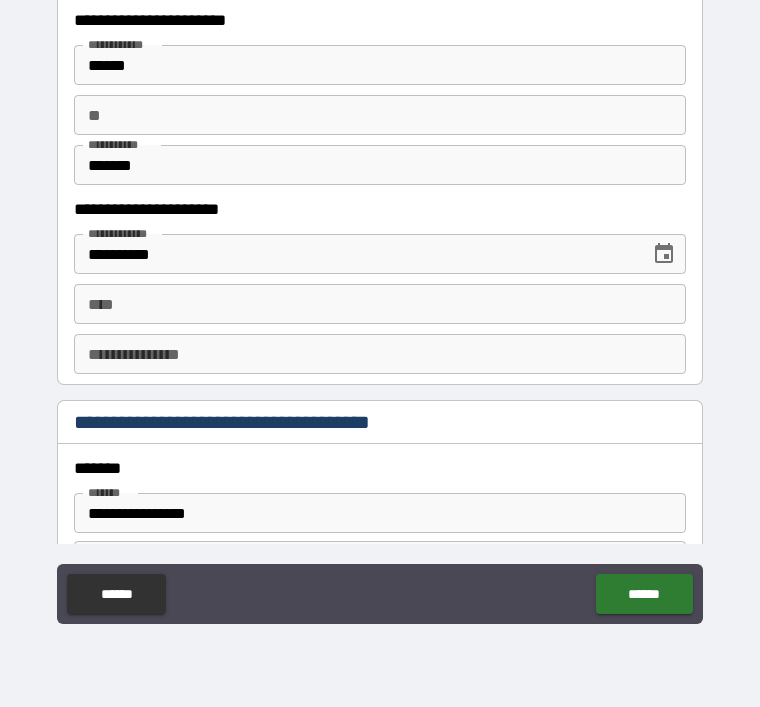 click on "******" at bounding box center (644, 594) 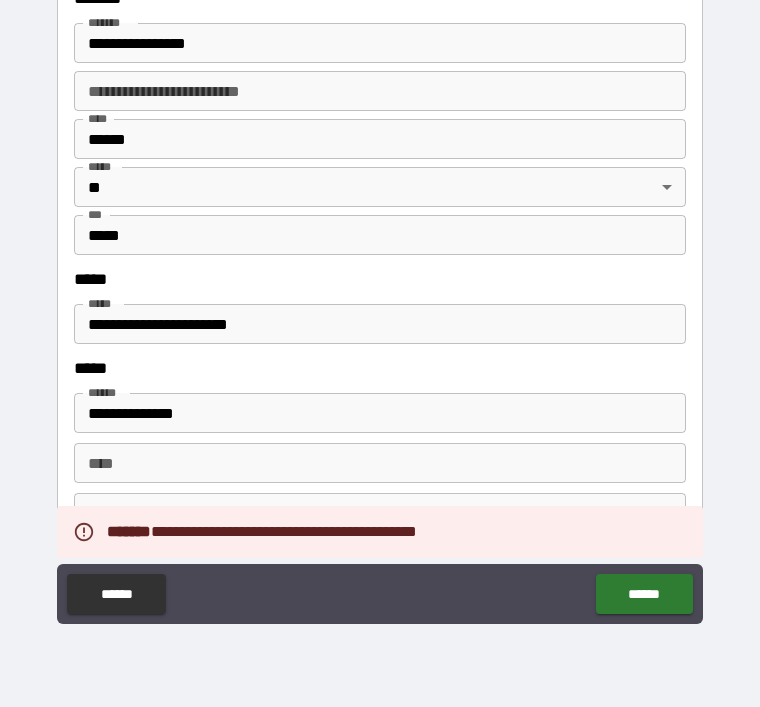 click on "******   ******" at bounding box center (380, 594) 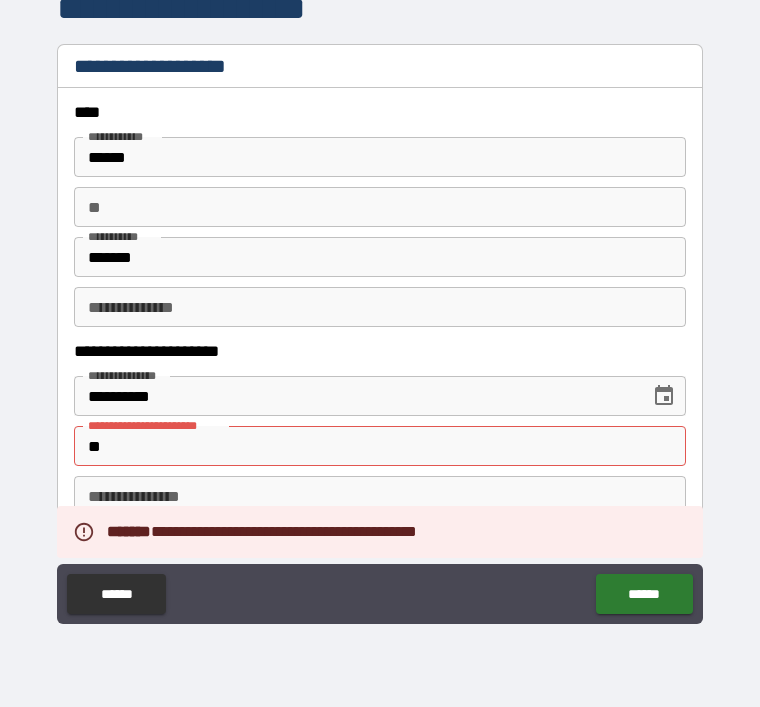scroll, scrollTop: 0, scrollLeft: 0, axis: both 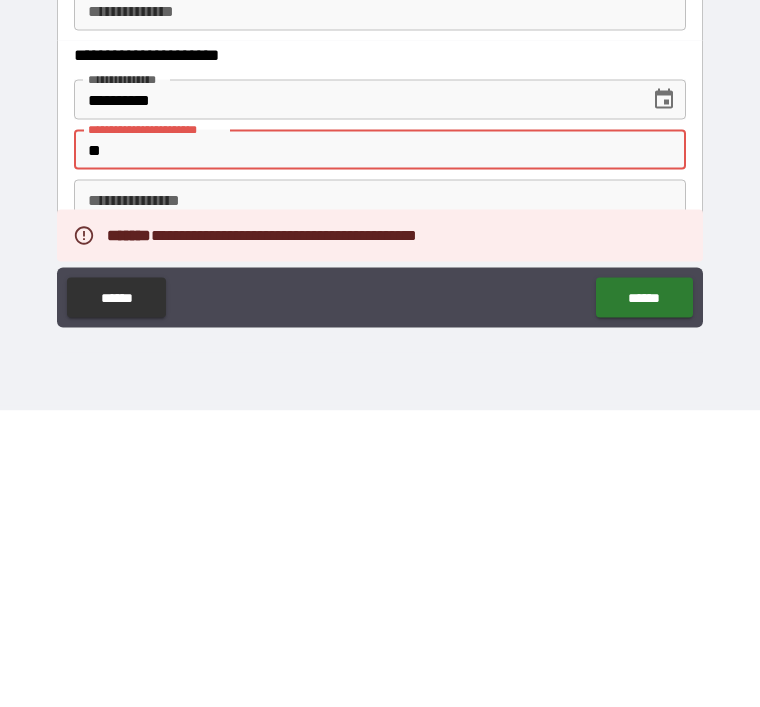 type on "*" 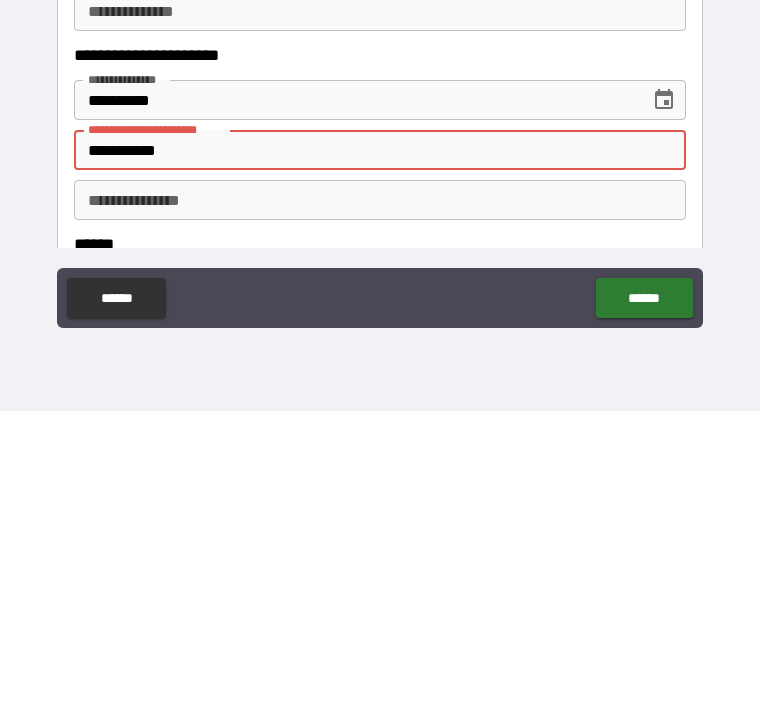type on "**********" 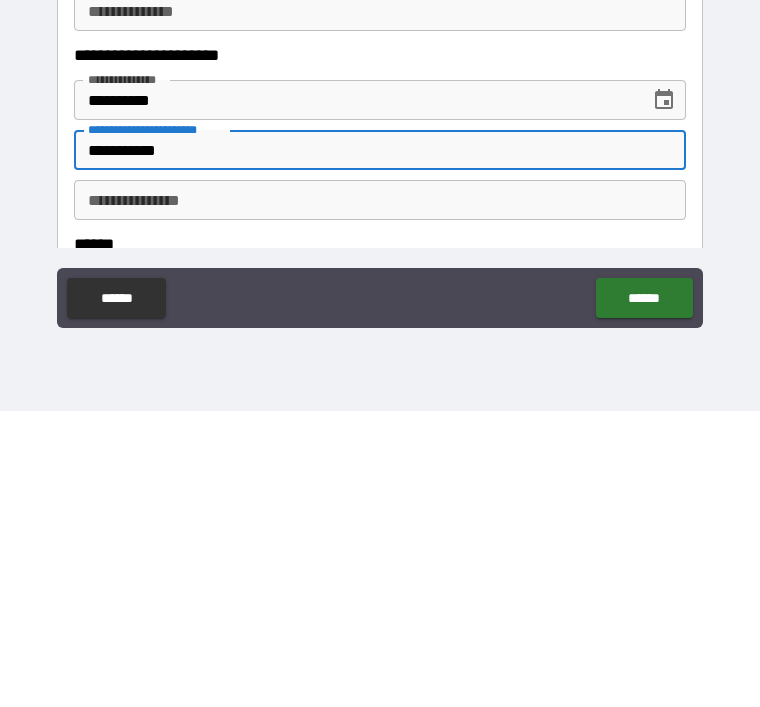 click on "******" at bounding box center (644, 594) 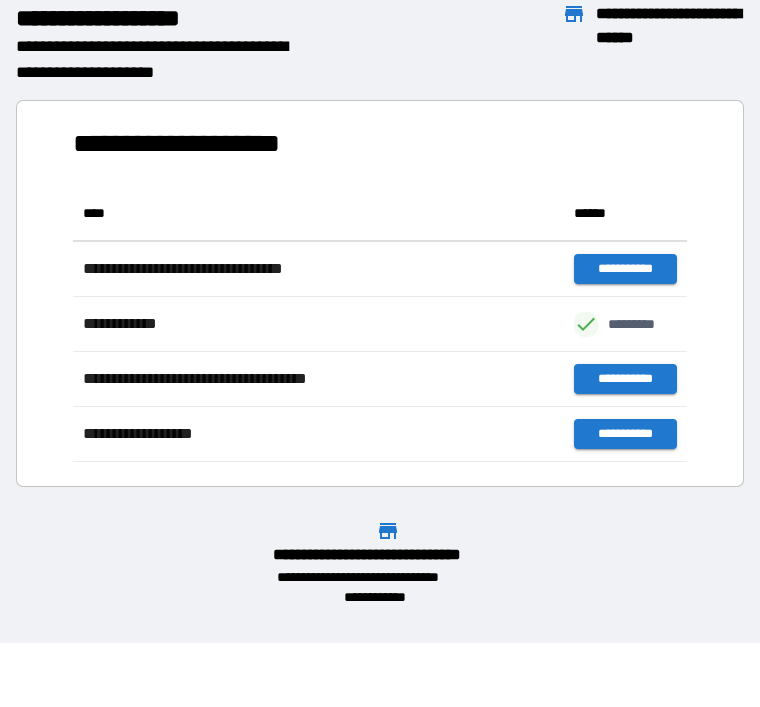 scroll, scrollTop: 1, scrollLeft: 1, axis: both 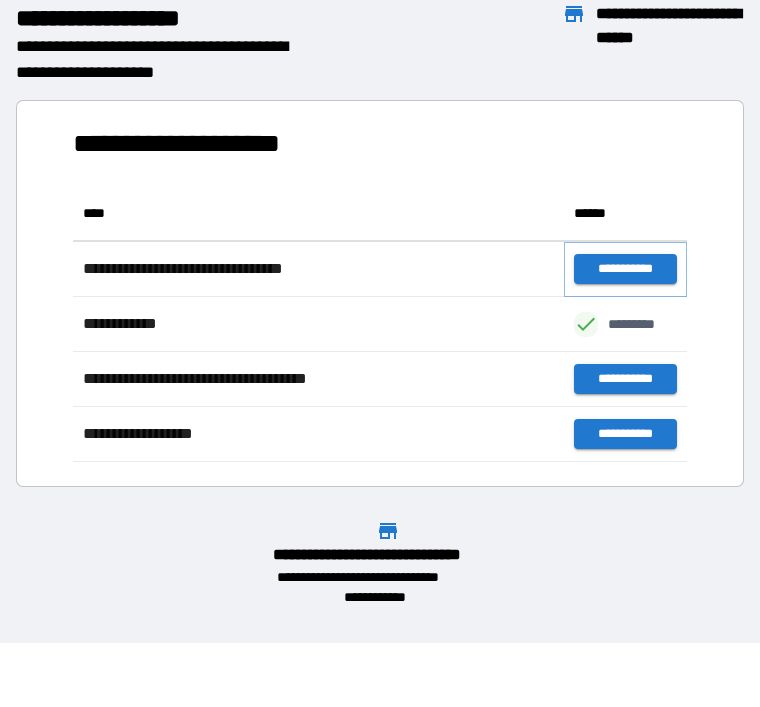 click on "**********" at bounding box center (625, 269) 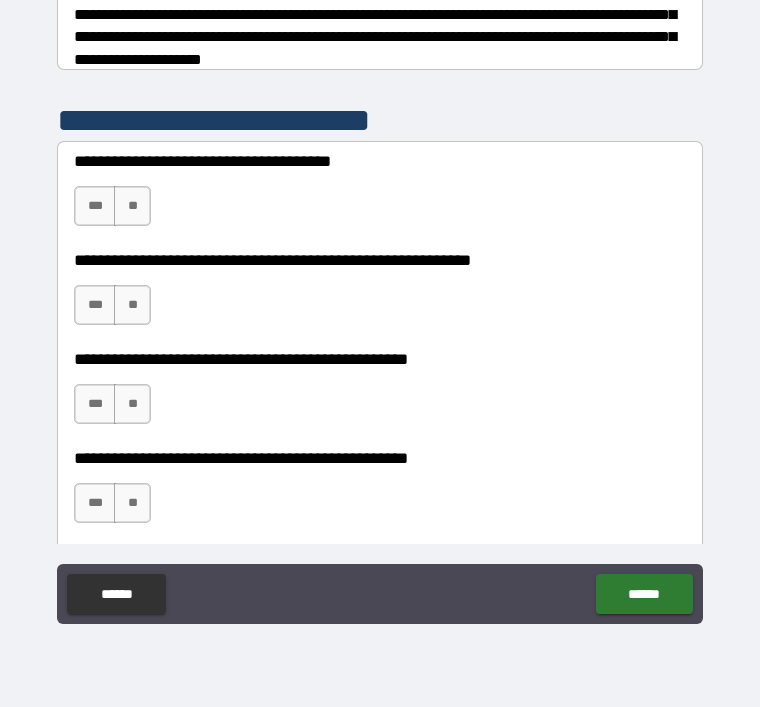 scroll, scrollTop: 336, scrollLeft: 0, axis: vertical 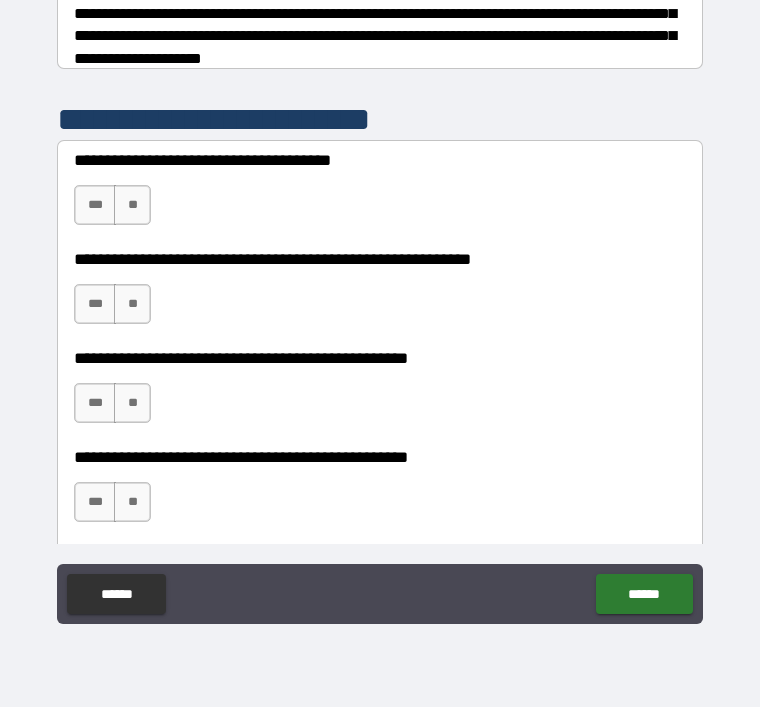 click on "**" at bounding box center (132, 205) 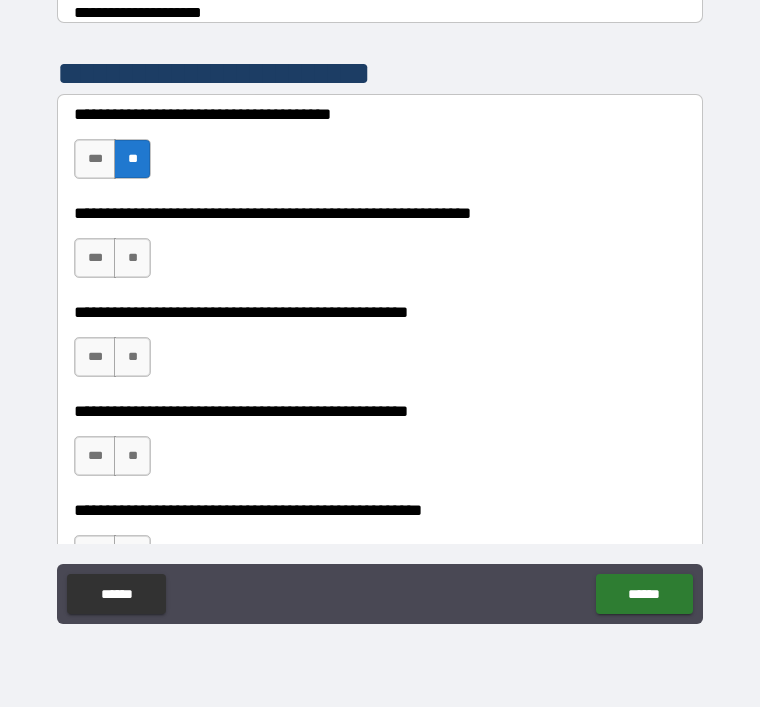 scroll, scrollTop: 394, scrollLeft: 0, axis: vertical 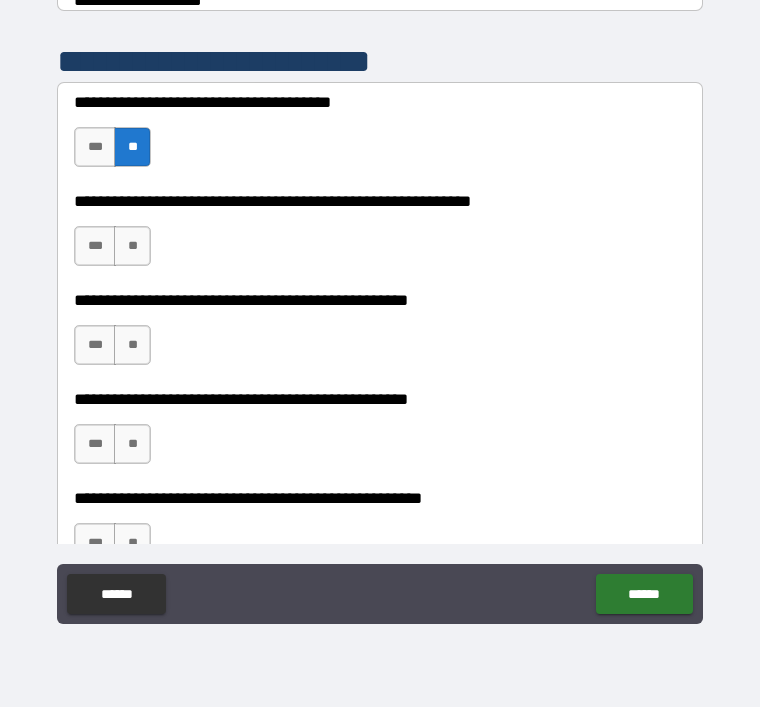 click on "**" at bounding box center (132, 246) 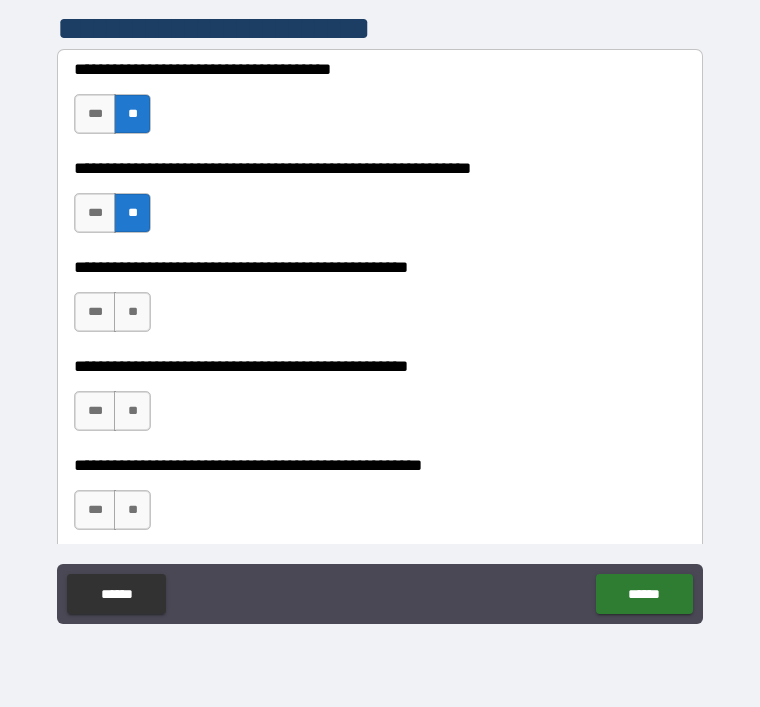 scroll, scrollTop: 454, scrollLeft: 0, axis: vertical 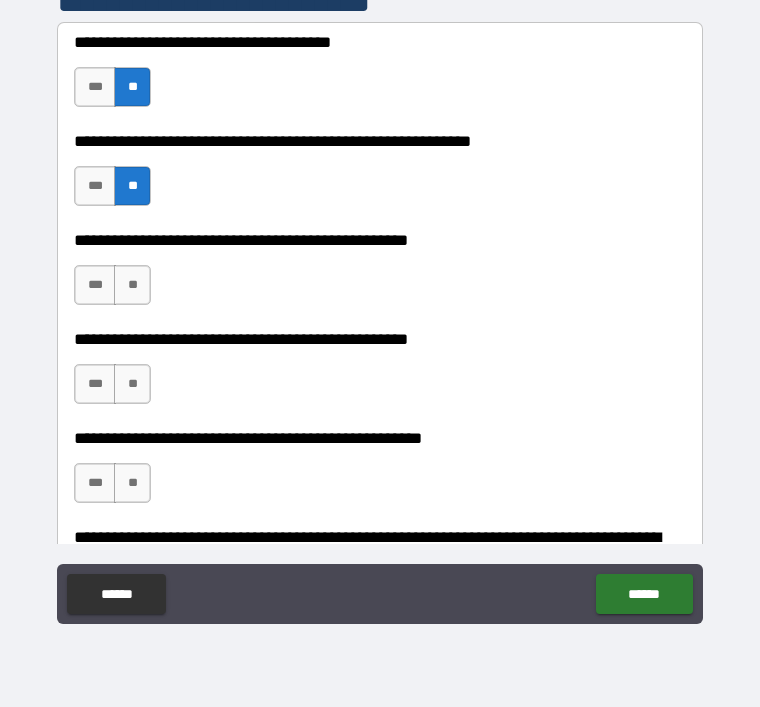 click on "**" at bounding box center (132, 285) 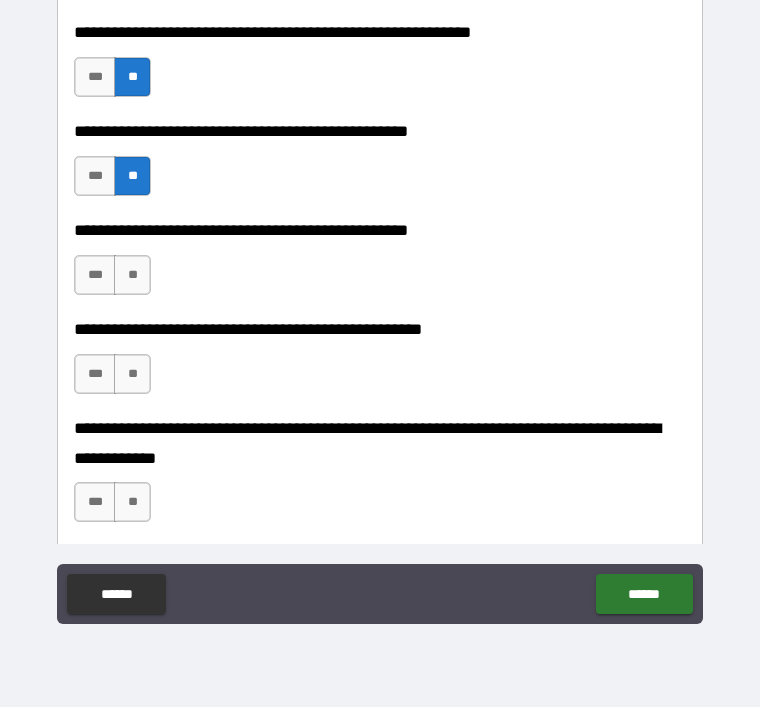 scroll, scrollTop: 567, scrollLeft: 0, axis: vertical 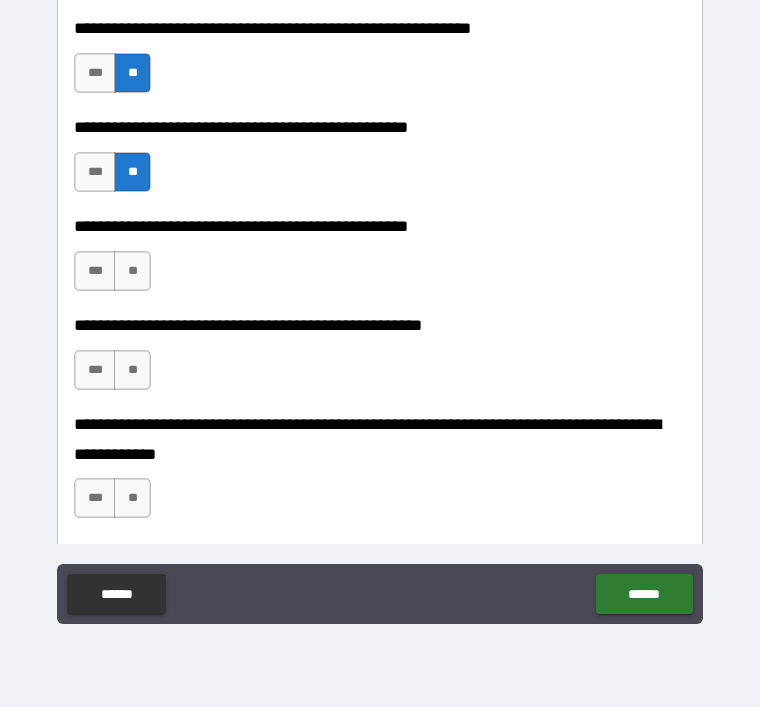 click on "***" at bounding box center (95, 271) 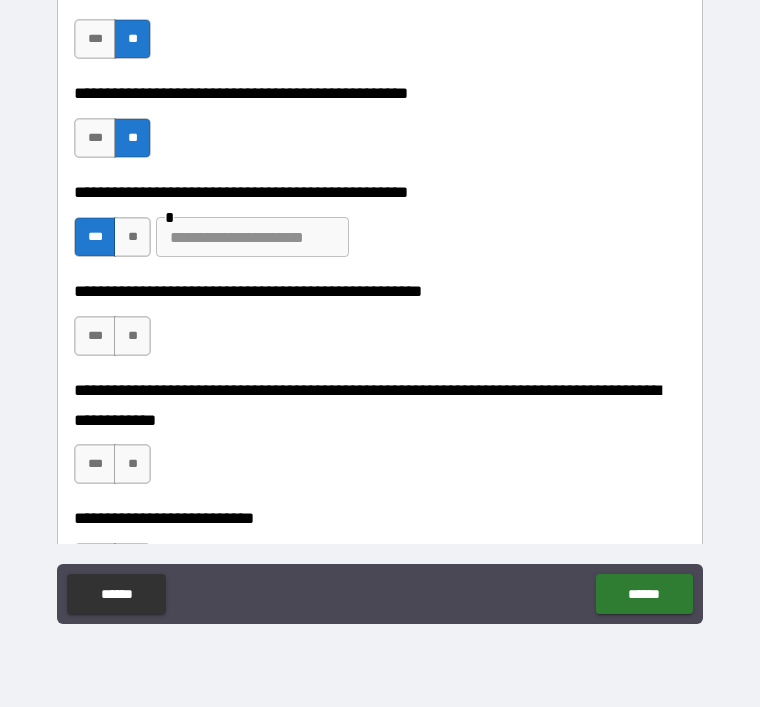 scroll, scrollTop: 609, scrollLeft: 0, axis: vertical 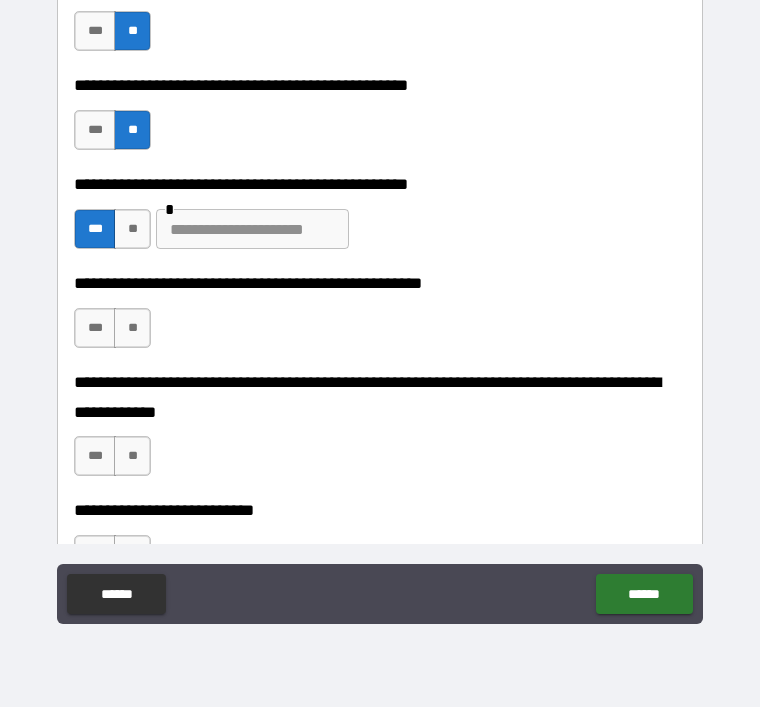 click at bounding box center (252, 229) 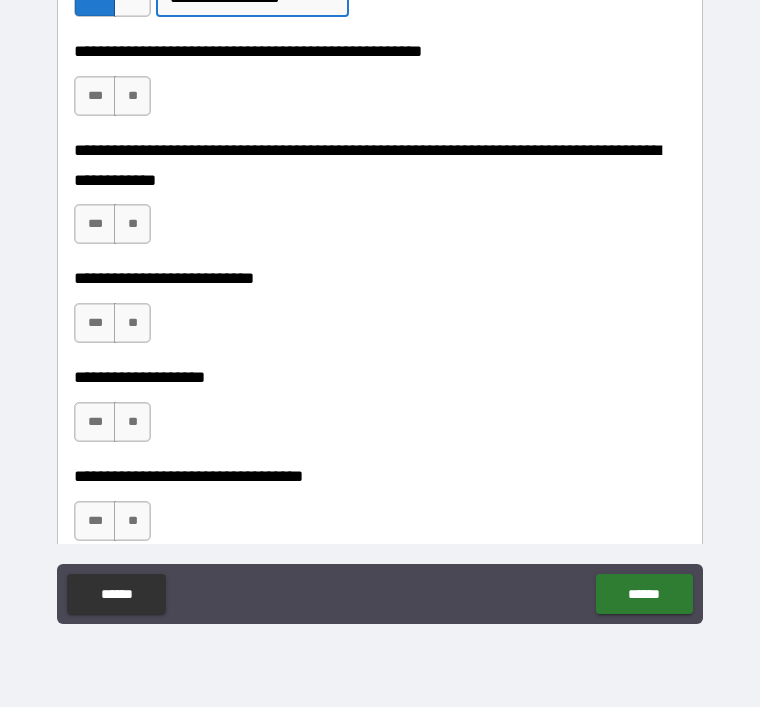 scroll, scrollTop: 839, scrollLeft: 0, axis: vertical 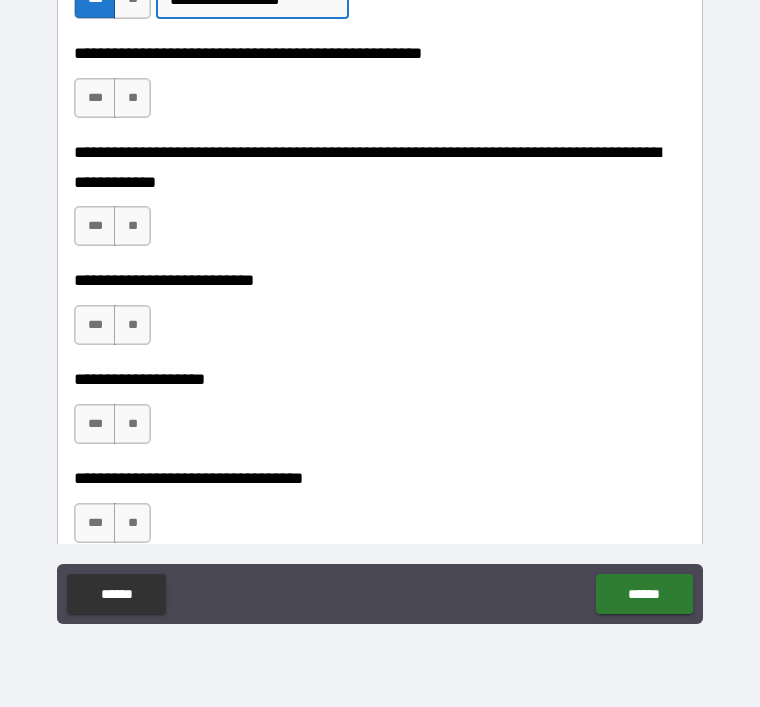 type on "**********" 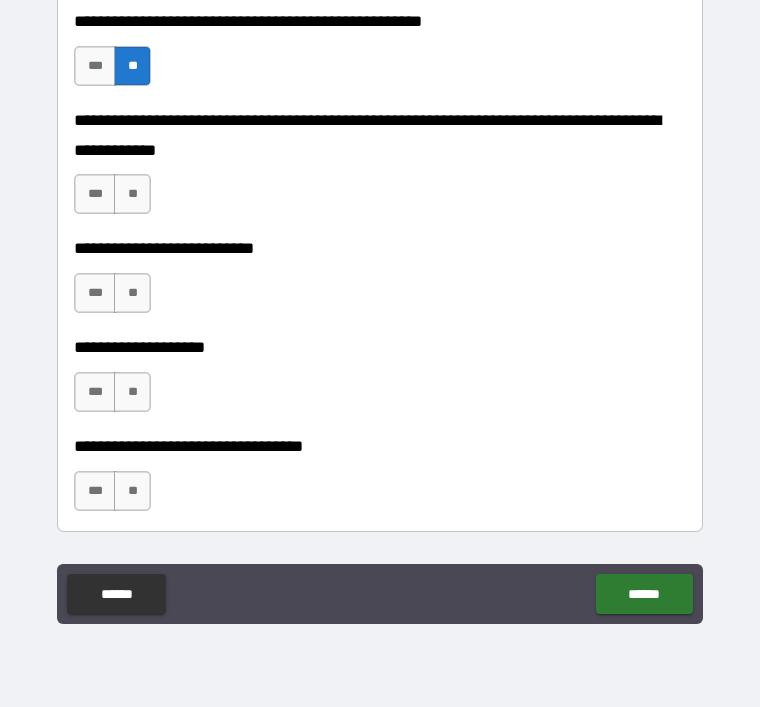 scroll, scrollTop: 872, scrollLeft: 0, axis: vertical 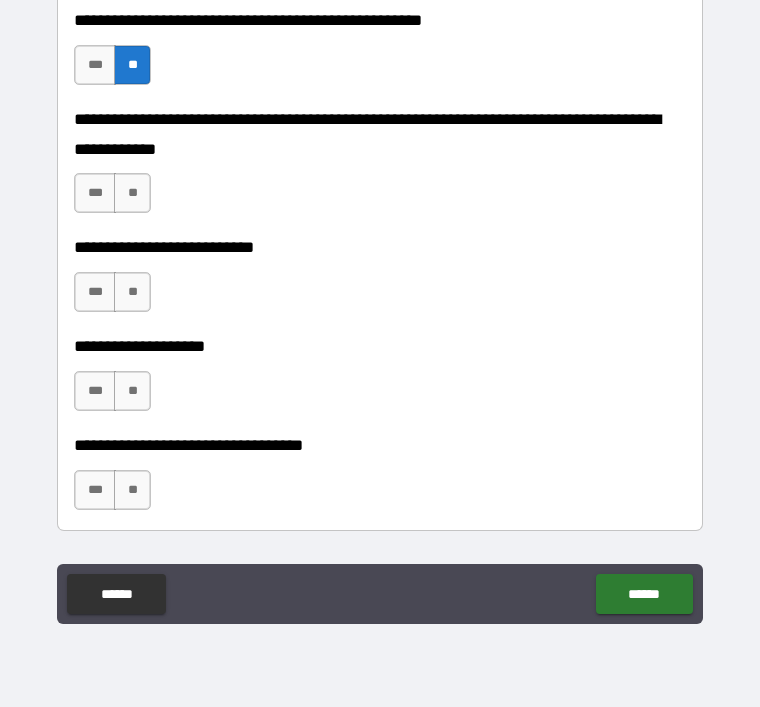 click on "**" at bounding box center (132, 193) 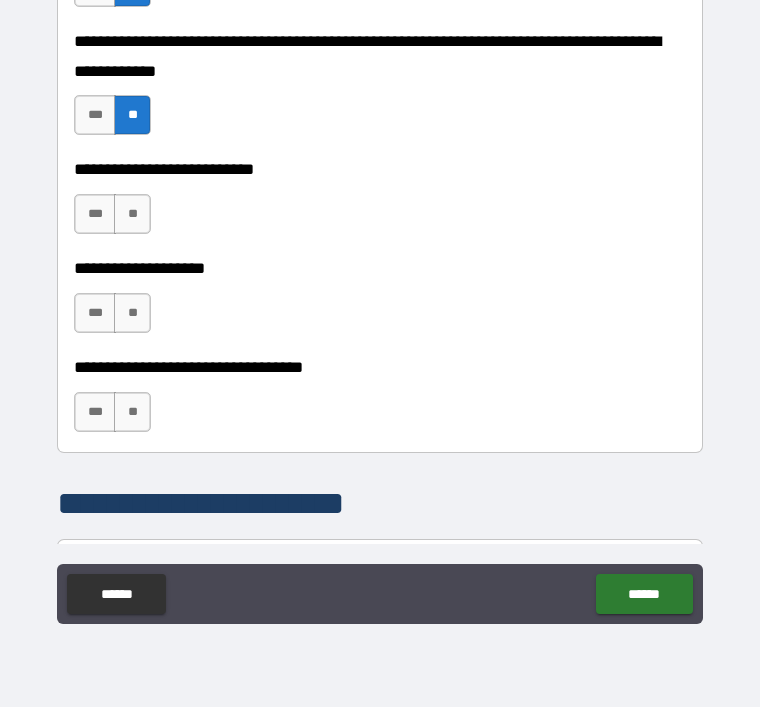 scroll, scrollTop: 952, scrollLeft: 0, axis: vertical 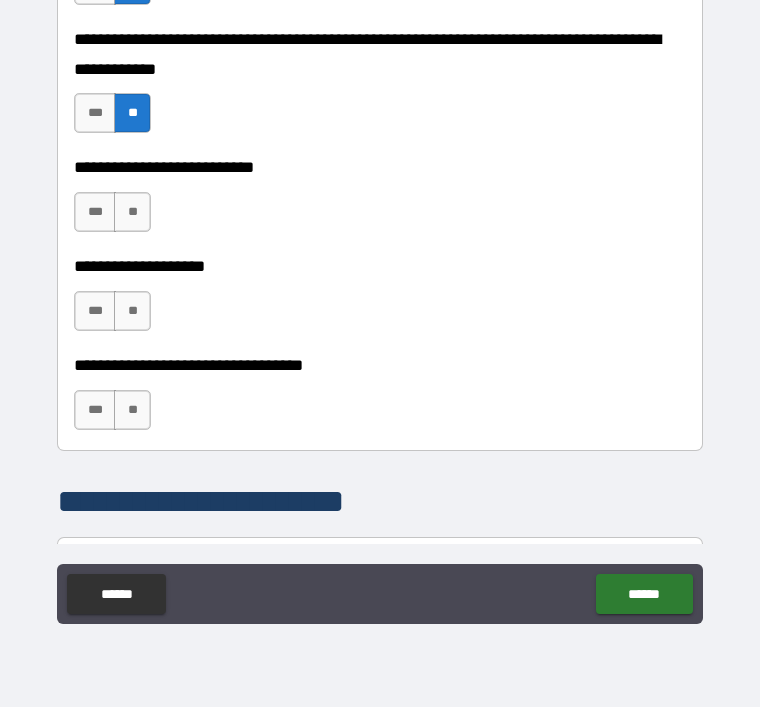 click on "**" at bounding box center [132, 212] 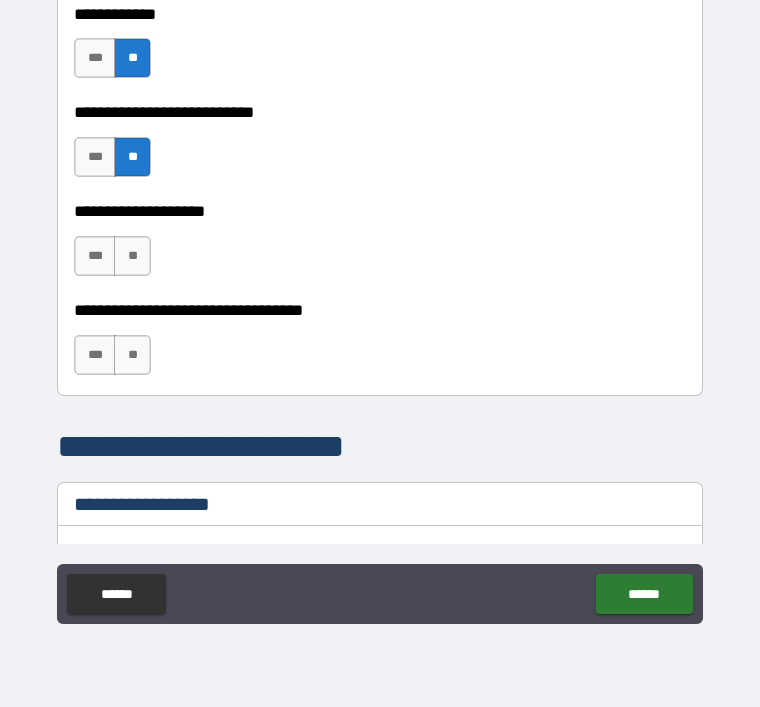 scroll, scrollTop: 1014, scrollLeft: 0, axis: vertical 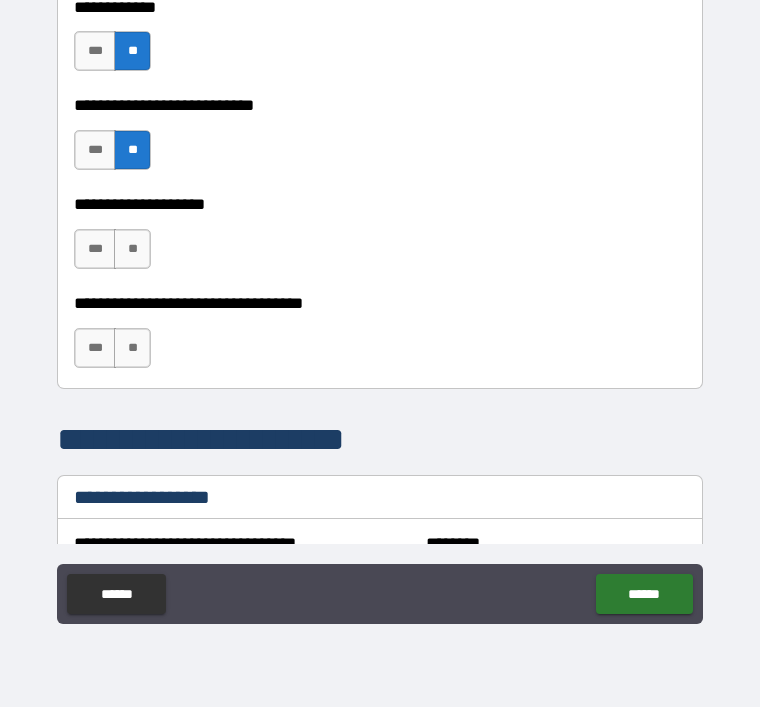 click on "**" at bounding box center [132, 249] 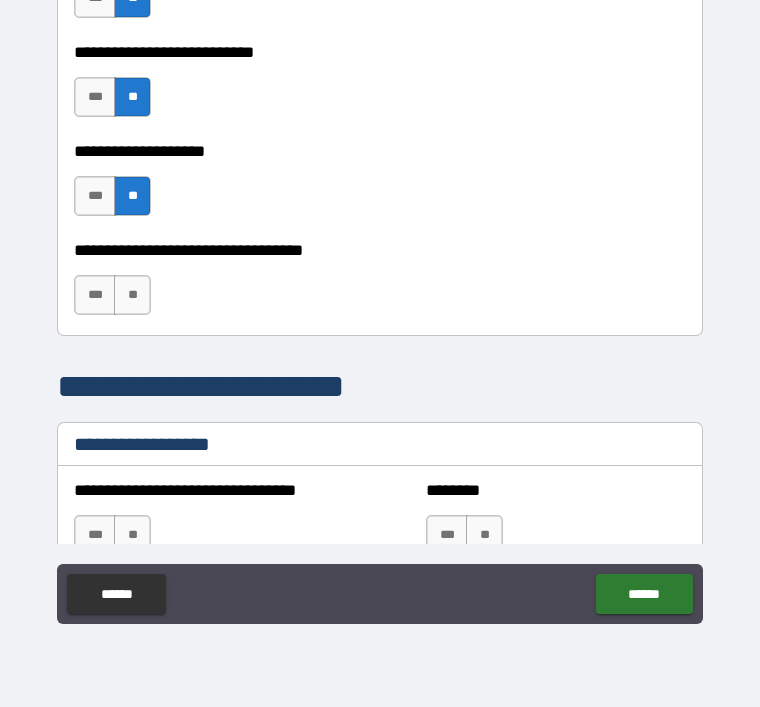scroll, scrollTop: 1071, scrollLeft: 0, axis: vertical 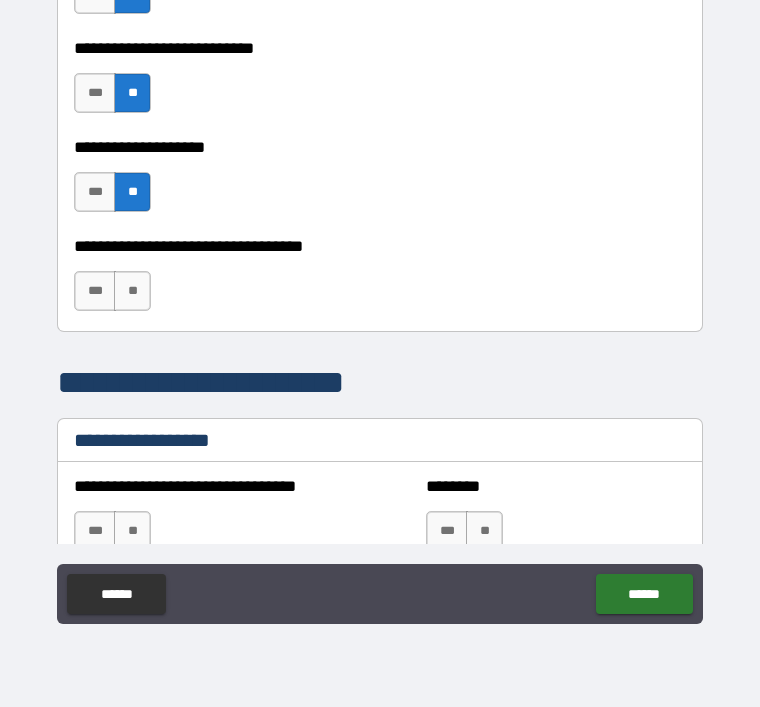 click on "**" at bounding box center (132, 291) 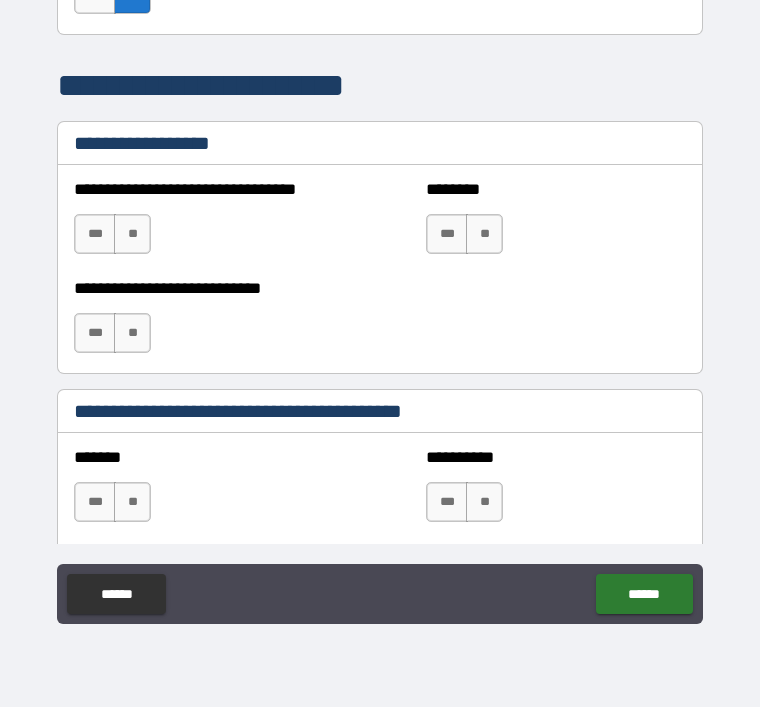 scroll, scrollTop: 1371, scrollLeft: 0, axis: vertical 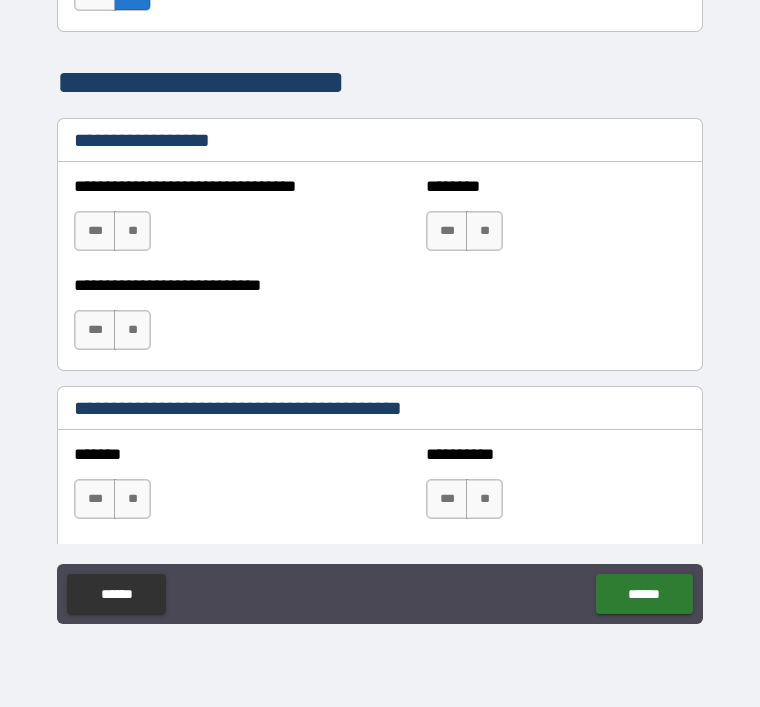 click on "**" at bounding box center [132, 231] 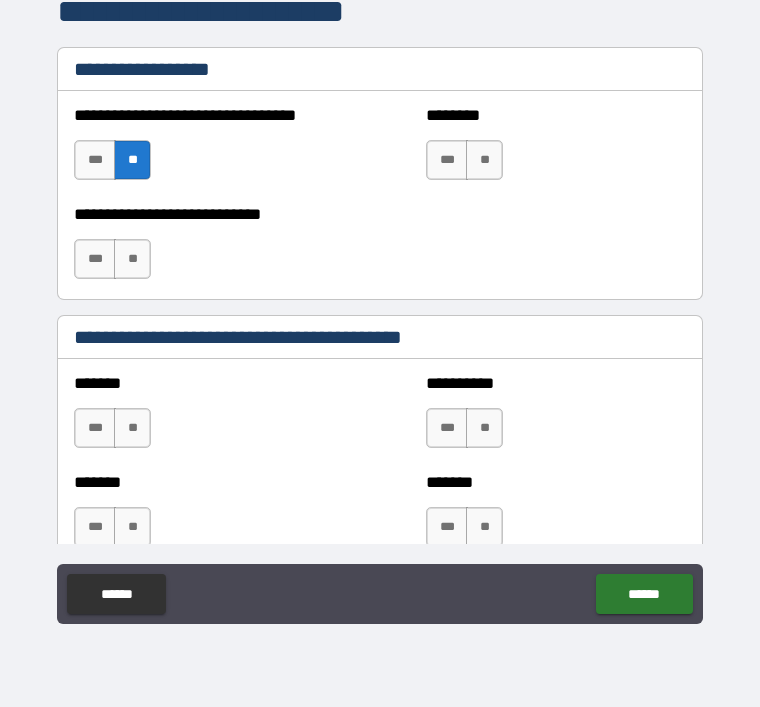 click on "**" at bounding box center (484, 160) 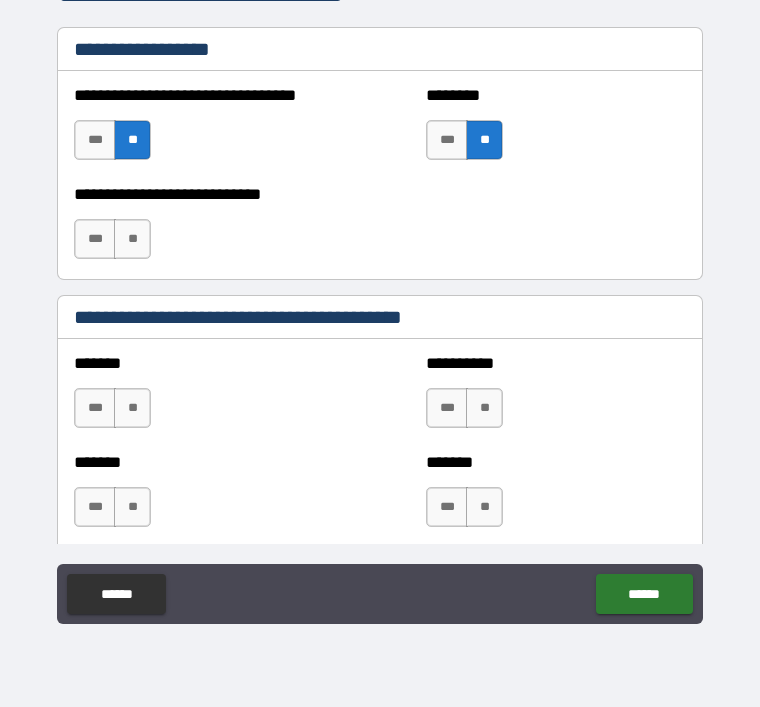 scroll, scrollTop: 1475, scrollLeft: 0, axis: vertical 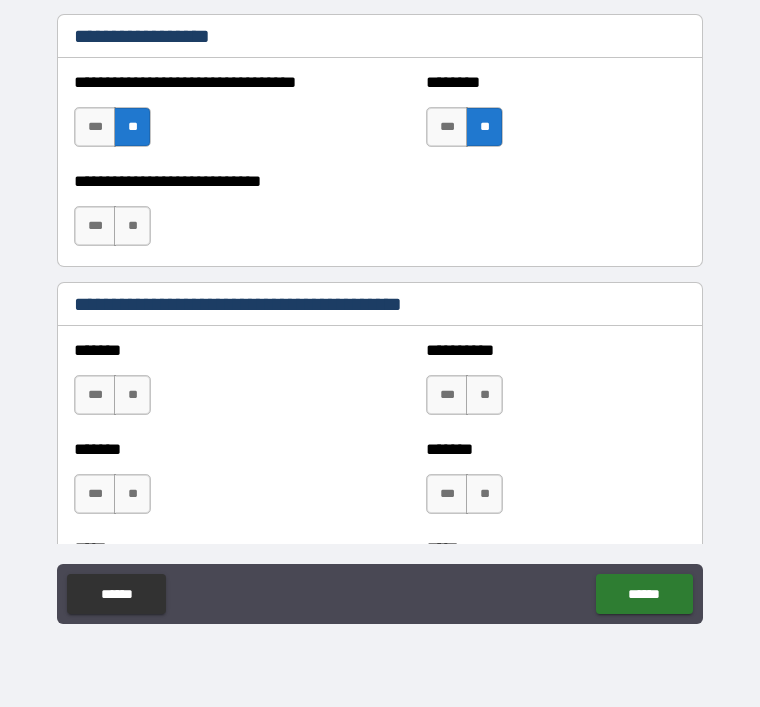 click on "**********" at bounding box center [380, 304] 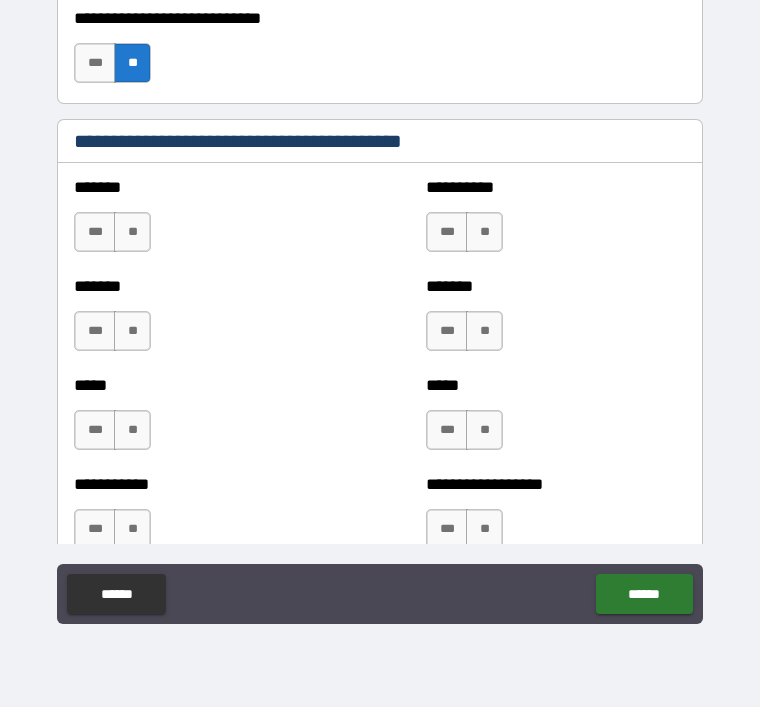 scroll, scrollTop: 1652, scrollLeft: 0, axis: vertical 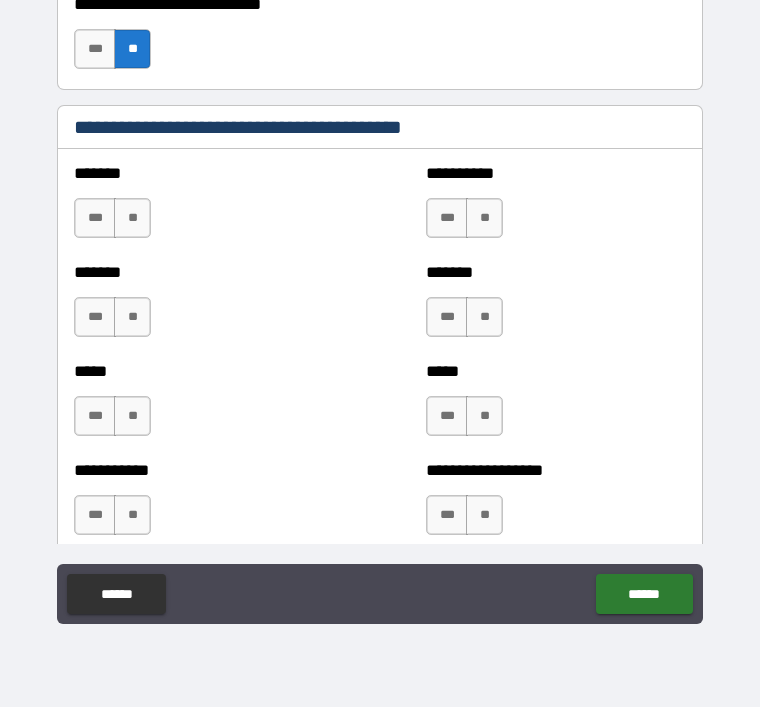click on "**" at bounding box center (132, 218) 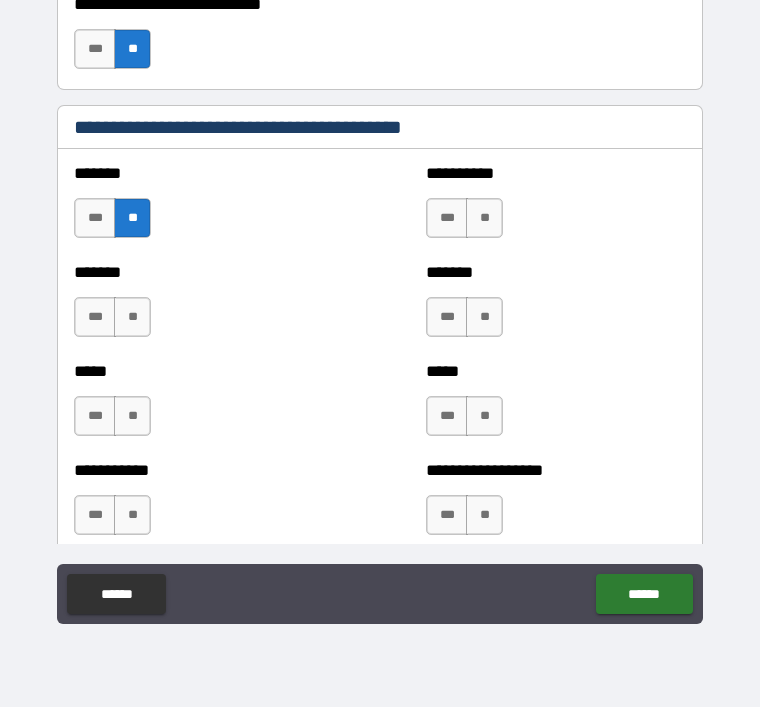 click on "**" at bounding box center [132, 317] 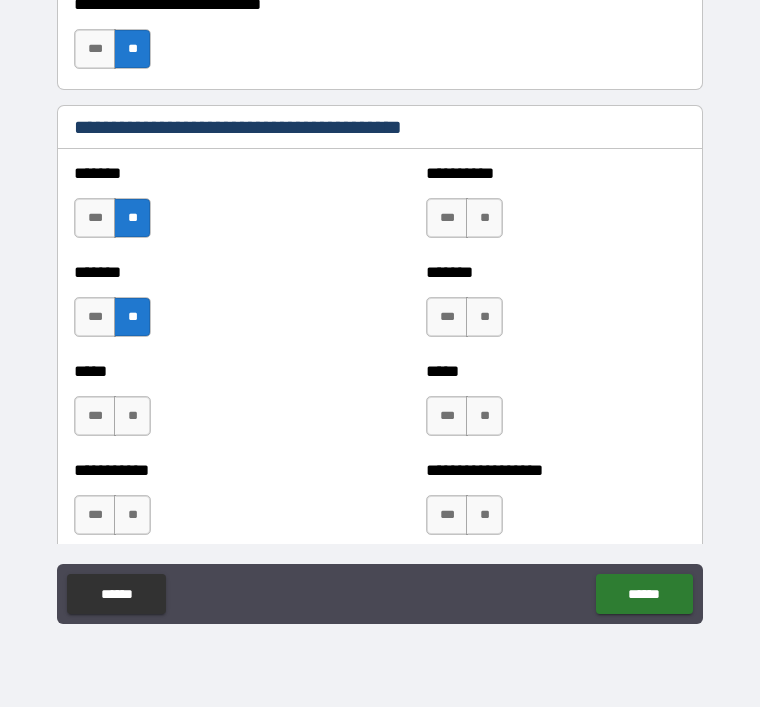click on "**" at bounding box center [132, 416] 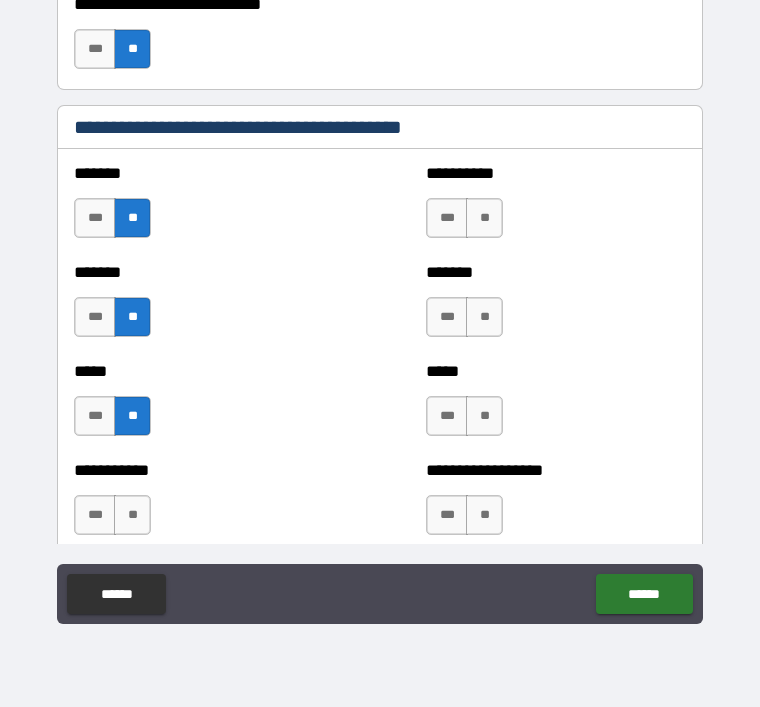 click on "**" at bounding box center (132, 515) 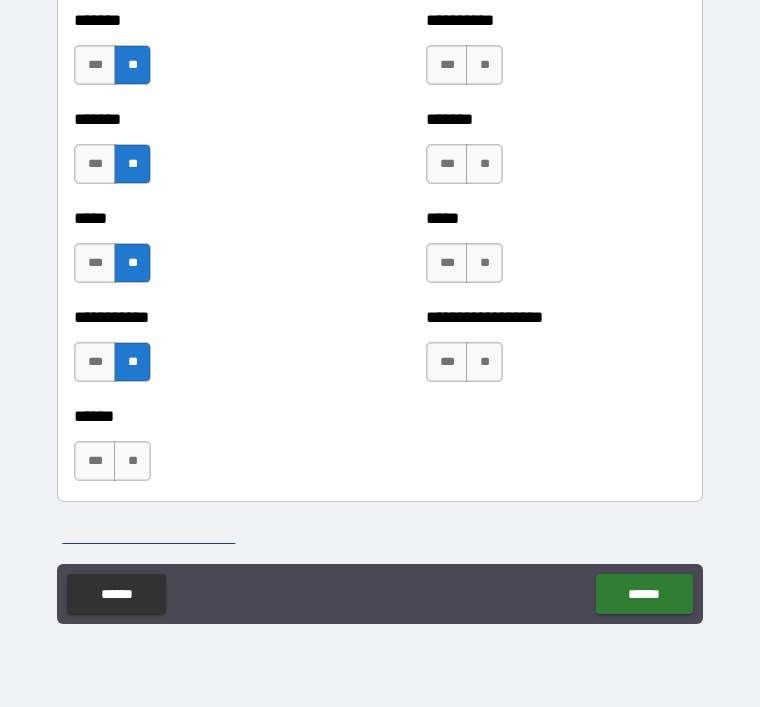 scroll, scrollTop: 1806, scrollLeft: 0, axis: vertical 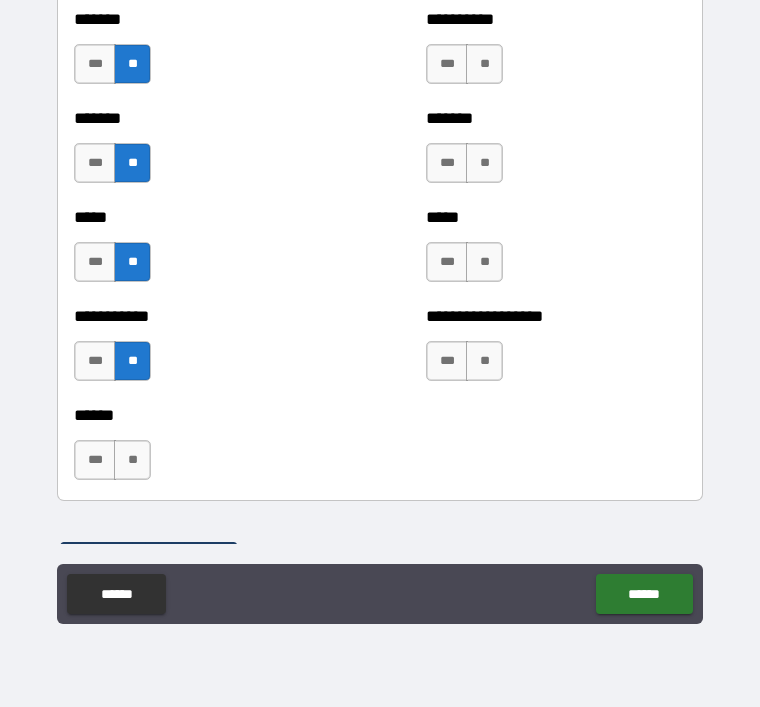click on "**" at bounding box center (484, 64) 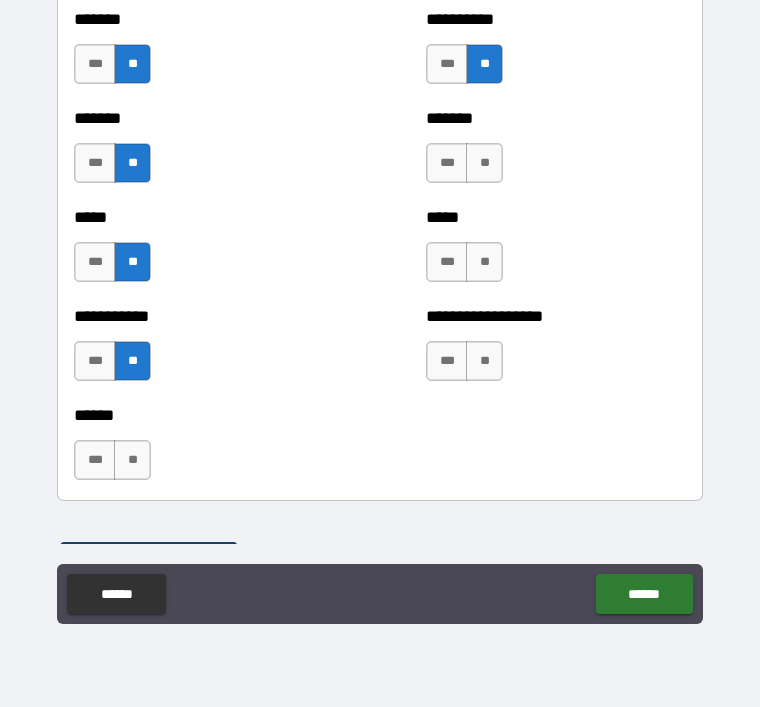click on "**" at bounding box center (484, 163) 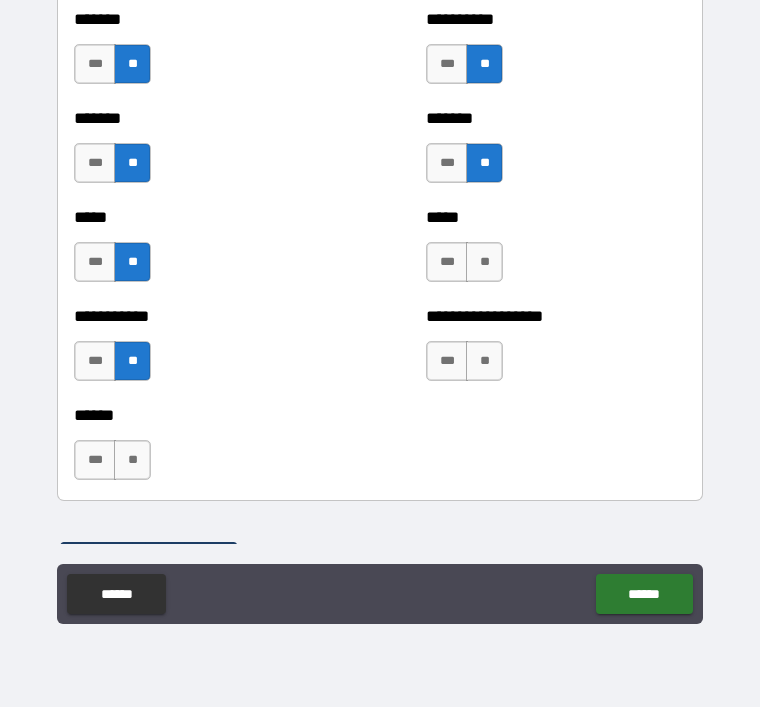 click on "**" at bounding box center [484, 262] 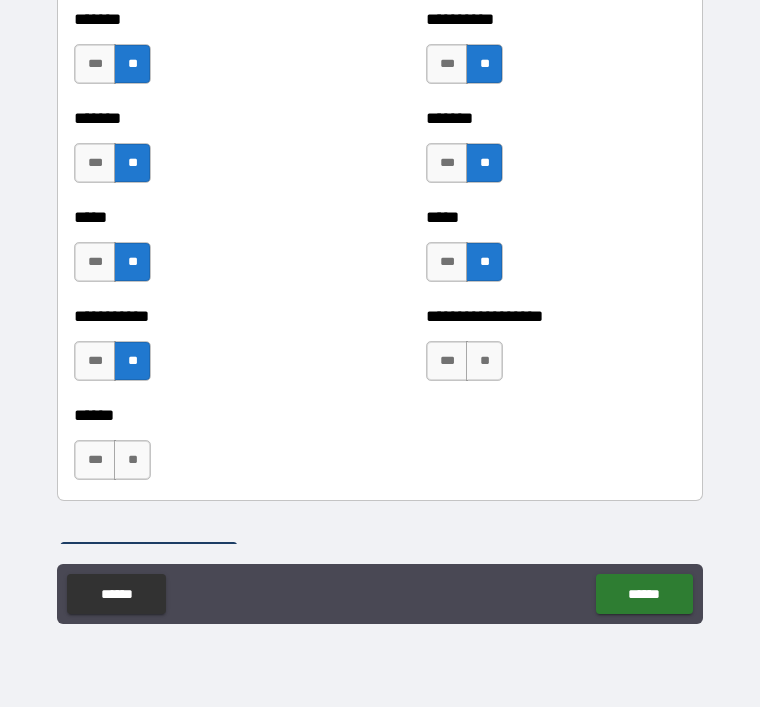 click on "**" at bounding box center (484, 361) 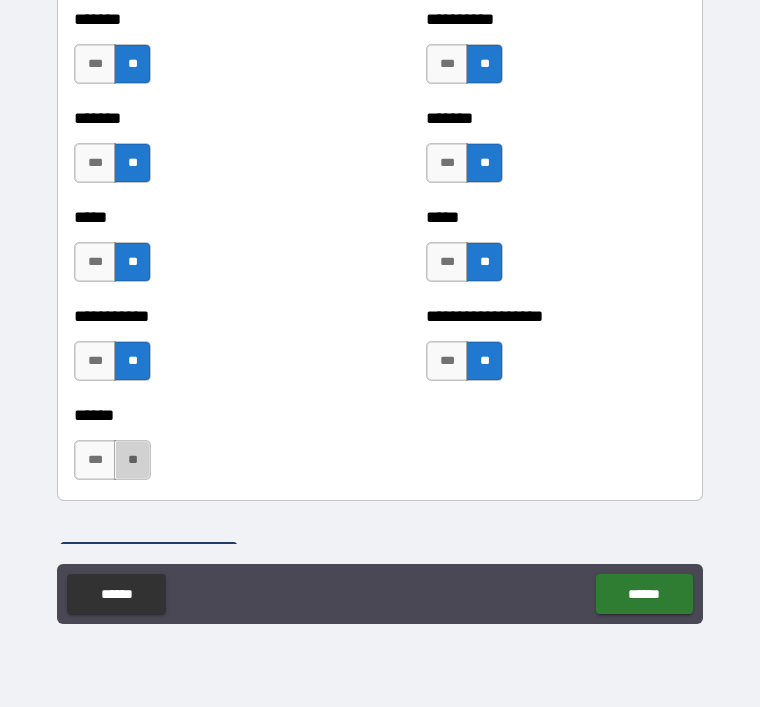 click on "**" at bounding box center [132, 460] 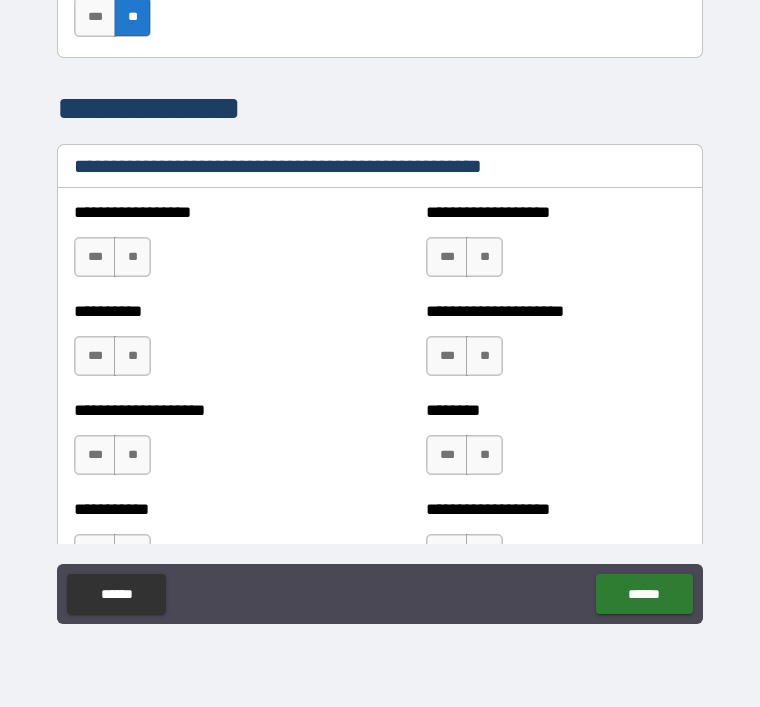 scroll, scrollTop: 2254, scrollLeft: 0, axis: vertical 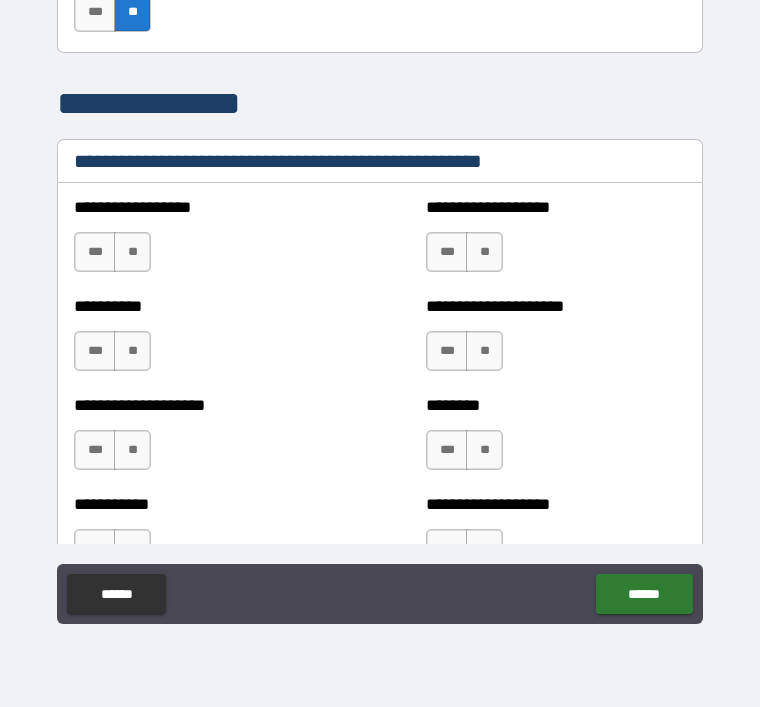 click on "**" at bounding box center (132, 252) 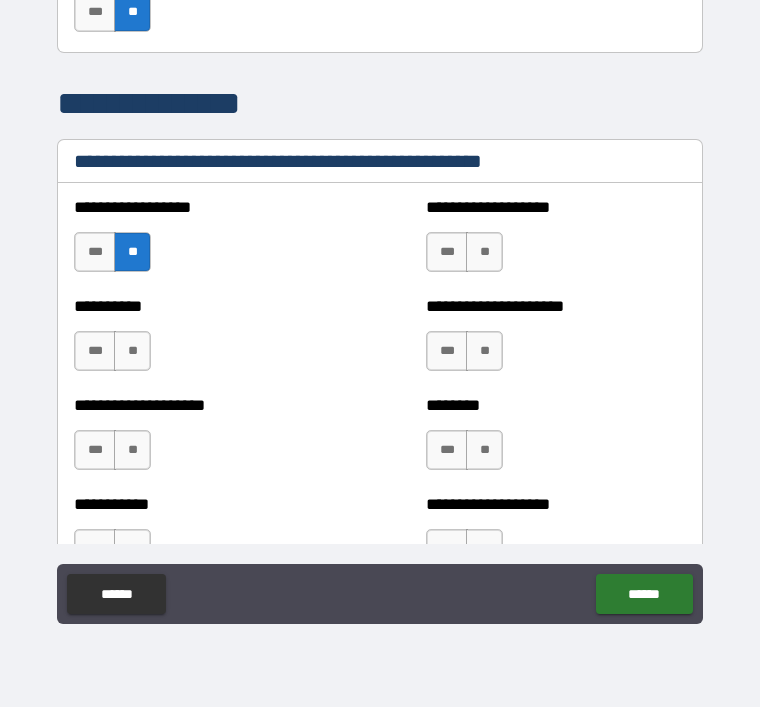 click on "**" at bounding box center [484, 252] 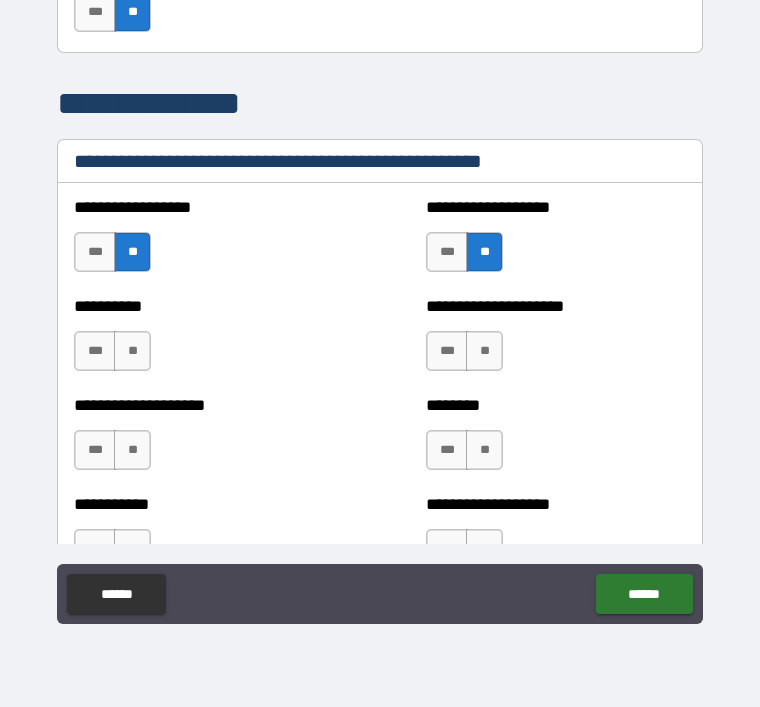 click on "********" at bounding box center (556, 405) 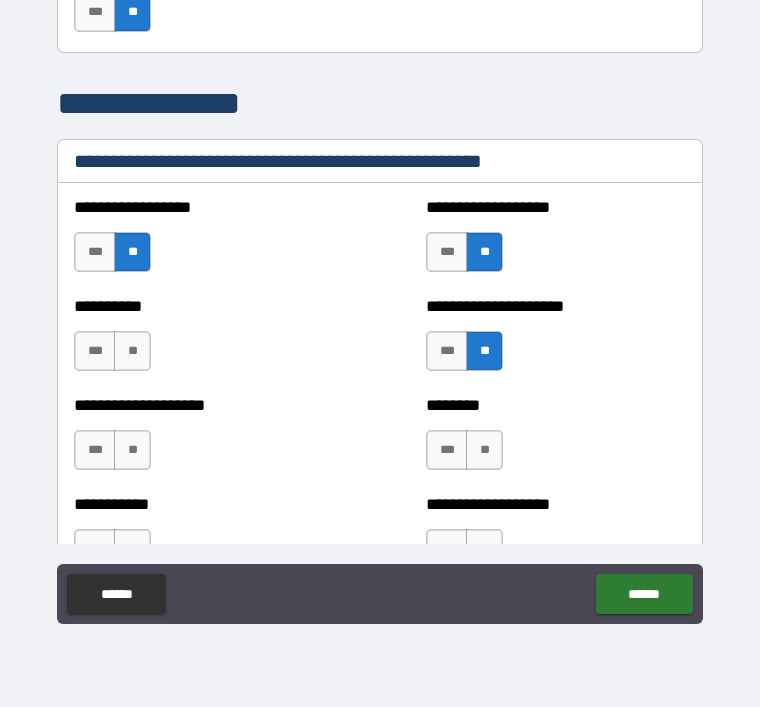 click on "**" at bounding box center (132, 351) 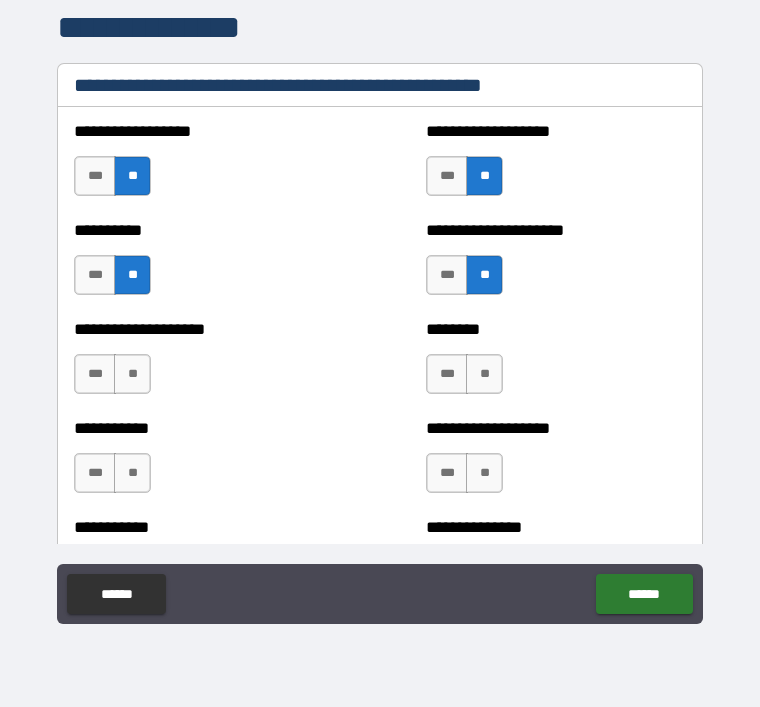 scroll, scrollTop: 2414, scrollLeft: 0, axis: vertical 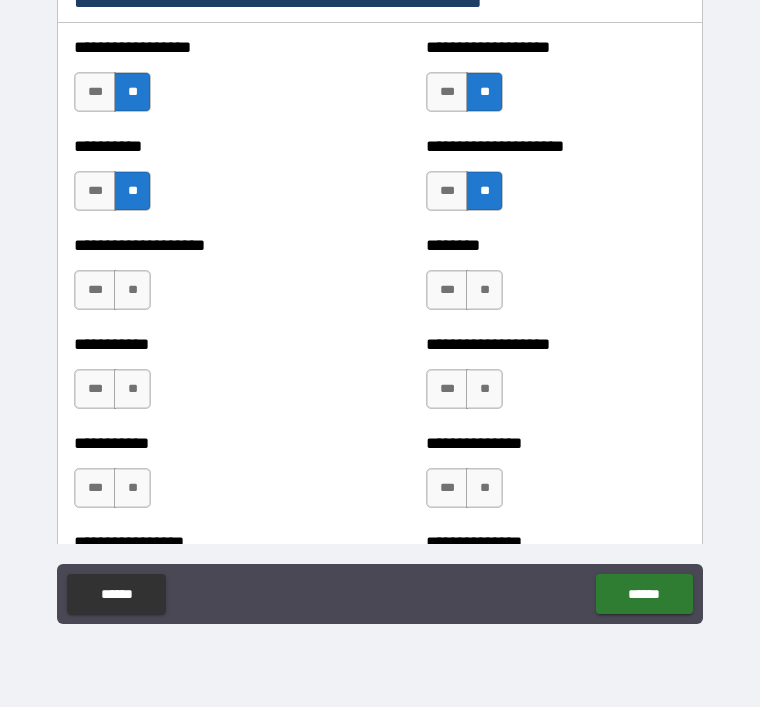 click on "**" at bounding box center [132, 290] 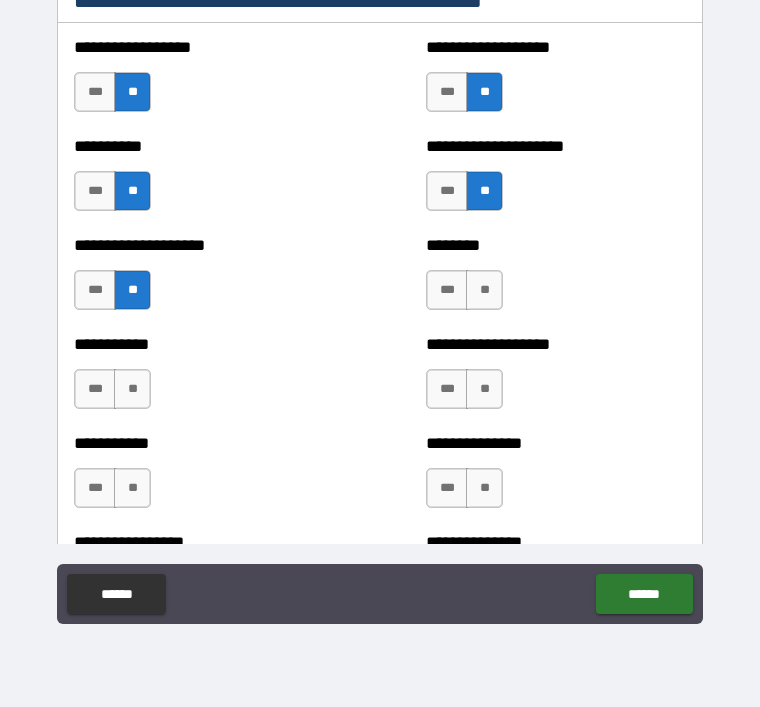 click on "**" at bounding box center [132, 389] 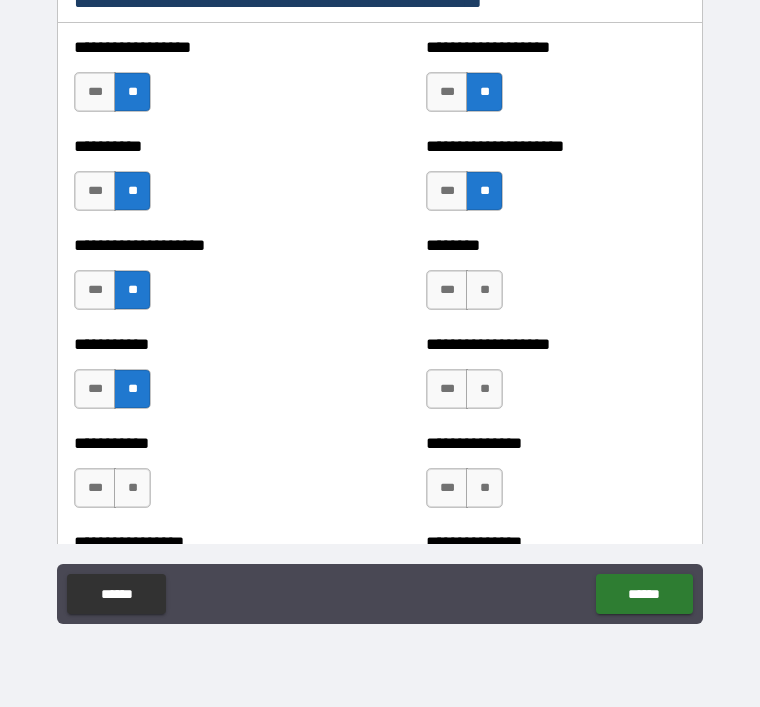 click on "**" at bounding box center [132, 488] 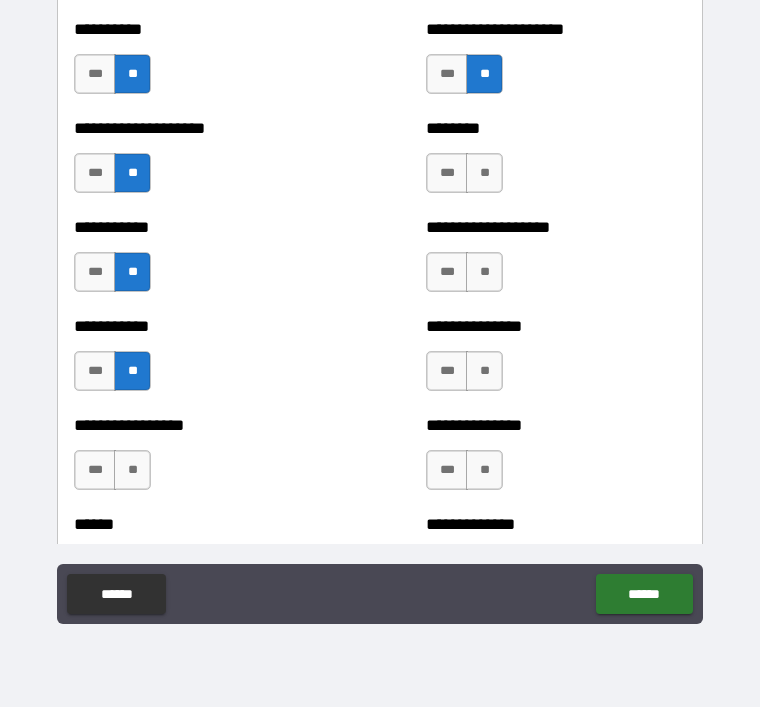scroll, scrollTop: 2578, scrollLeft: 0, axis: vertical 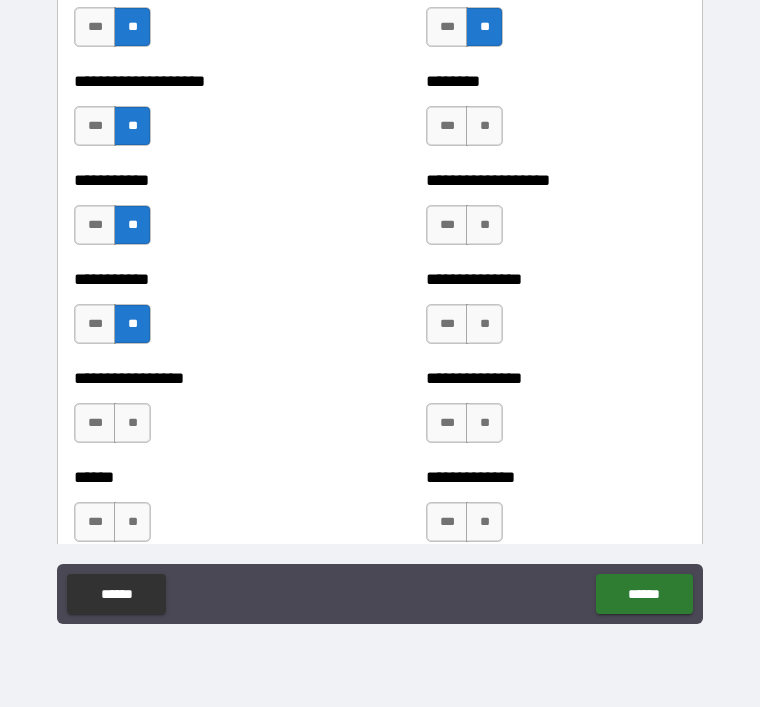 click on "**" at bounding box center [132, 423] 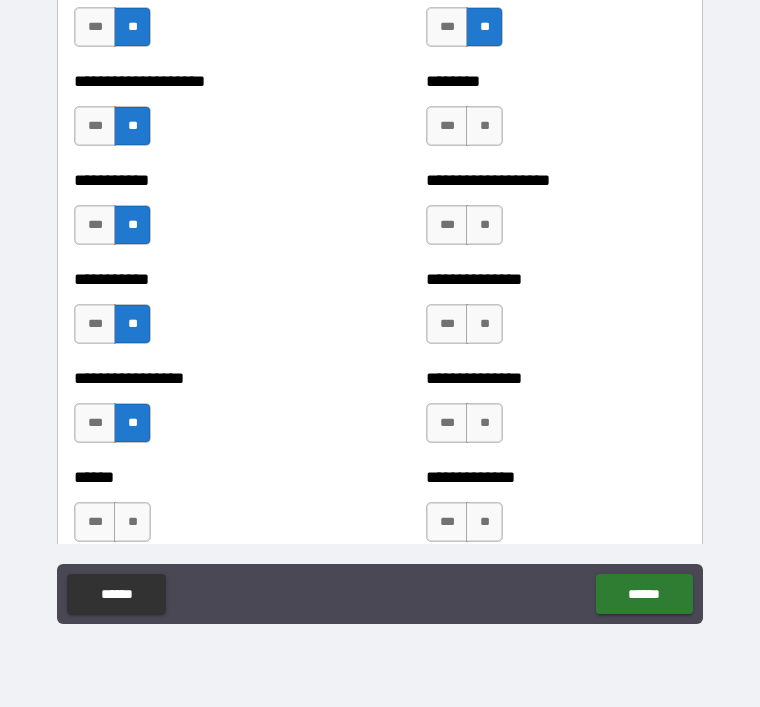 click on "**" at bounding box center [132, 522] 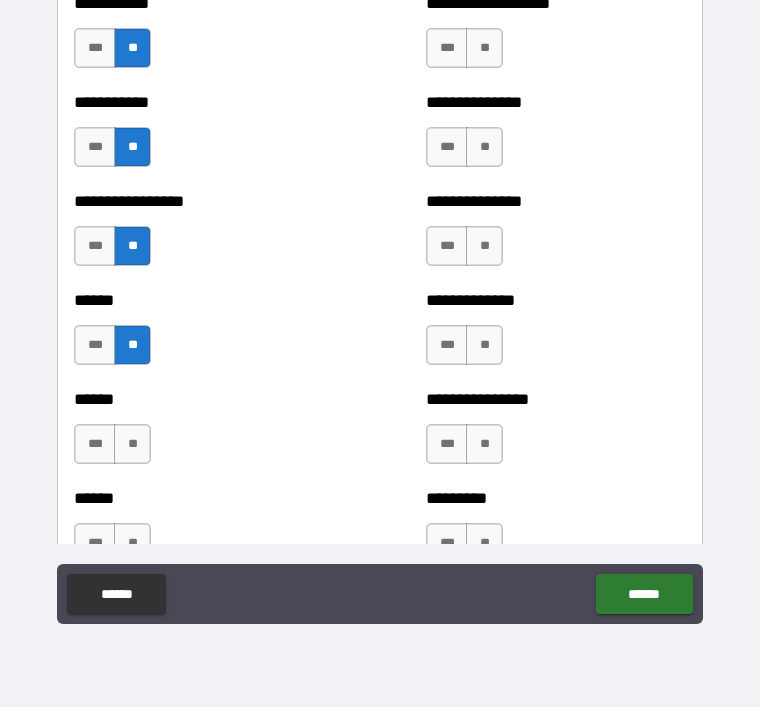 scroll, scrollTop: 2771, scrollLeft: 0, axis: vertical 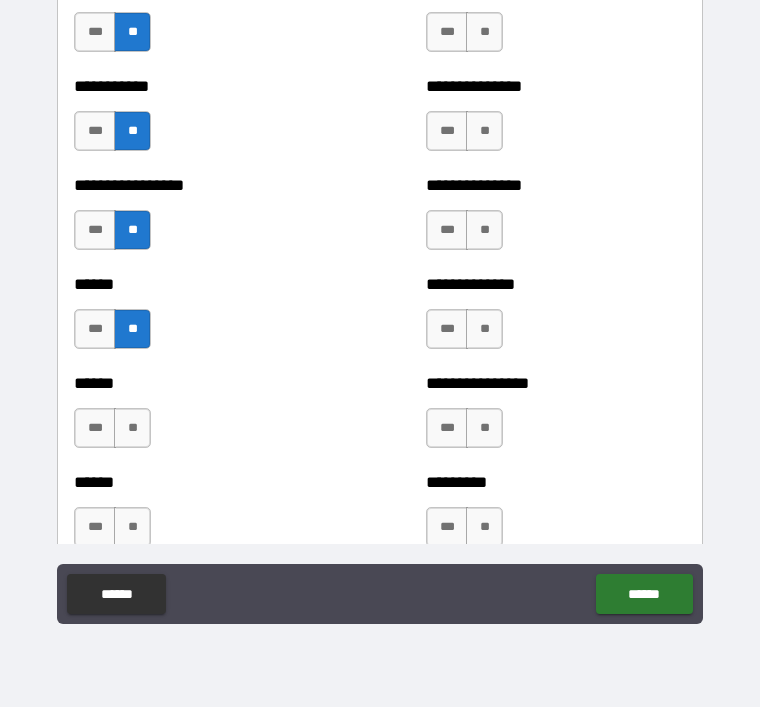 click on "**" at bounding box center [132, 428] 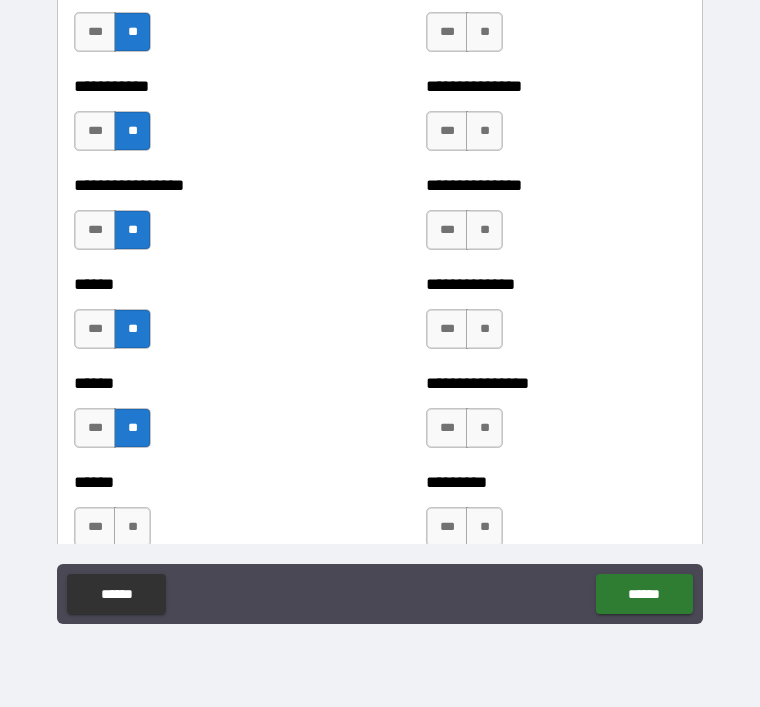 click on "**" at bounding box center [132, 527] 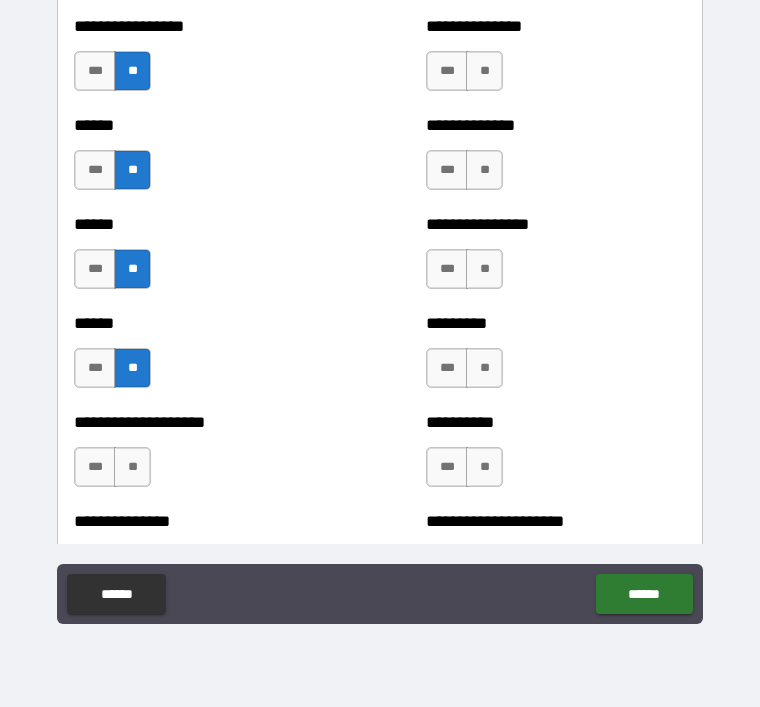scroll, scrollTop: 2932, scrollLeft: 0, axis: vertical 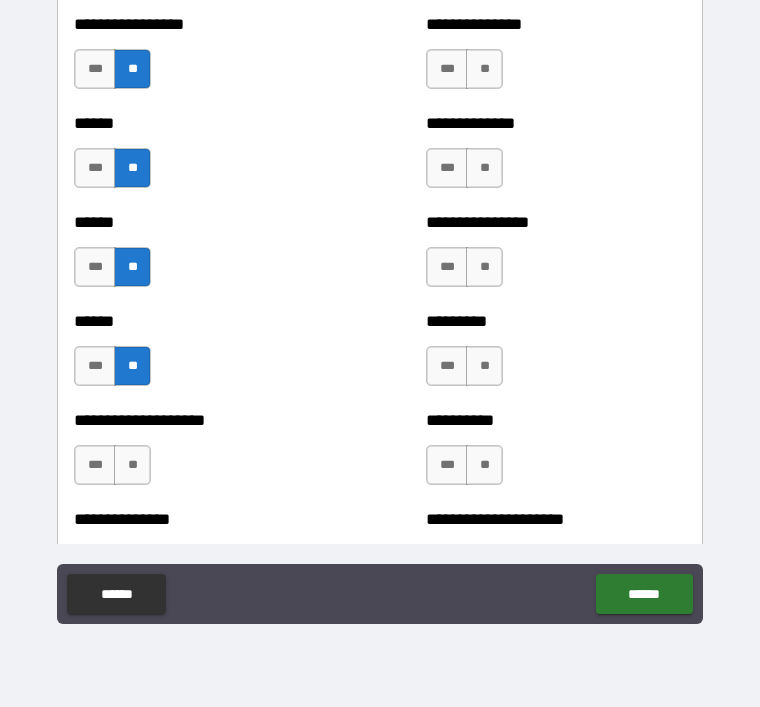 click on "**" at bounding box center [132, 465] 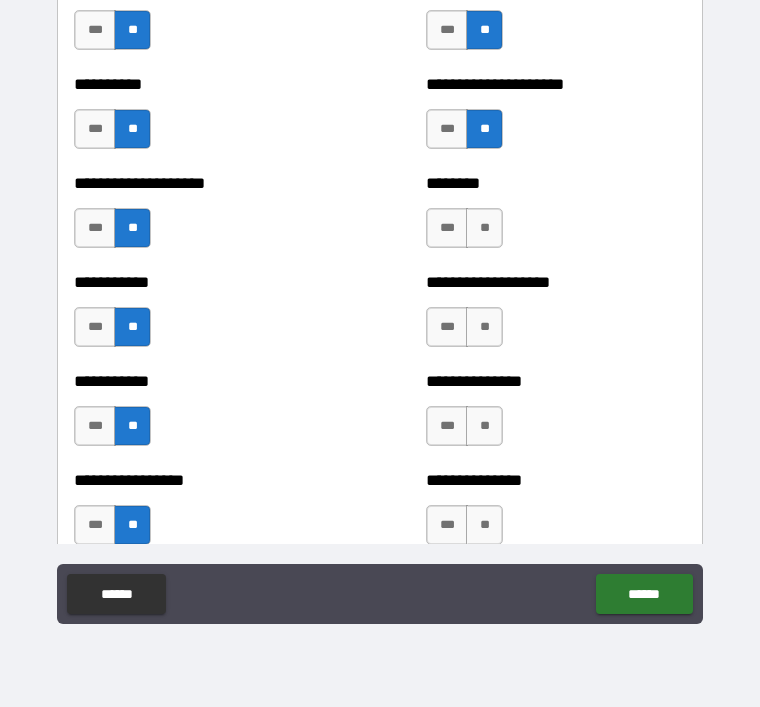 scroll, scrollTop: 2466, scrollLeft: 0, axis: vertical 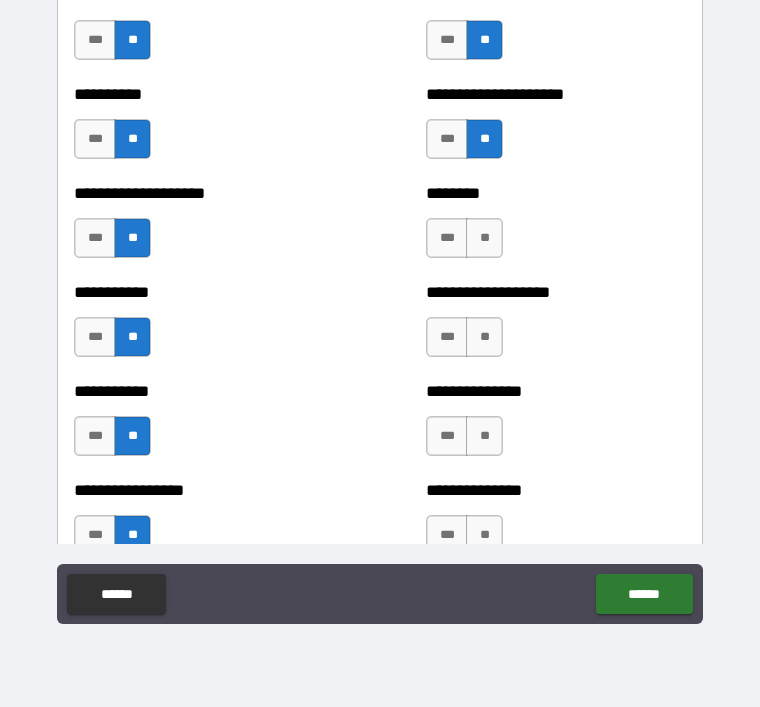 click on "**" at bounding box center [484, 238] 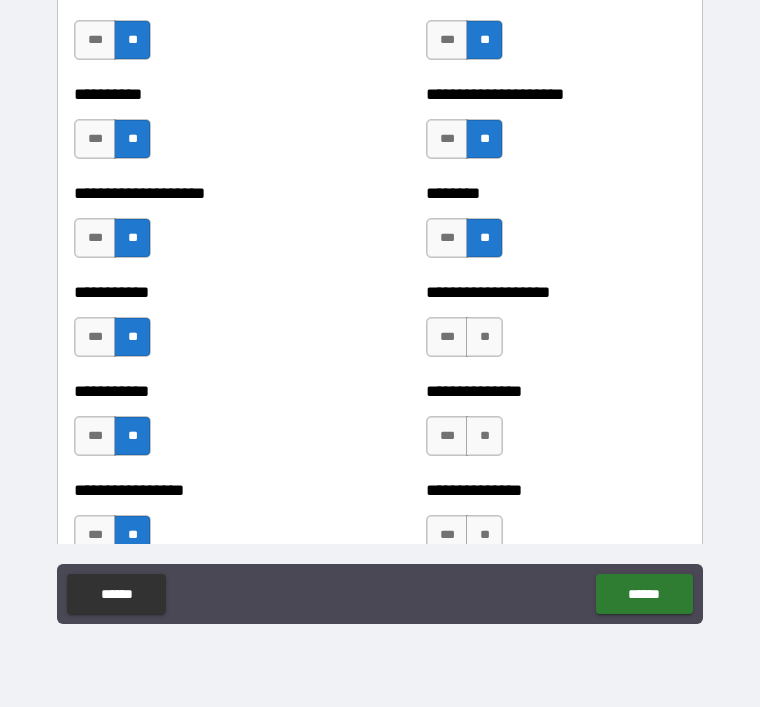 click on "**" at bounding box center [484, 337] 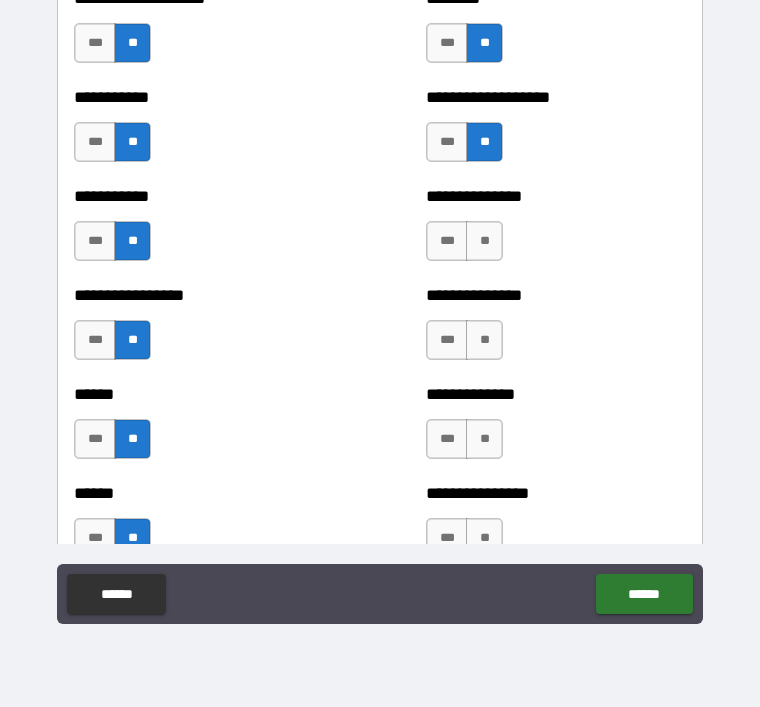 scroll, scrollTop: 2662, scrollLeft: 0, axis: vertical 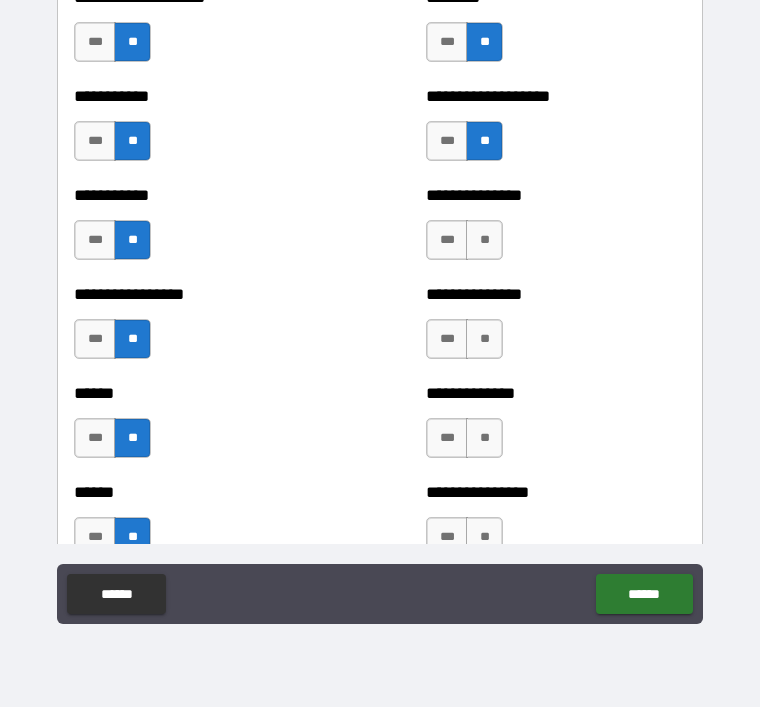 click on "**" at bounding box center (484, 240) 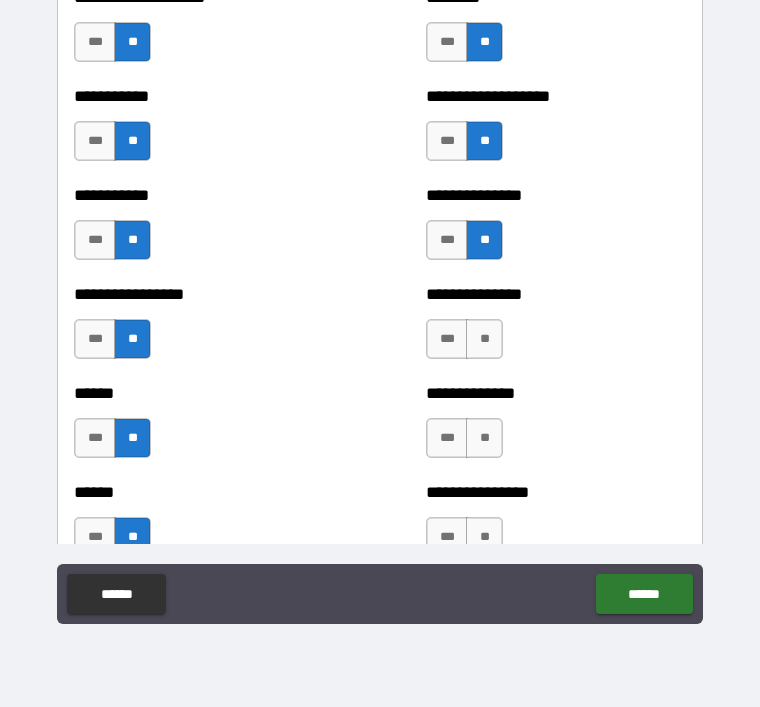 click on "**" at bounding box center [484, 339] 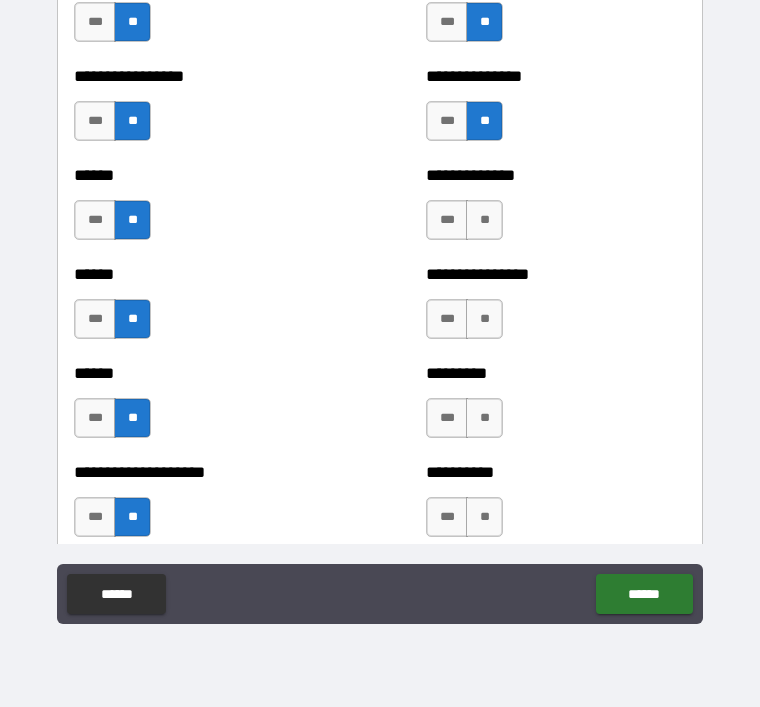 scroll, scrollTop: 2883, scrollLeft: 0, axis: vertical 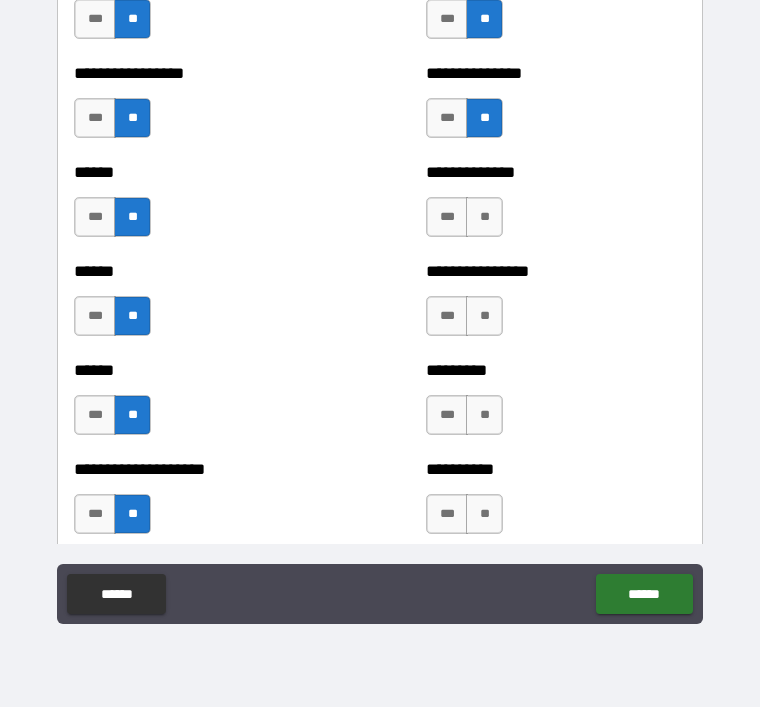 click on "**" at bounding box center [484, 217] 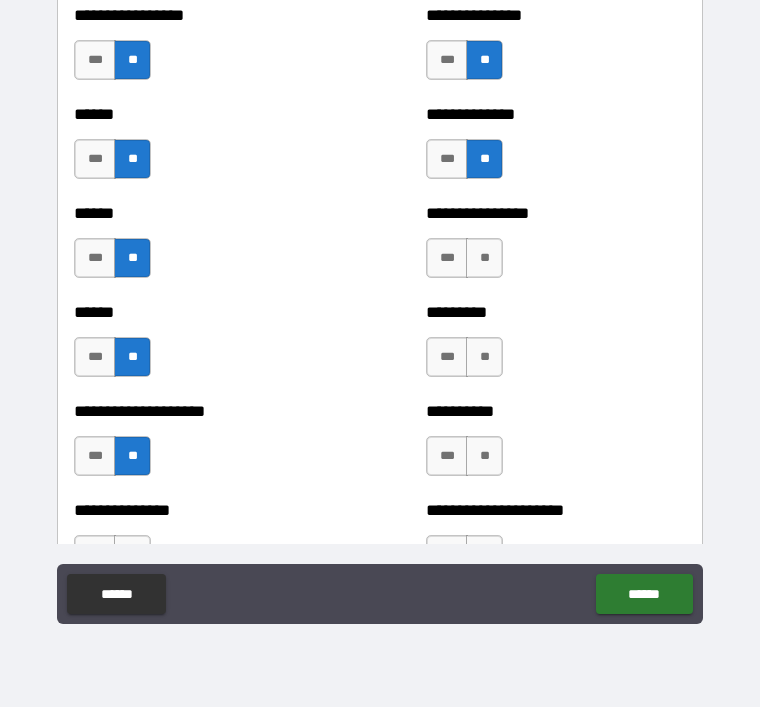 click on "**" at bounding box center [484, 258] 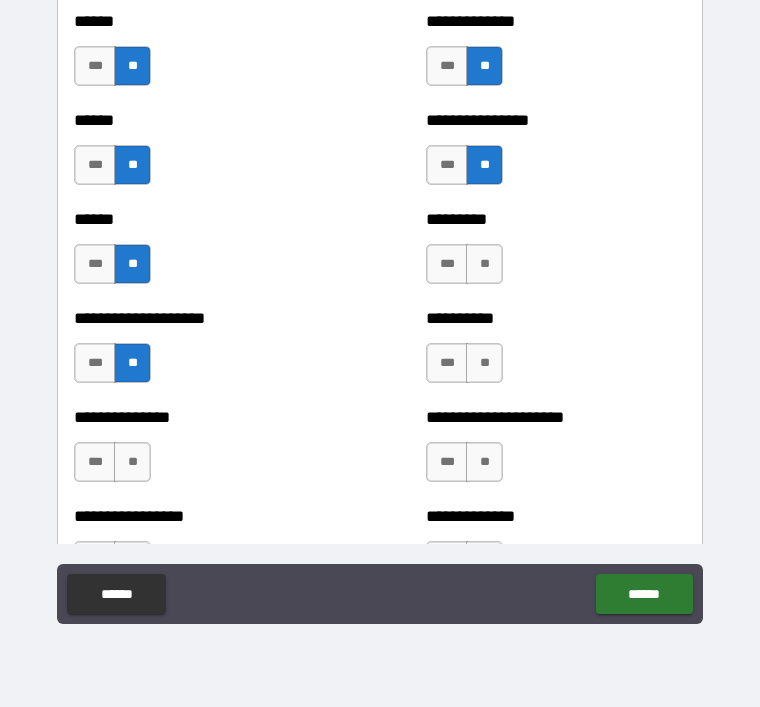 click on "**" at bounding box center [484, 264] 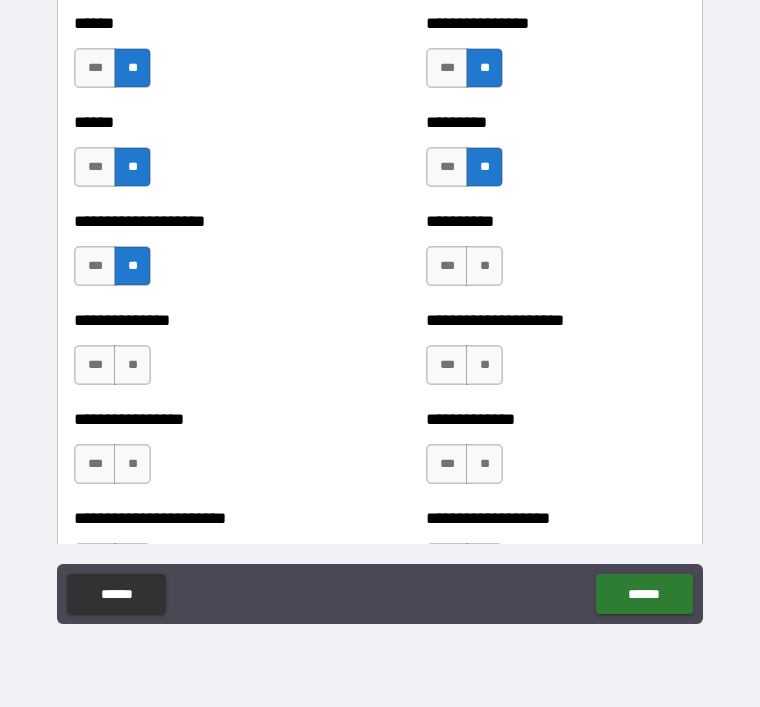 click on "**" at bounding box center (484, 266) 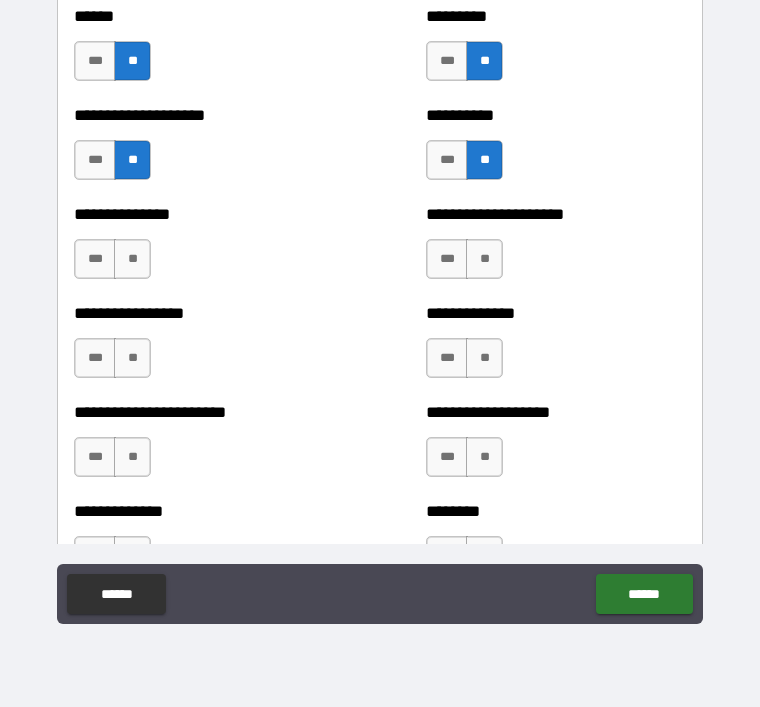 scroll, scrollTop: 3243, scrollLeft: 0, axis: vertical 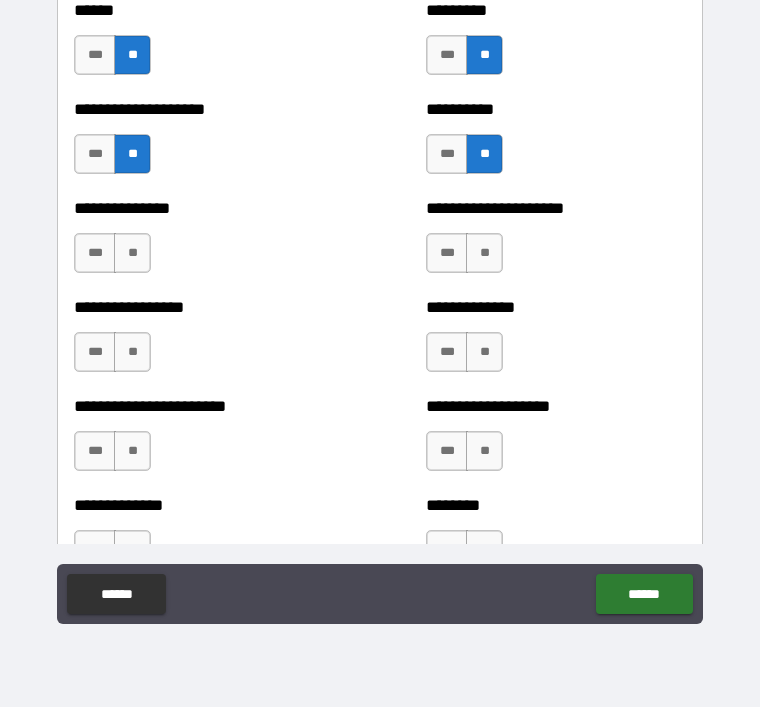 click on "**" at bounding box center [132, 253] 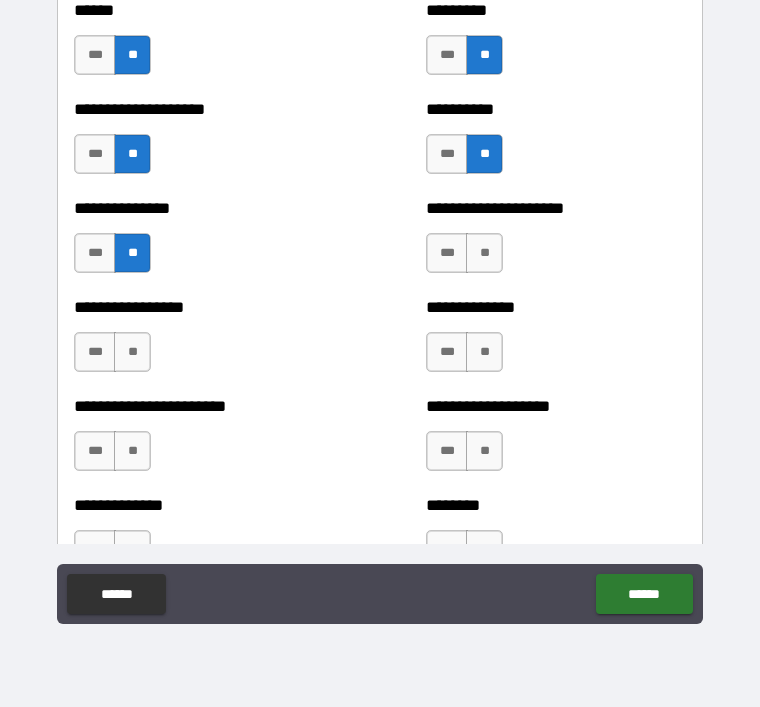 click on "**" at bounding box center [132, 352] 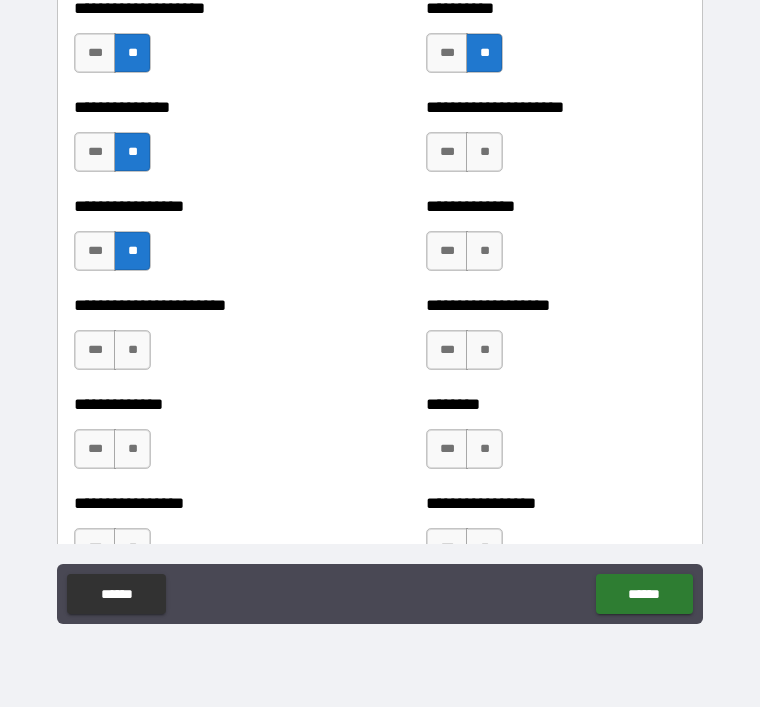 scroll, scrollTop: 3345, scrollLeft: 0, axis: vertical 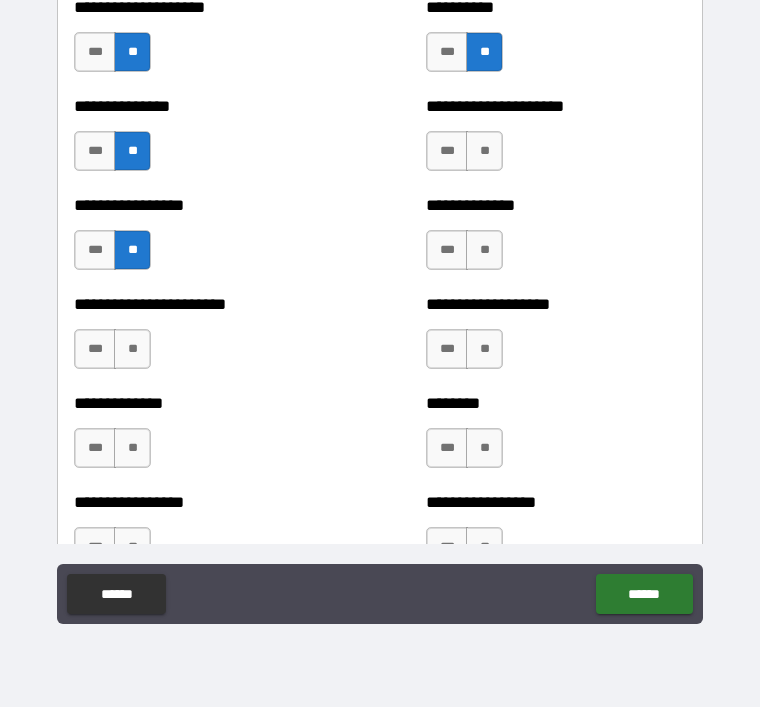 click on "***" at bounding box center [95, 250] 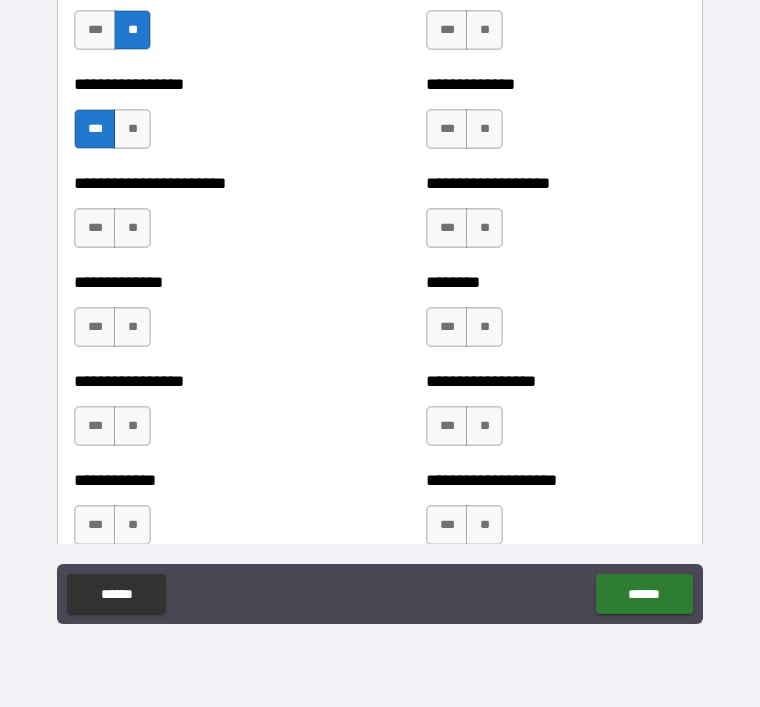 scroll, scrollTop: 3467, scrollLeft: 0, axis: vertical 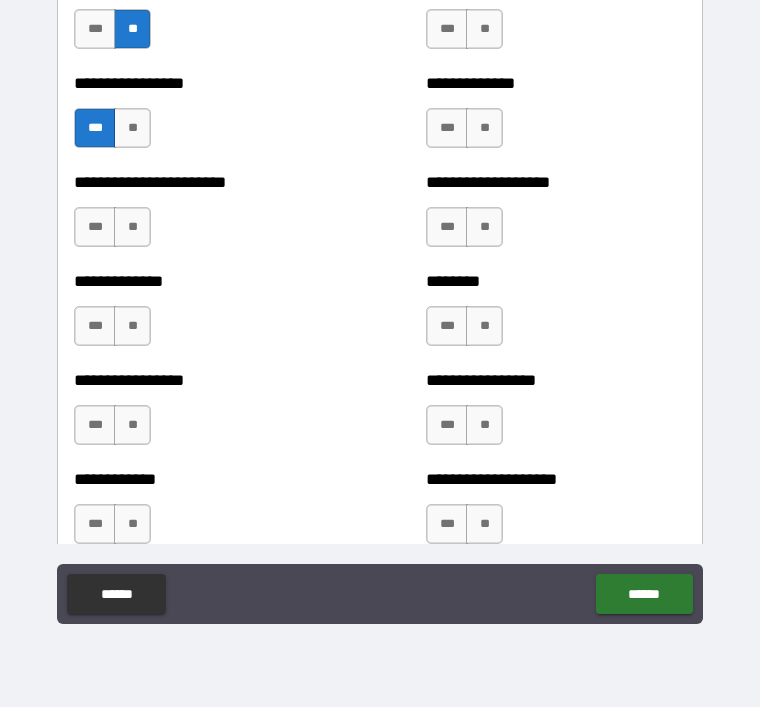 click on "**" at bounding box center [132, 227] 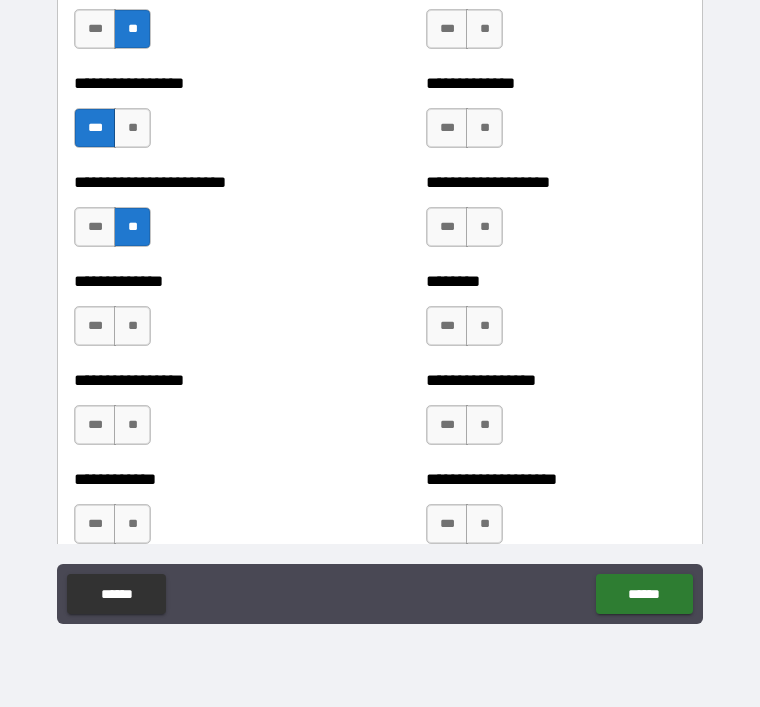 click on "**" at bounding box center [132, 326] 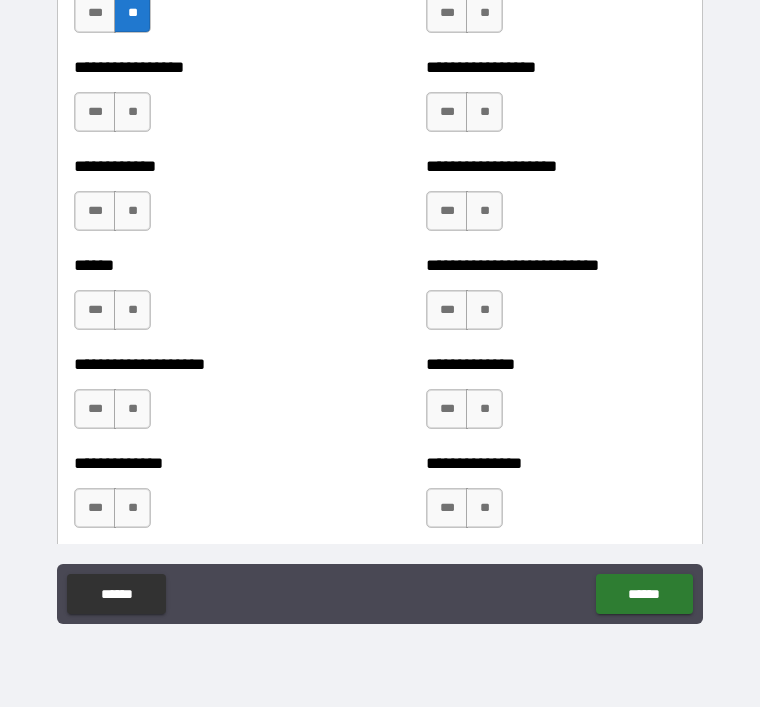 scroll, scrollTop: 3775, scrollLeft: 0, axis: vertical 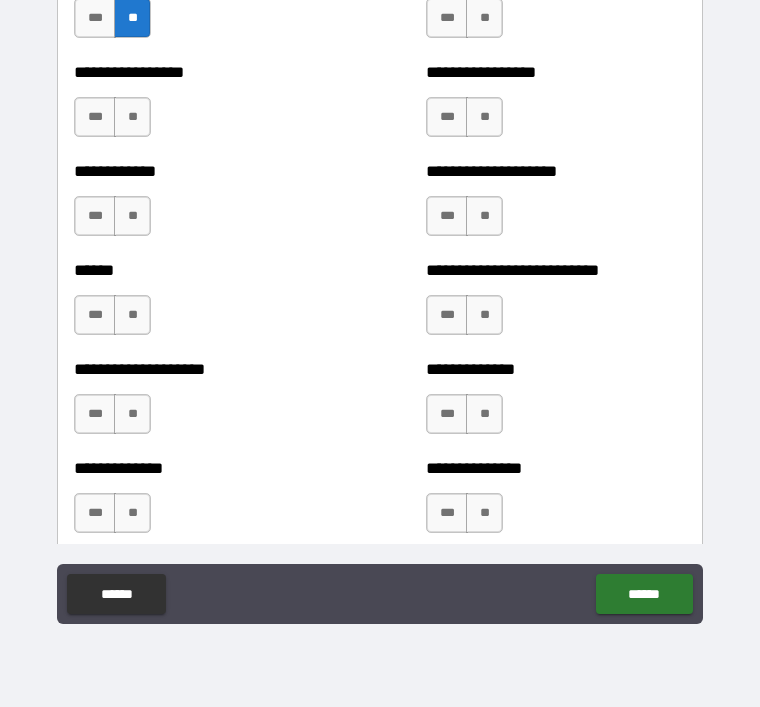 click on "**" at bounding box center (132, 117) 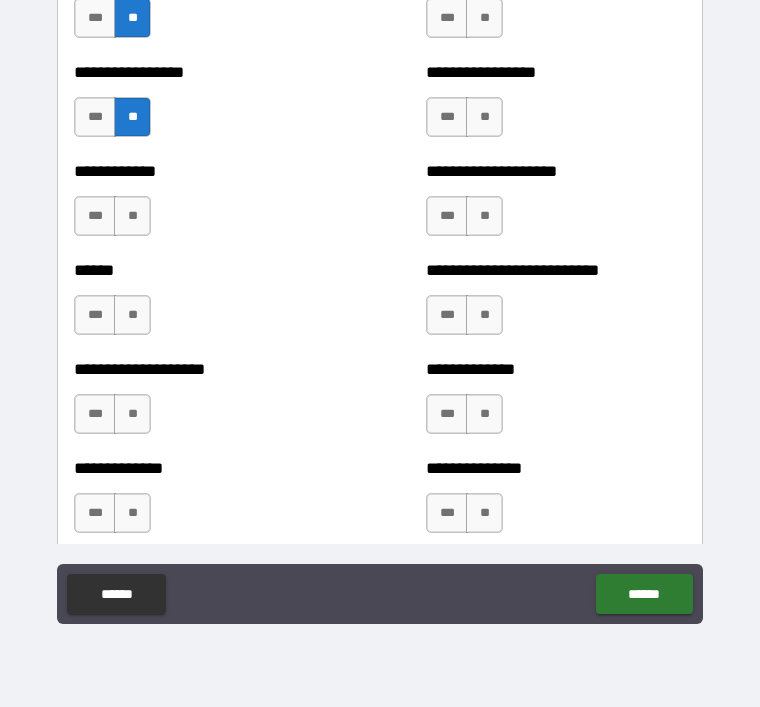 click on "**" at bounding box center (132, 216) 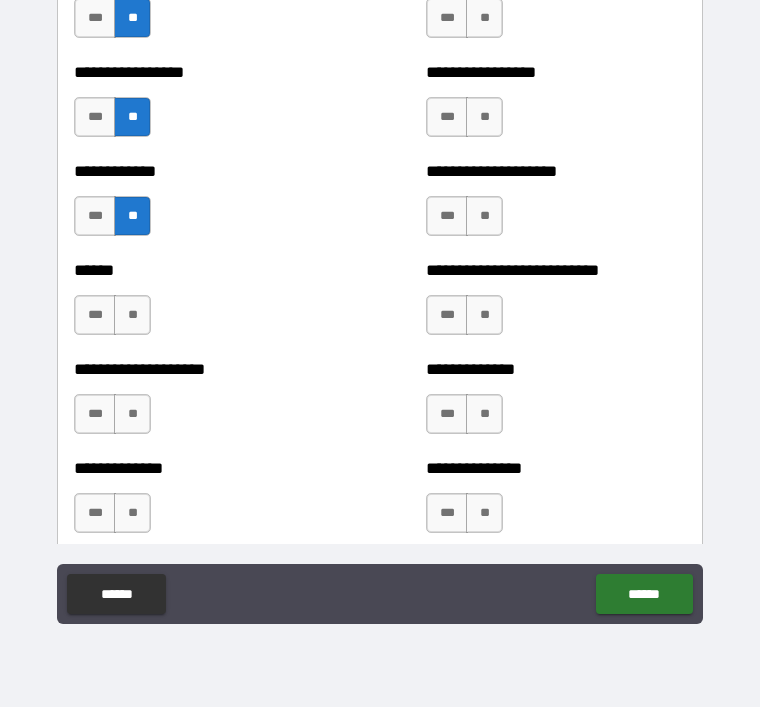 click on "**" at bounding box center (132, 315) 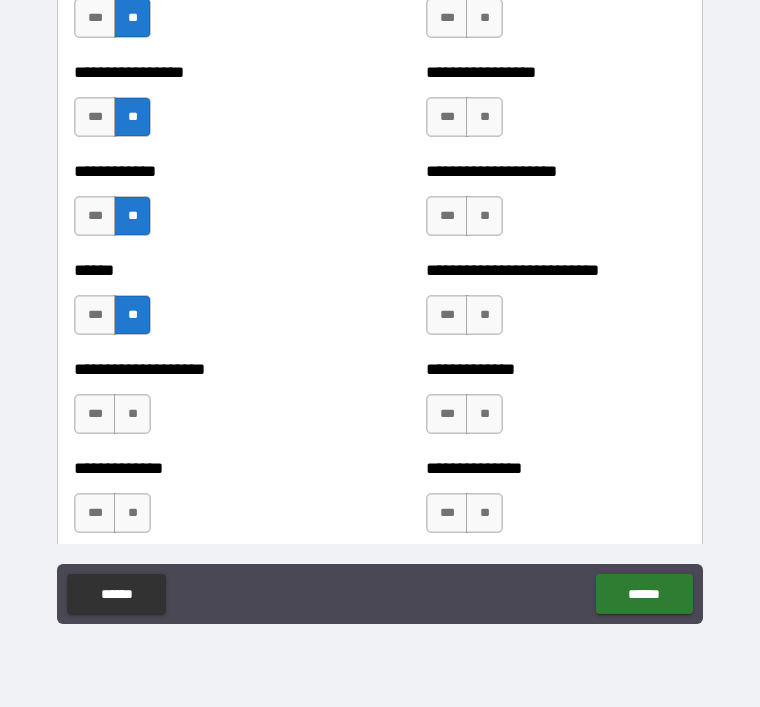 click on "**" at bounding box center [132, 414] 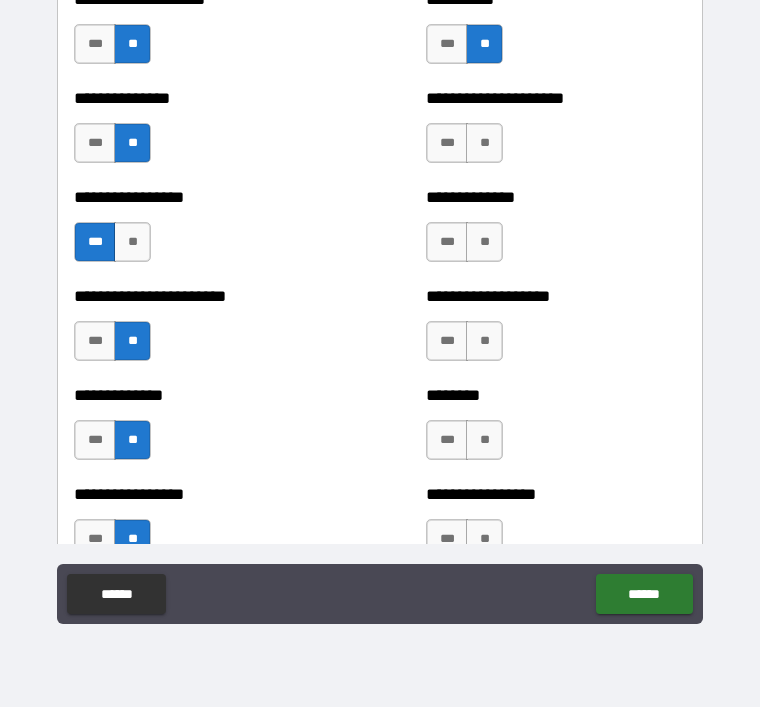scroll, scrollTop: 3340, scrollLeft: 0, axis: vertical 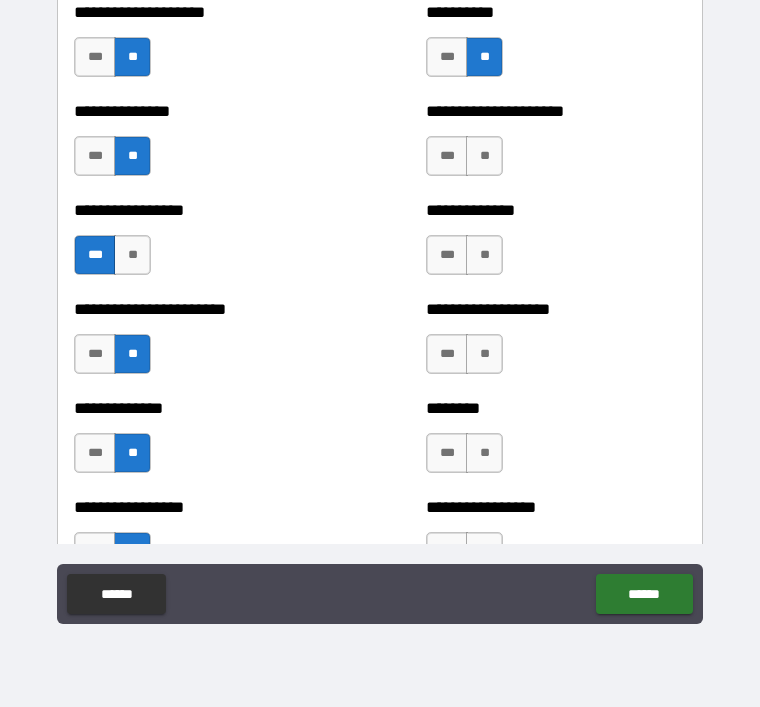 click on "**" at bounding box center (484, 156) 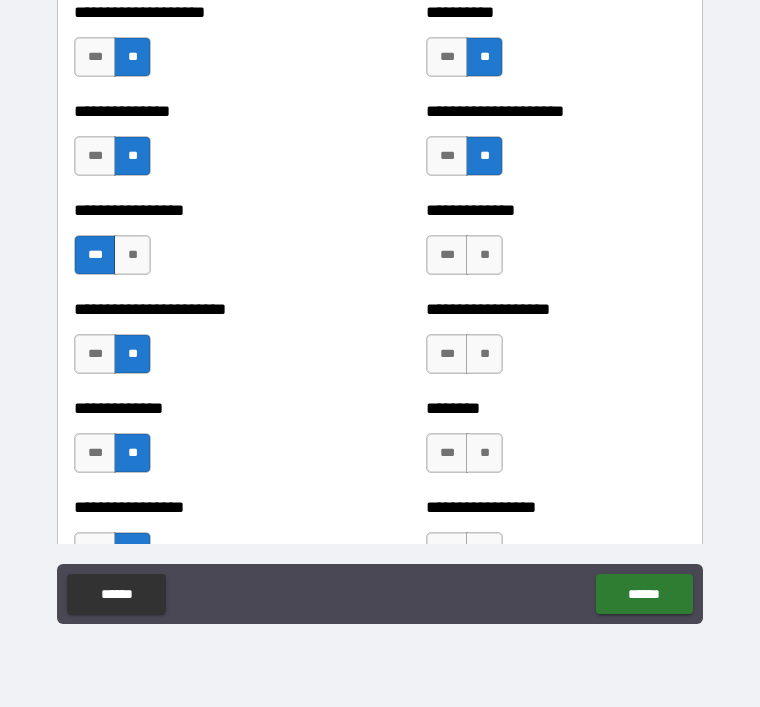 click on "**" at bounding box center (484, 255) 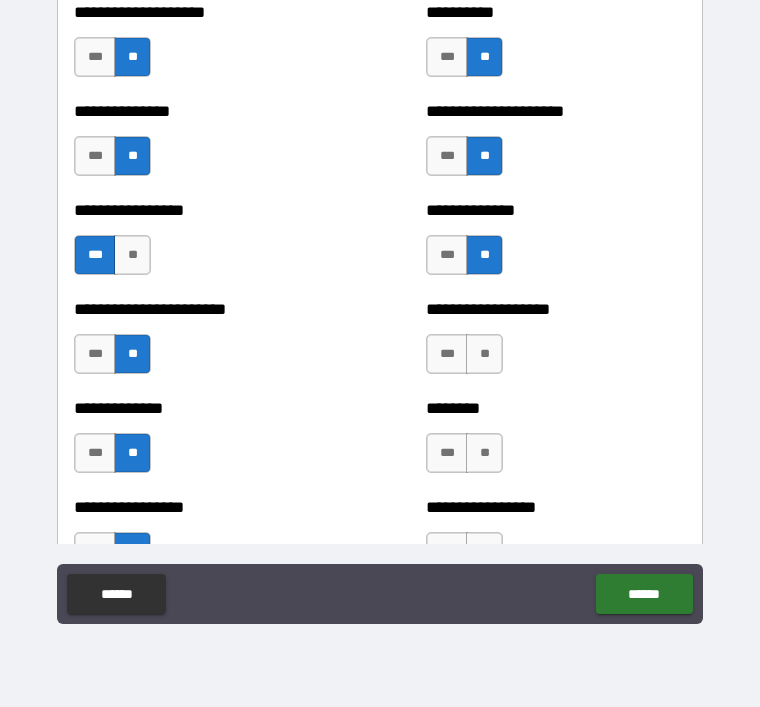 click on "**" at bounding box center (484, 354) 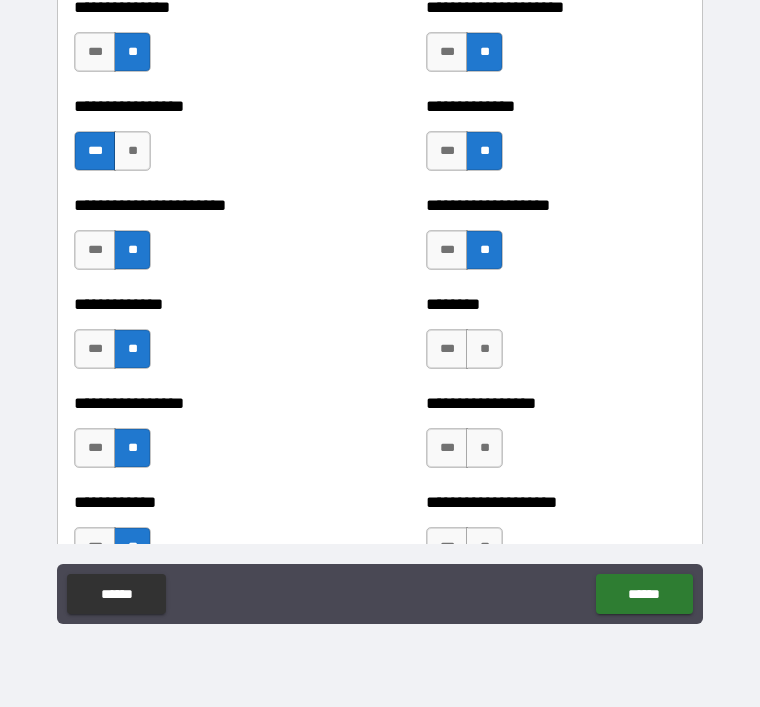 scroll, scrollTop: 3501, scrollLeft: 0, axis: vertical 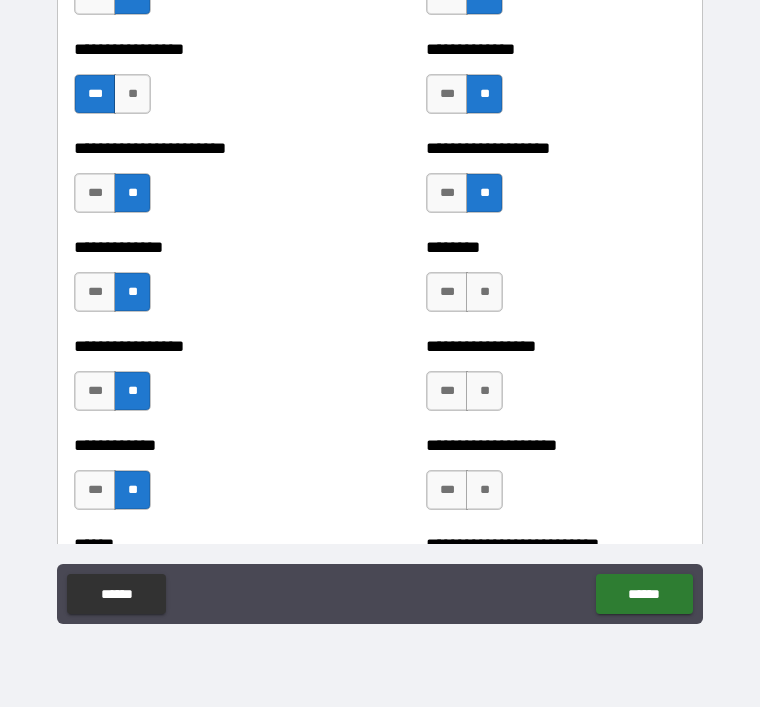 click on "**" at bounding box center (484, 292) 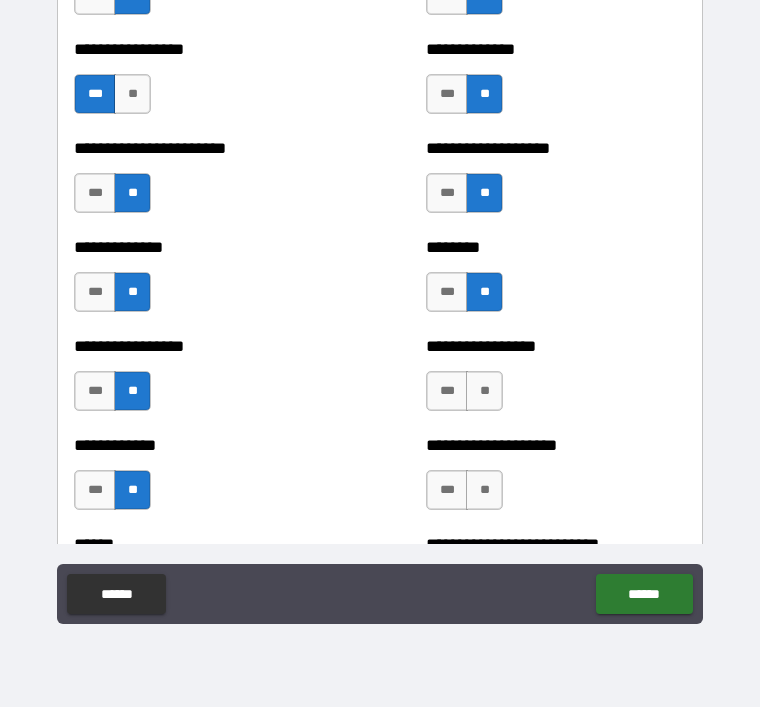click on "**" at bounding box center (484, 391) 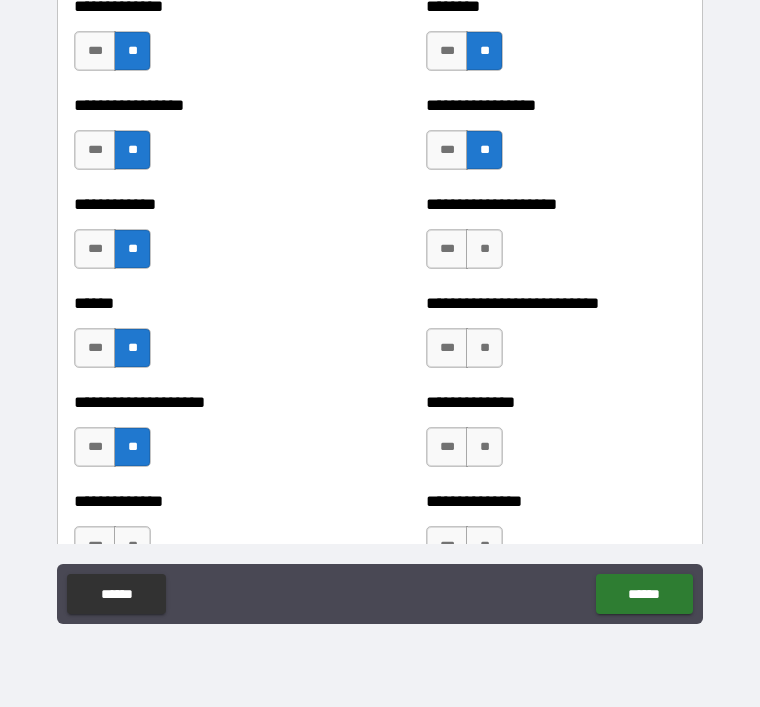 click on "**" at bounding box center (484, 249) 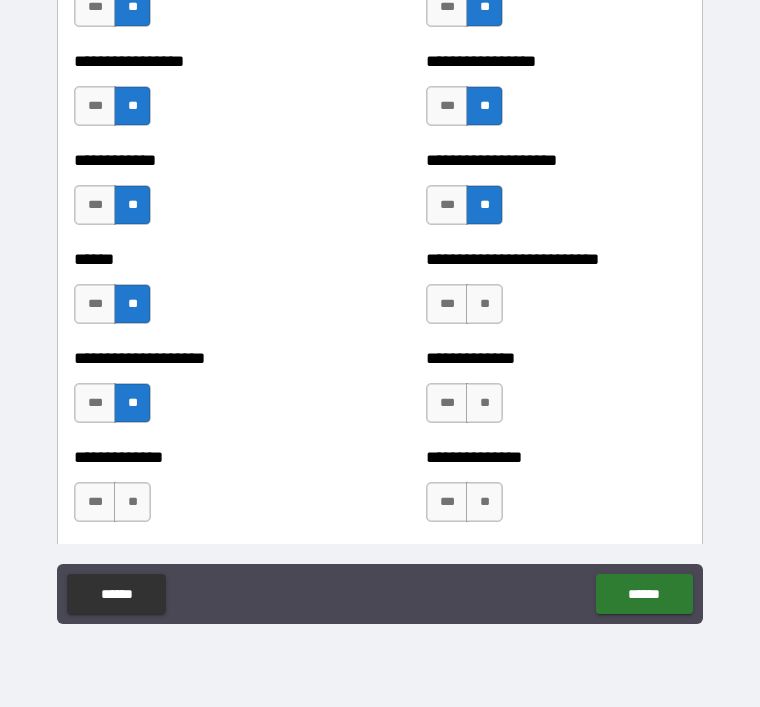 scroll, scrollTop: 3843, scrollLeft: 0, axis: vertical 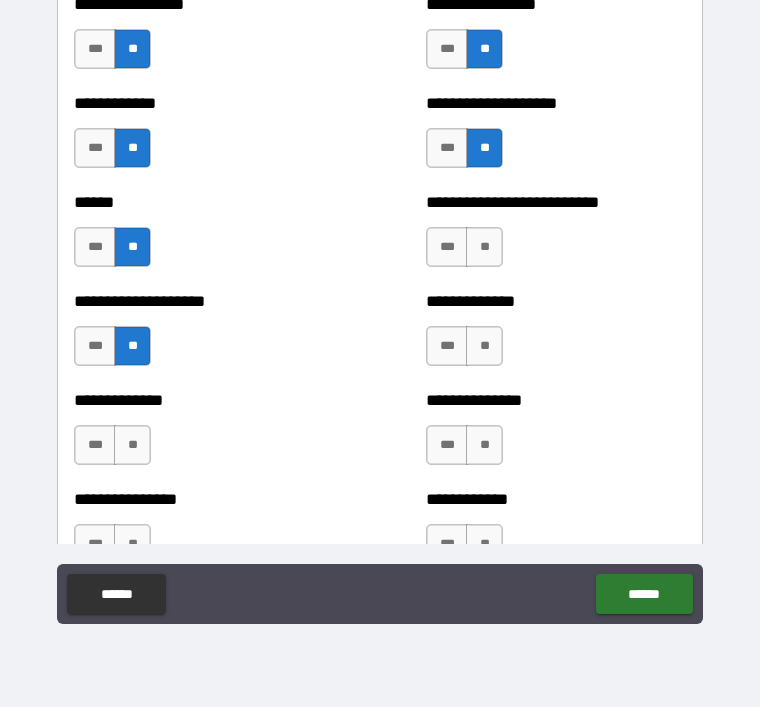 click on "**" at bounding box center [484, 247] 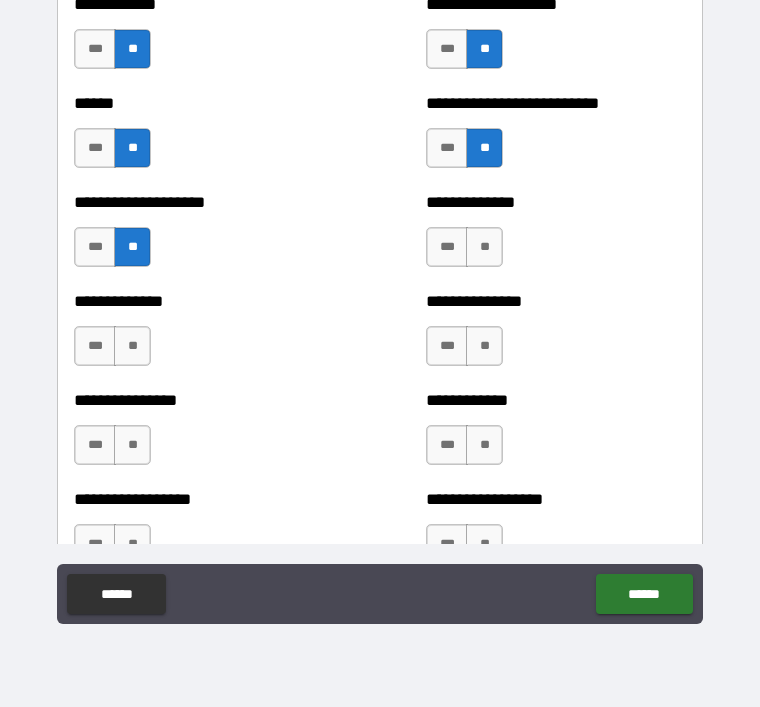 click on "**" at bounding box center (484, 247) 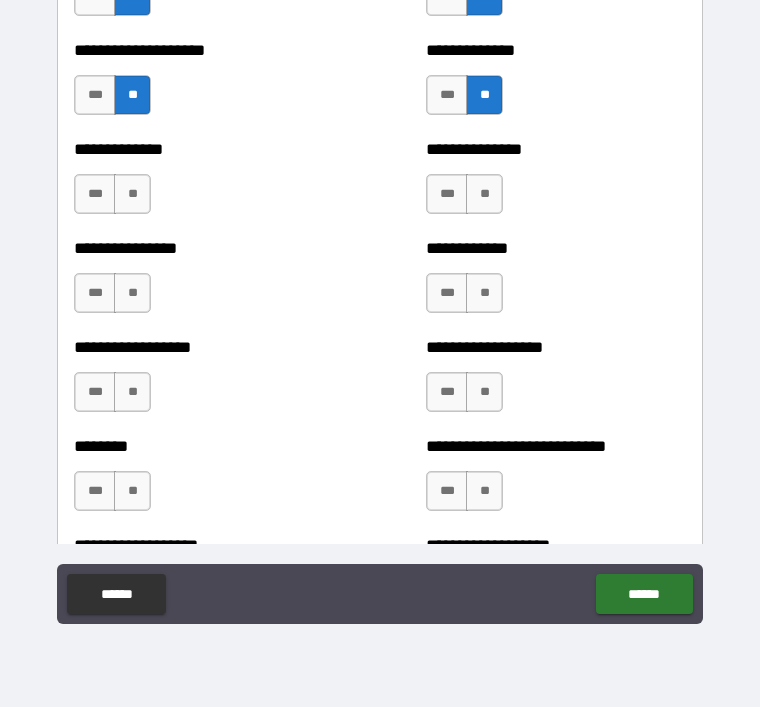 scroll, scrollTop: 4097, scrollLeft: 0, axis: vertical 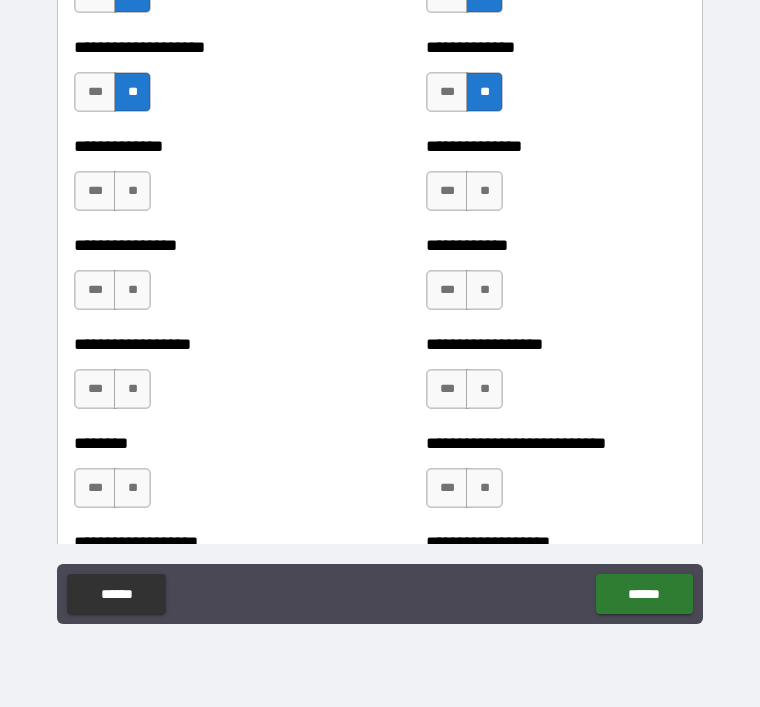 click on "**" at bounding box center (132, 191) 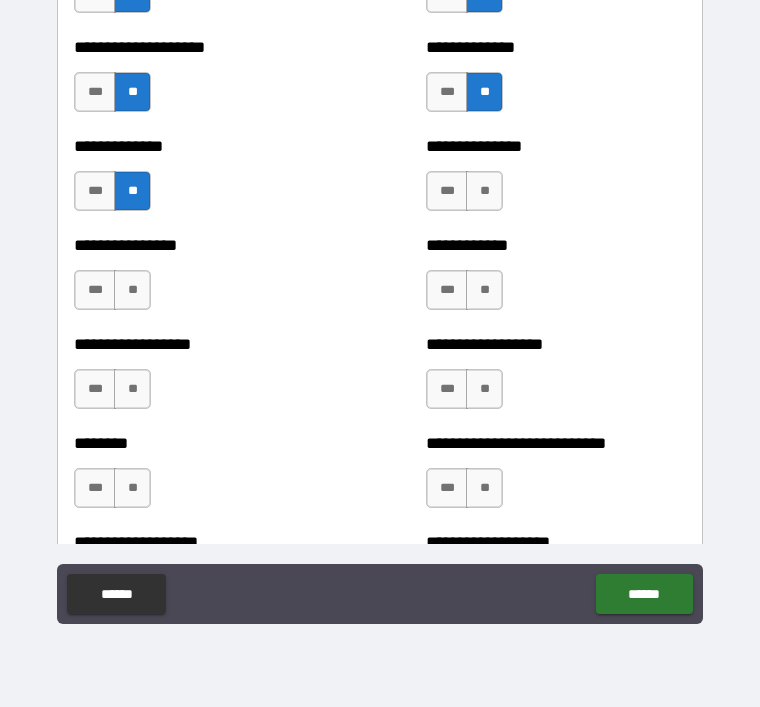 click on "**" at bounding box center (132, 290) 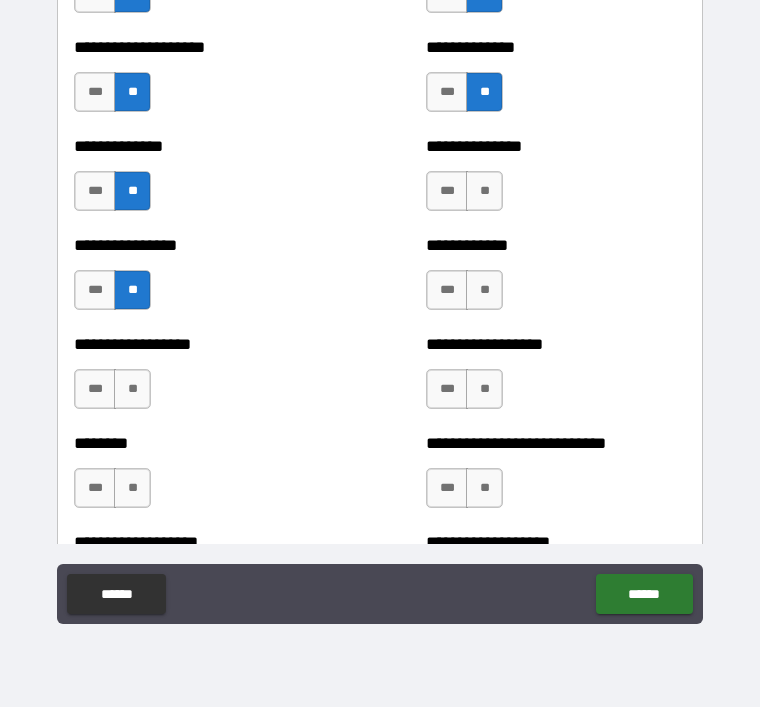 click on "**" at bounding box center [132, 389] 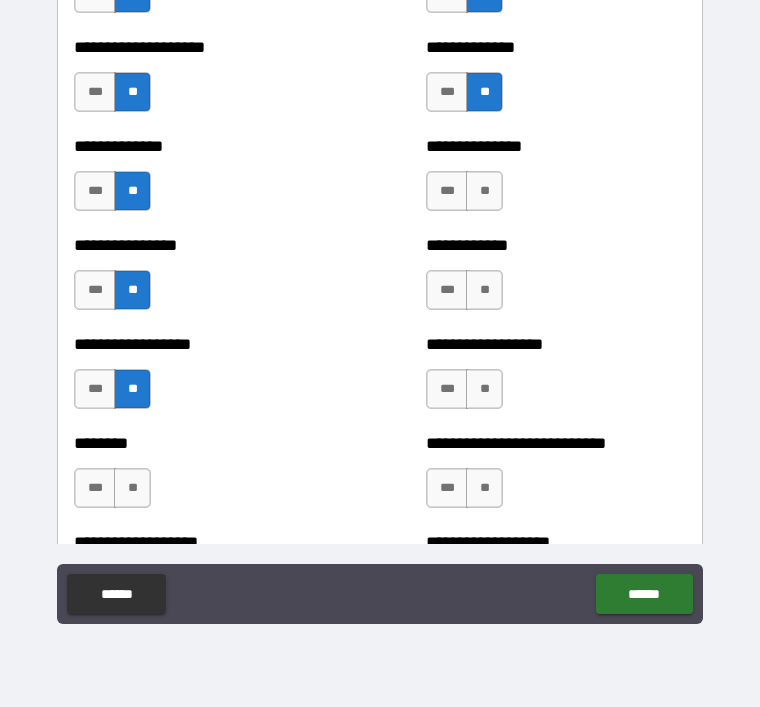 click on "**" at bounding box center (132, 488) 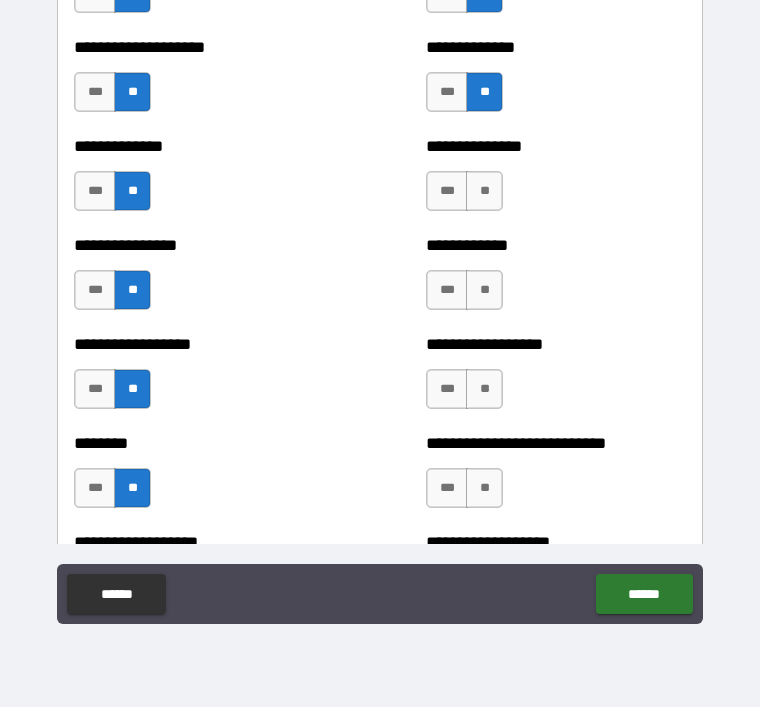 click on "**" at bounding box center [484, 191] 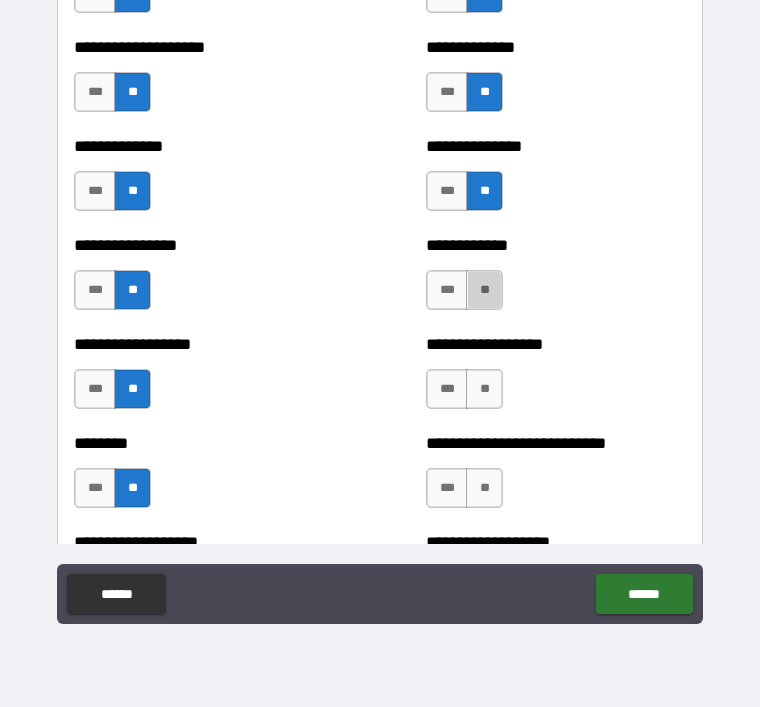 click on "**" at bounding box center [484, 290] 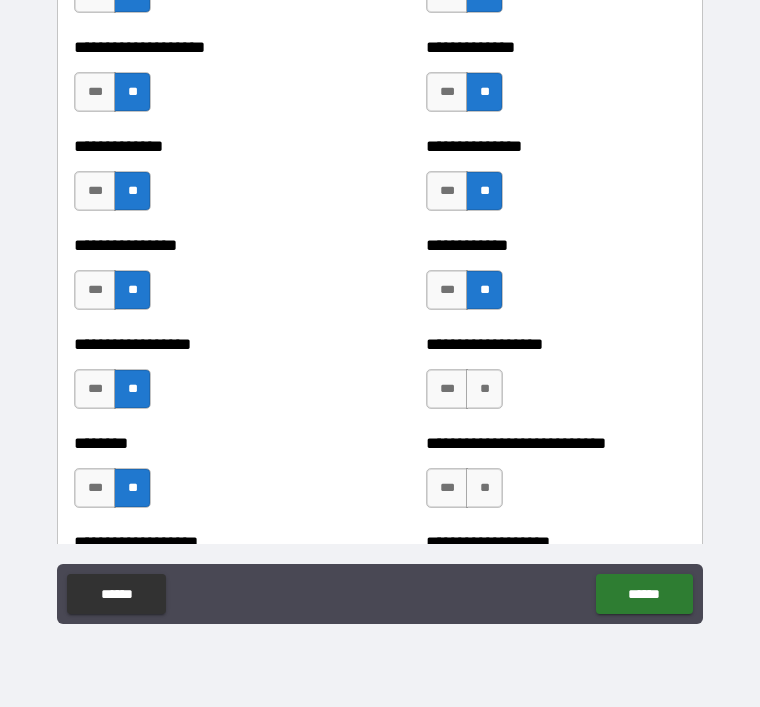 click on "**" at bounding box center (484, 389) 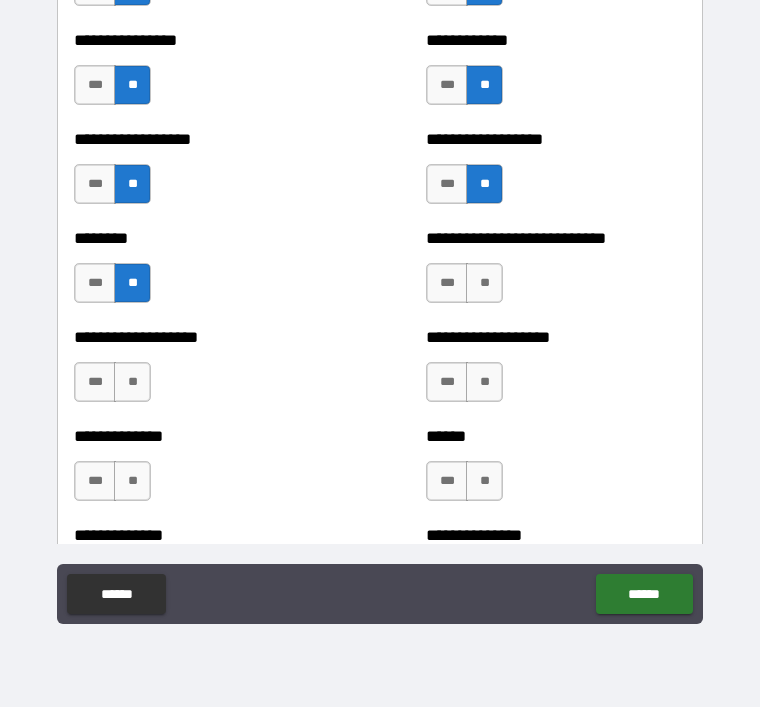 click on "**" at bounding box center (484, 283) 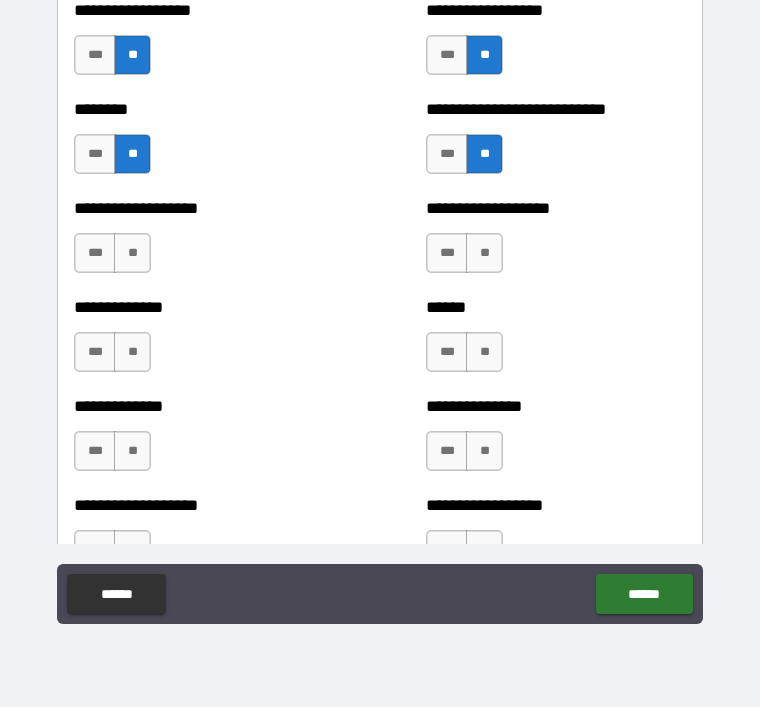 scroll, scrollTop: 4441, scrollLeft: 0, axis: vertical 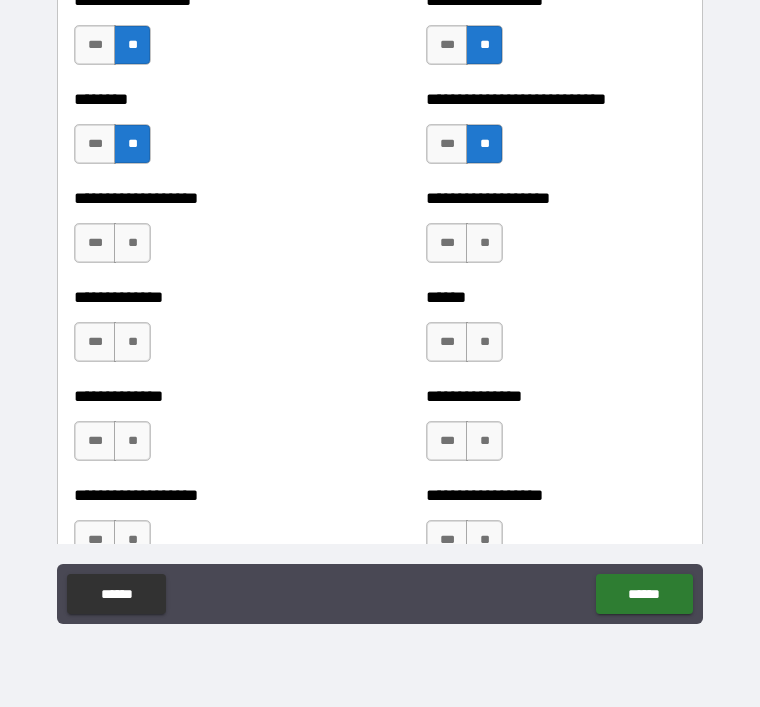 click on "**" at bounding box center [484, 243] 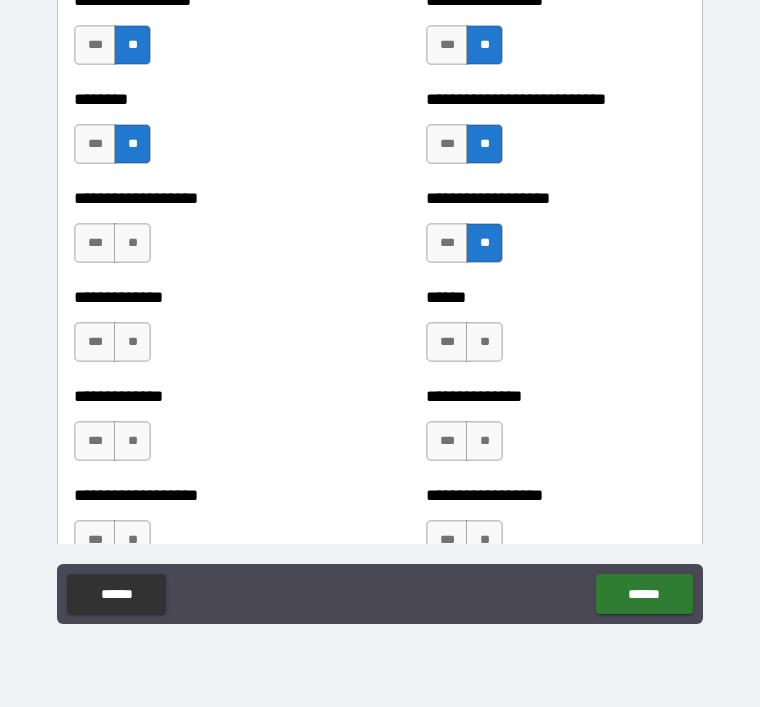click on "***" at bounding box center [95, 243] 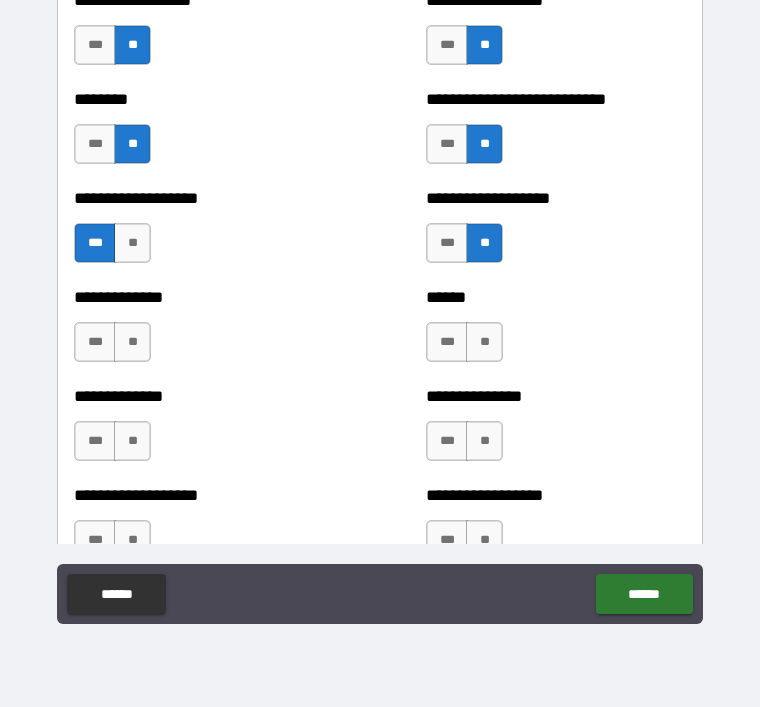 click on "**" at bounding box center (132, 243) 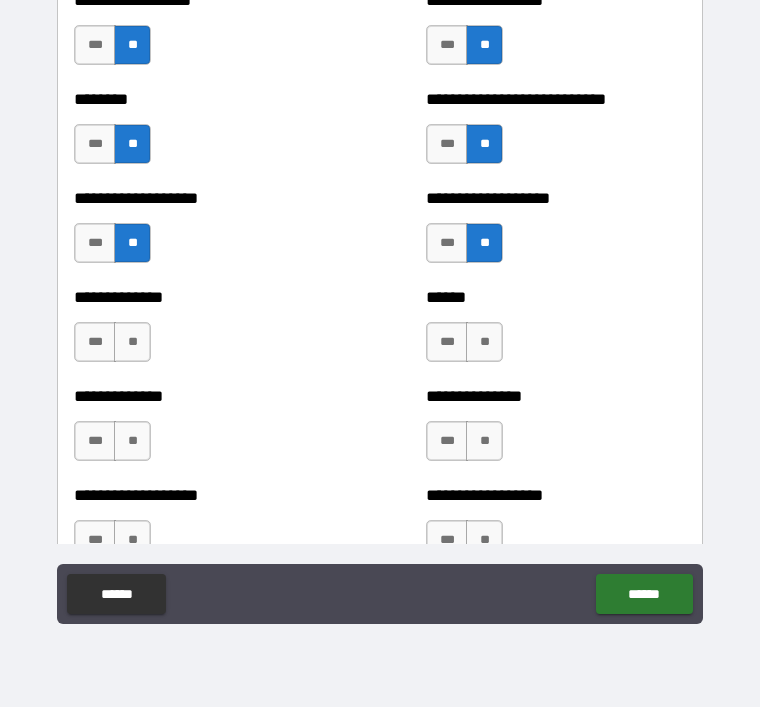 click on "**" at bounding box center (132, 342) 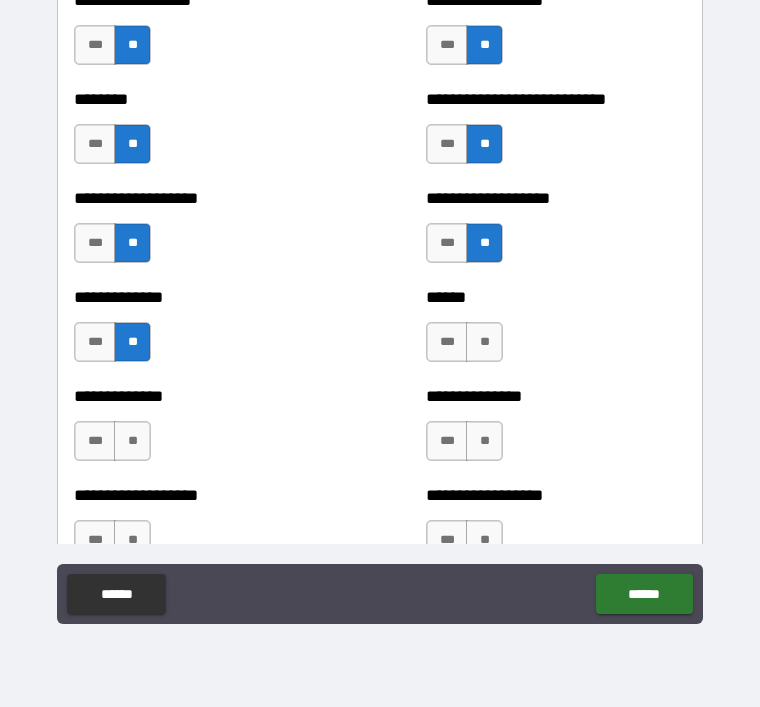 click on "**" at bounding box center [484, 342] 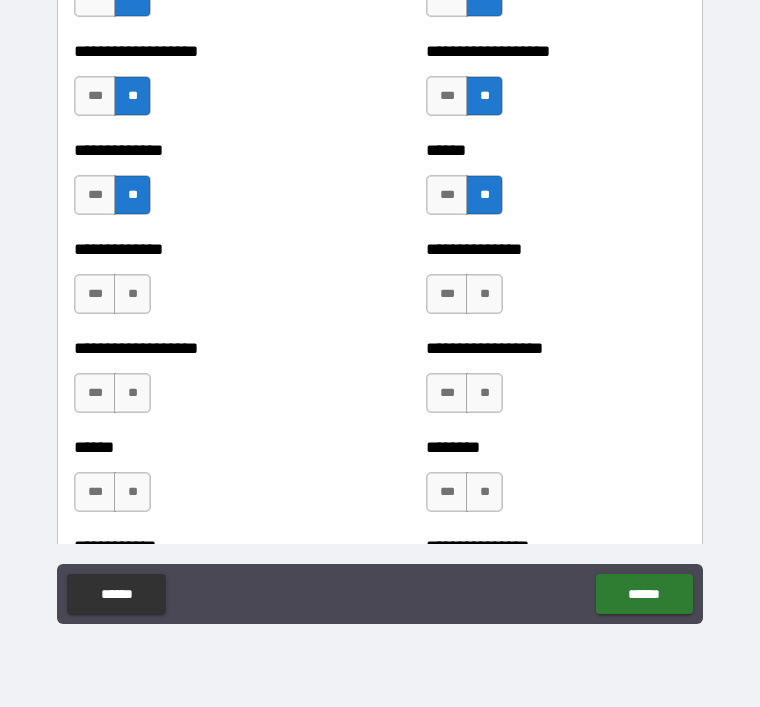 scroll, scrollTop: 4590, scrollLeft: 0, axis: vertical 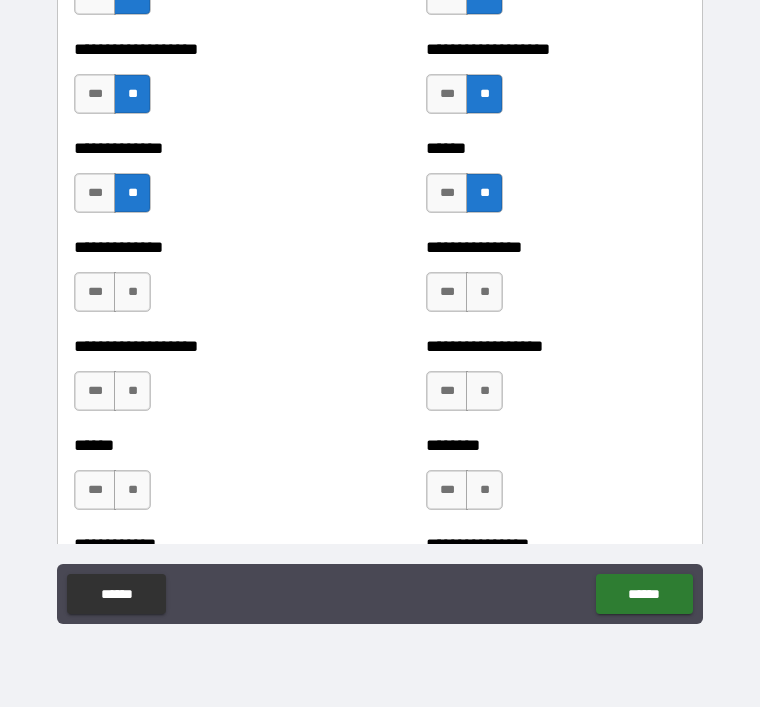 click on "**" at bounding box center [484, 292] 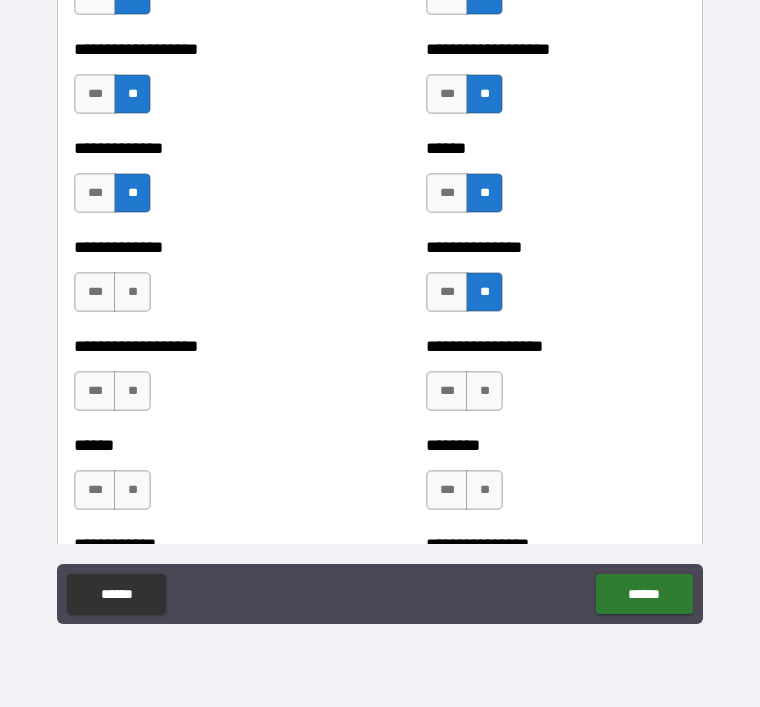 click on "**" at bounding box center [132, 292] 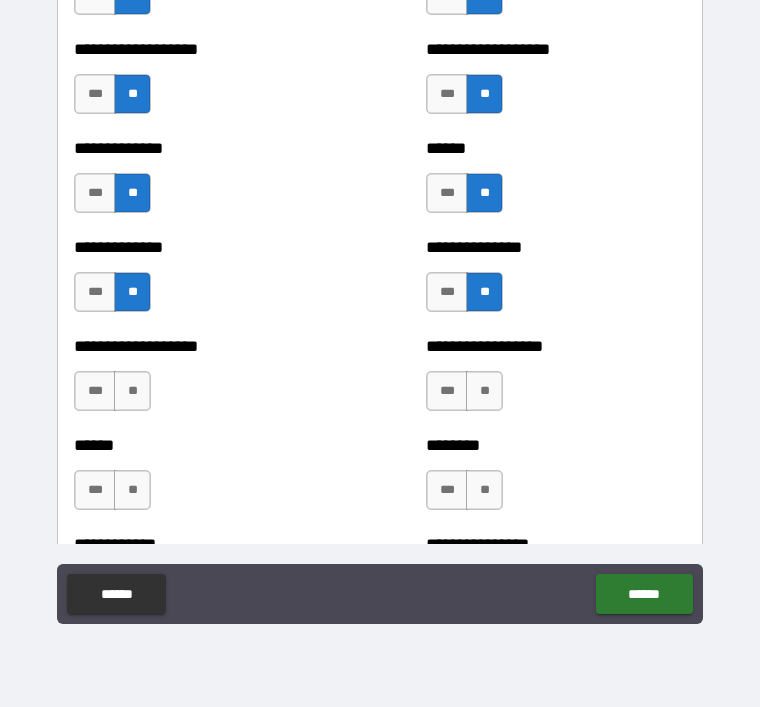 click on "**" at bounding box center [132, 391] 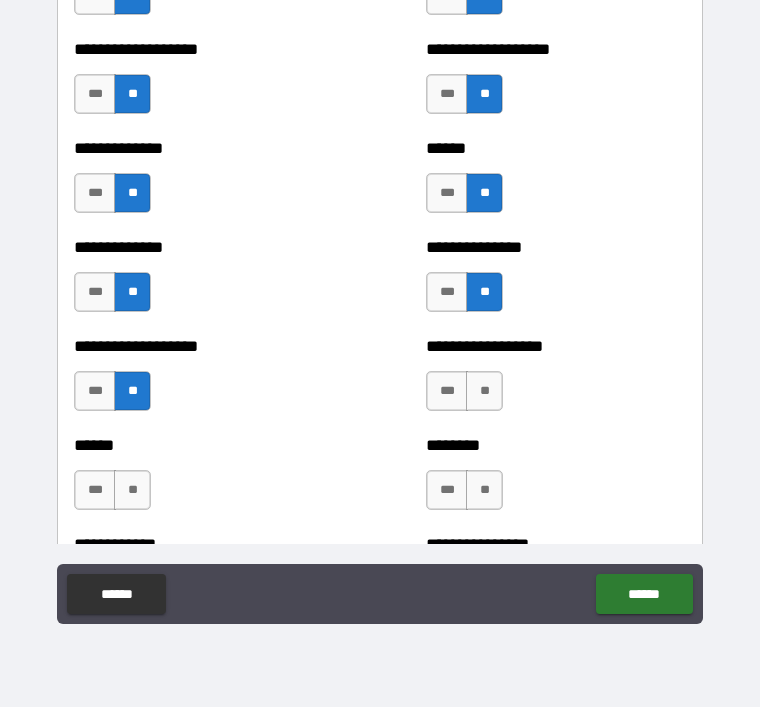 click on "**" at bounding box center (484, 391) 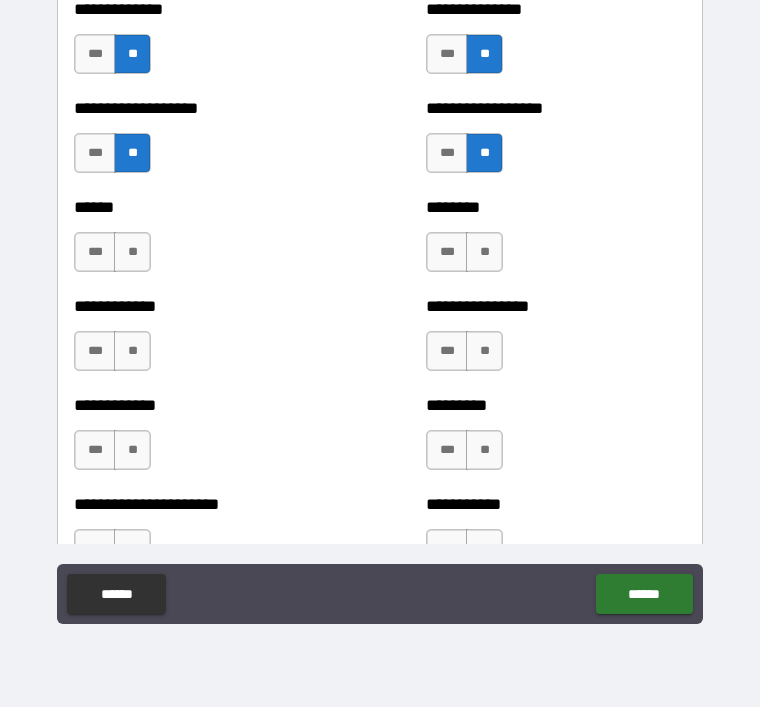 scroll, scrollTop: 4835, scrollLeft: 0, axis: vertical 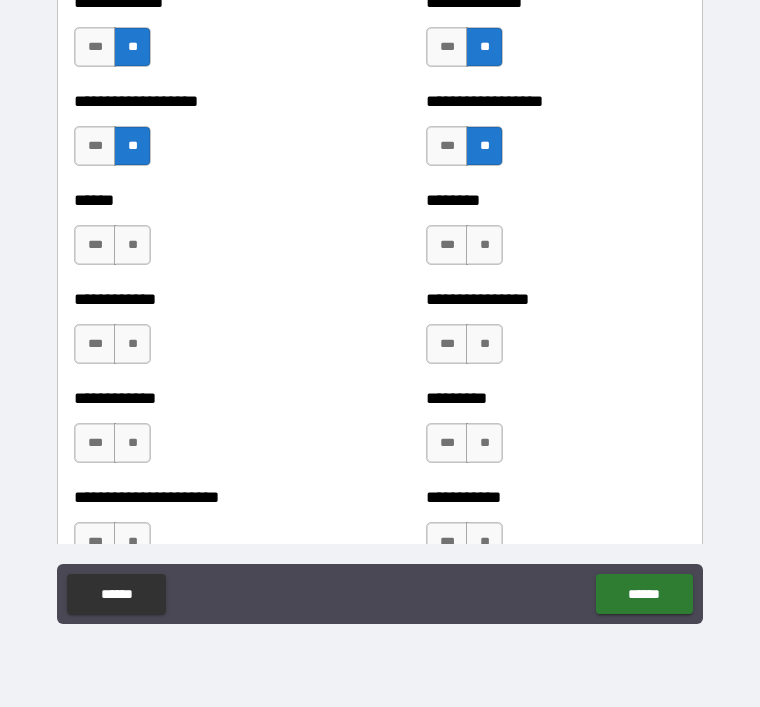 click on "**" at bounding box center (484, 245) 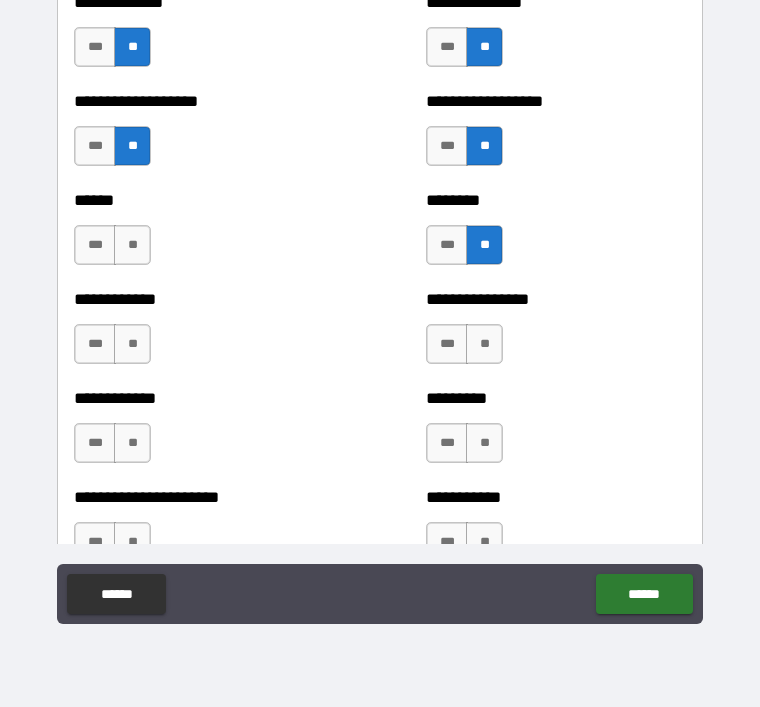 click on "**" at bounding box center (132, 245) 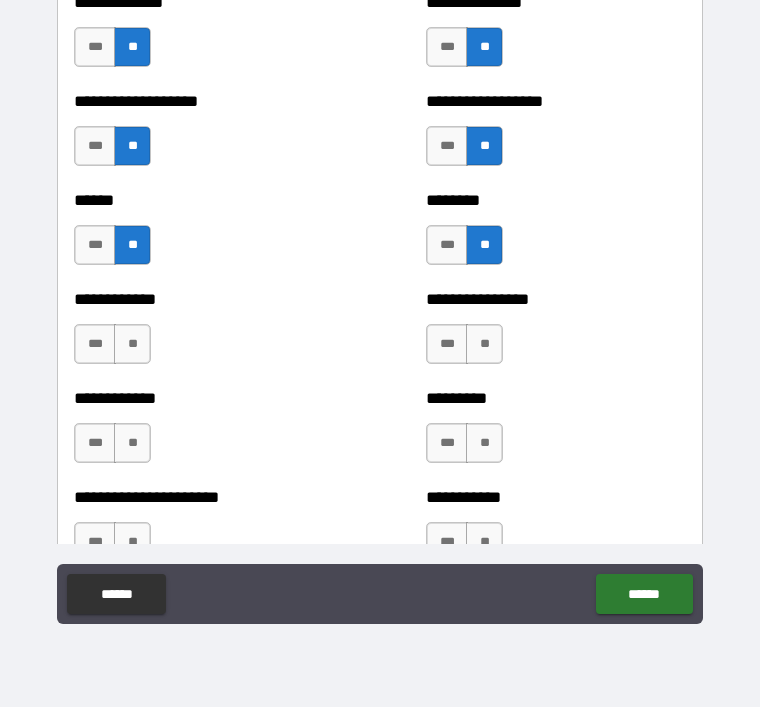 click on "**" at bounding box center [132, 344] 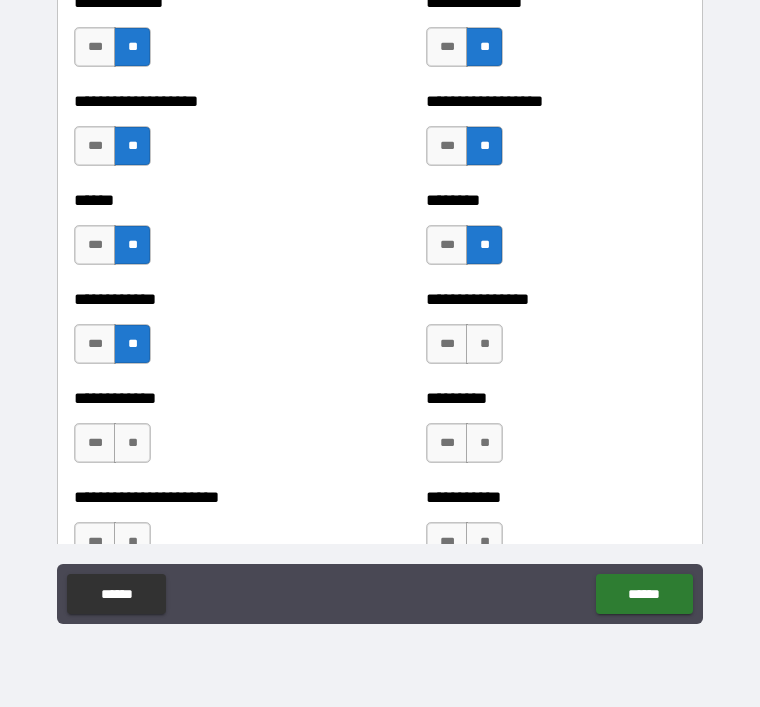 click on "**" at bounding box center (484, 344) 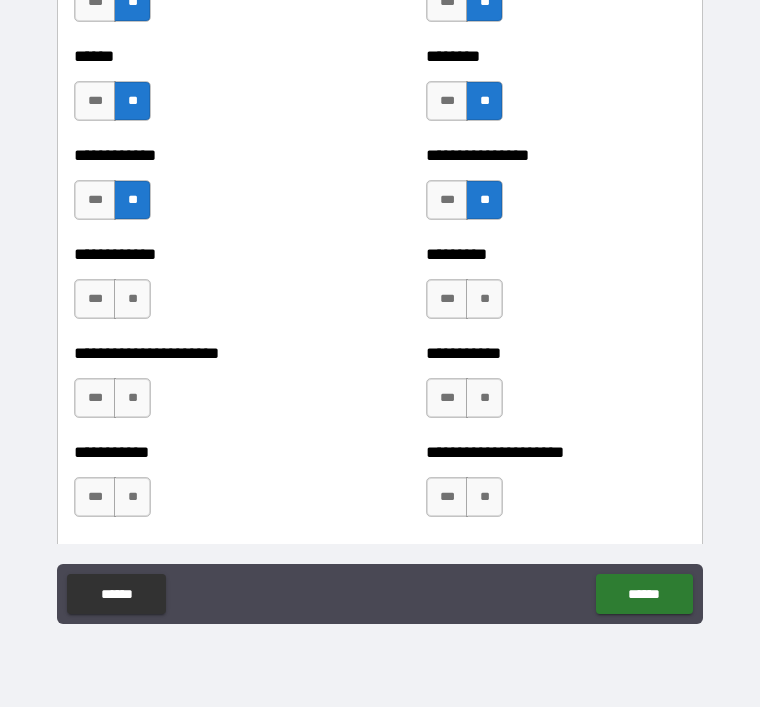 scroll, scrollTop: 5005, scrollLeft: 0, axis: vertical 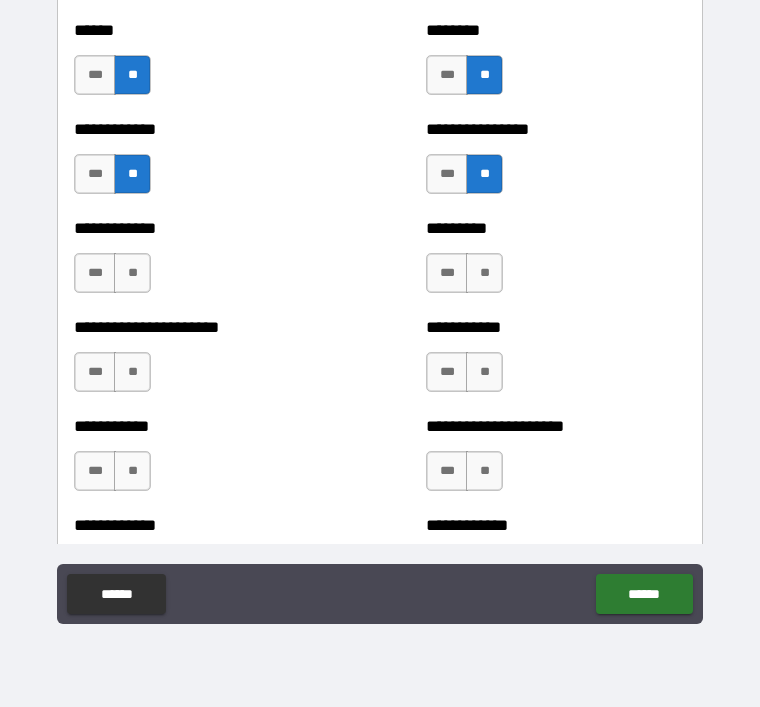 click on "**" at bounding box center (484, 273) 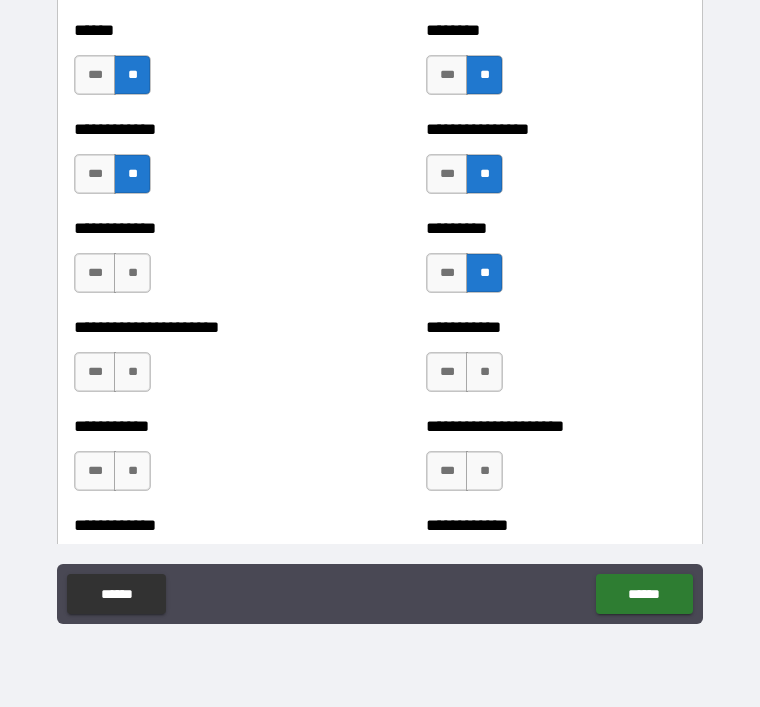 click on "**" at bounding box center (132, 273) 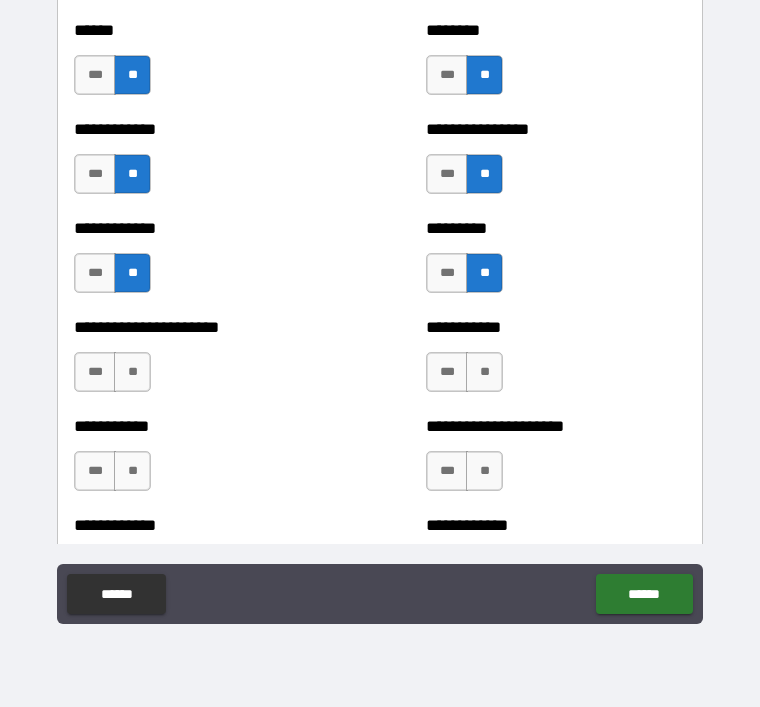 click on "**" at bounding box center [132, 372] 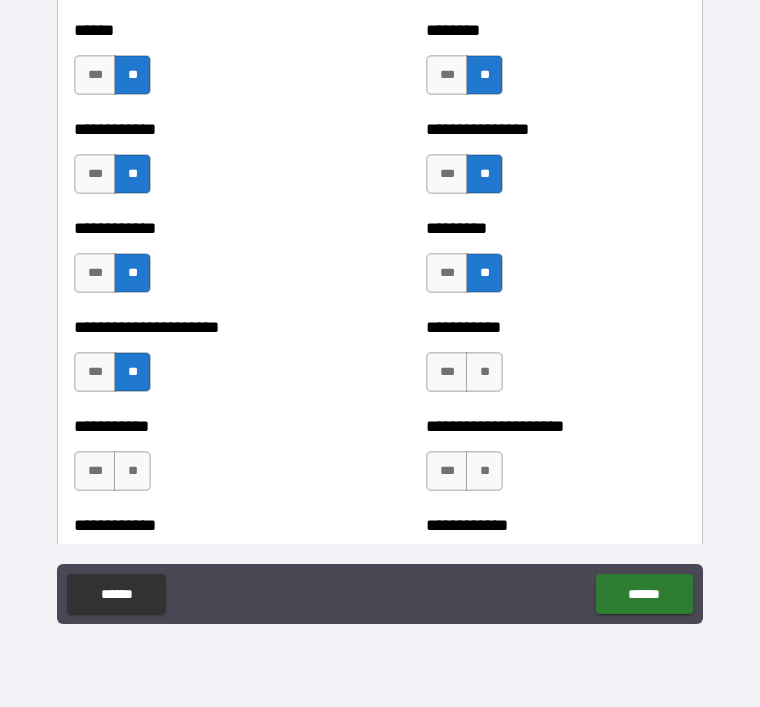 click on "**" at bounding box center [484, 372] 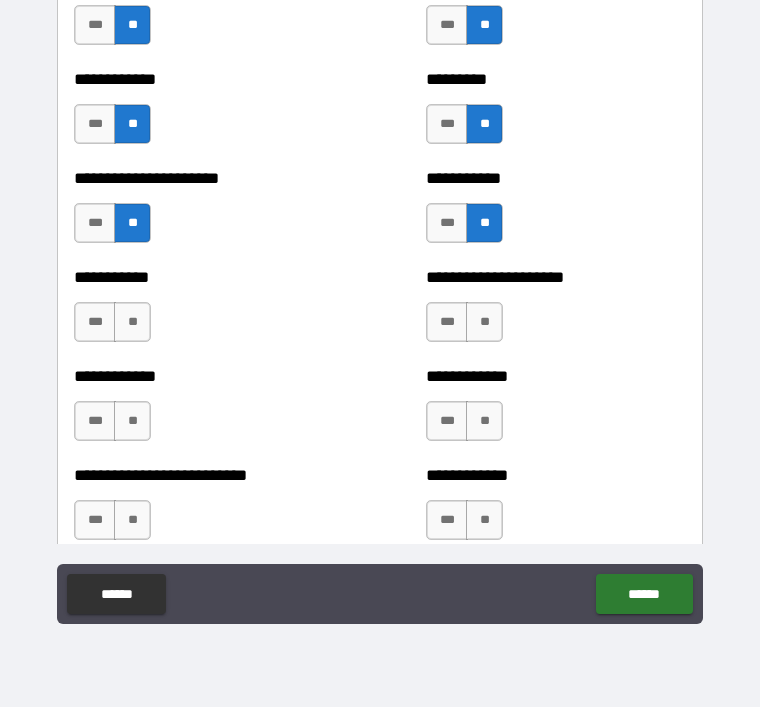 scroll, scrollTop: 5159, scrollLeft: 0, axis: vertical 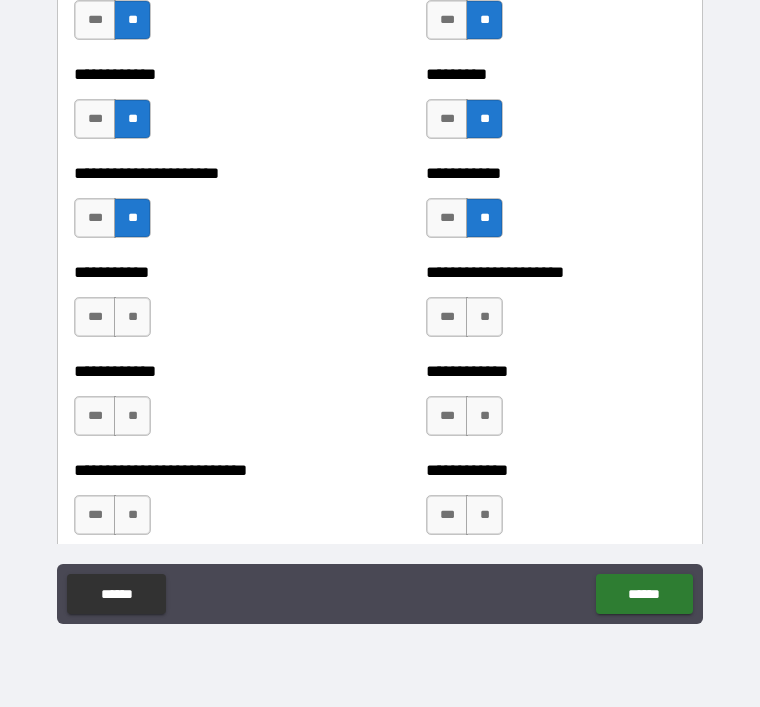 click on "**" at bounding box center (484, 317) 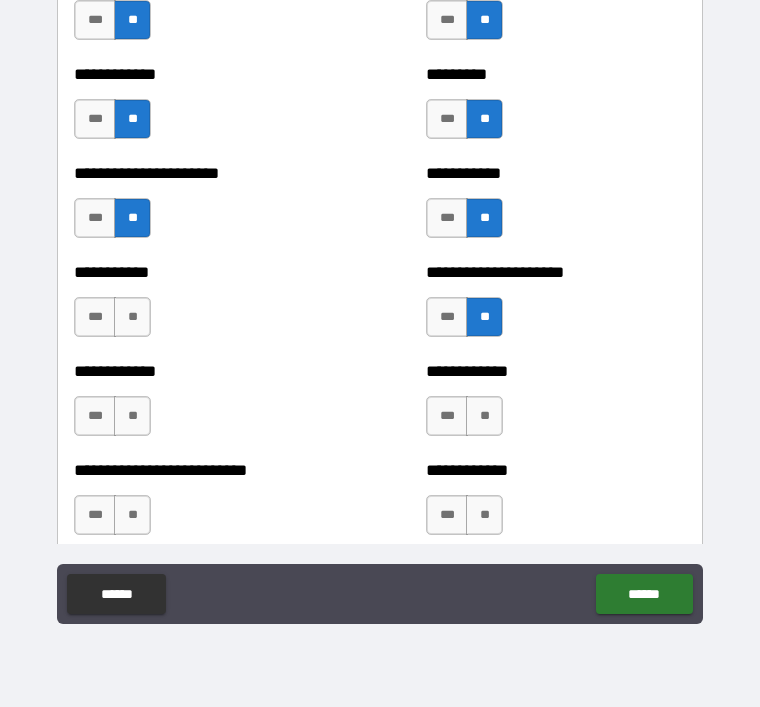 click on "**********" at bounding box center (204, 406) 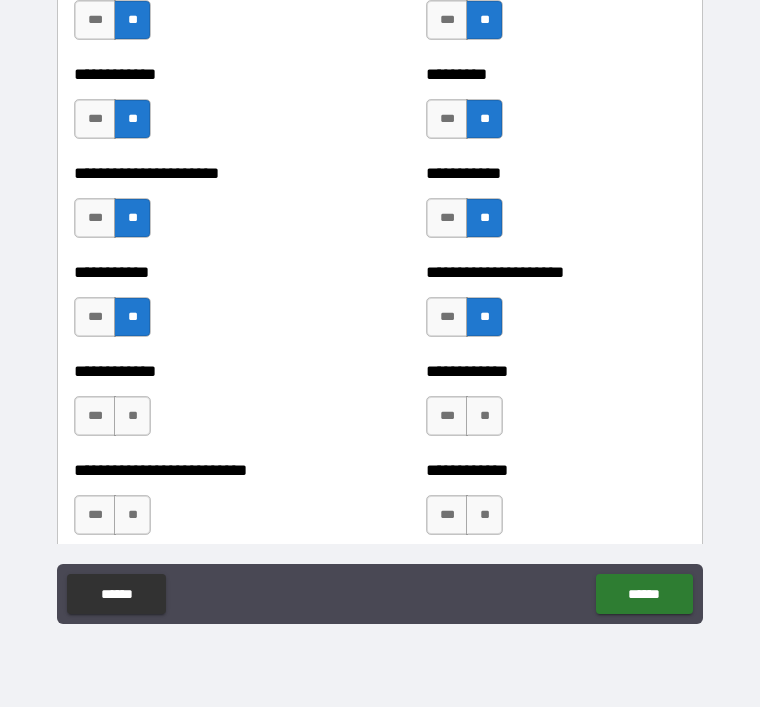 click on "**" at bounding box center (132, 416) 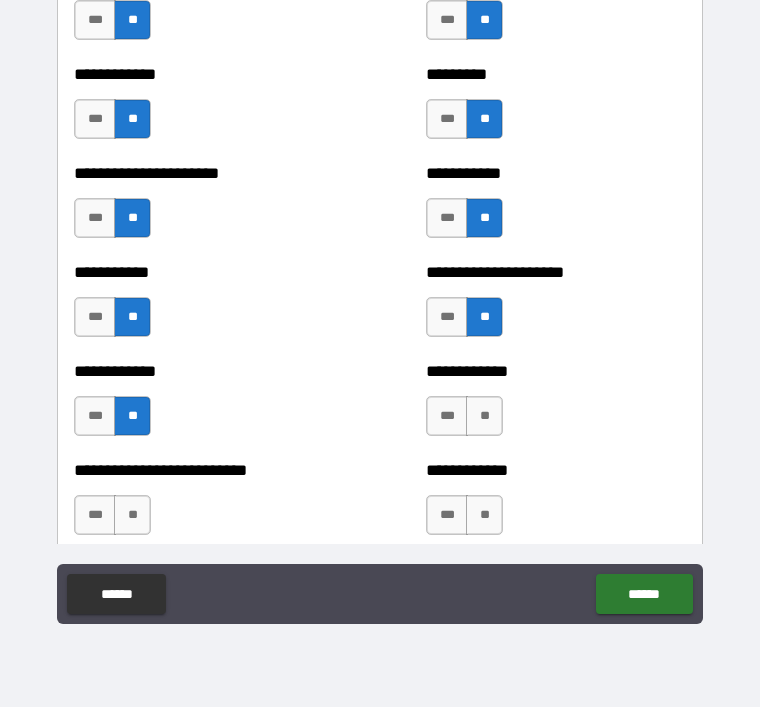 click on "**" at bounding box center [484, 416] 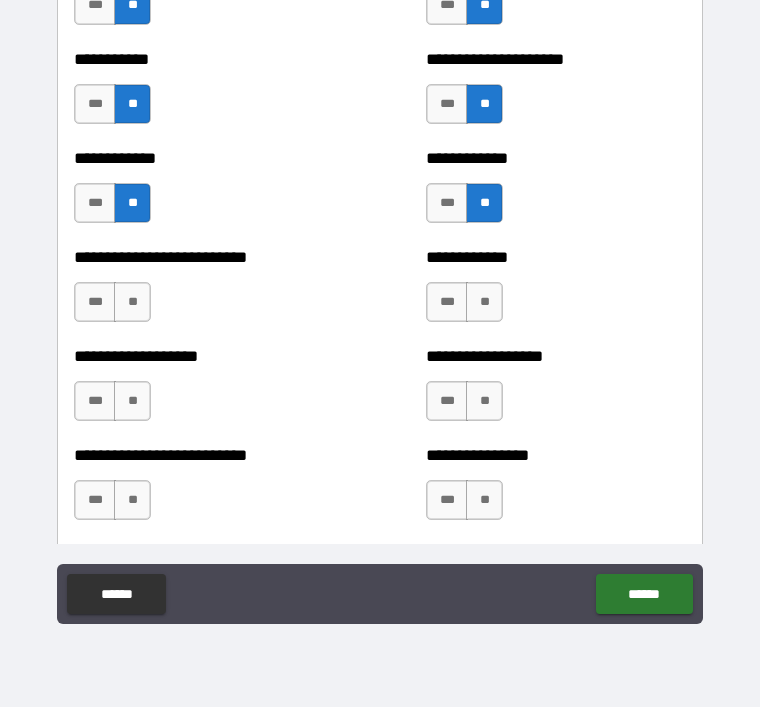 scroll, scrollTop: 5374, scrollLeft: 0, axis: vertical 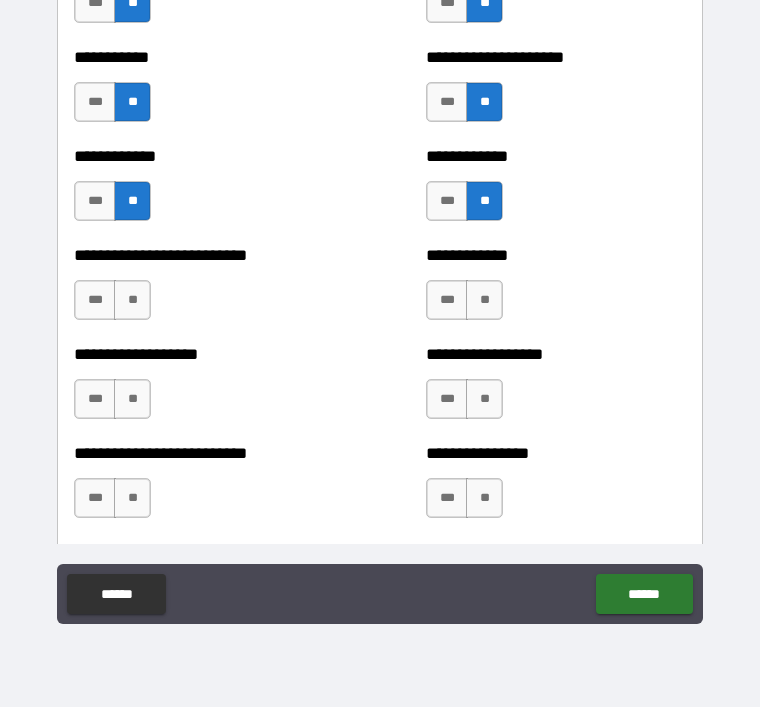 click on "**" at bounding box center [484, 300] 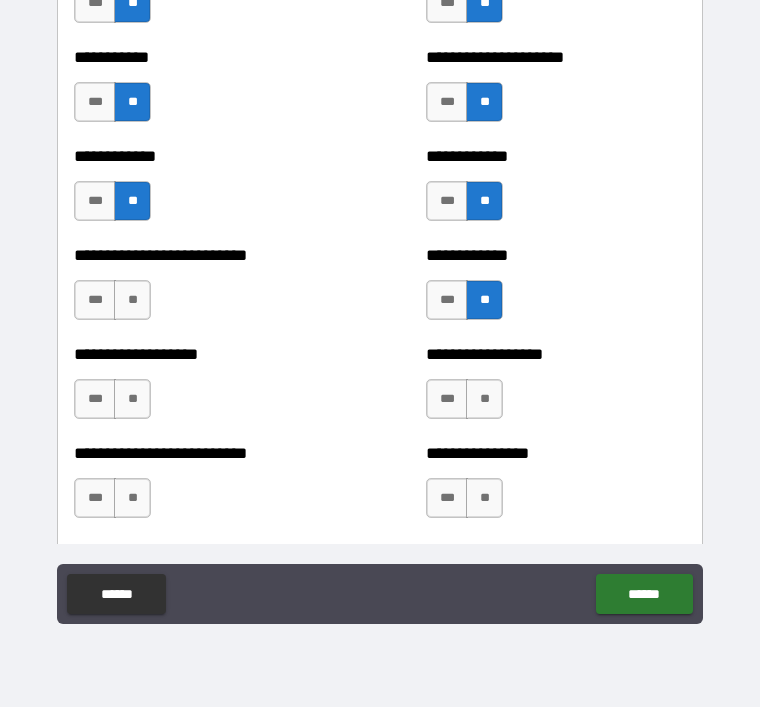 click on "**" at bounding box center (132, 300) 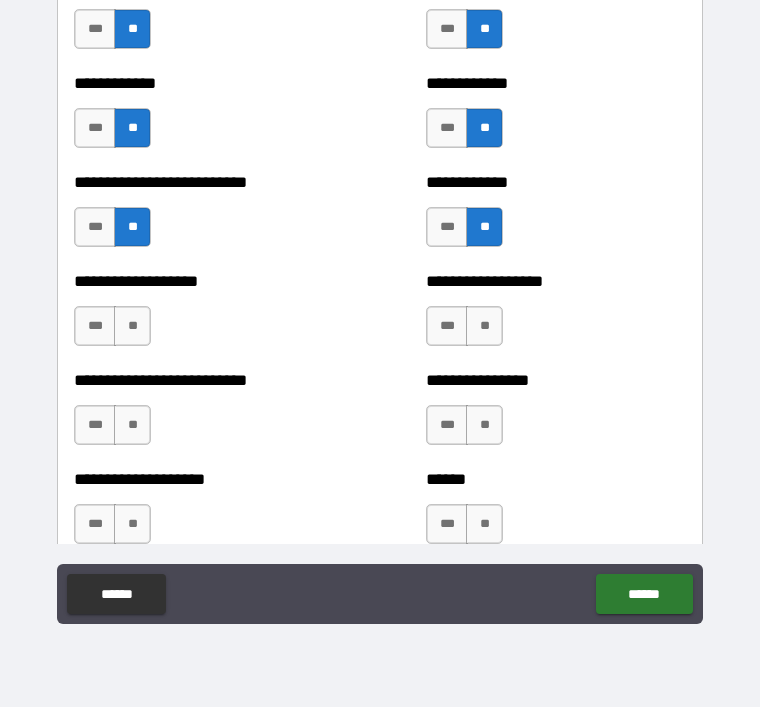 scroll, scrollTop: 5450, scrollLeft: 0, axis: vertical 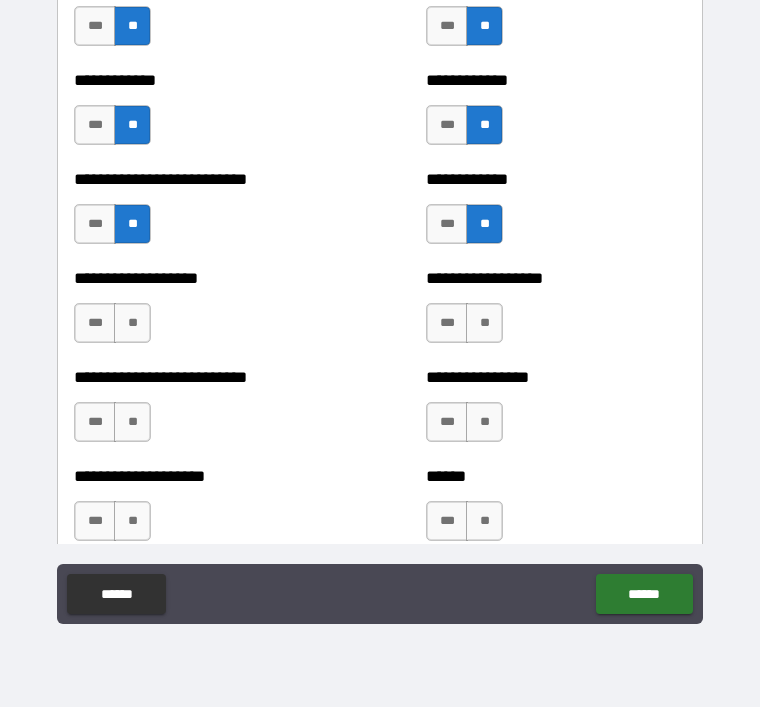 click on "**" at bounding box center [132, 323] 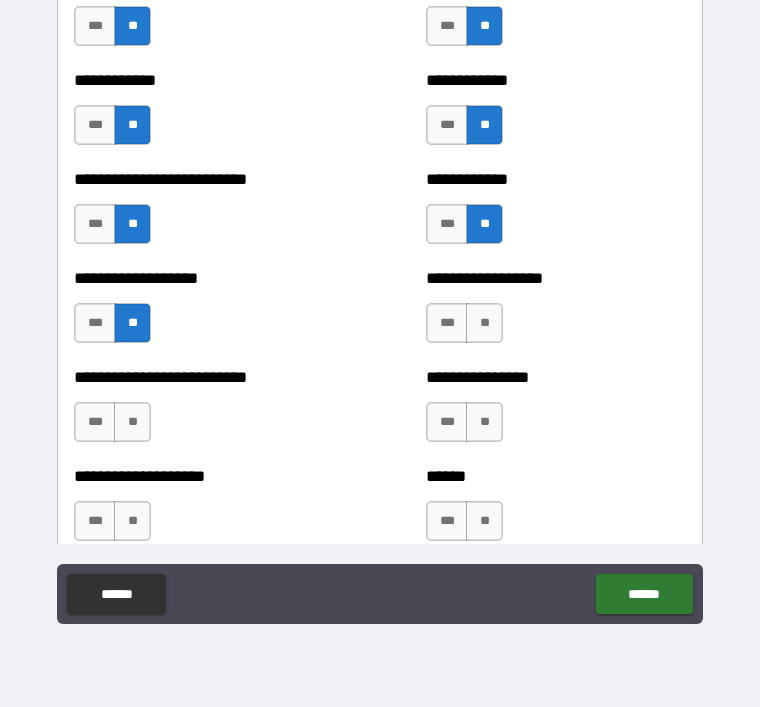 click on "**" at bounding box center [484, 323] 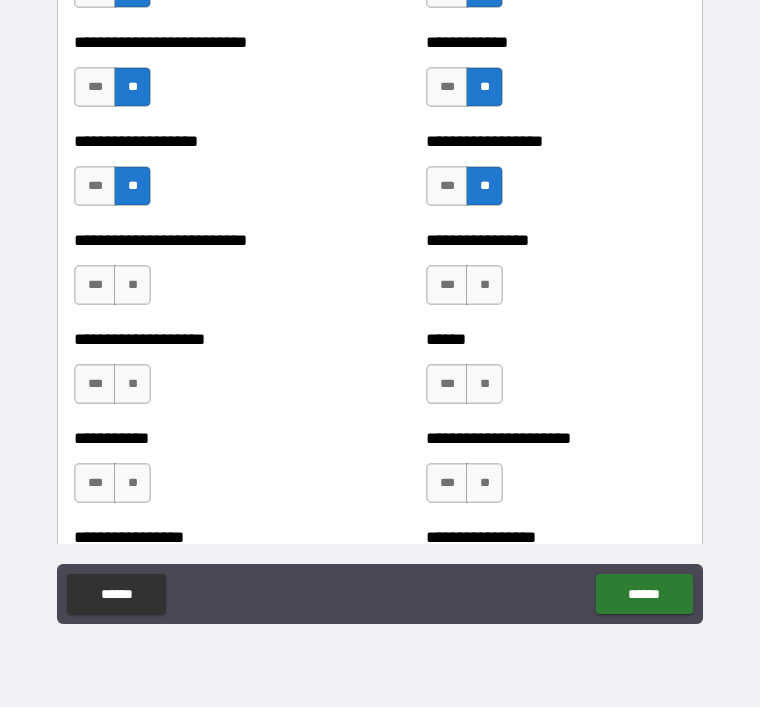scroll, scrollTop: 5598, scrollLeft: 0, axis: vertical 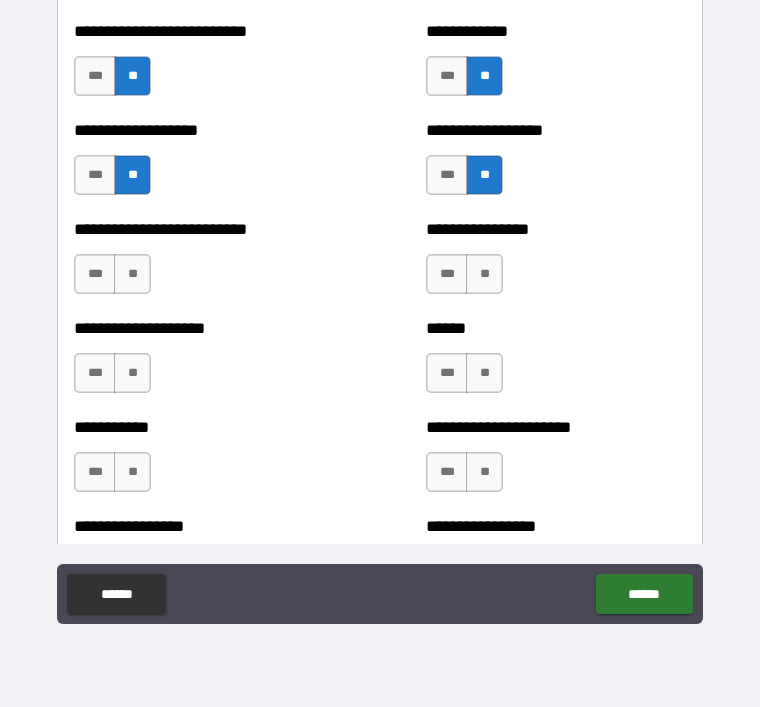click on "**" at bounding box center (484, 274) 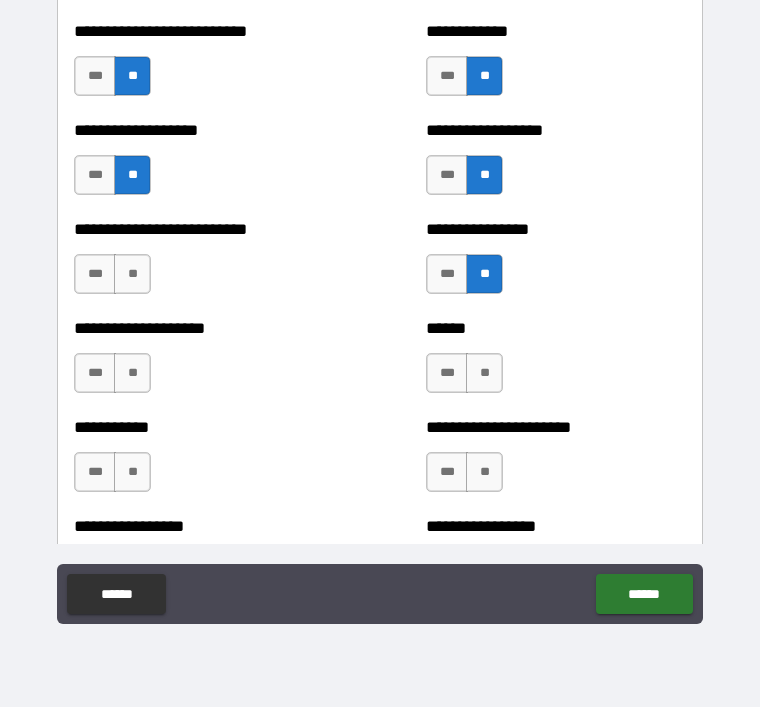 click on "**" at bounding box center (132, 274) 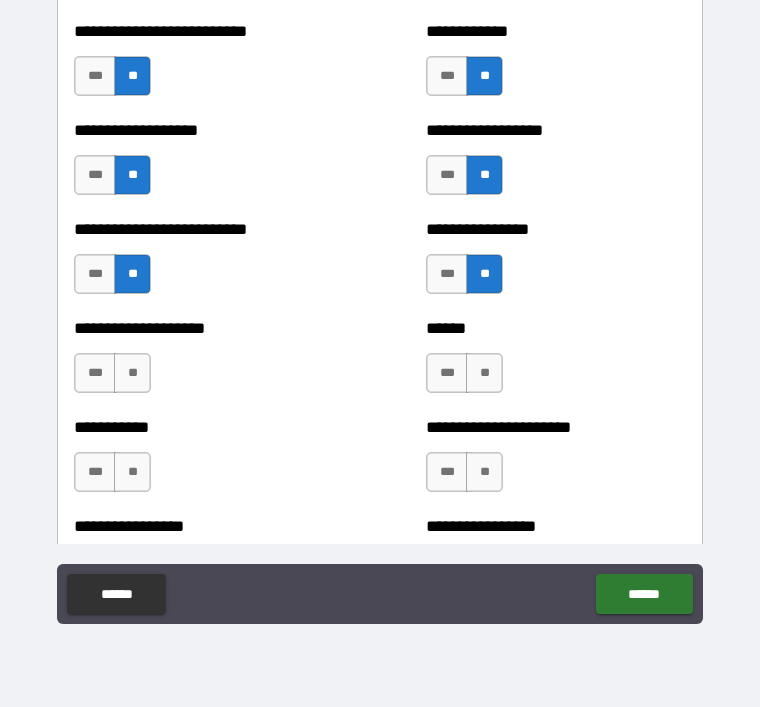 click on "**" at bounding box center [132, 373] 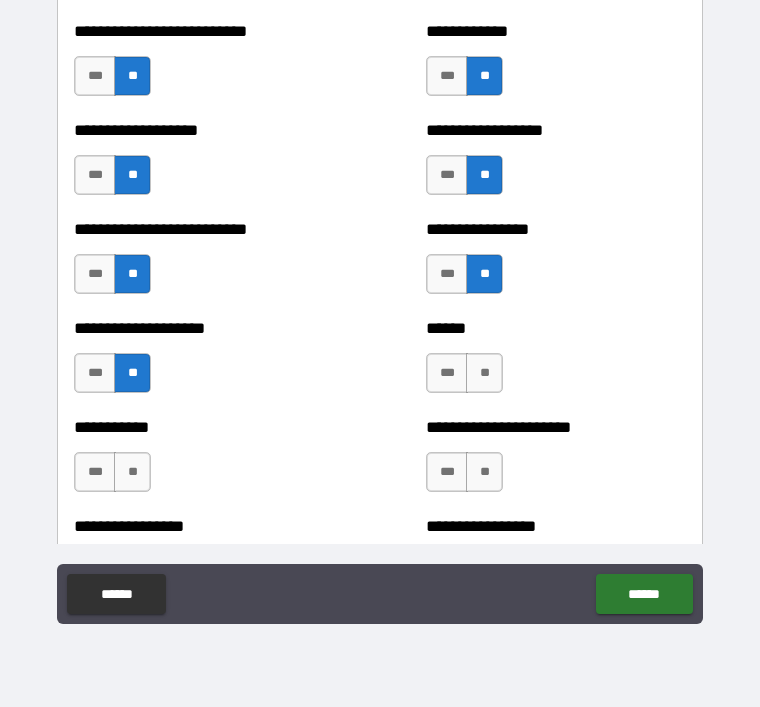 click on "**" at bounding box center [484, 373] 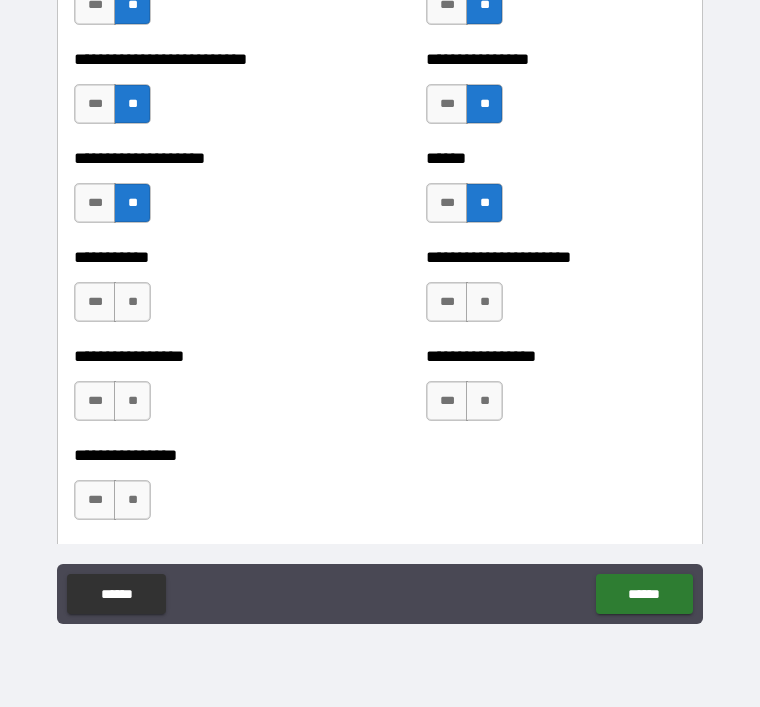 scroll, scrollTop: 5774, scrollLeft: 0, axis: vertical 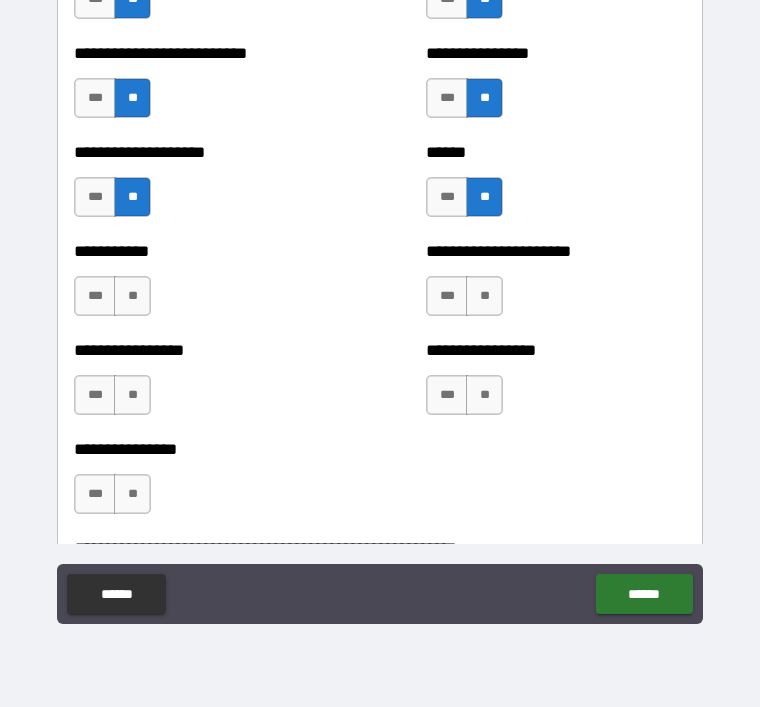click on "**" at bounding box center [484, 296] 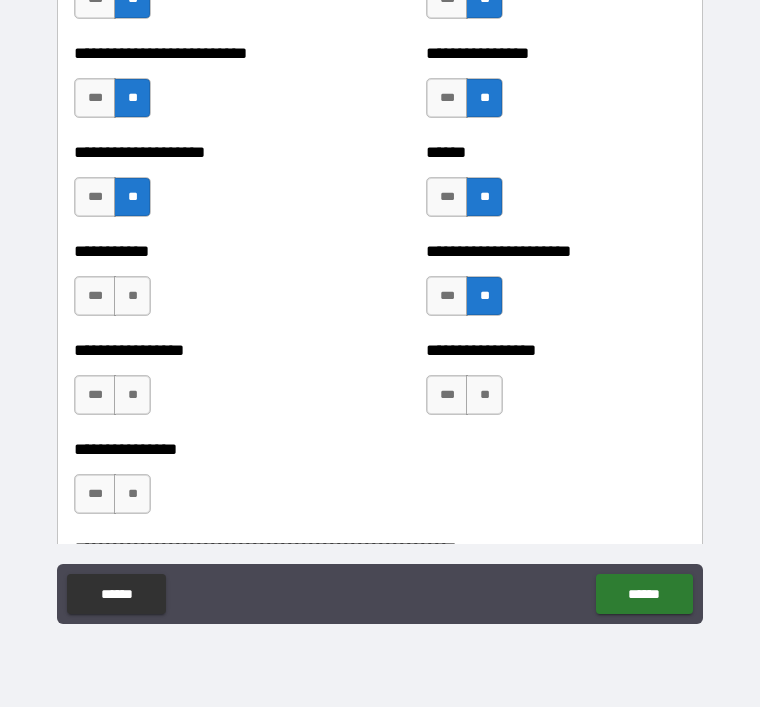 click on "**" at bounding box center [132, 296] 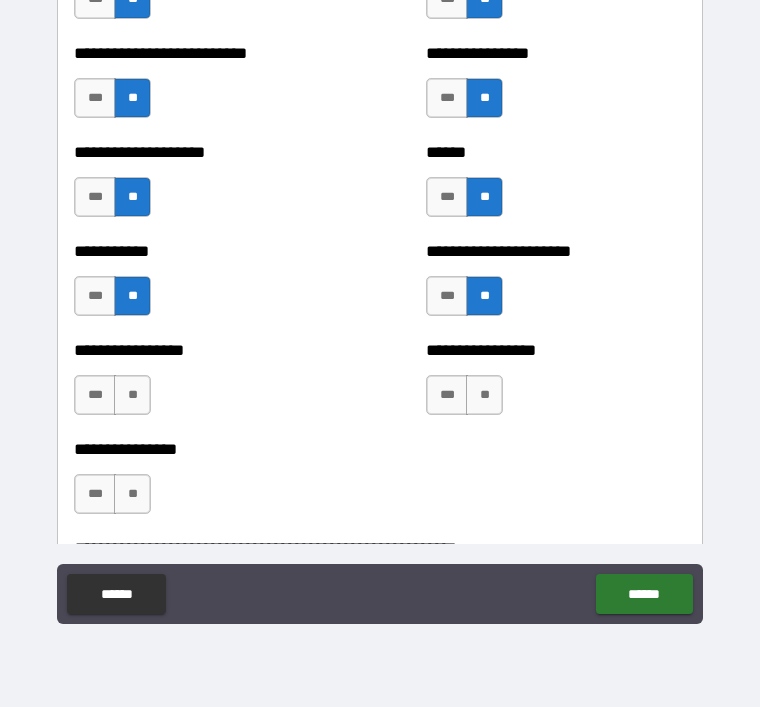 click on "**" at bounding box center (132, 395) 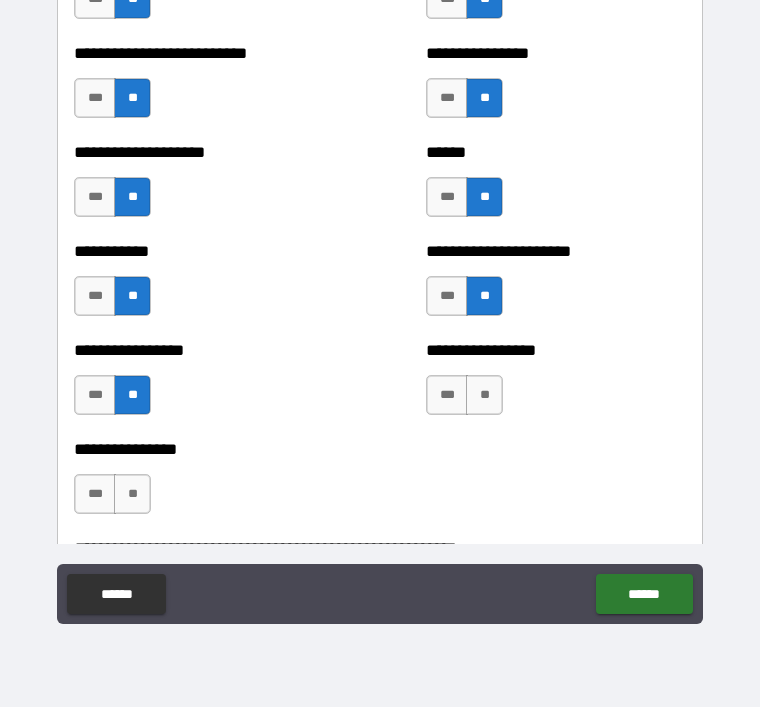 click on "**" at bounding box center [484, 395] 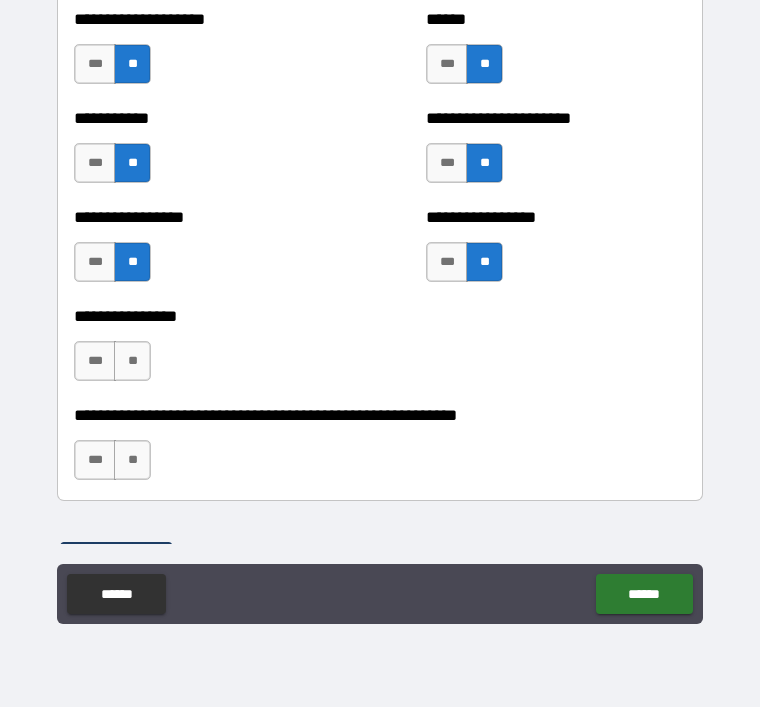 click on "**" at bounding box center (132, 361) 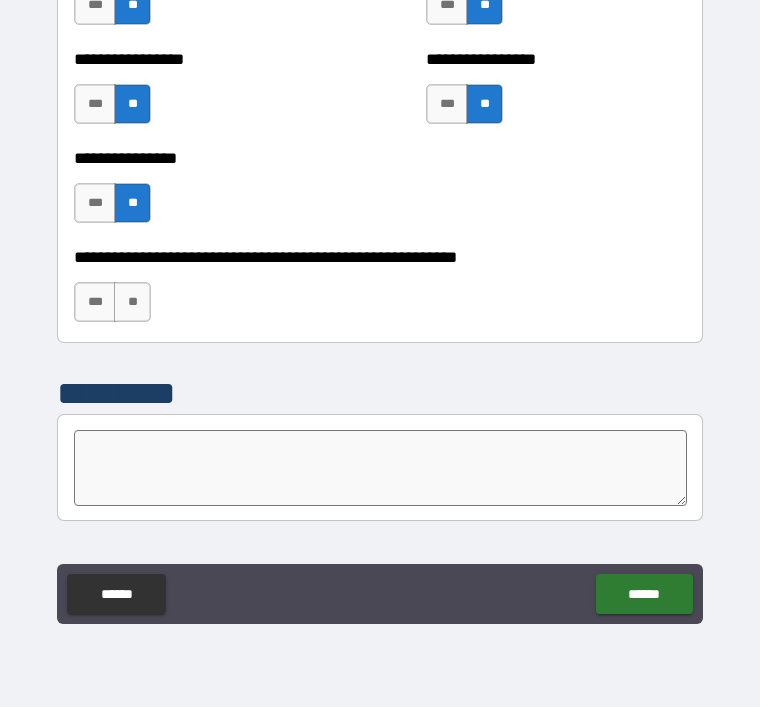 scroll, scrollTop: 6069, scrollLeft: 0, axis: vertical 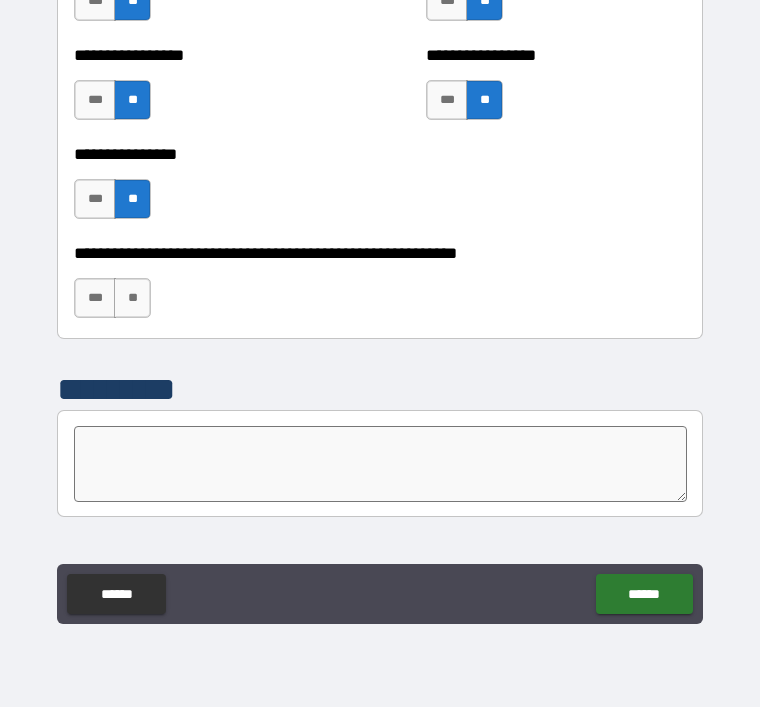 click on "**" at bounding box center (132, 298) 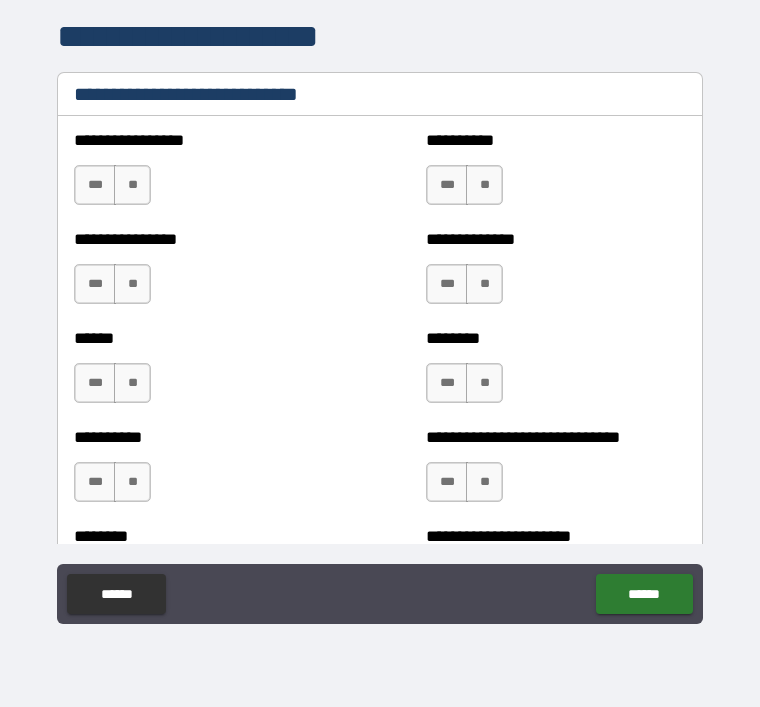 scroll, scrollTop: 6604, scrollLeft: 0, axis: vertical 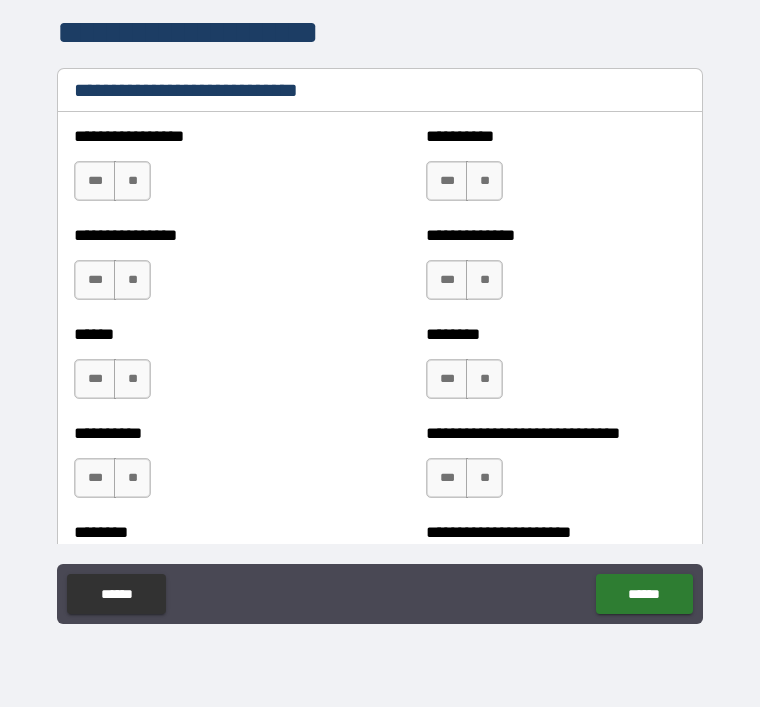 click on "**" at bounding box center (132, 181) 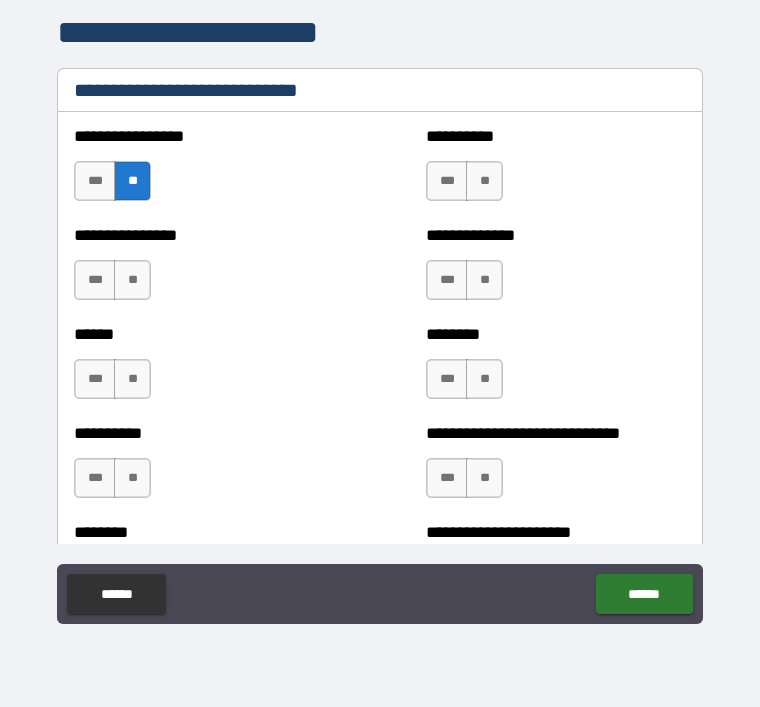 click on "**" at bounding box center (484, 181) 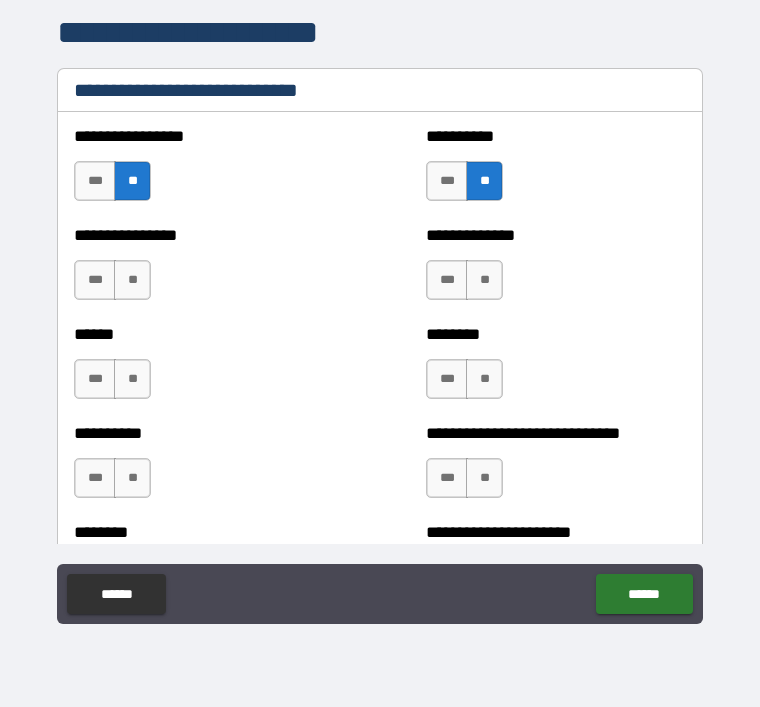 click on "**" at bounding box center [484, 280] 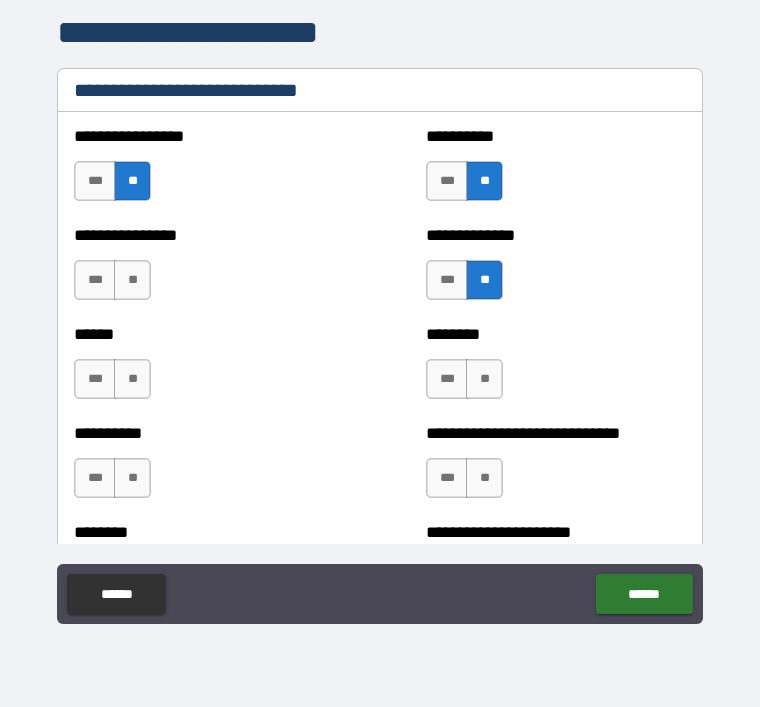 click on "**" at bounding box center [132, 280] 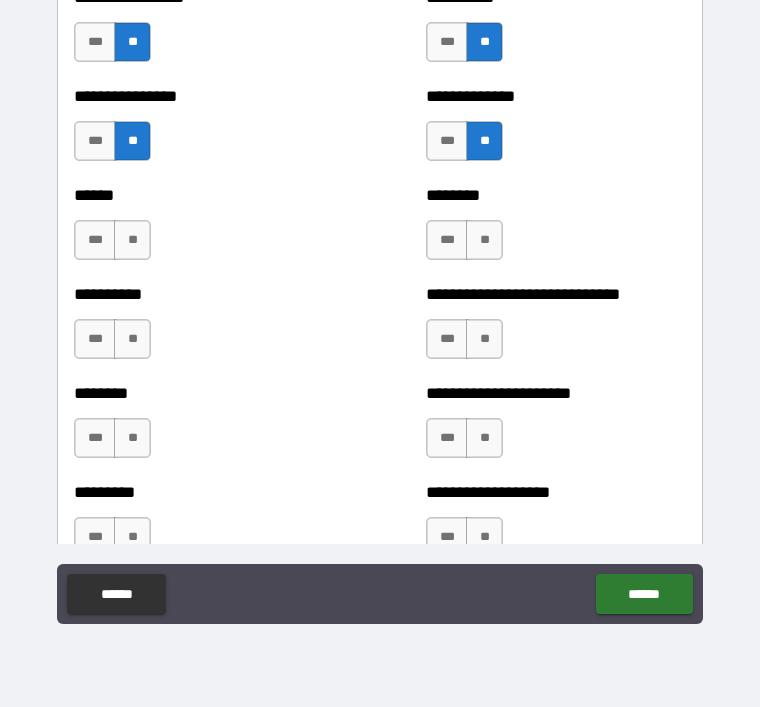 scroll, scrollTop: 6744, scrollLeft: 0, axis: vertical 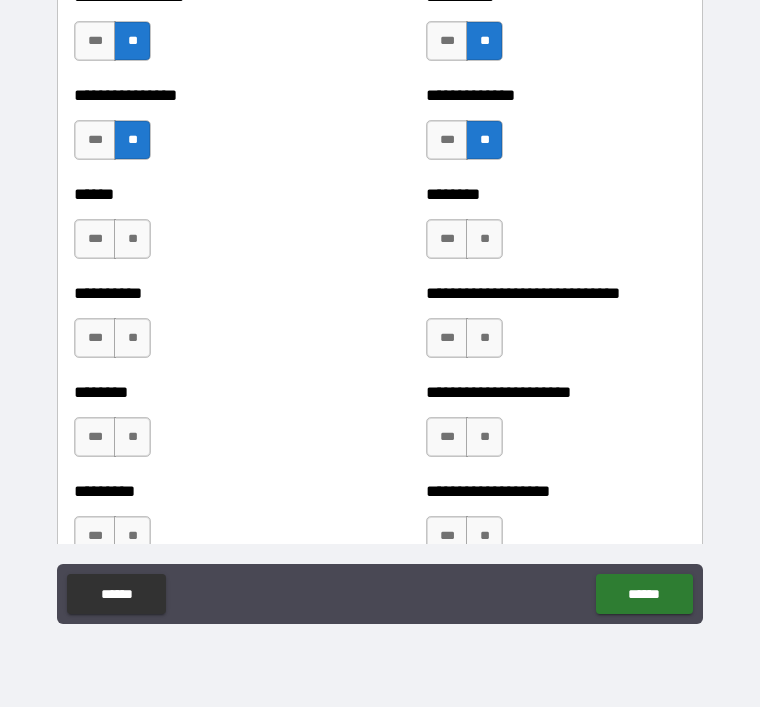 click on "**" at bounding box center [132, 239] 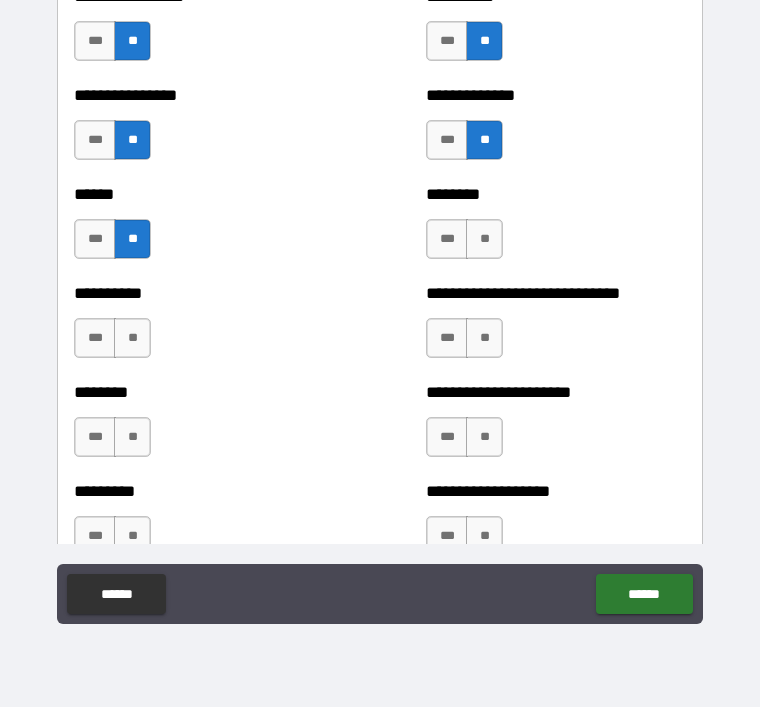 click on "**" at bounding box center (484, 239) 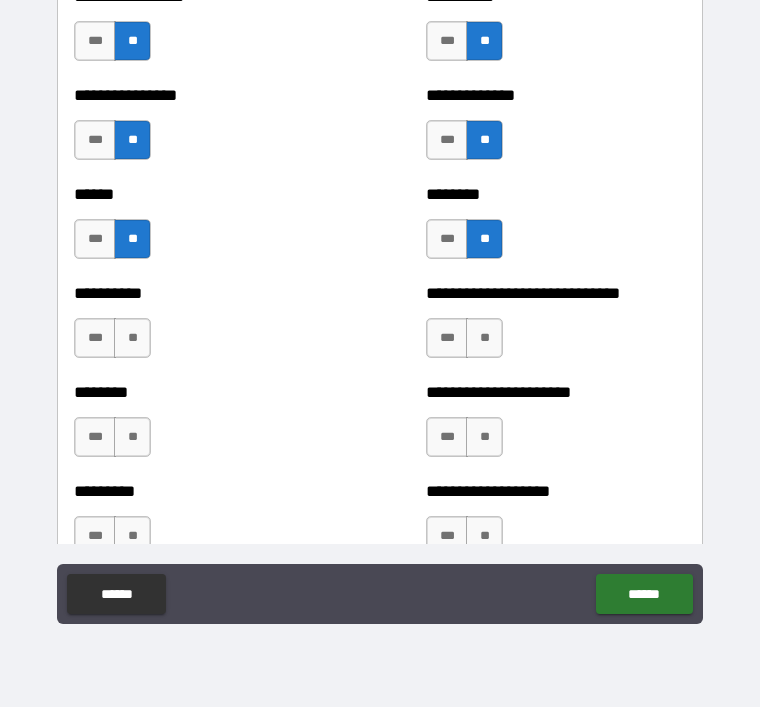 click on "**" at bounding box center (484, 338) 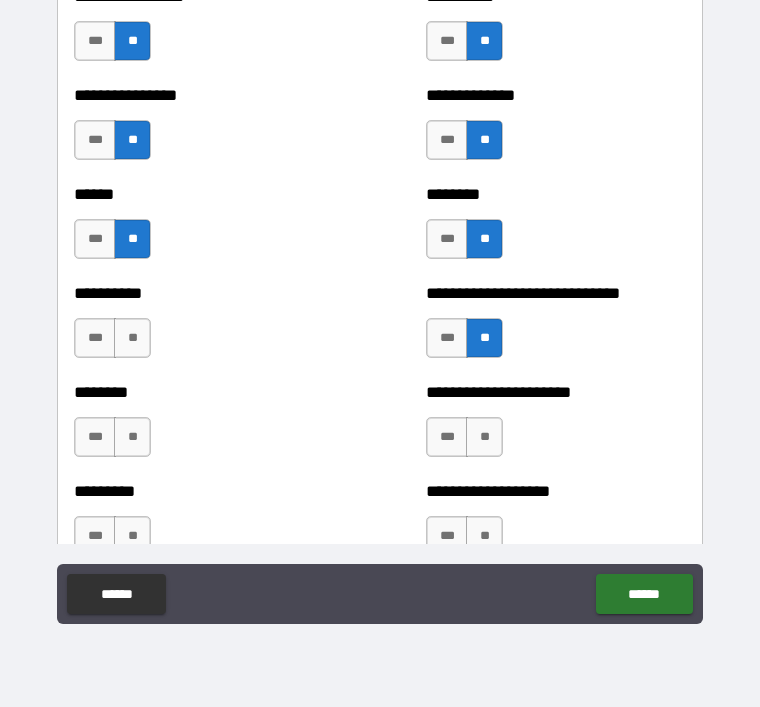 click on "**" at bounding box center [132, 338] 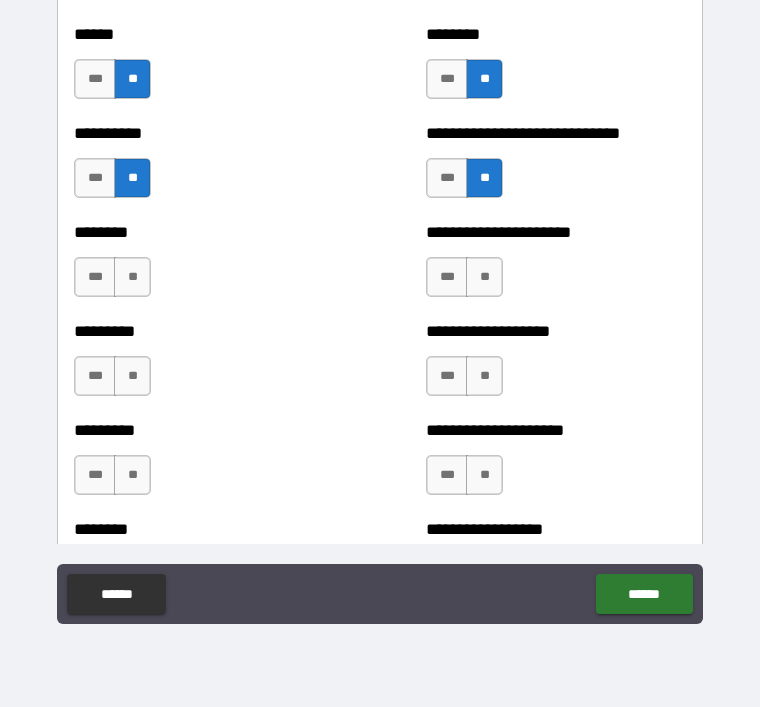 scroll, scrollTop: 6917, scrollLeft: 0, axis: vertical 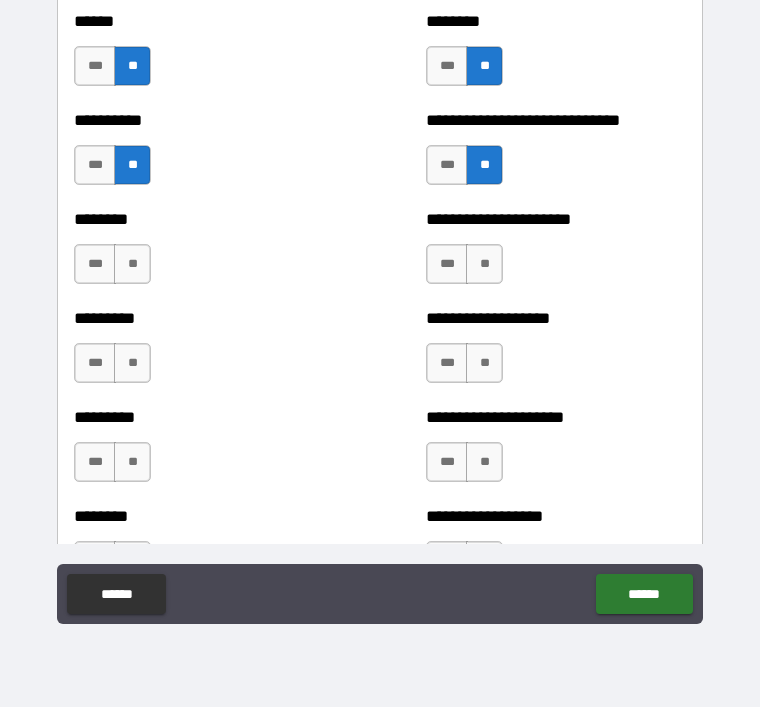 click on "**" at bounding box center [132, 264] 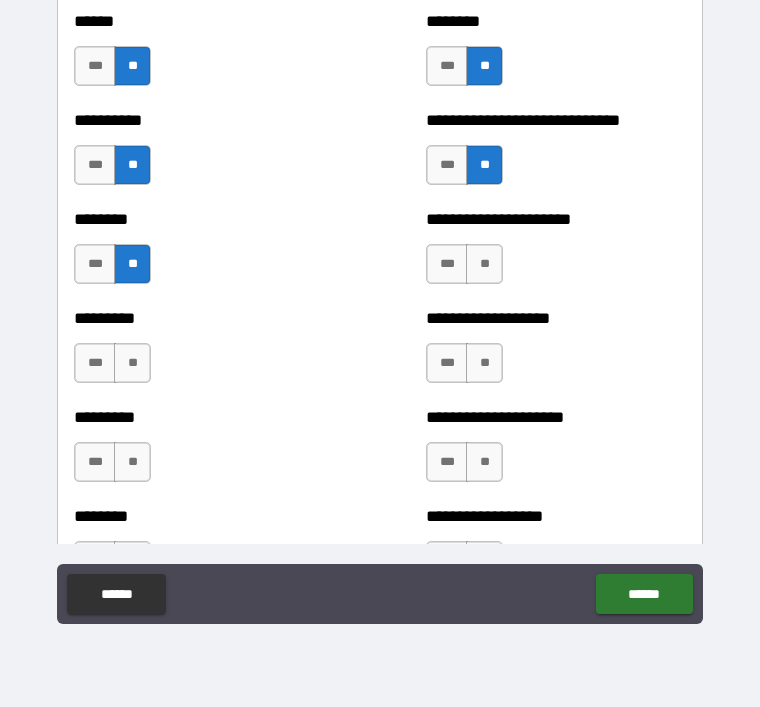 click on "**" at bounding box center (484, 264) 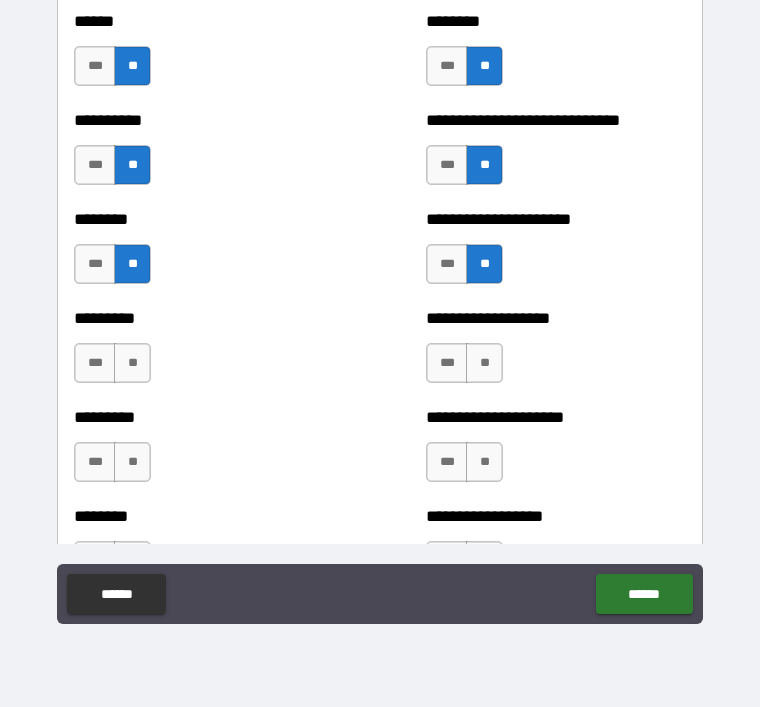 scroll, scrollTop: 6997, scrollLeft: 0, axis: vertical 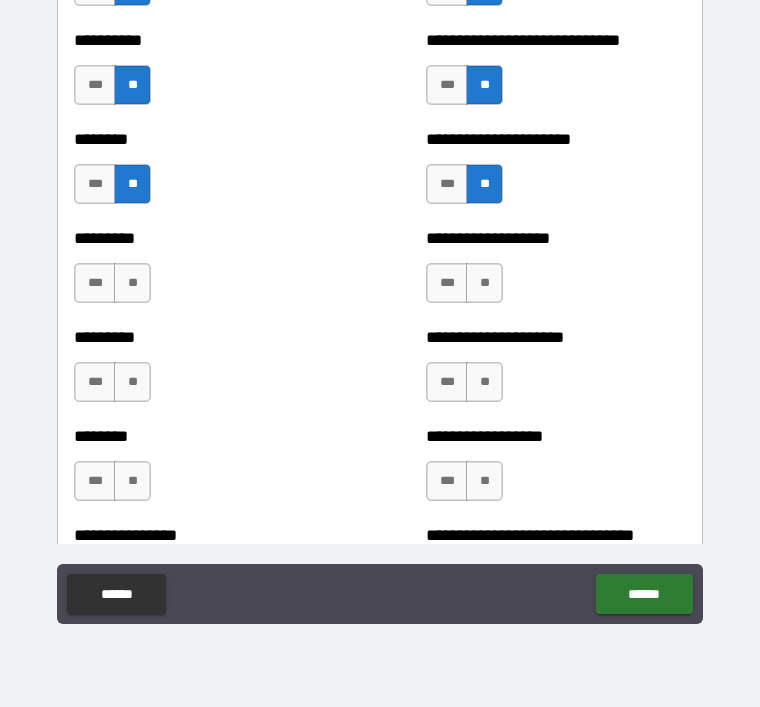 click on "**" at bounding box center (484, 283) 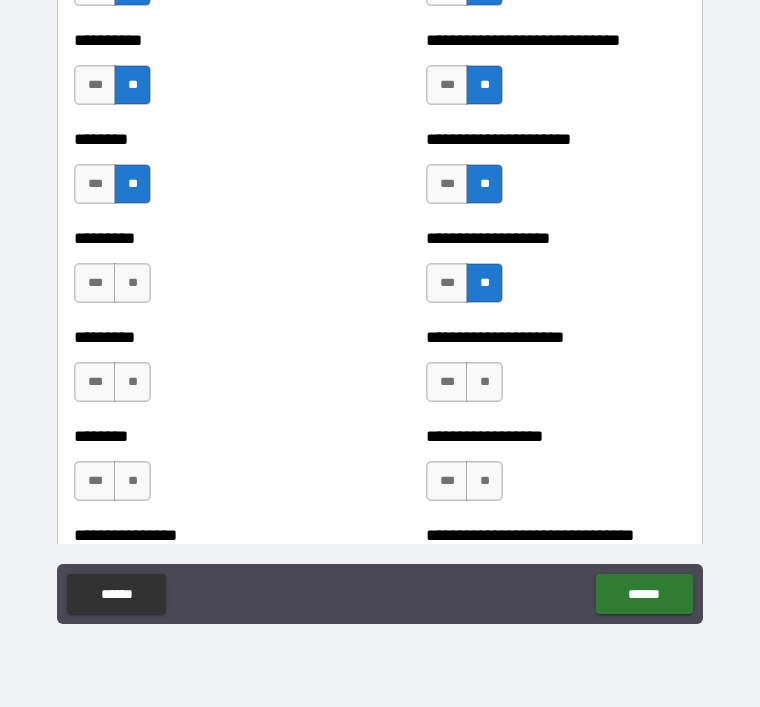 click on "**" at bounding box center [132, 283] 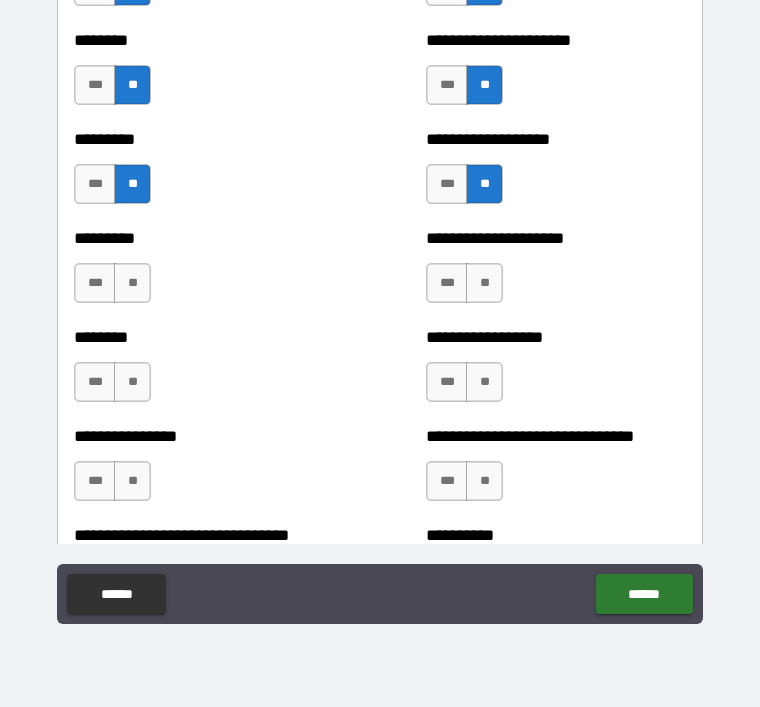 scroll, scrollTop: 7105, scrollLeft: 0, axis: vertical 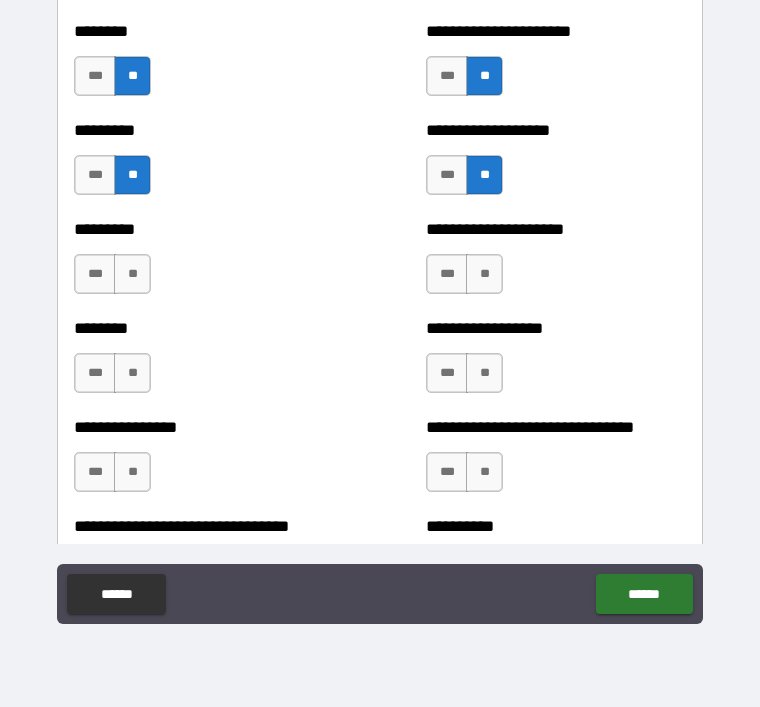 click on "**" at bounding box center [132, 274] 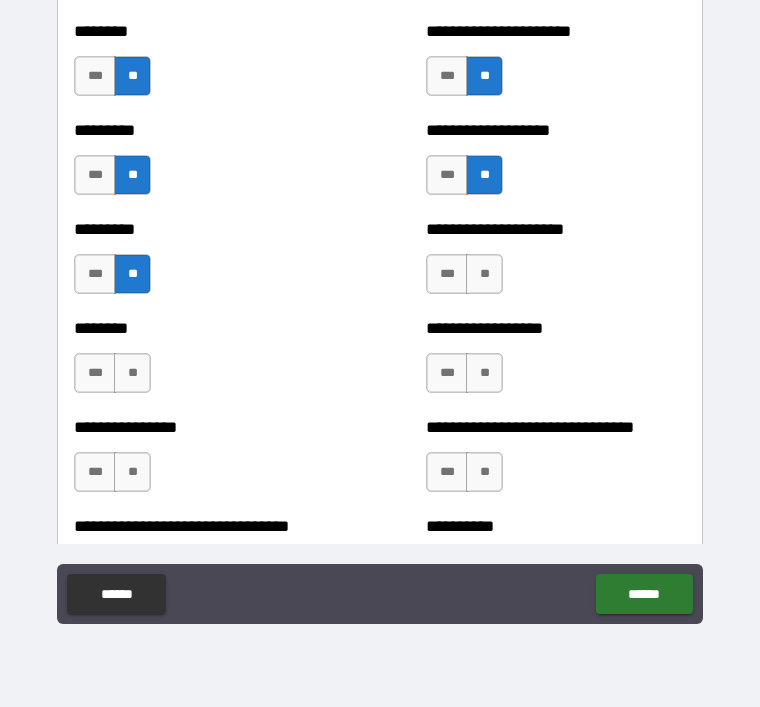 click on "**" at bounding box center [484, 274] 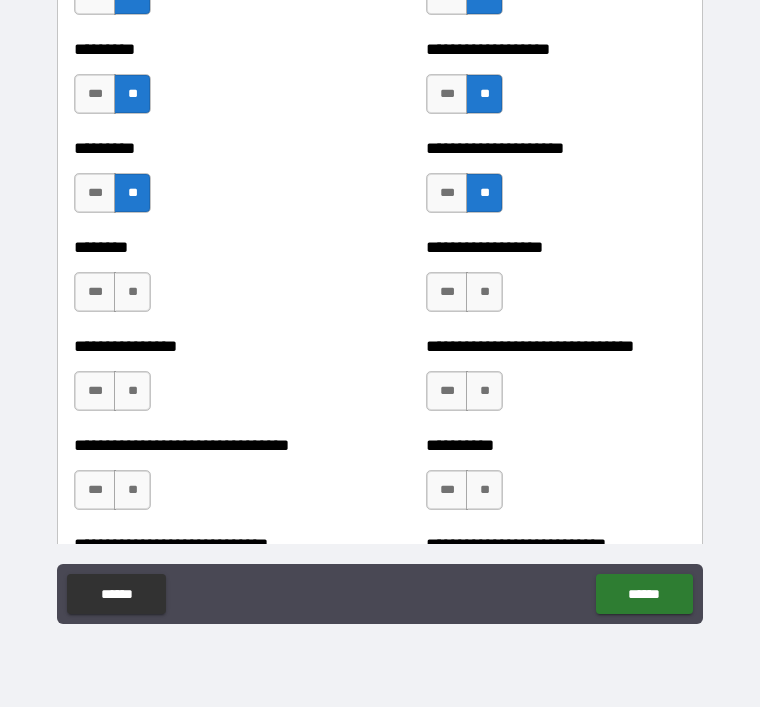 scroll, scrollTop: 7188, scrollLeft: 0, axis: vertical 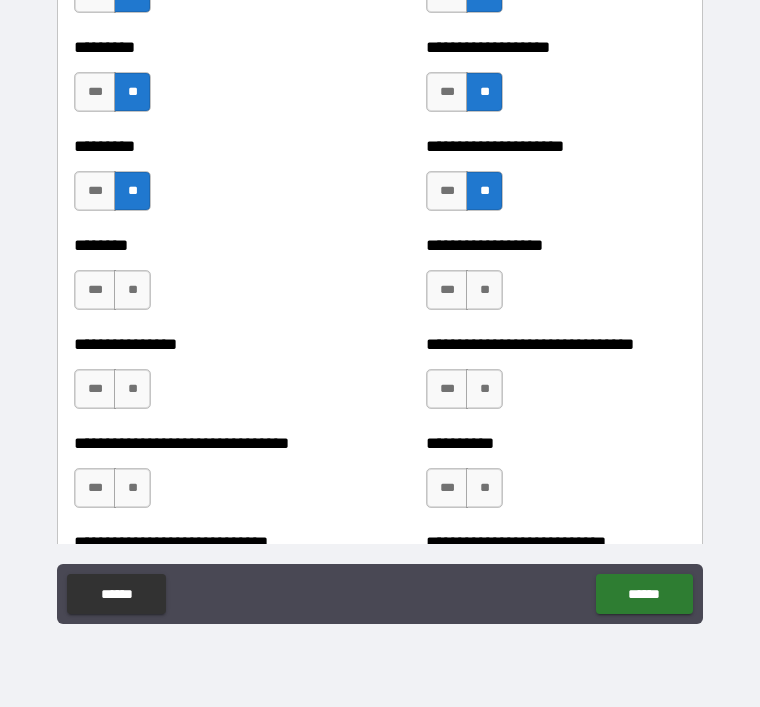 click on "**" at bounding box center (484, 290) 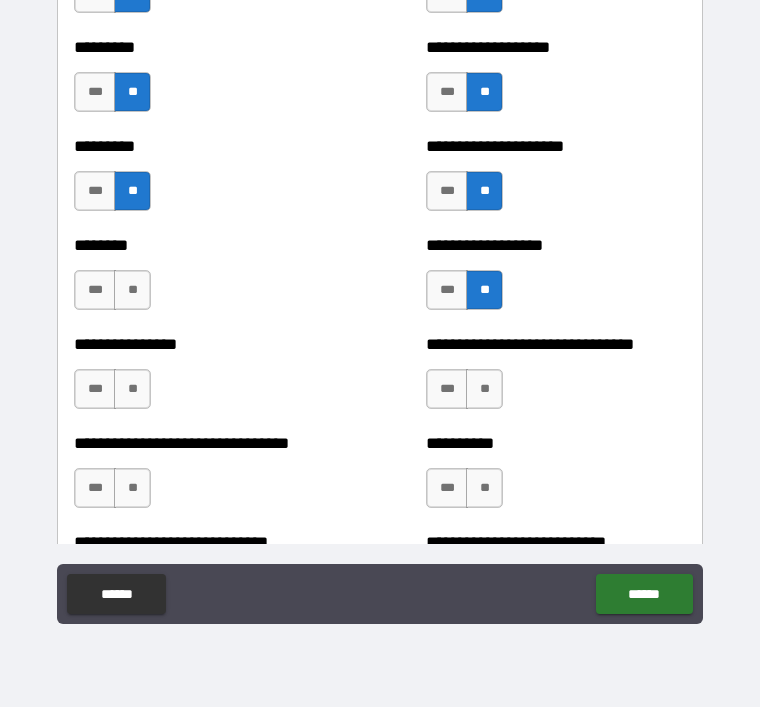 click on "**" at bounding box center [132, 290] 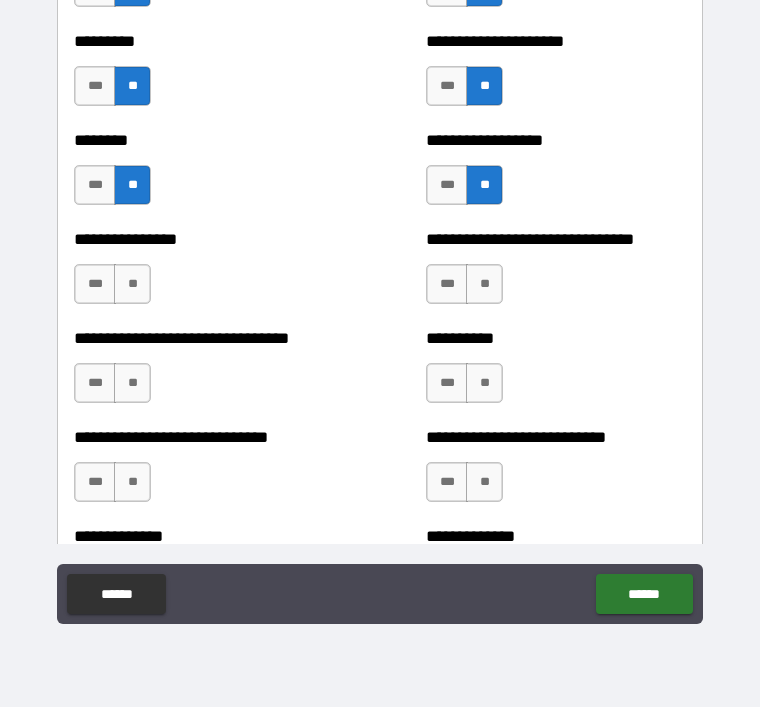 scroll, scrollTop: 7295, scrollLeft: 0, axis: vertical 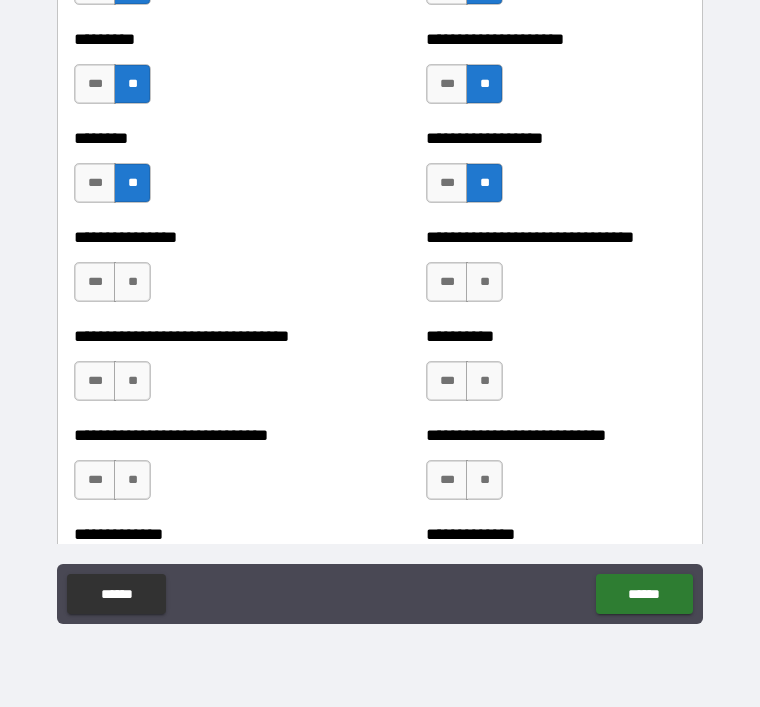 click on "**" at bounding box center (132, 282) 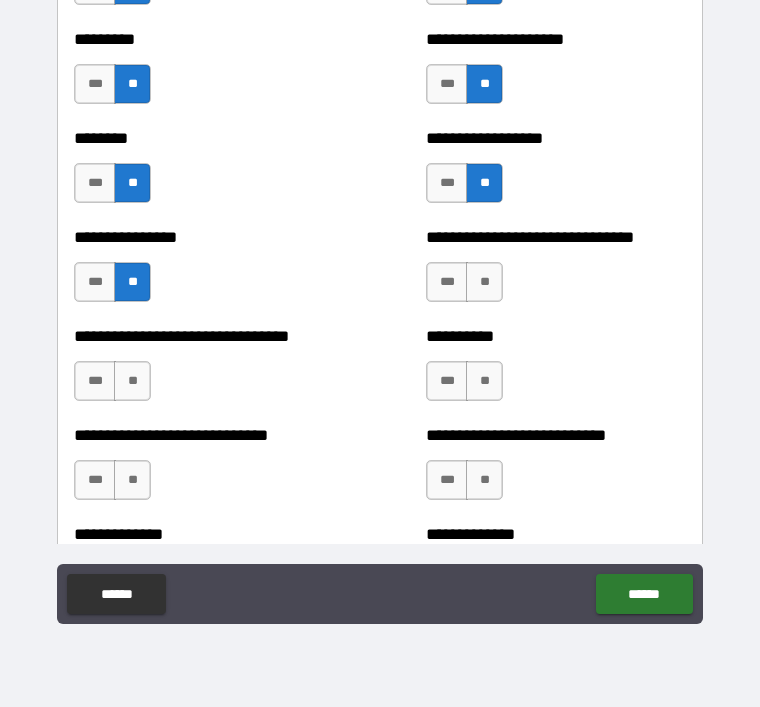 click on "**" at bounding box center [484, 282] 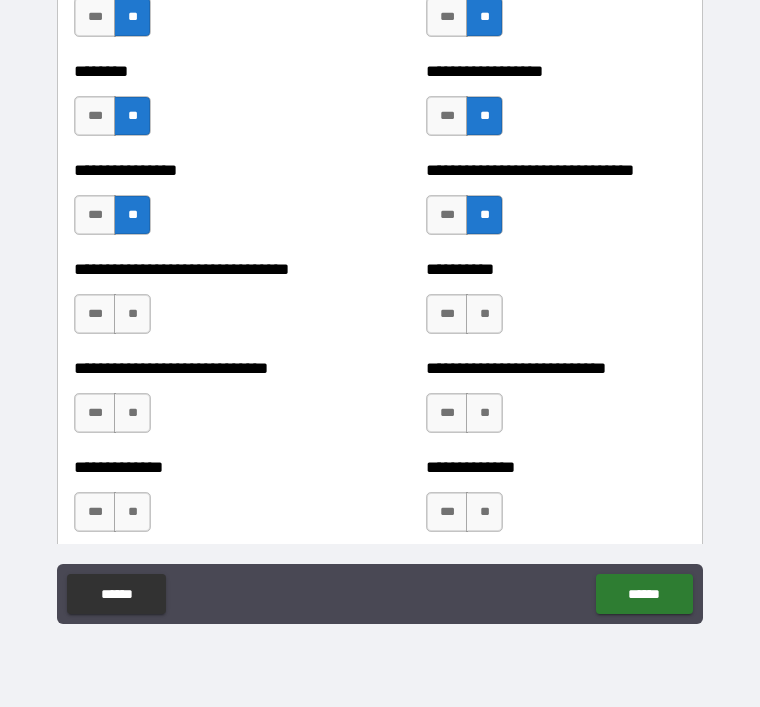 scroll, scrollTop: 7389, scrollLeft: 0, axis: vertical 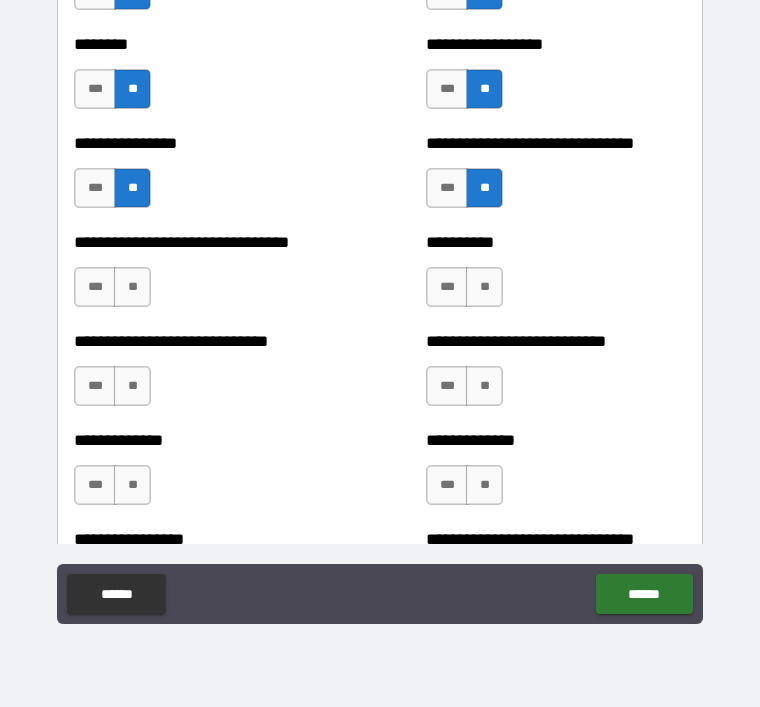 click on "**" at bounding box center (484, 287) 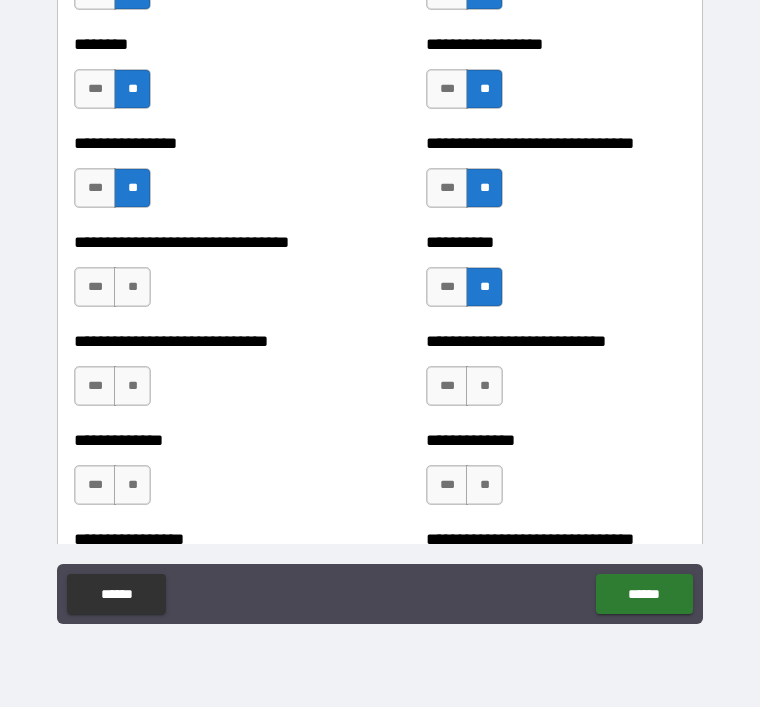 click on "**" at bounding box center [132, 287] 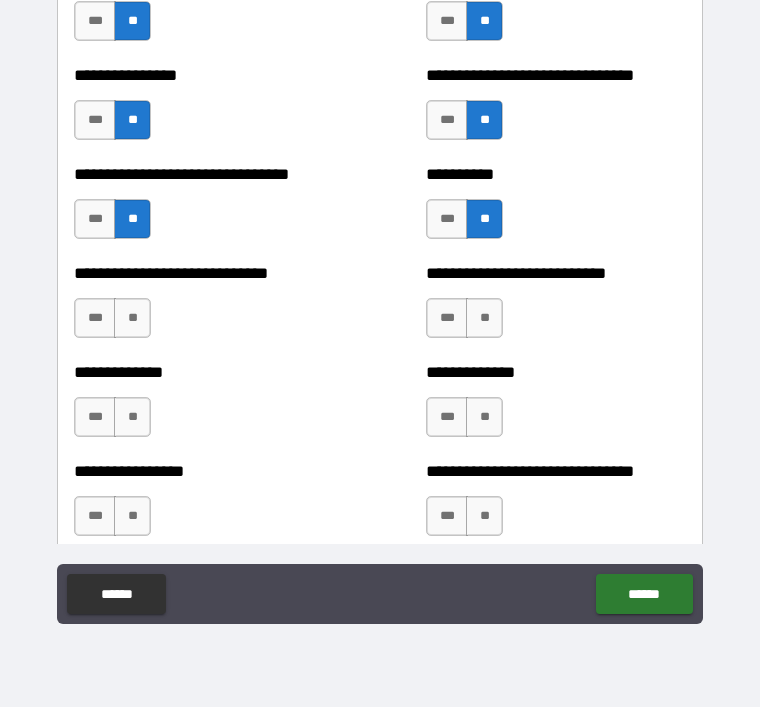 scroll, scrollTop: 7494, scrollLeft: 0, axis: vertical 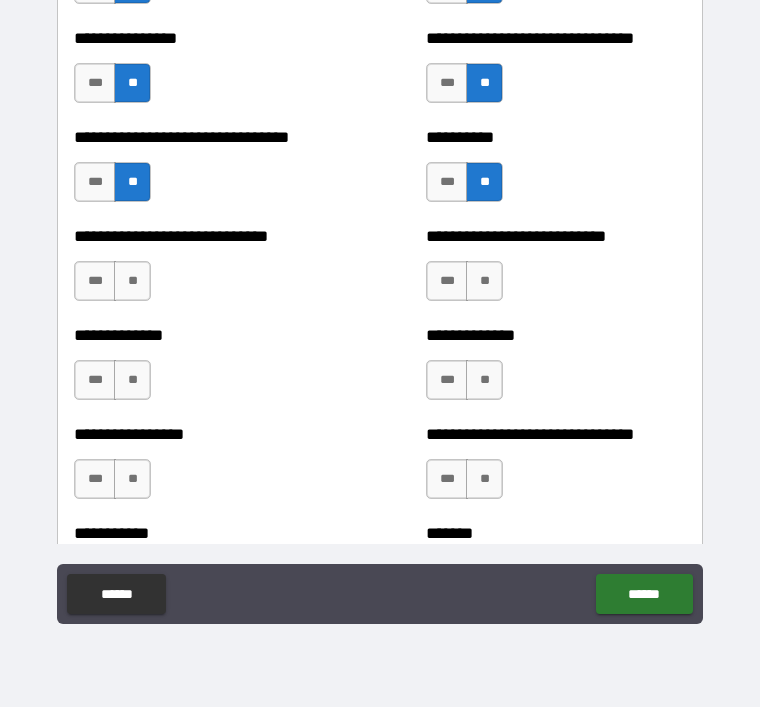 click on "**" at bounding box center [484, 281] 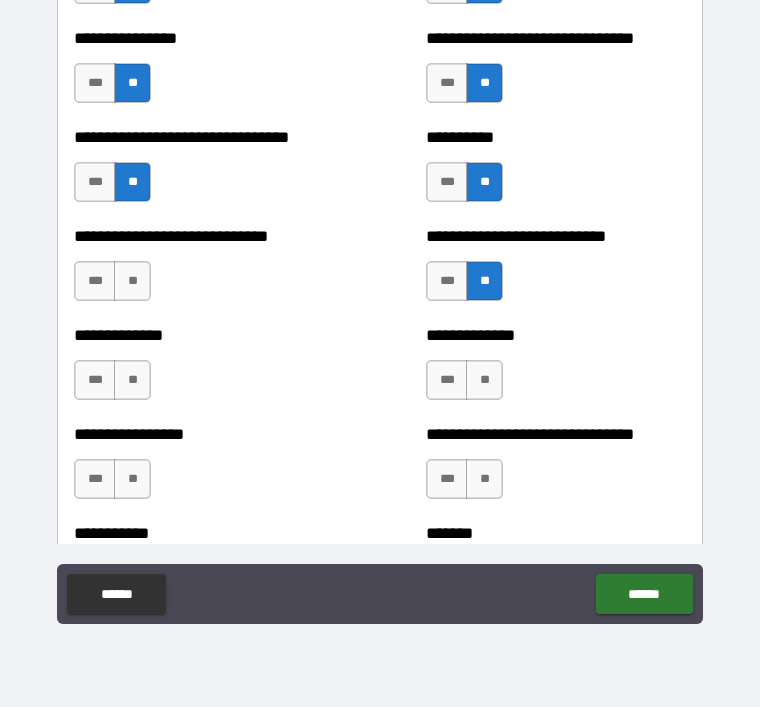 click on "**" at bounding box center (484, 380) 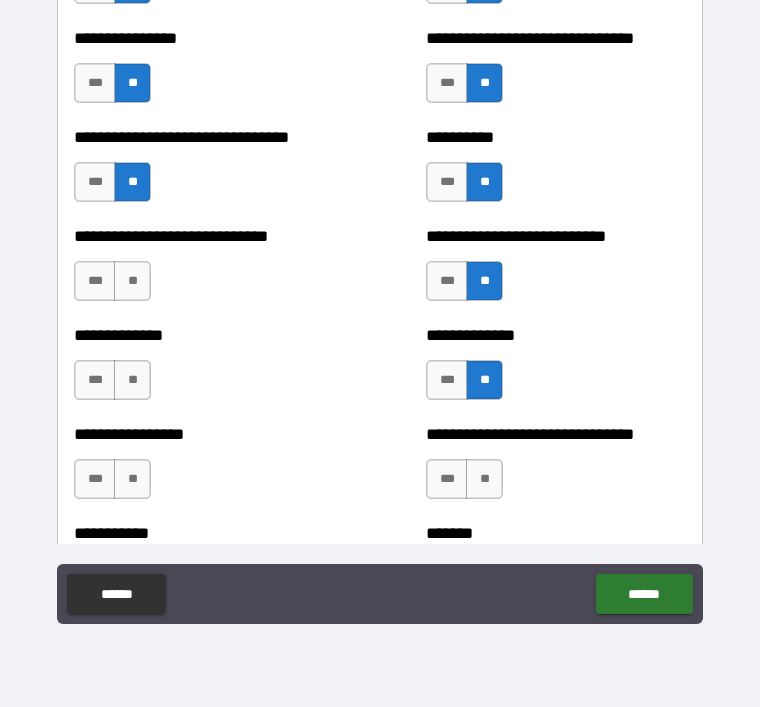 click on "**" at bounding box center [132, 380] 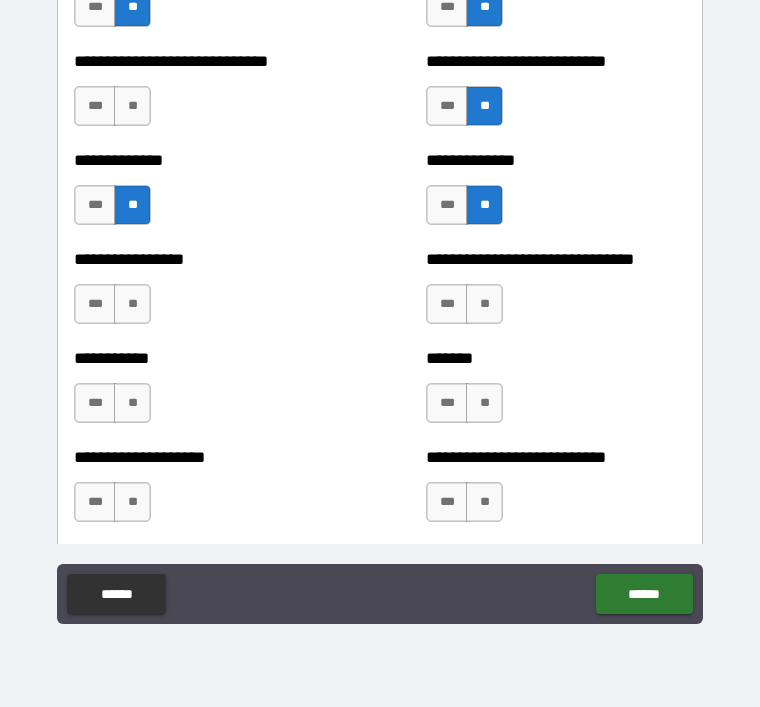 scroll, scrollTop: 7671, scrollLeft: 0, axis: vertical 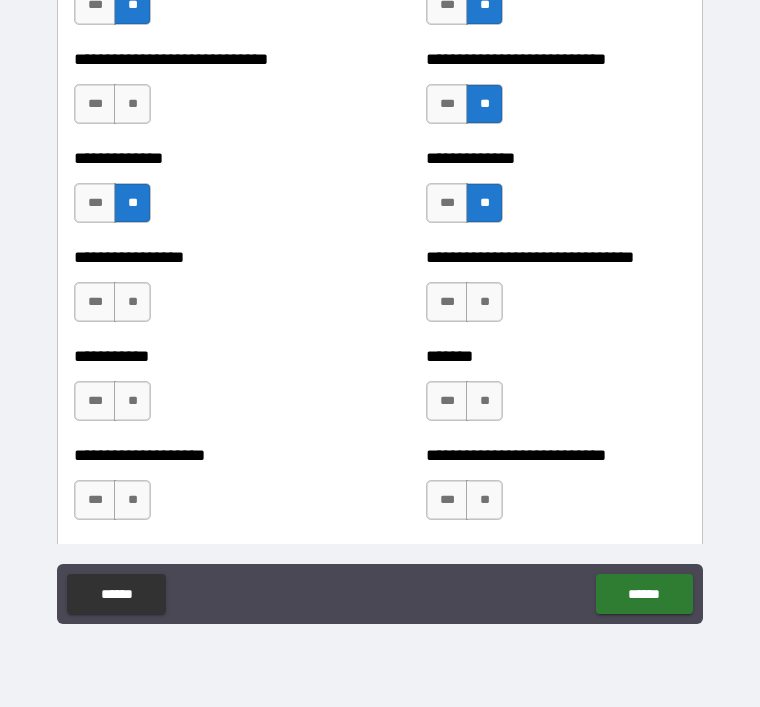 click on "**" at bounding box center [132, 104] 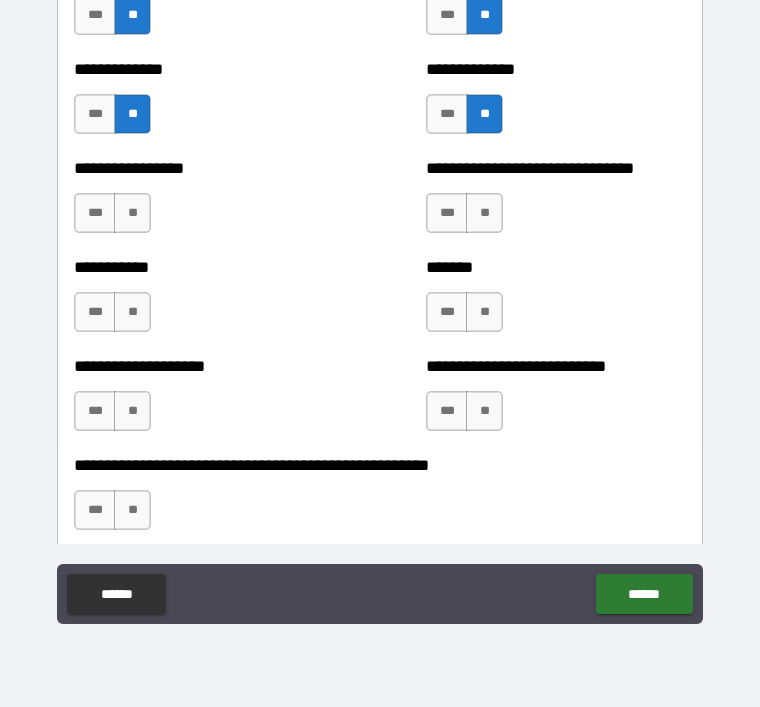 scroll, scrollTop: 7766, scrollLeft: 0, axis: vertical 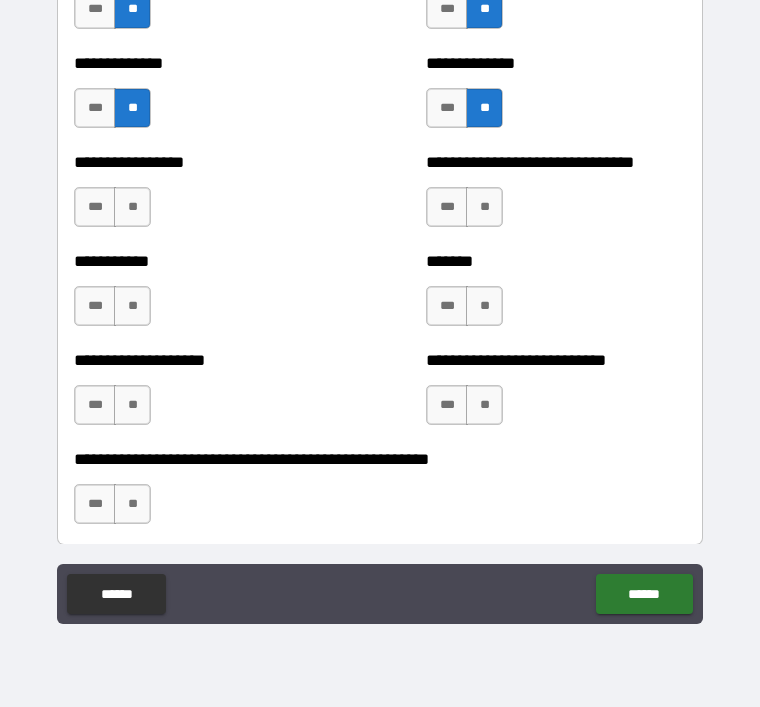 click on "**" at bounding box center (132, 207) 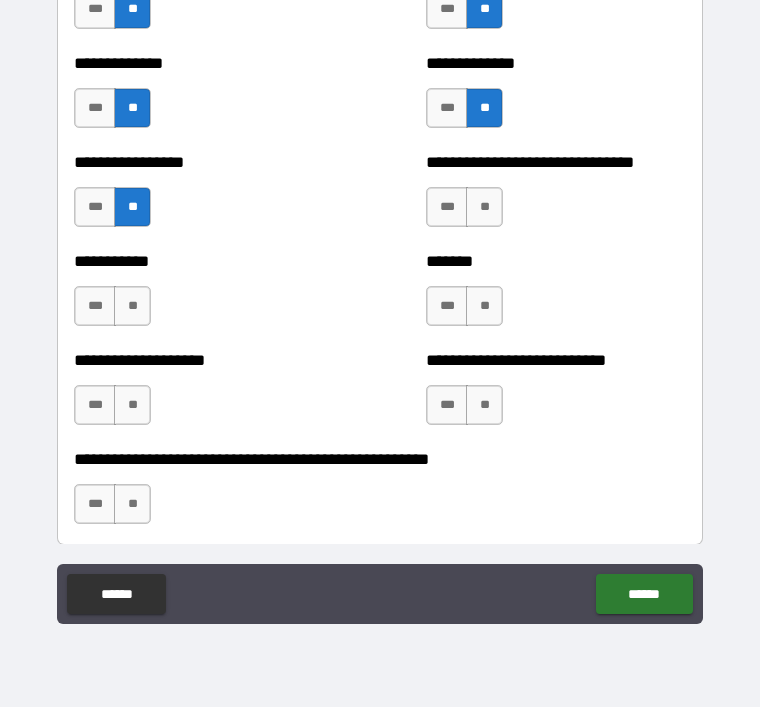 click on "**" at bounding box center (484, 207) 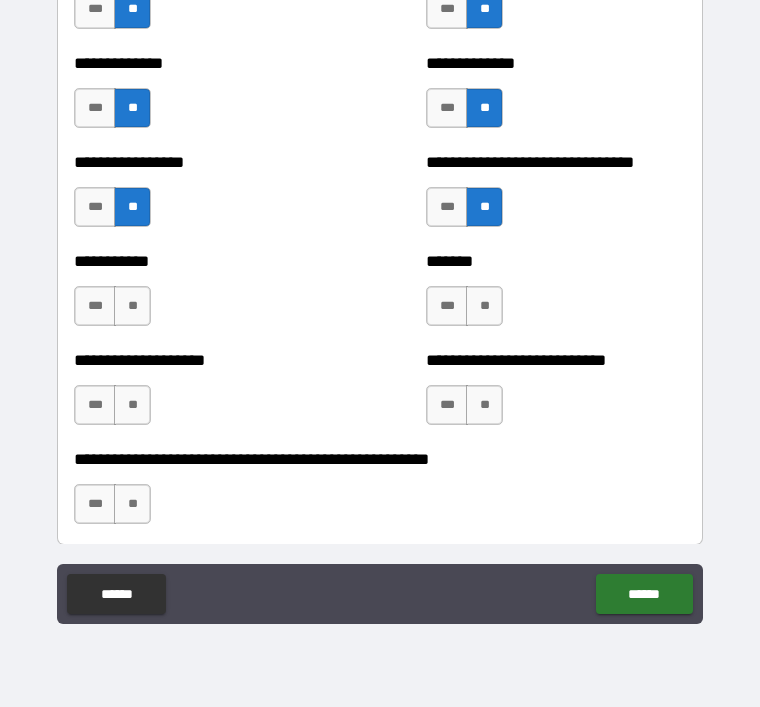 click on "**" at bounding box center [484, 306] 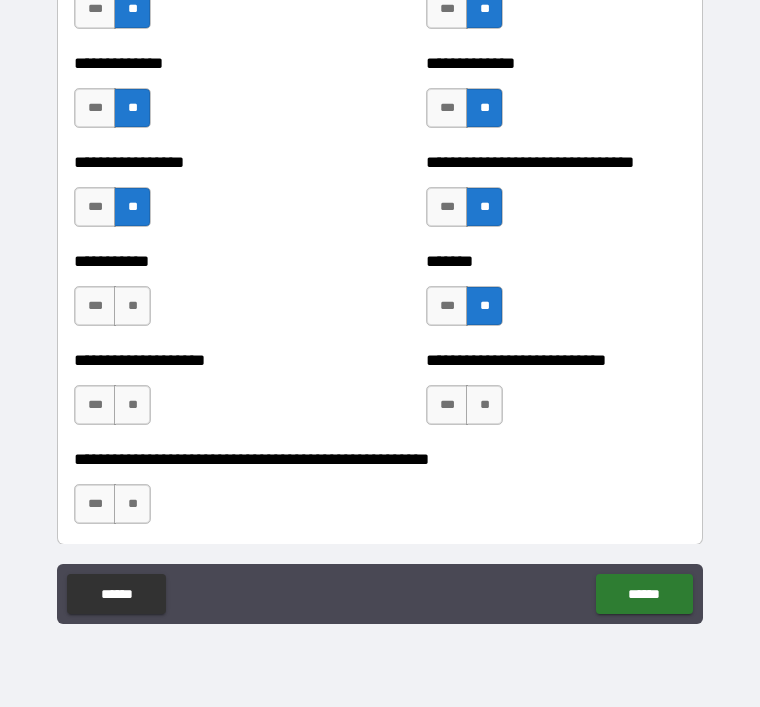 click on "**" at bounding box center (132, 306) 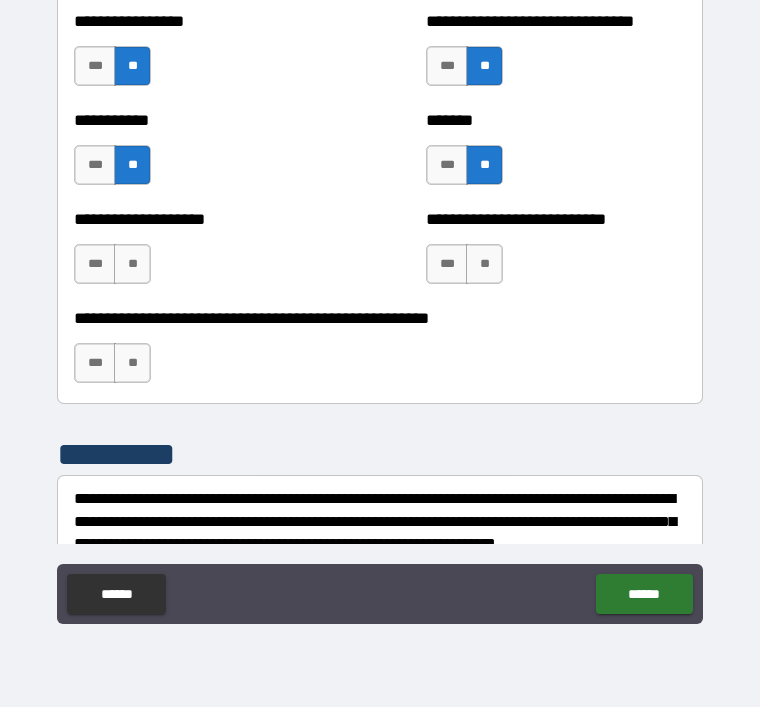 scroll, scrollTop: 7913, scrollLeft: 0, axis: vertical 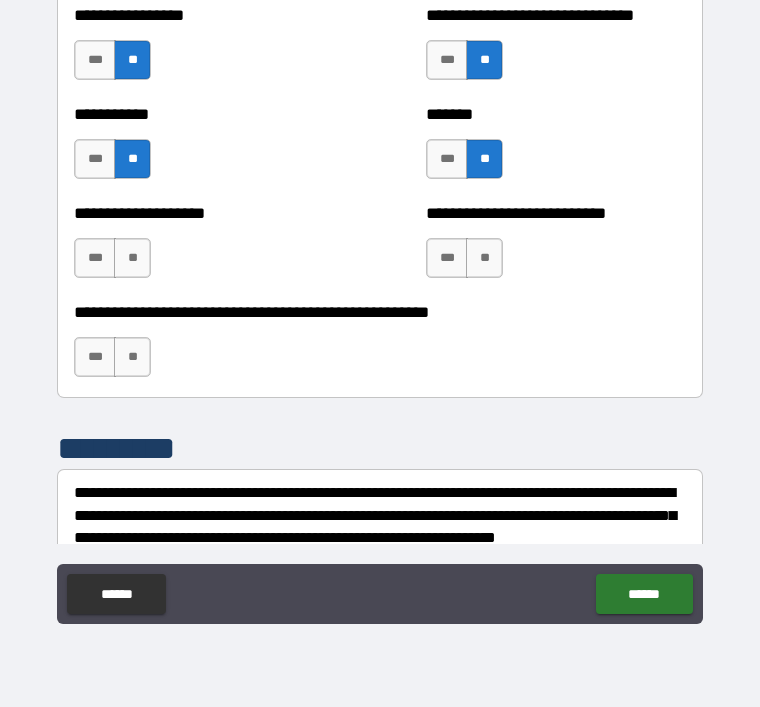click on "**" at bounding box center [132, 258] 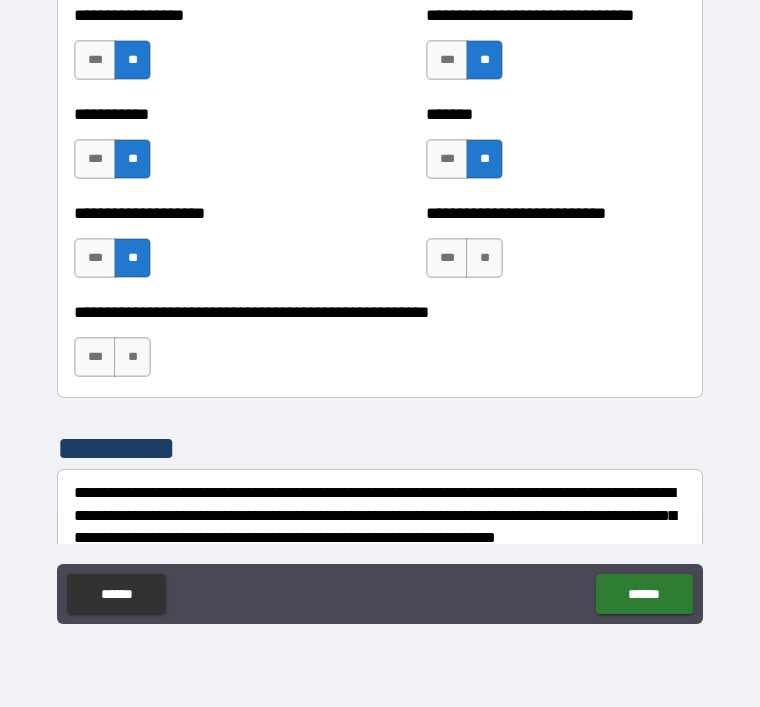 click on "**" at bounding box center [484, 258] 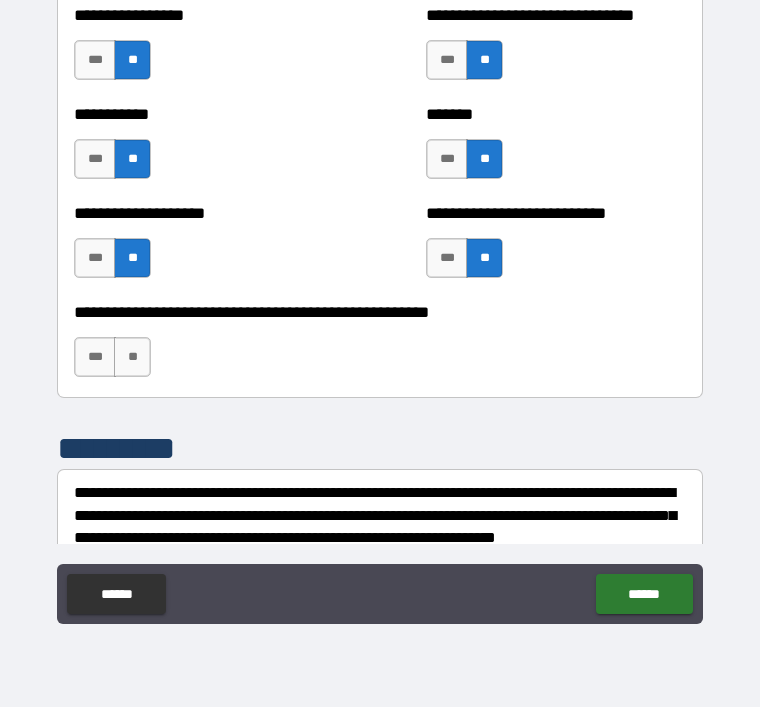 click on "**" at bounding box center [132, 357] 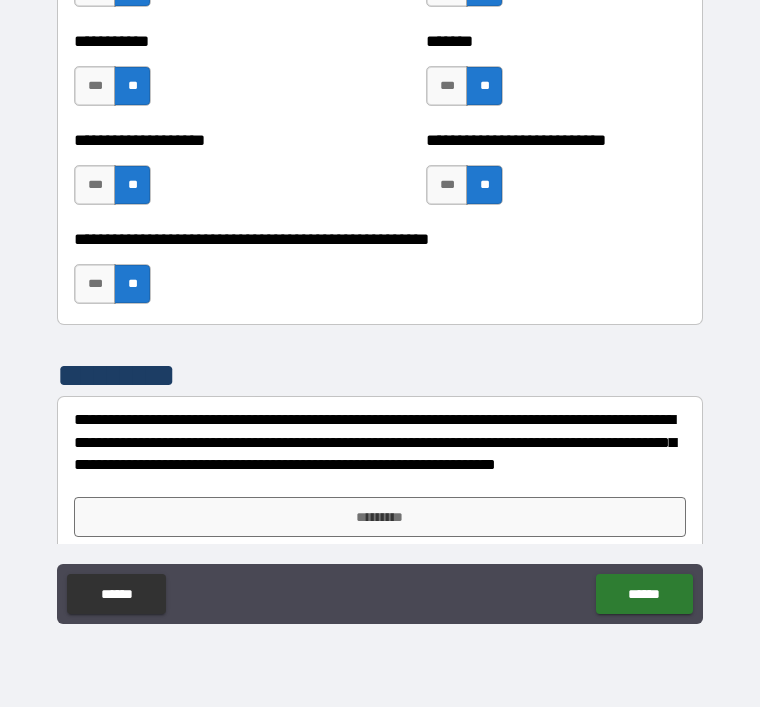 scroll, scrollTop: 7988, scrollLeft: 0, axis: vertical 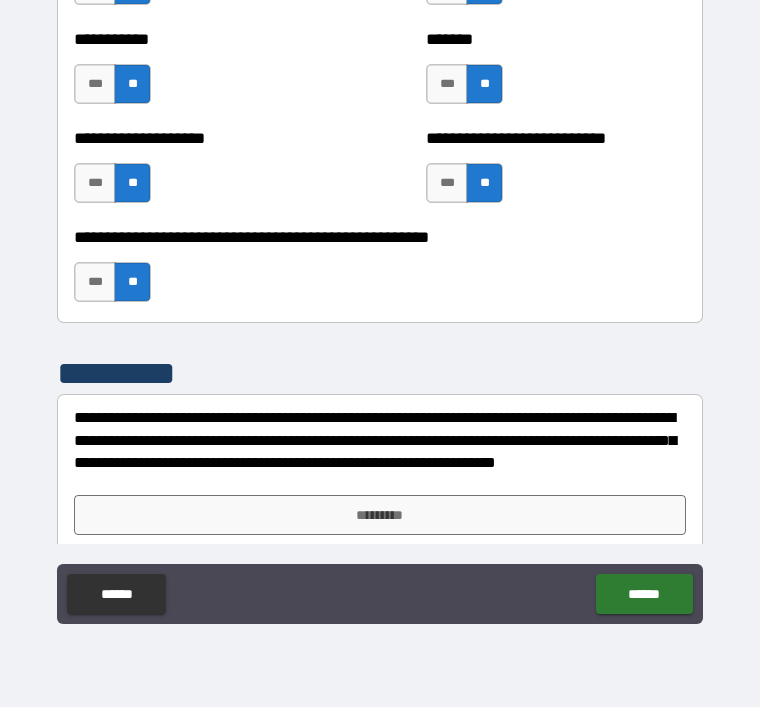 click on "***" at bounding box center [95, 282] 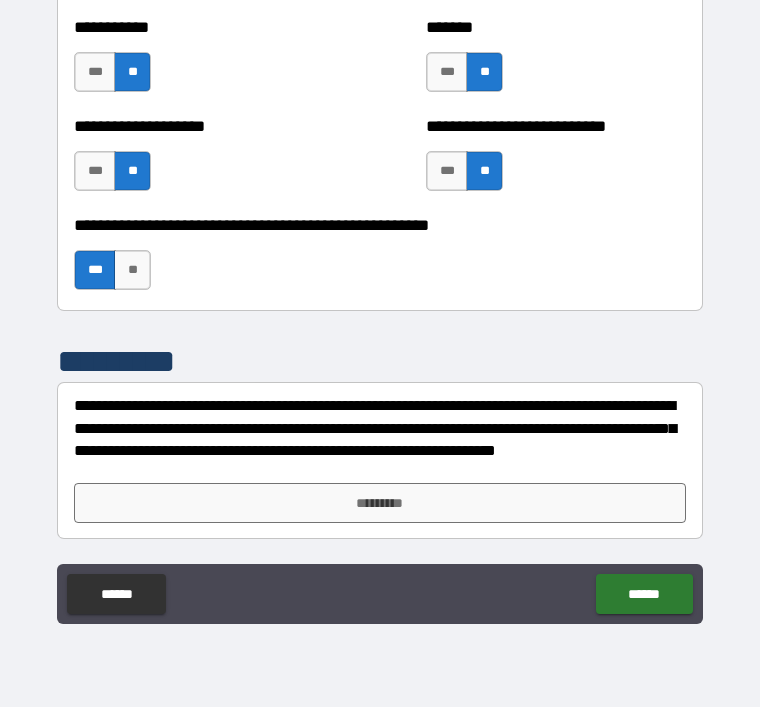 scroll, scrollTop: 8000, scrollLeft: 0, axis: vertical 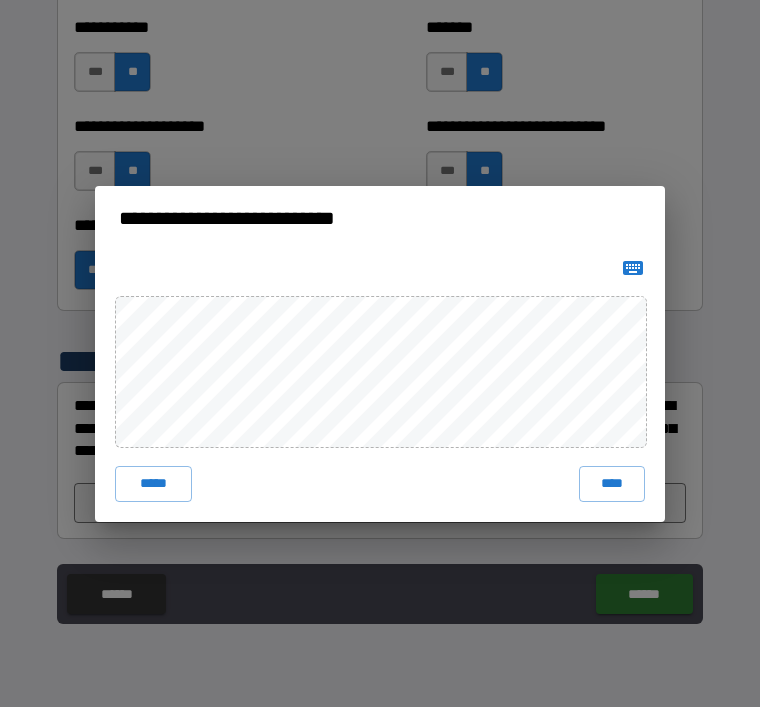 click on "****" at bounding box center (612, 484) 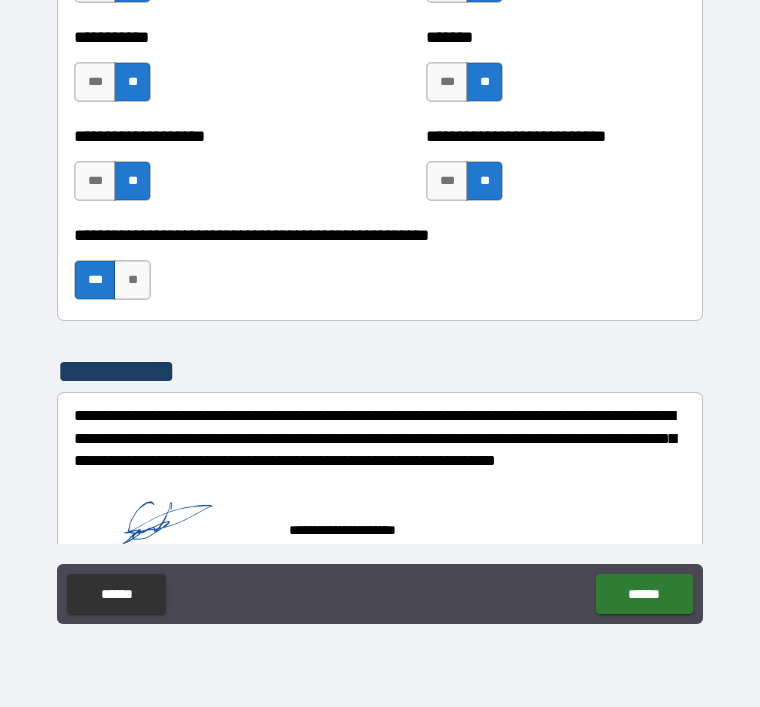 click on "******" at bounding box center [644, 594] 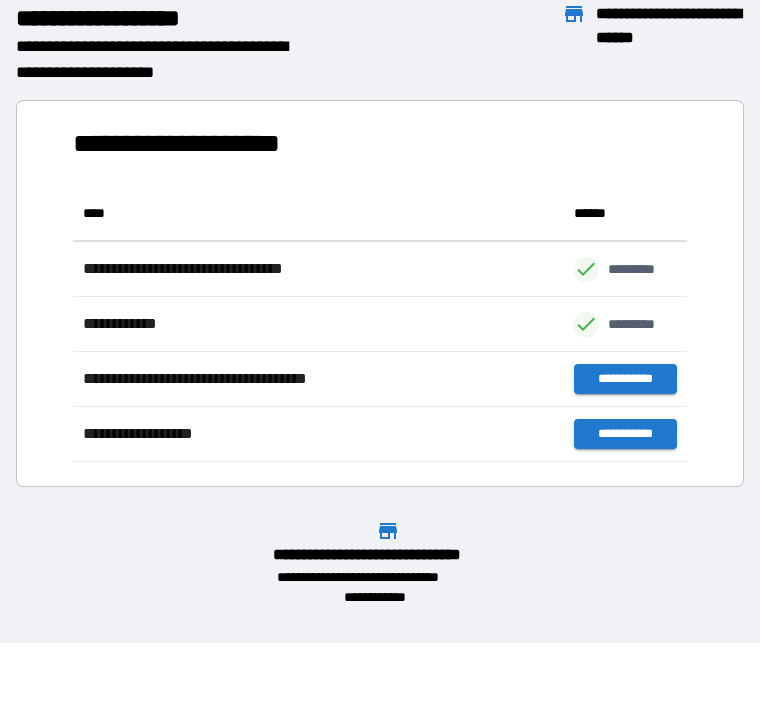 scroll, scrollTop: 1, scrollLeft: 1, axis: both 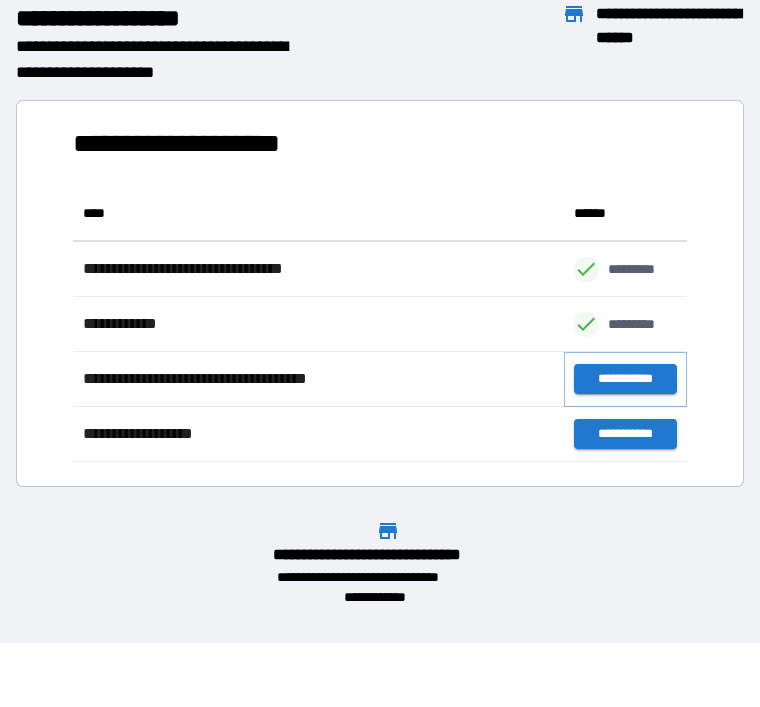 click on "**********" at bounding box center [625, 379] 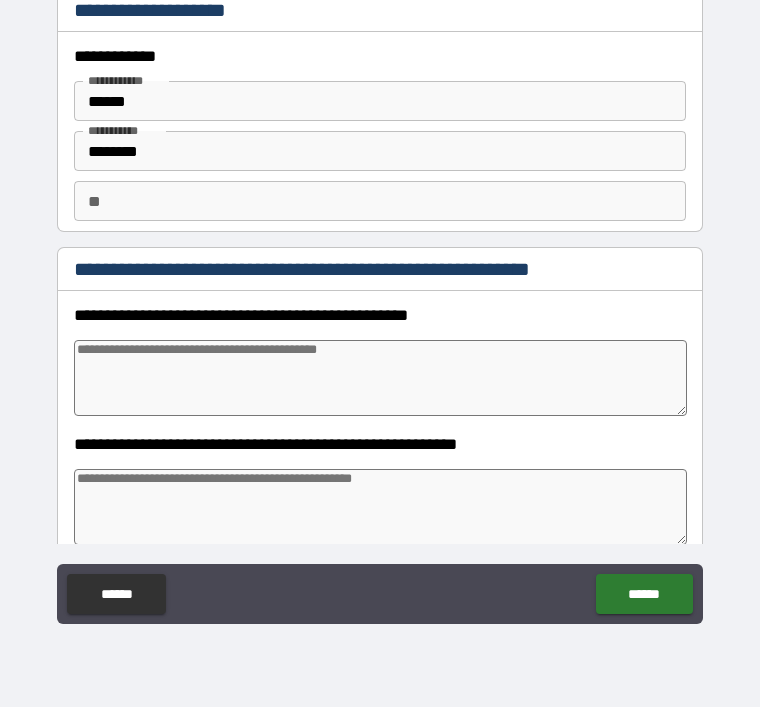 scroll, scrollTop: 0, scrollLeft: 0, axis: both 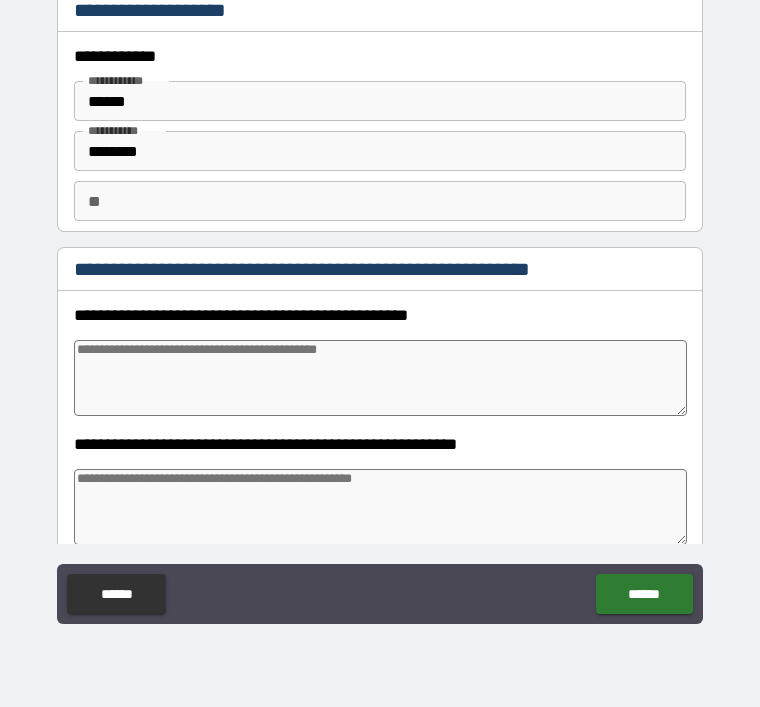 click on "********" at bounding box center (380, 151) 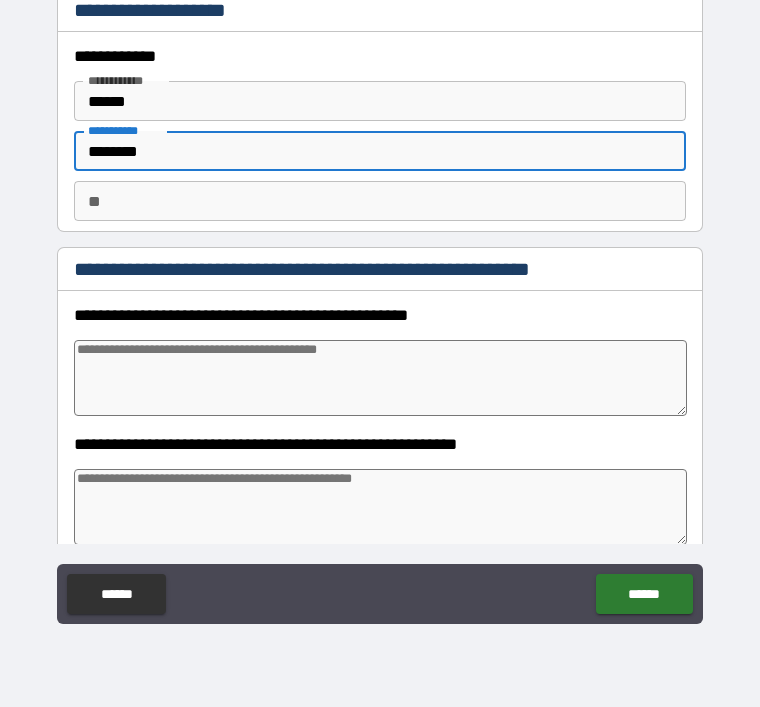 click on "********" at bounding box center (380, 151) 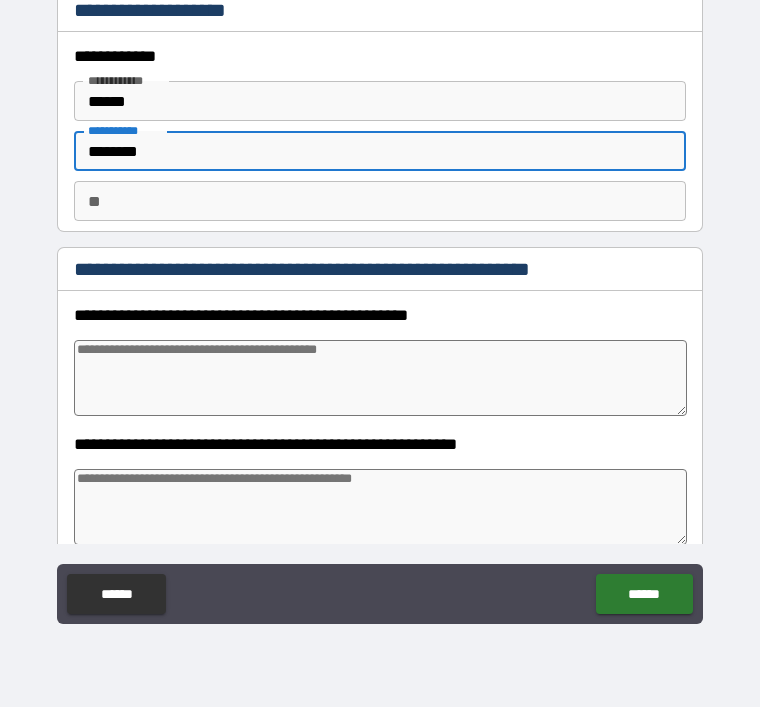 type on "*******" 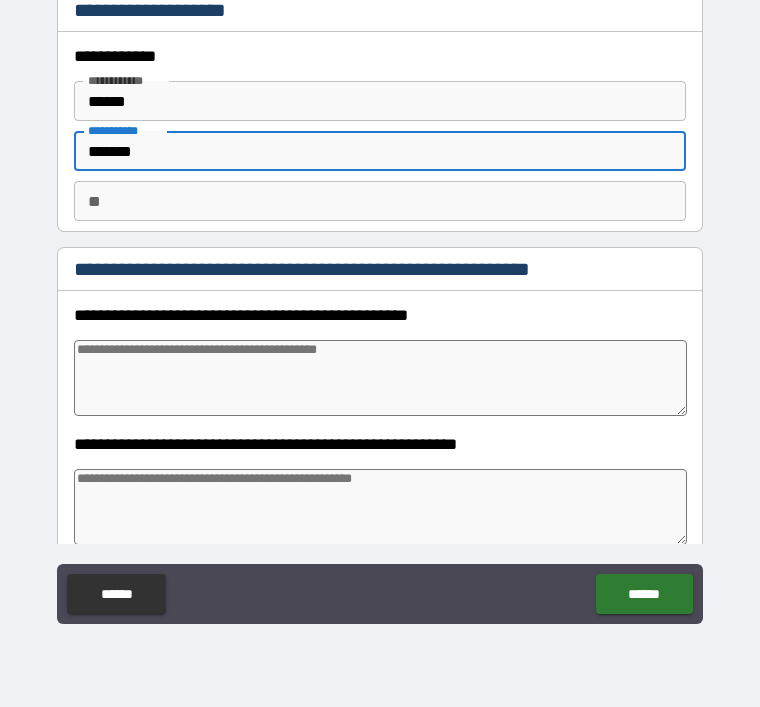 type on "*" 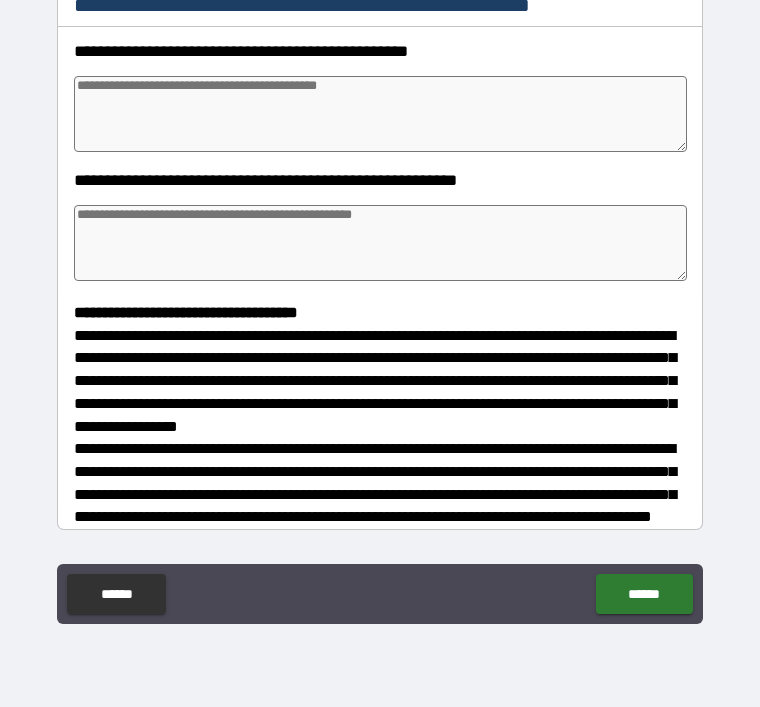scroll, scrollTop: 267, scrollLeft: 0, axis: vertical 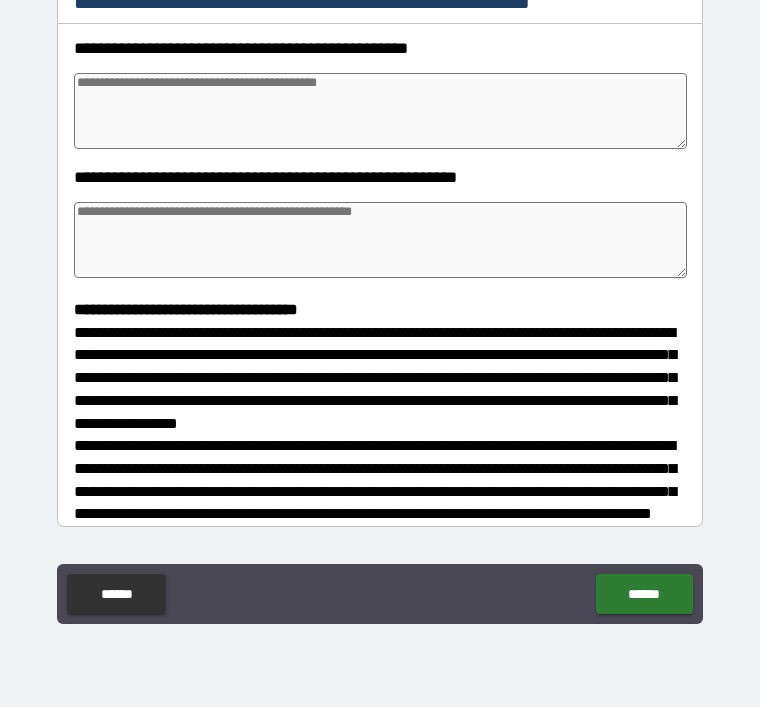 type on "*******" 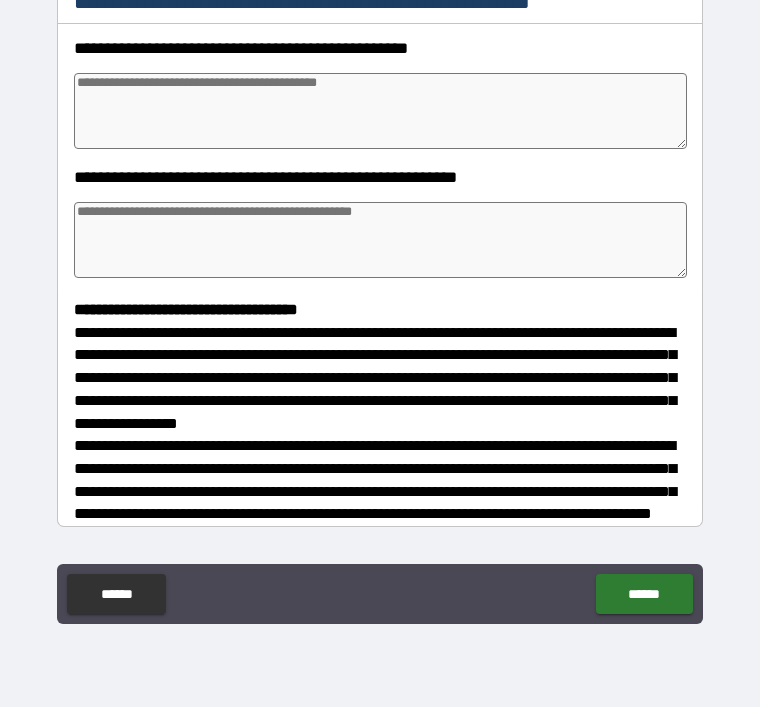 click at bounding box center (380, 111) 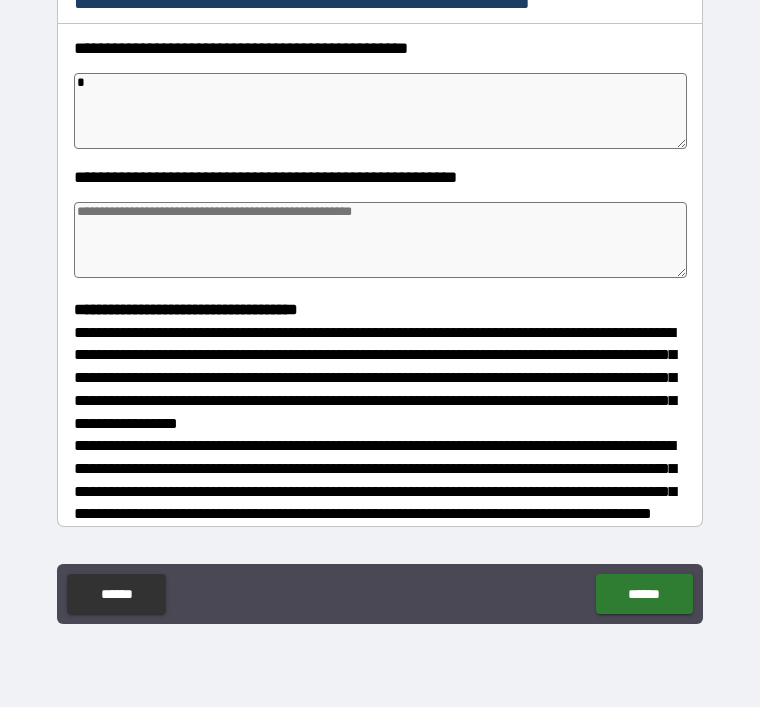 type on "*" 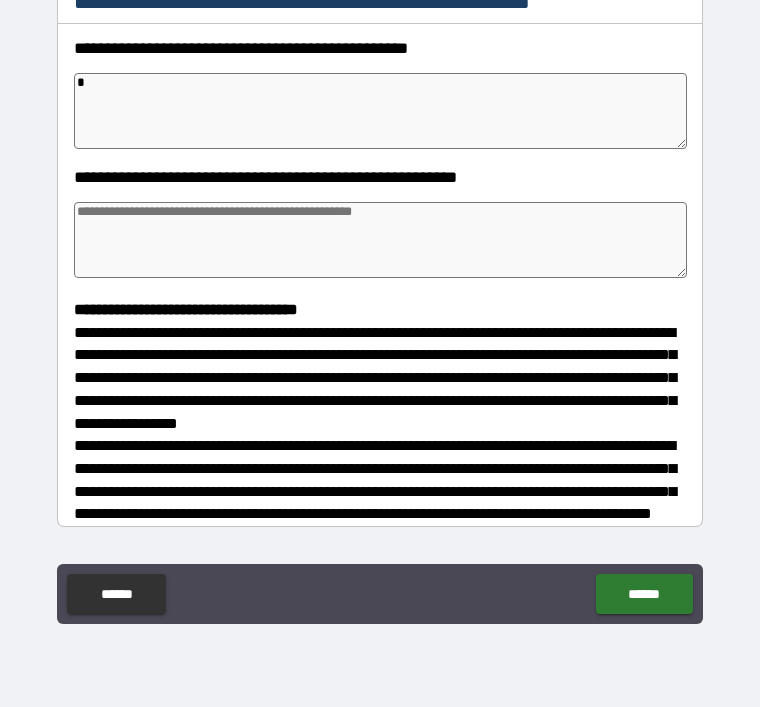 type on "*" 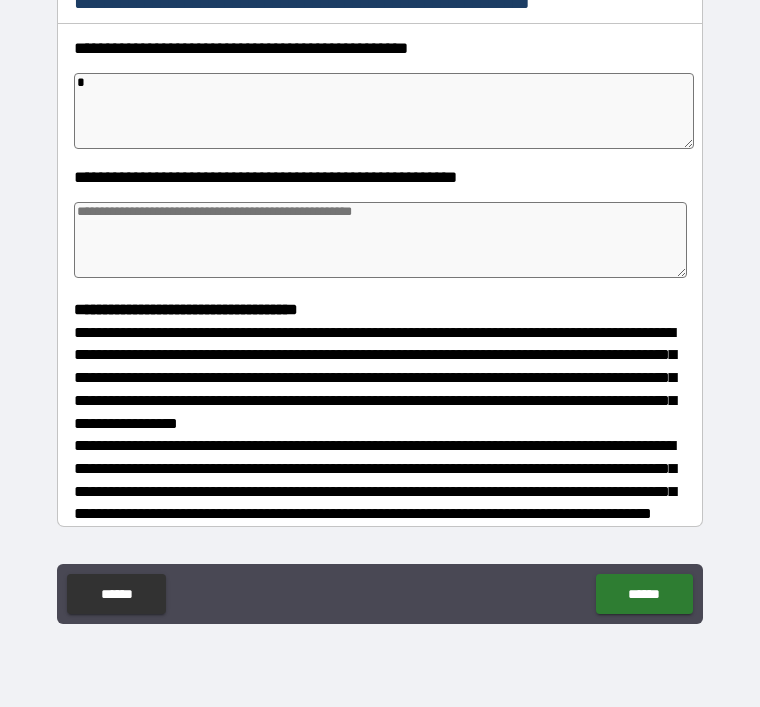 type on "**" 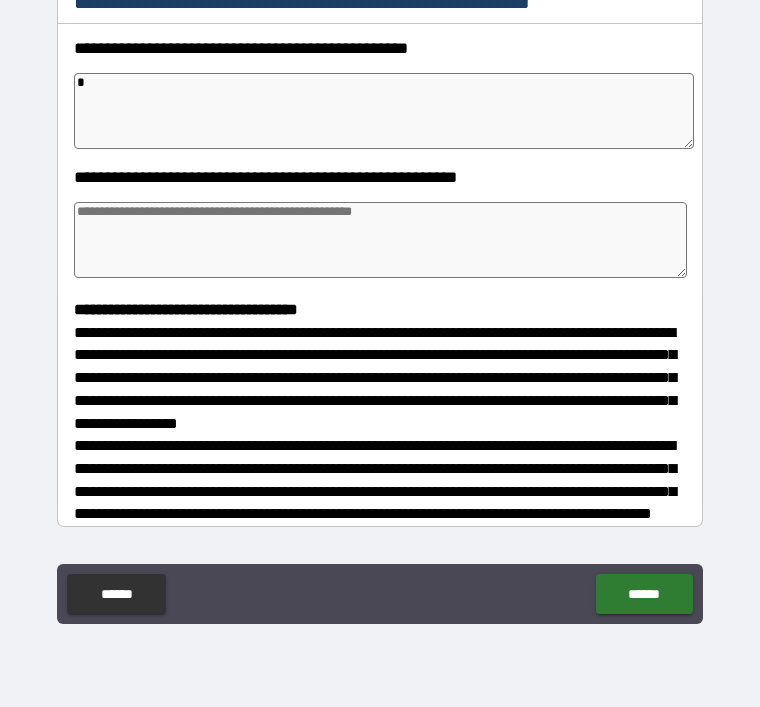 type on "*" 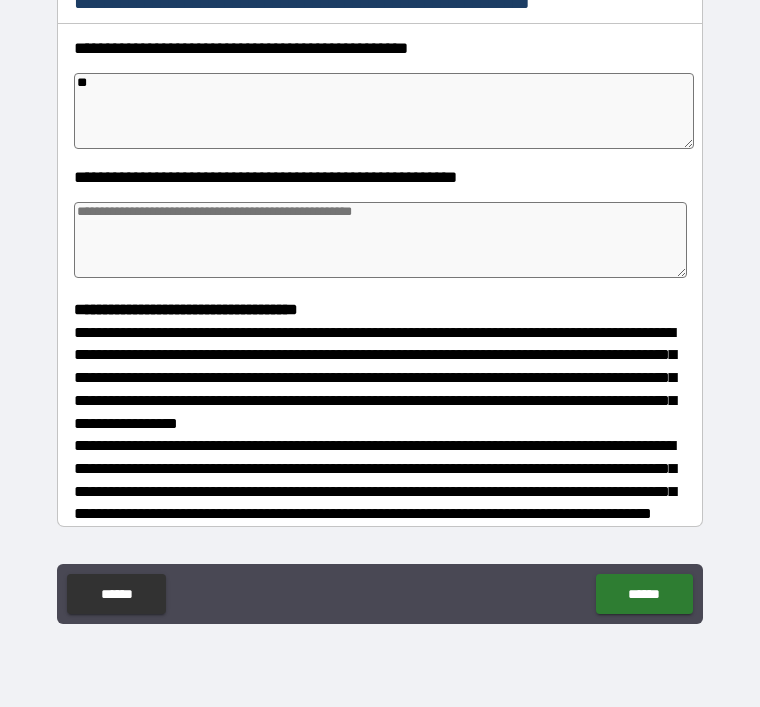 type on "*" 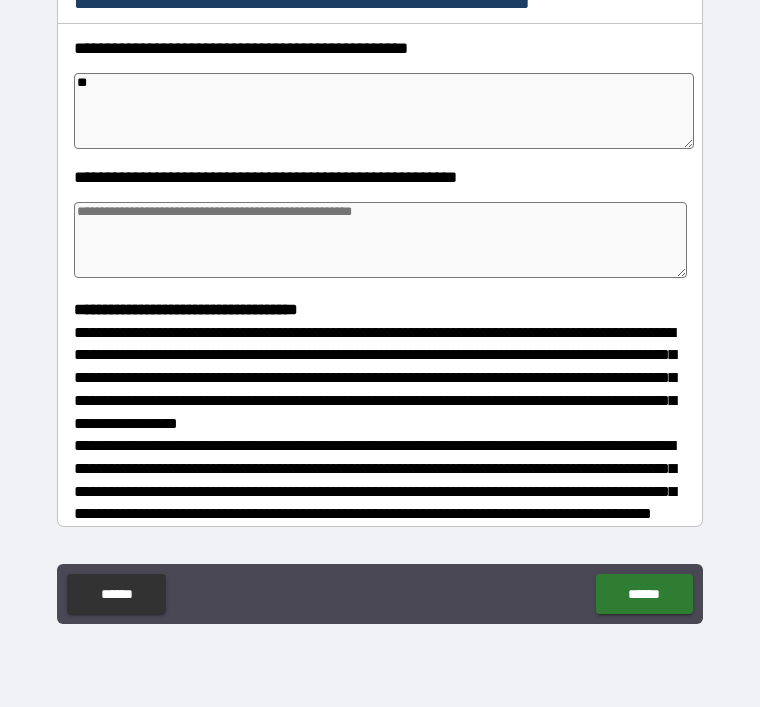 type on "***" 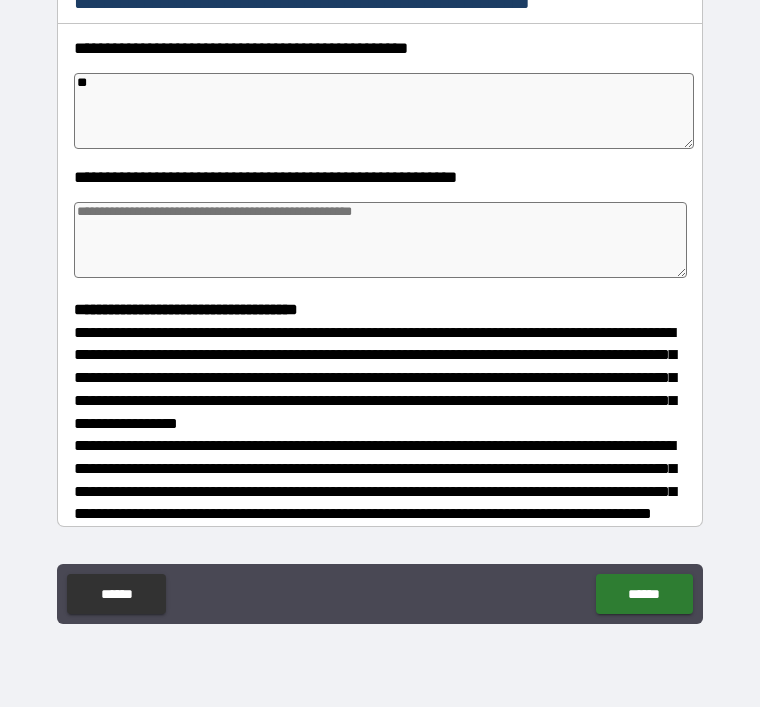 type on "*" 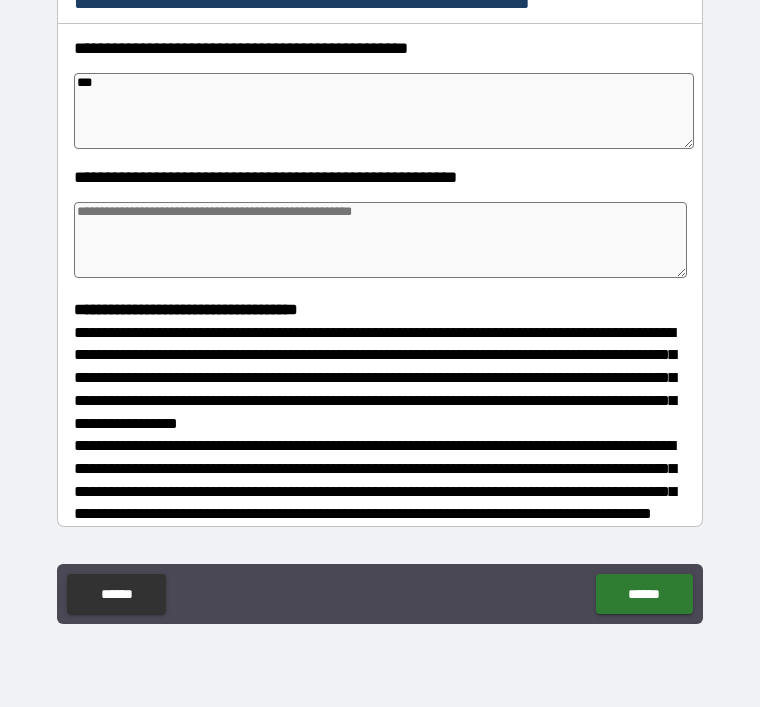 type on "*" 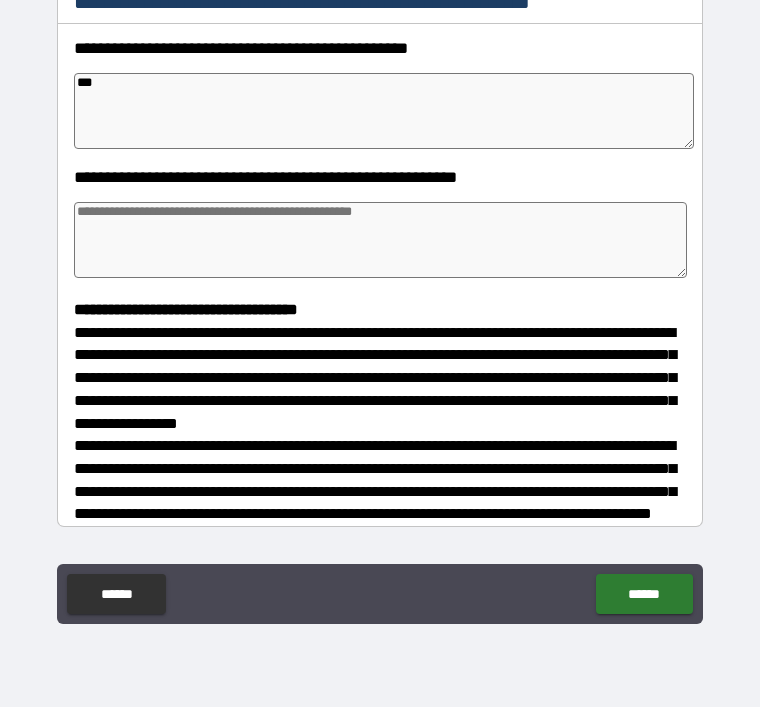 type on "****" 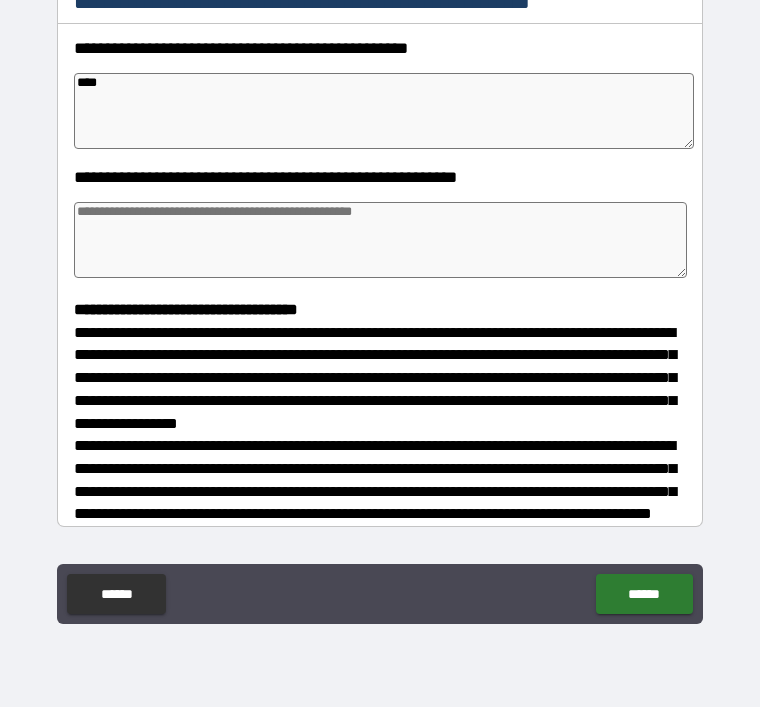 type on "*" 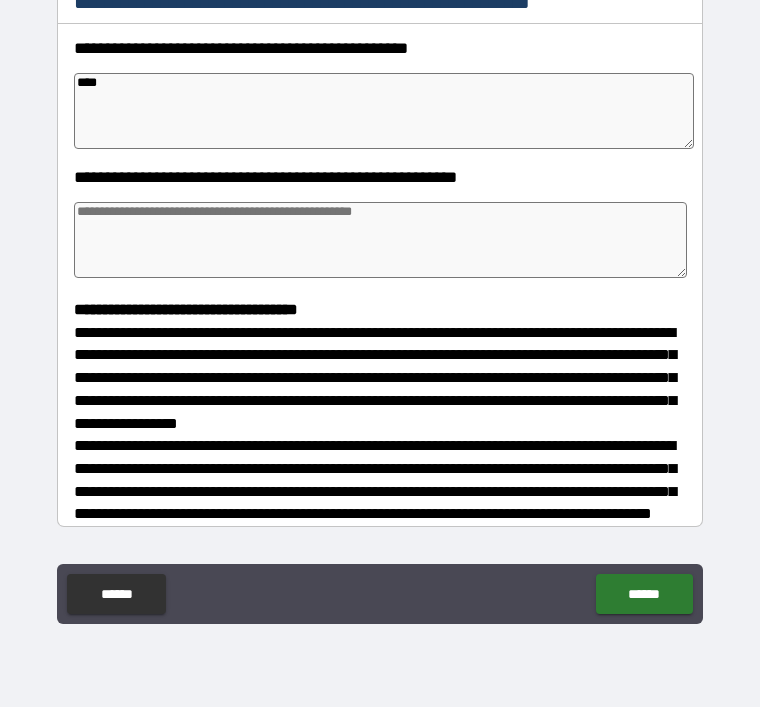 type on "*" 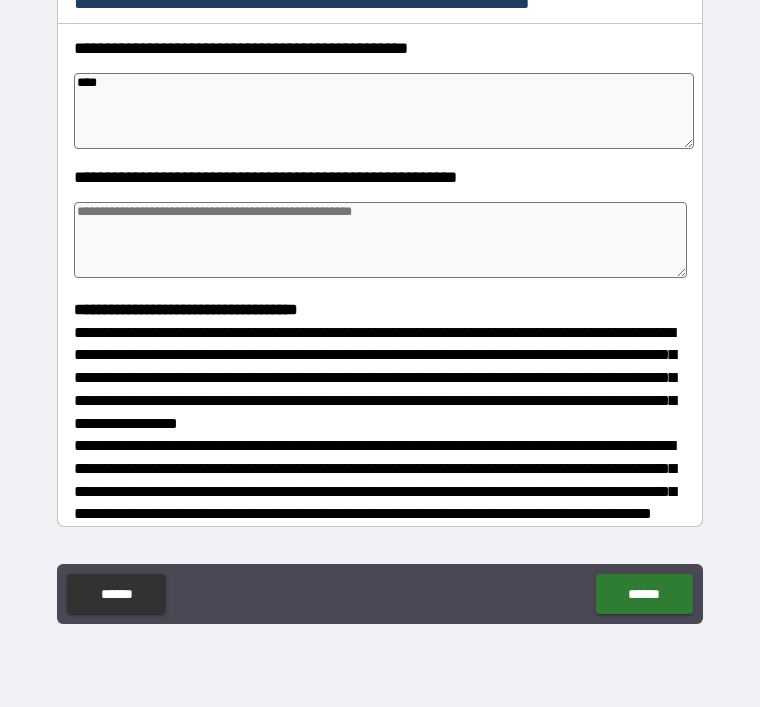 type on "*" 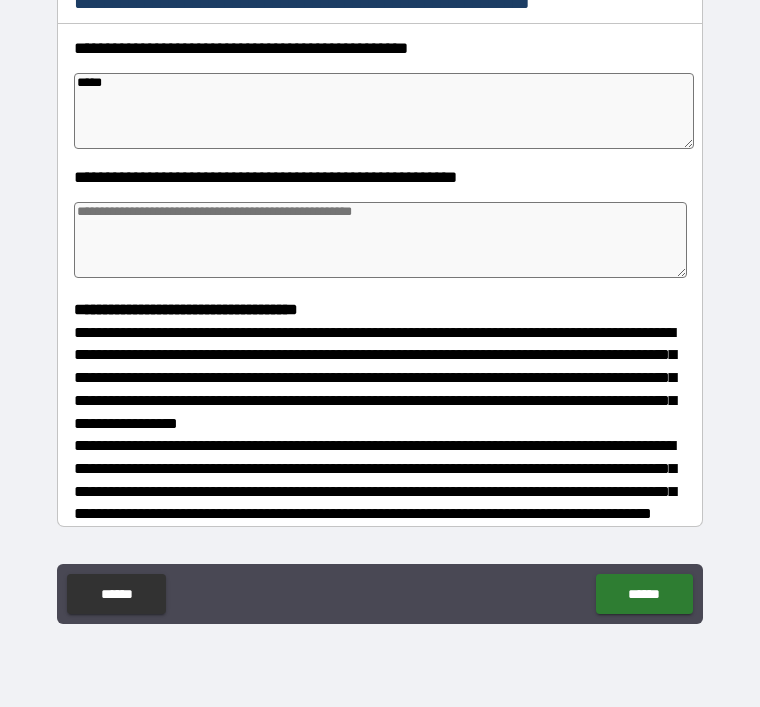 type on "*" 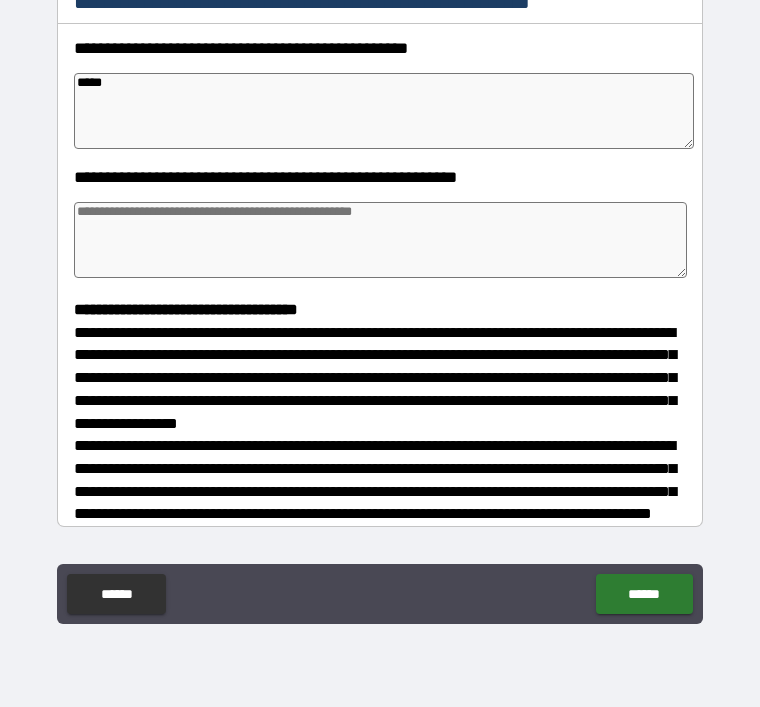 type on "******" 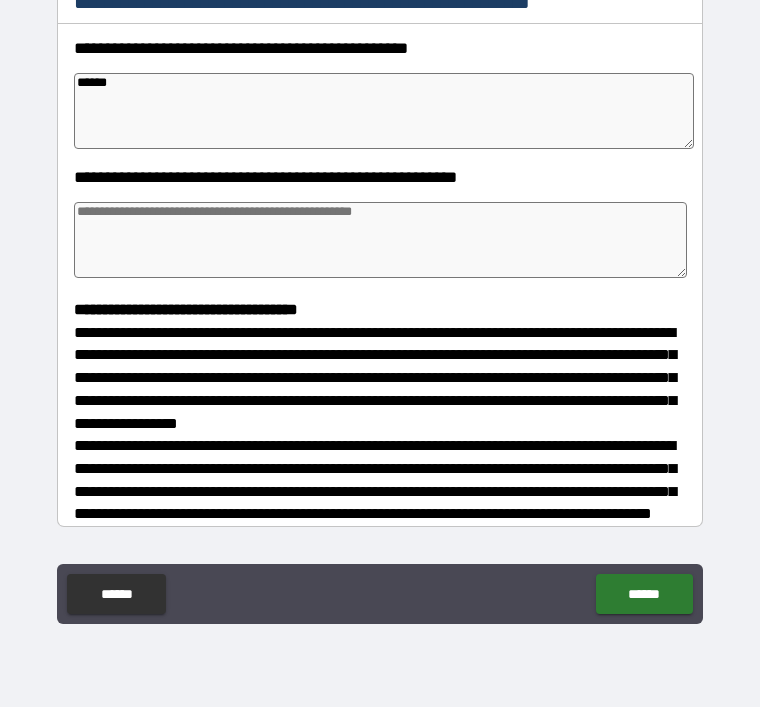 type on "*" 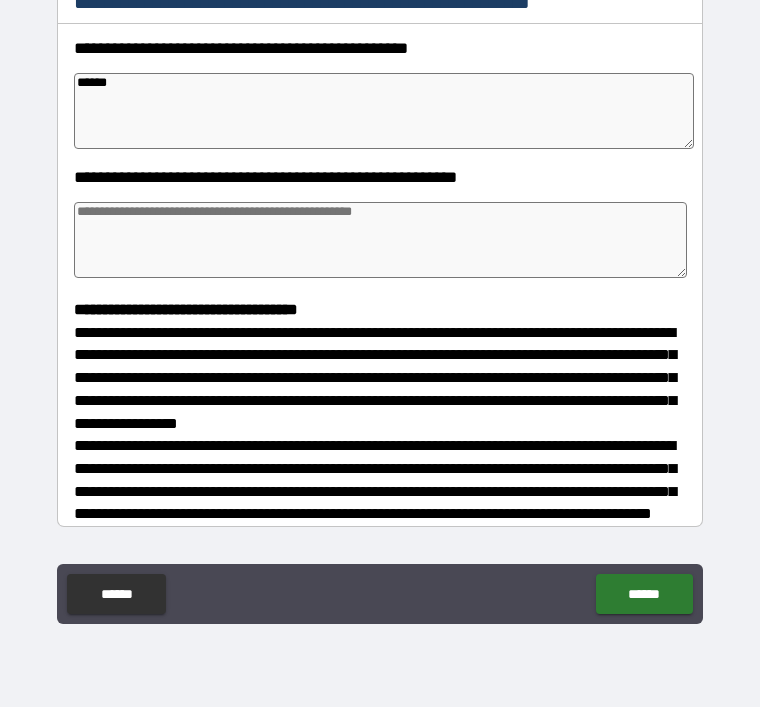 type on "*" 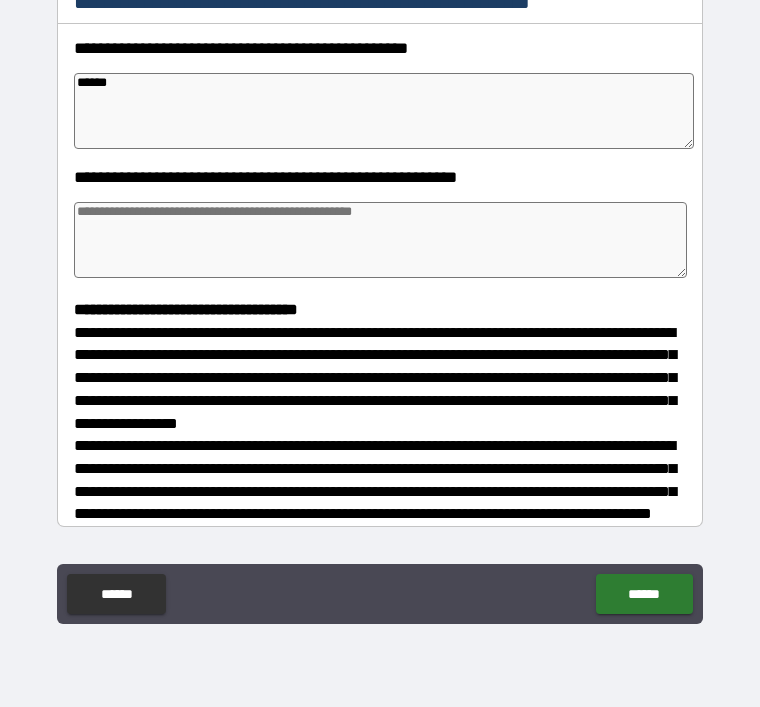 type on "*" 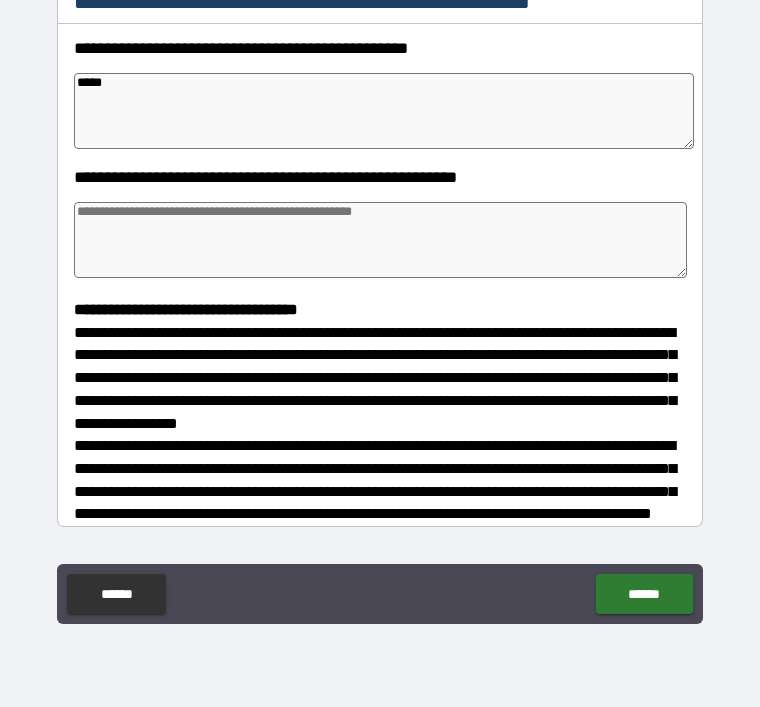 type on "*" 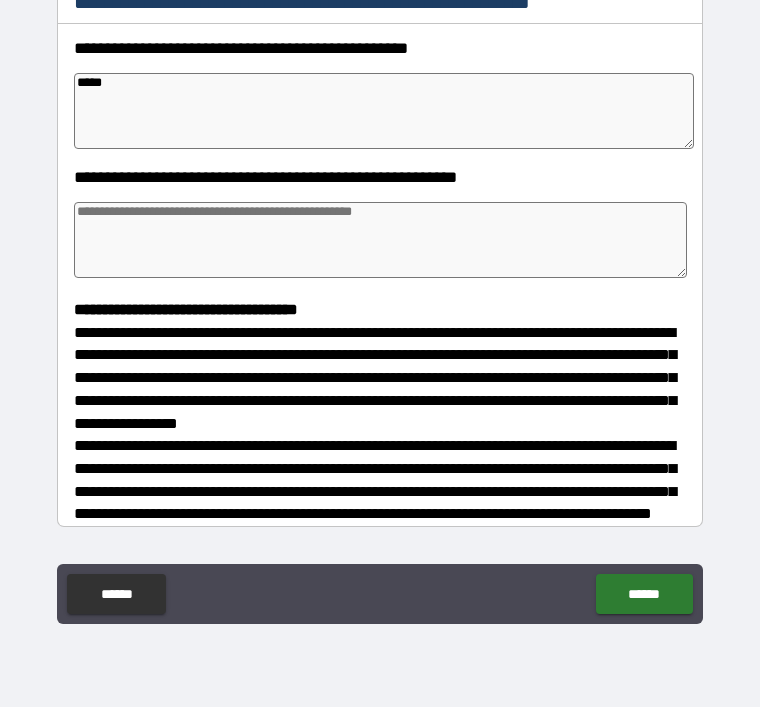 type on "*" 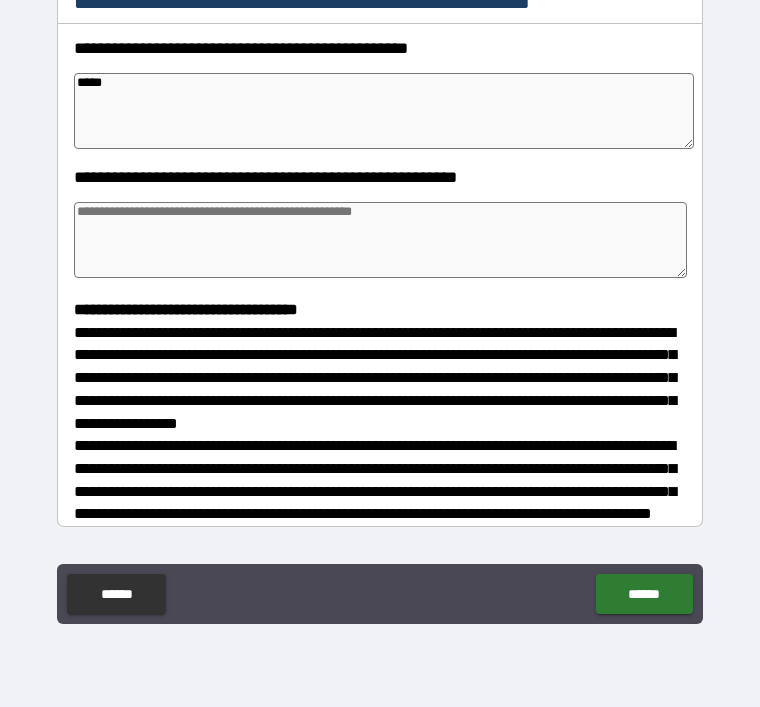 type on "*" 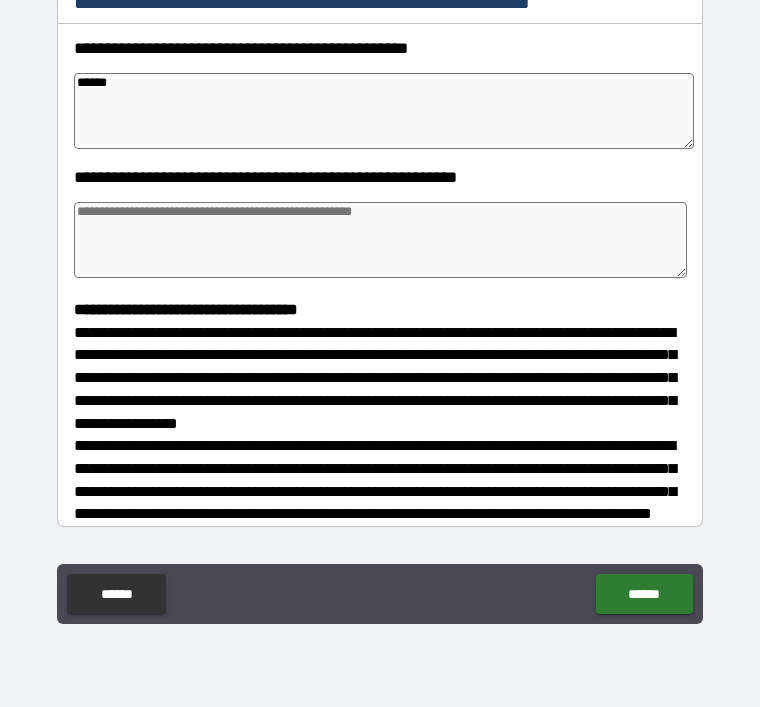 type on "*" 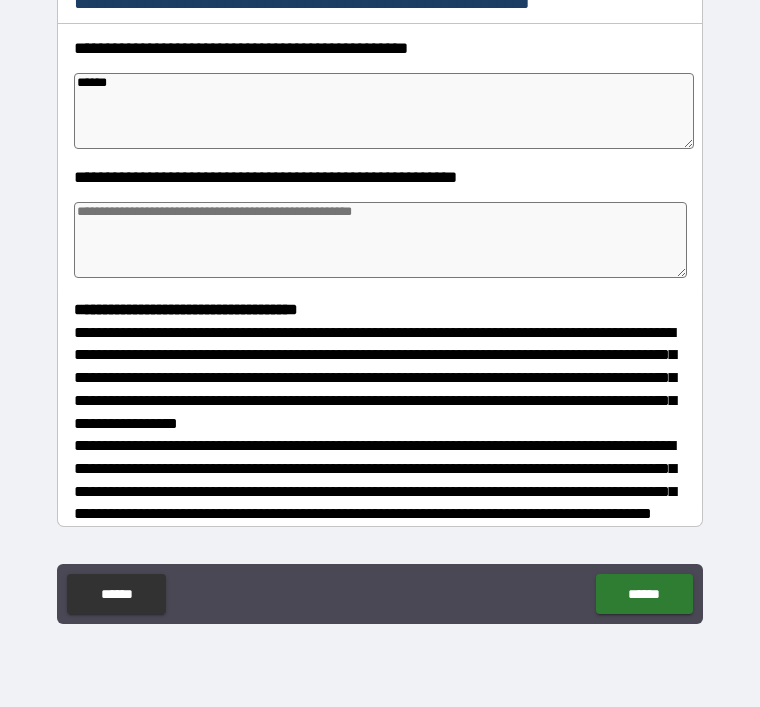type on "*" 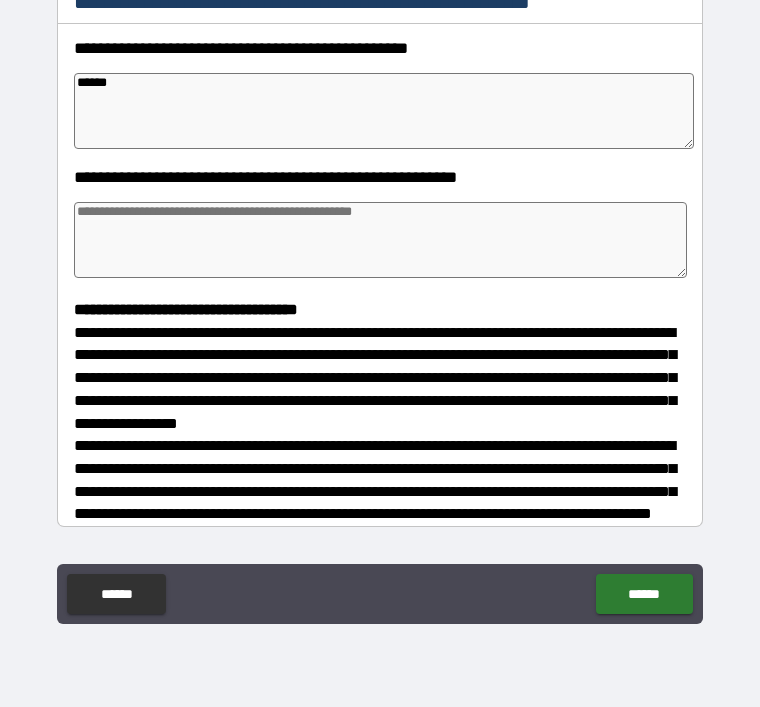 type on "*" 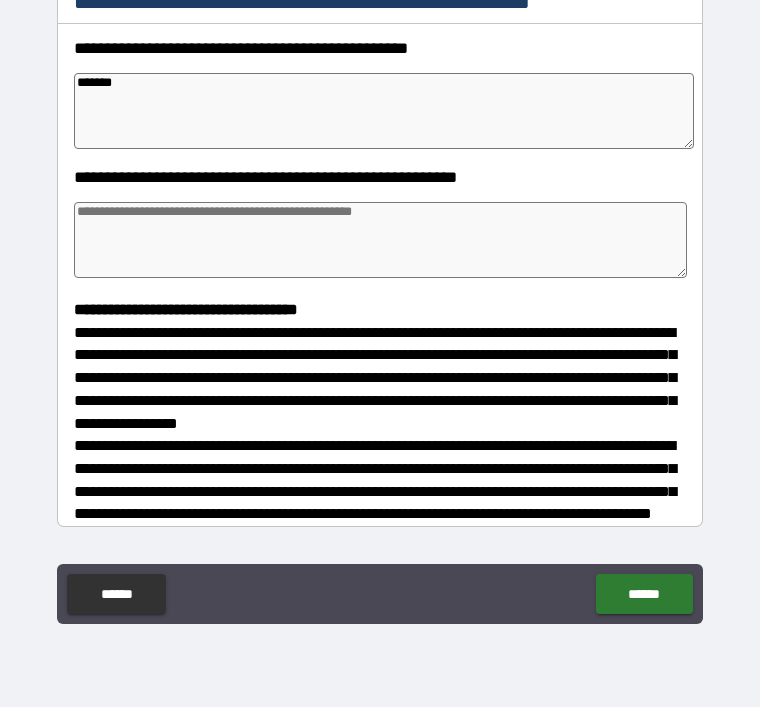 type on "*" 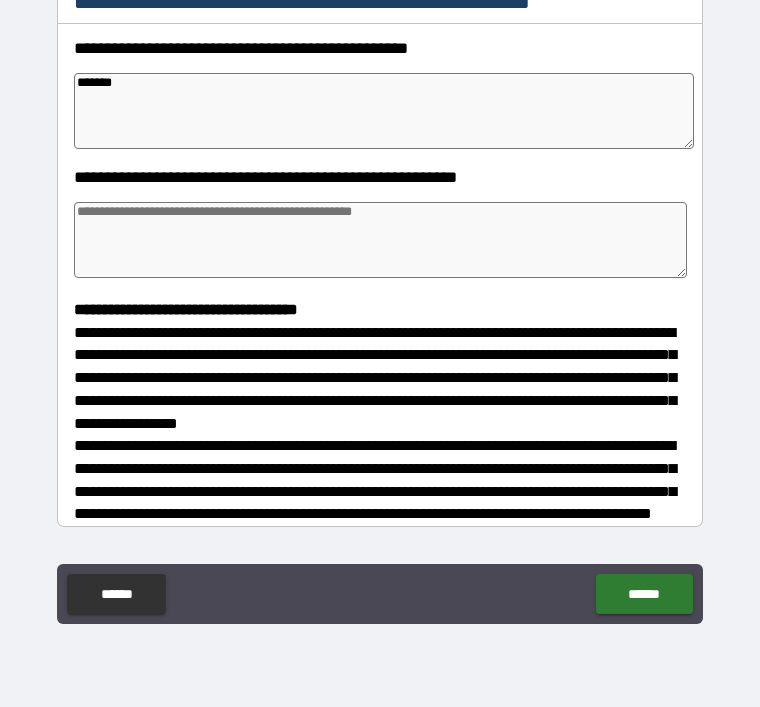 type on "*" 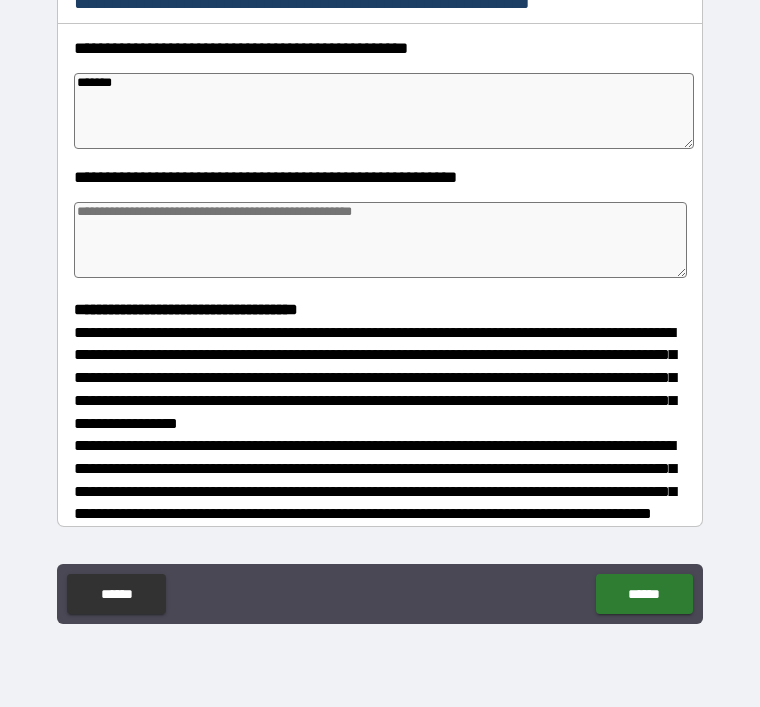 type on "*" 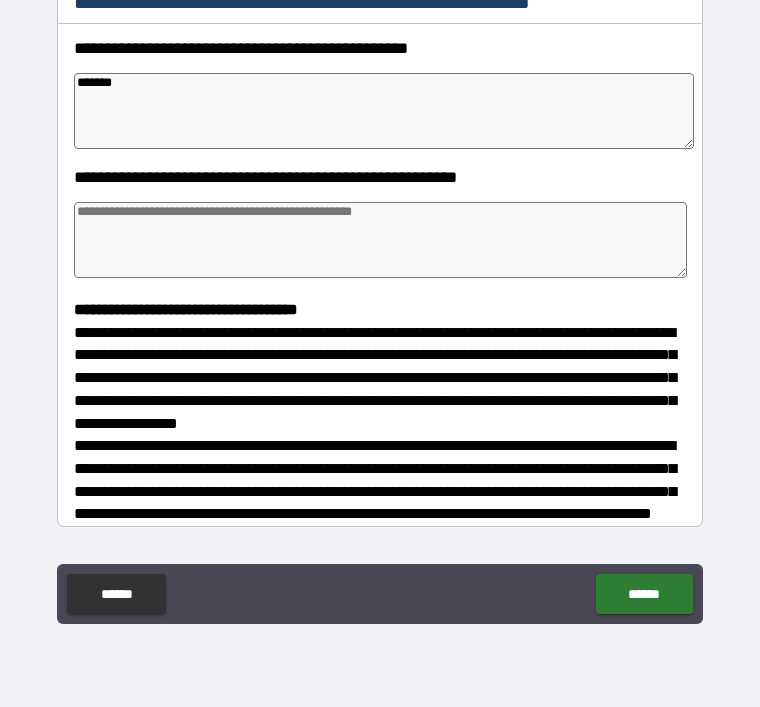 type on "********" 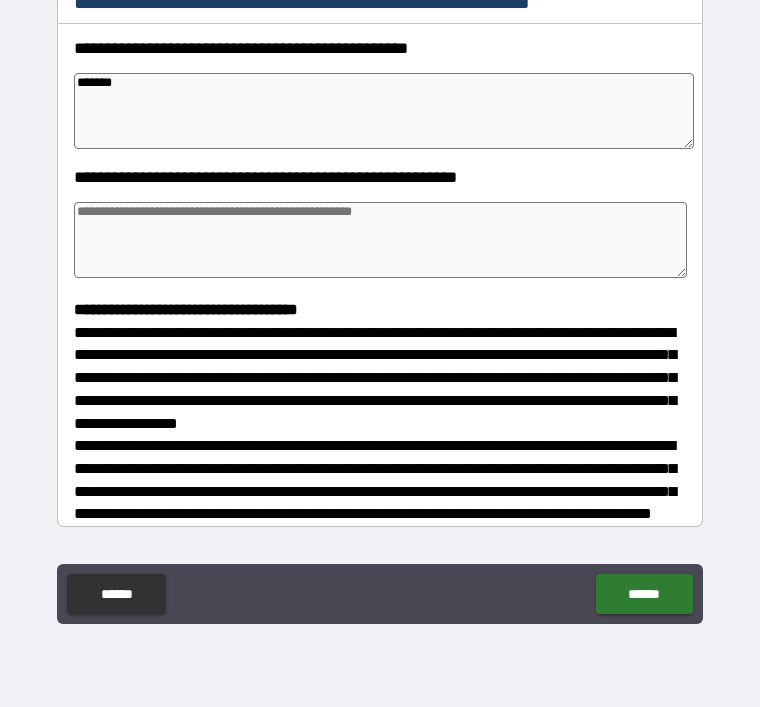type on "*" 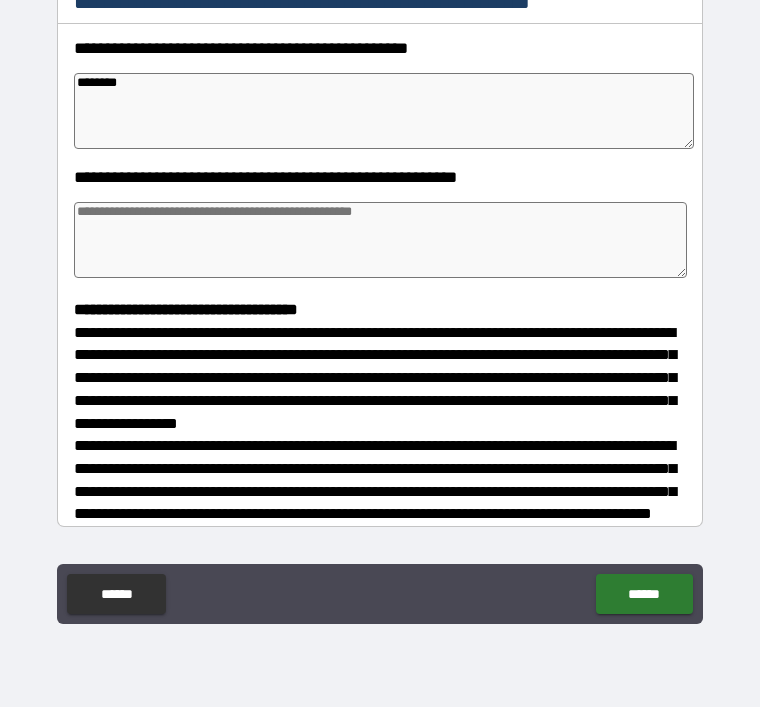 type on "*" 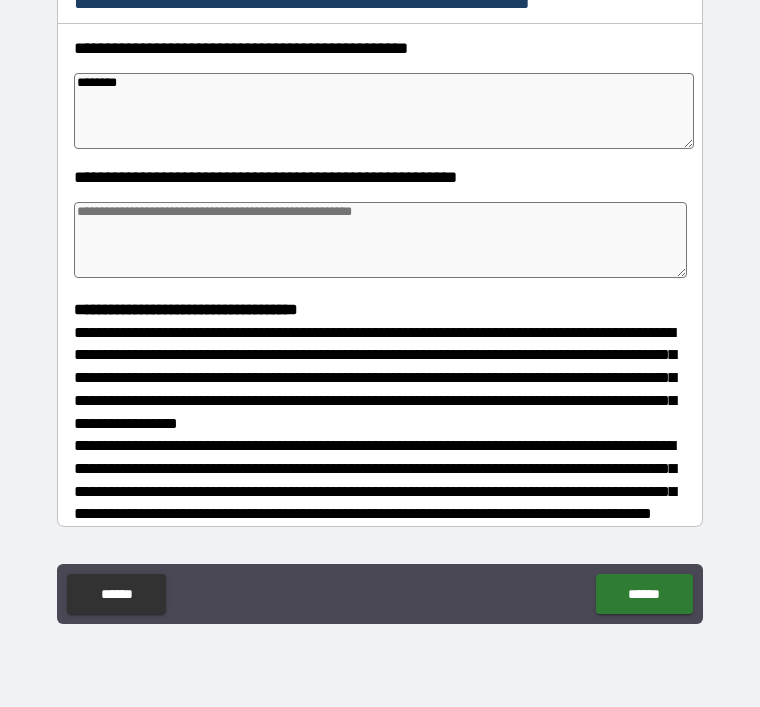 type on "*********" 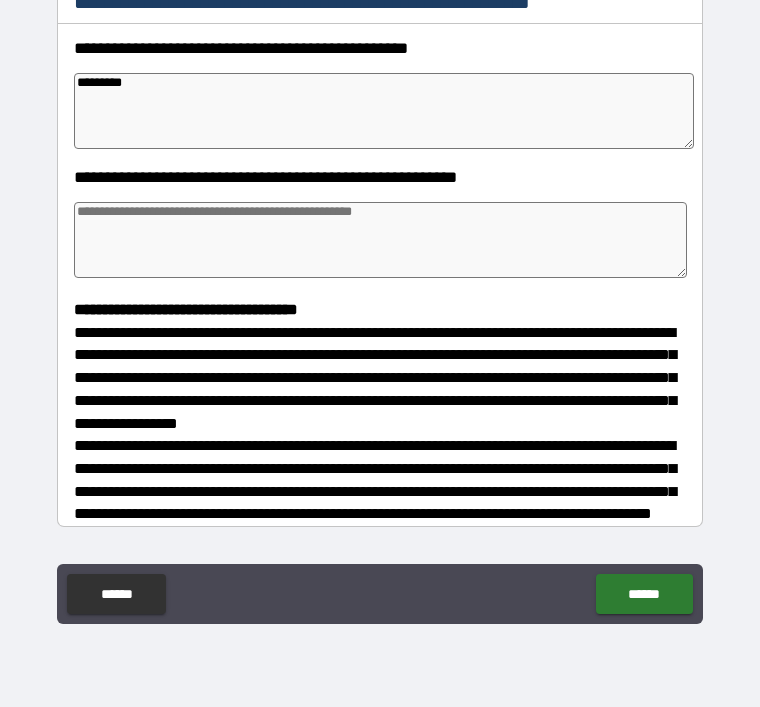 type on "*" 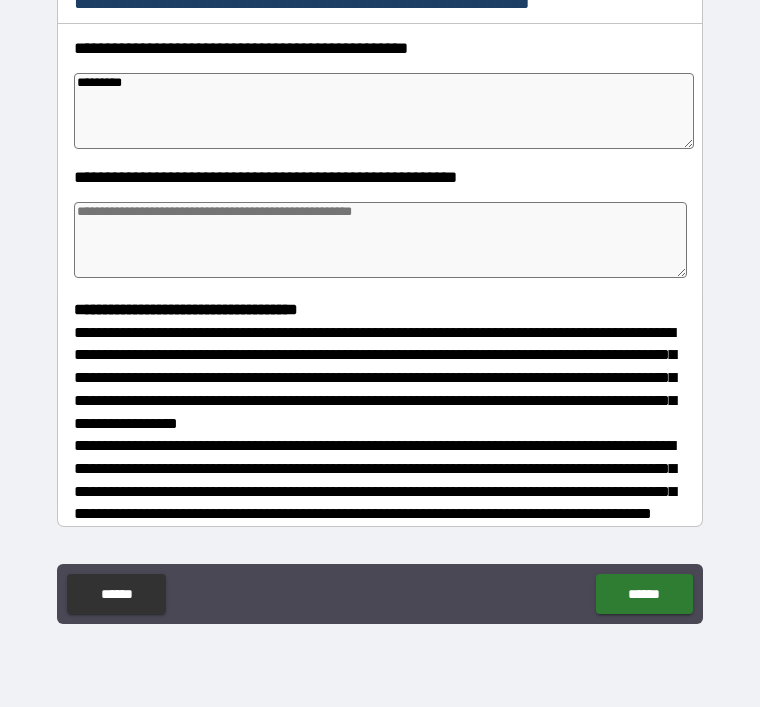 type on "*" 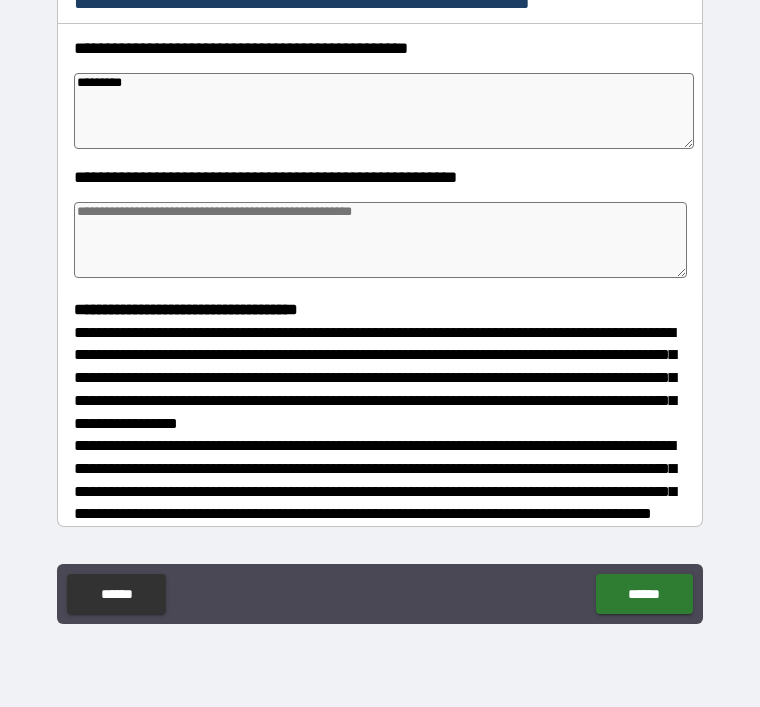 type on "*" 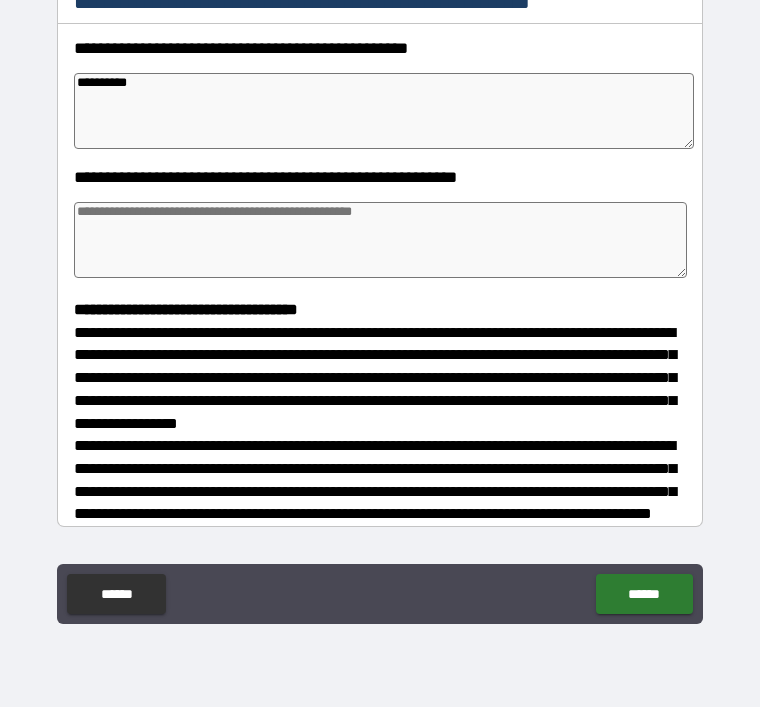 type on "*" 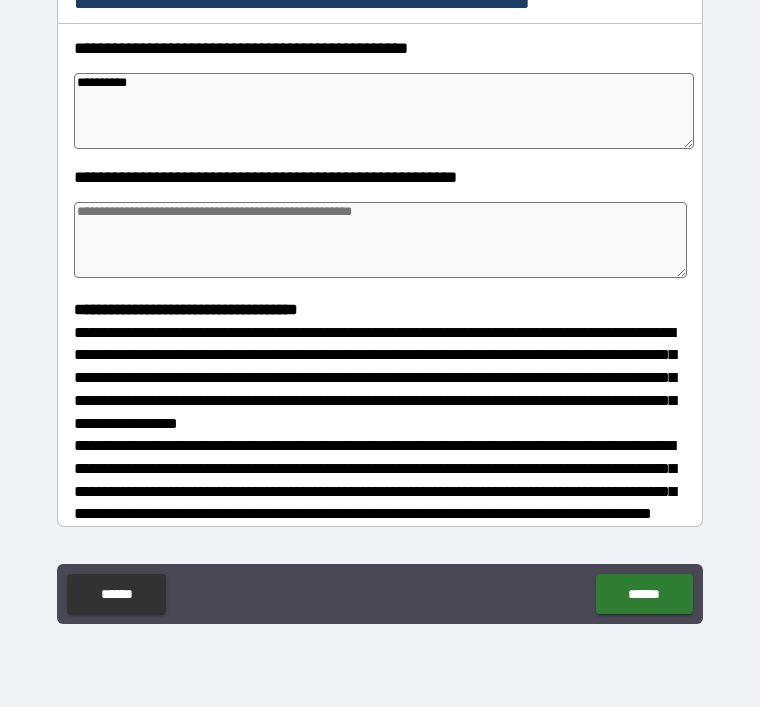 type on "*" 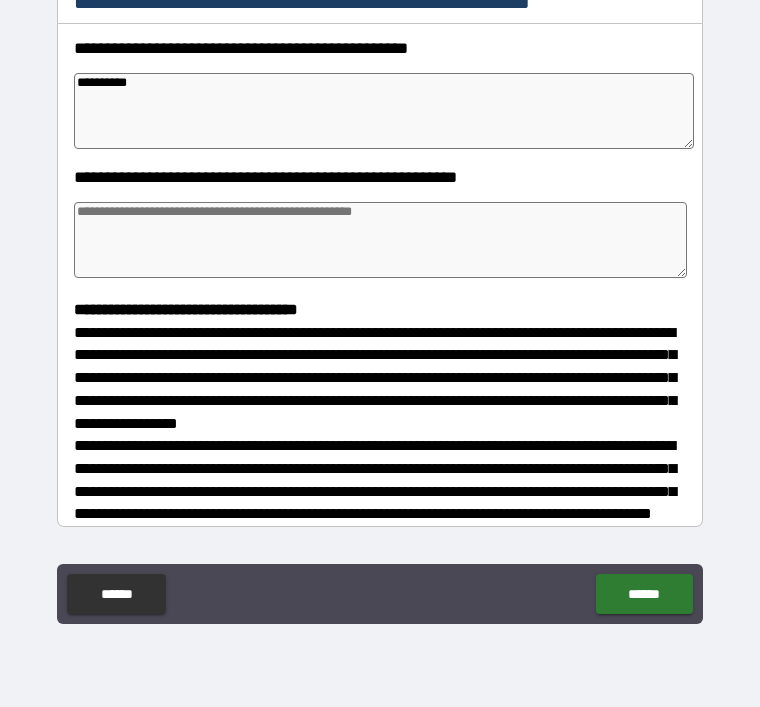 type on "*" 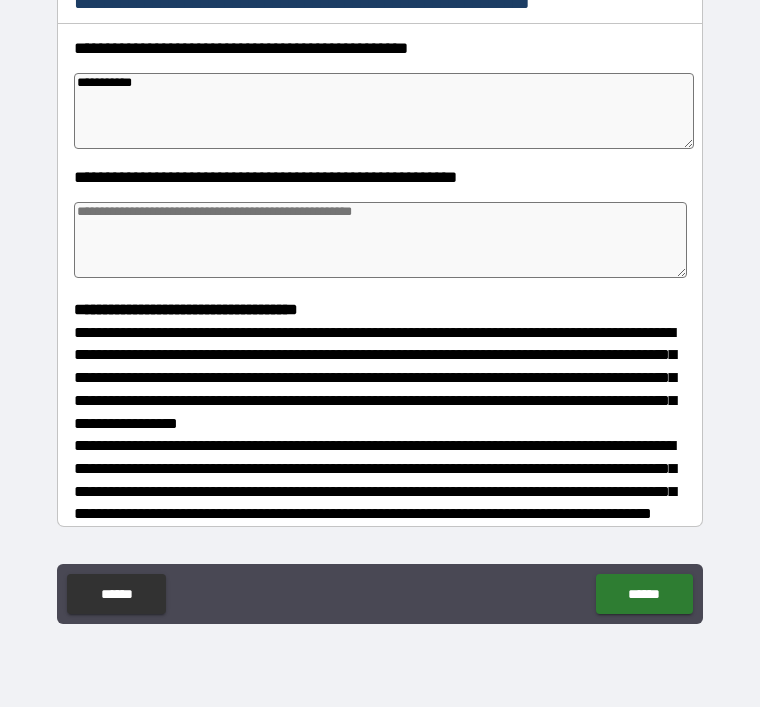 type on "*" 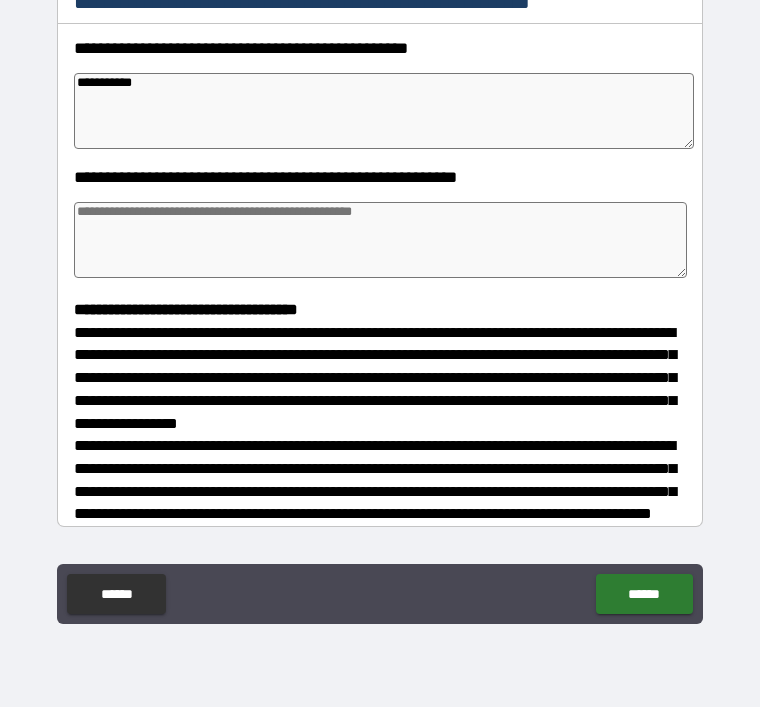 type on "**********" 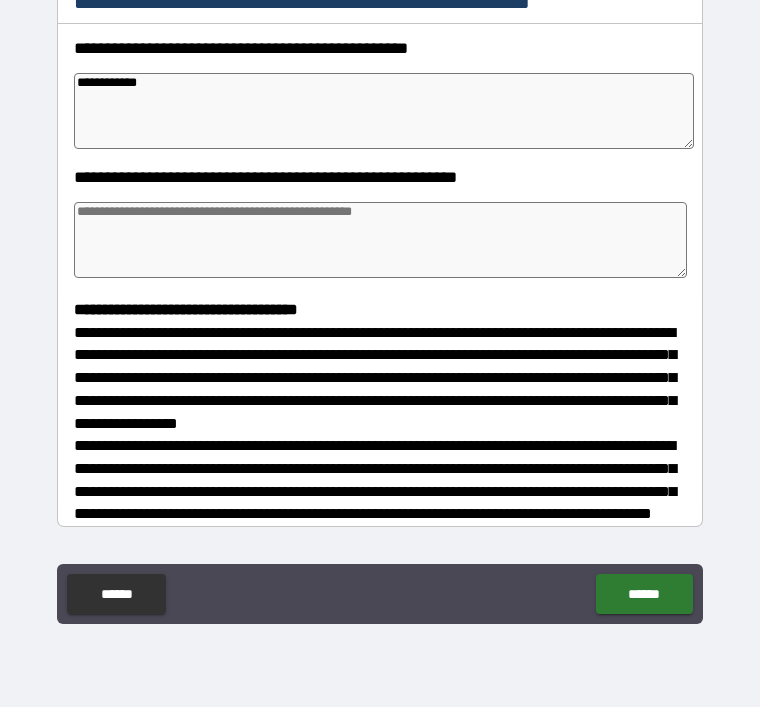 type on "*" 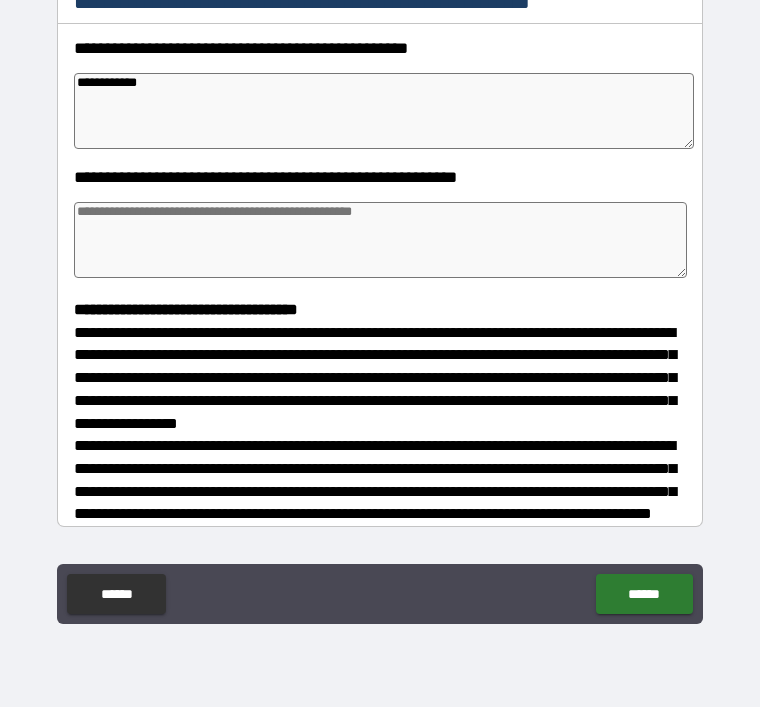 type on "*" 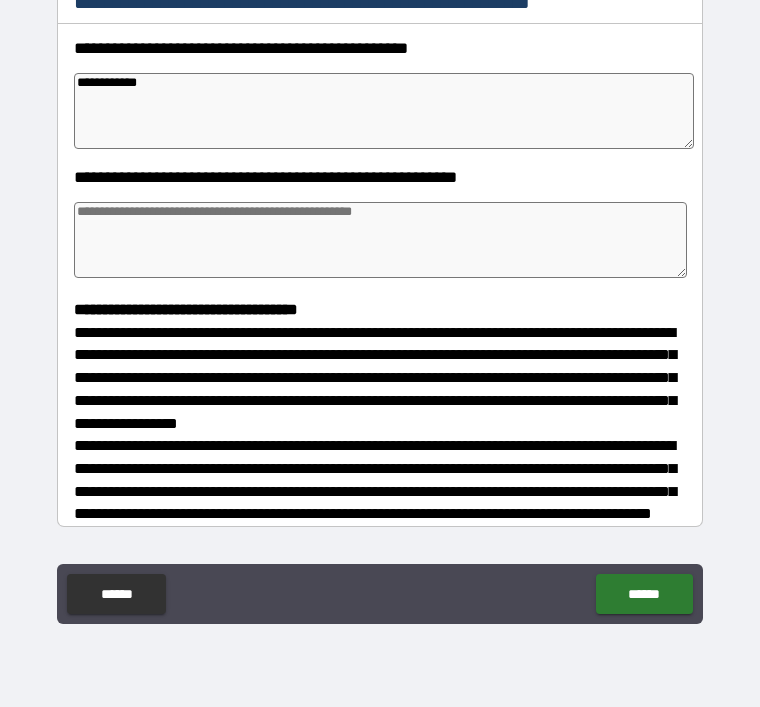 type on "*" 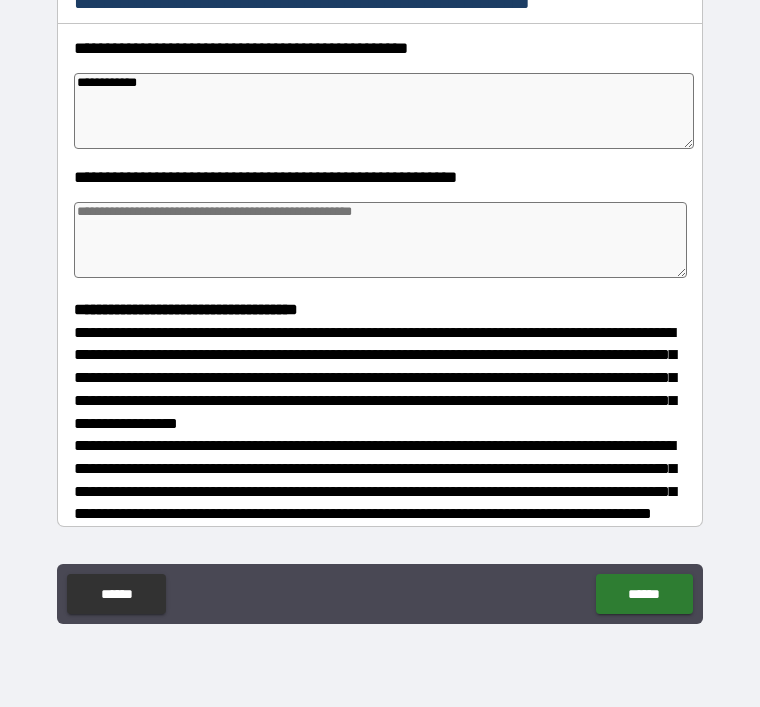 type on "**********" 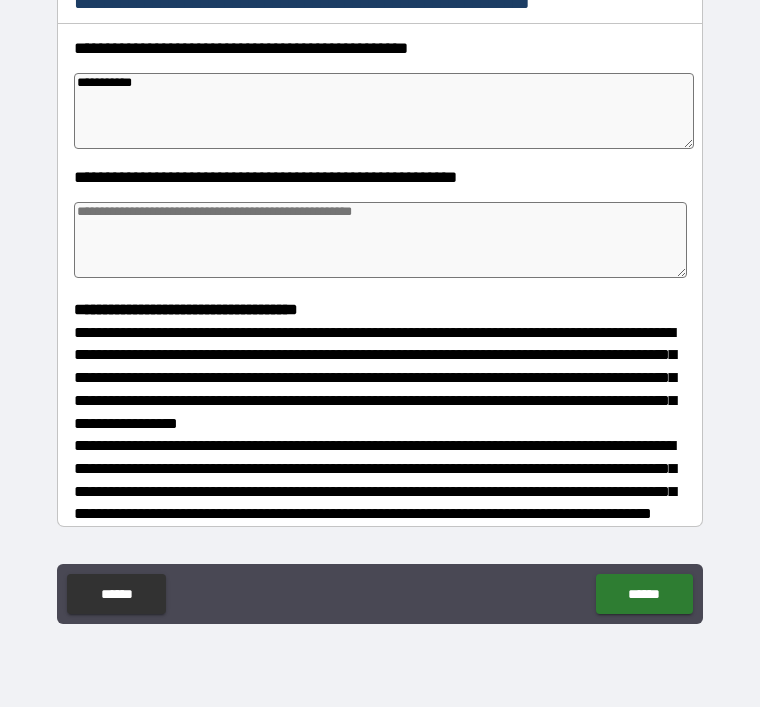type on "*" 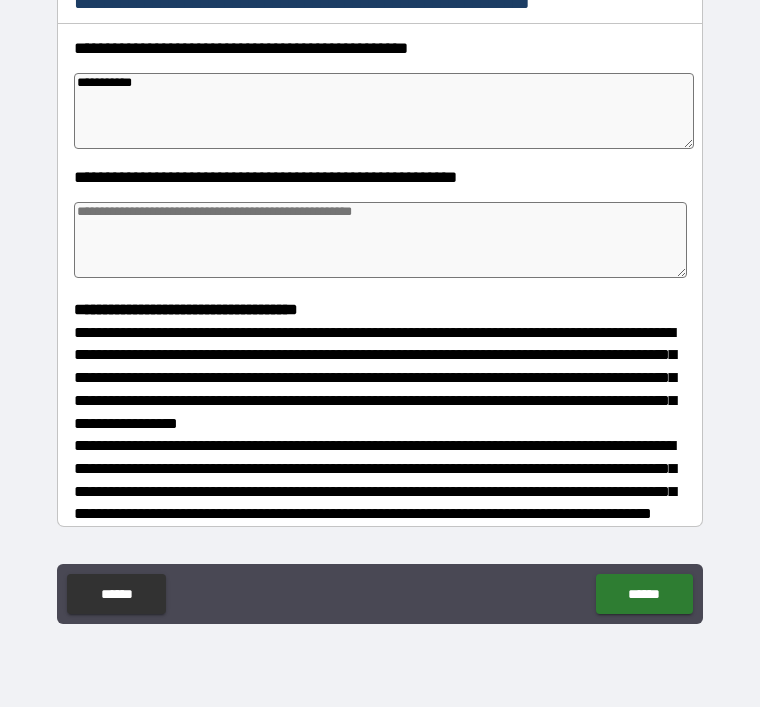 type on "*********" 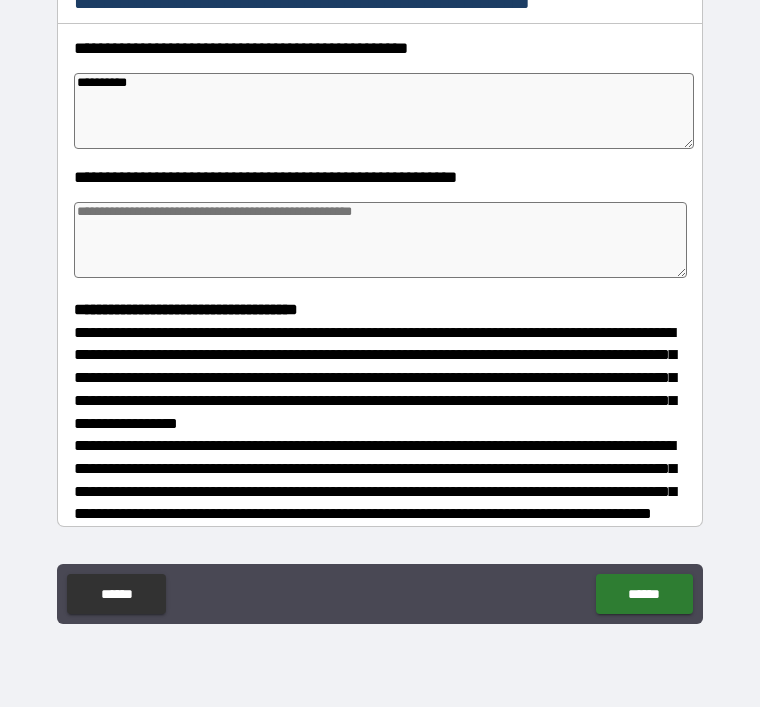 type on "*" 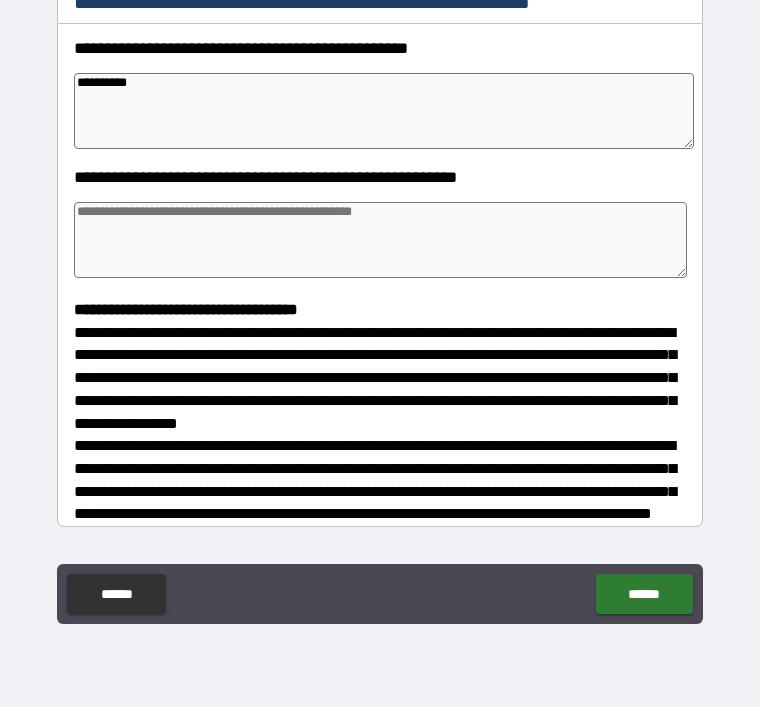 type on "*" 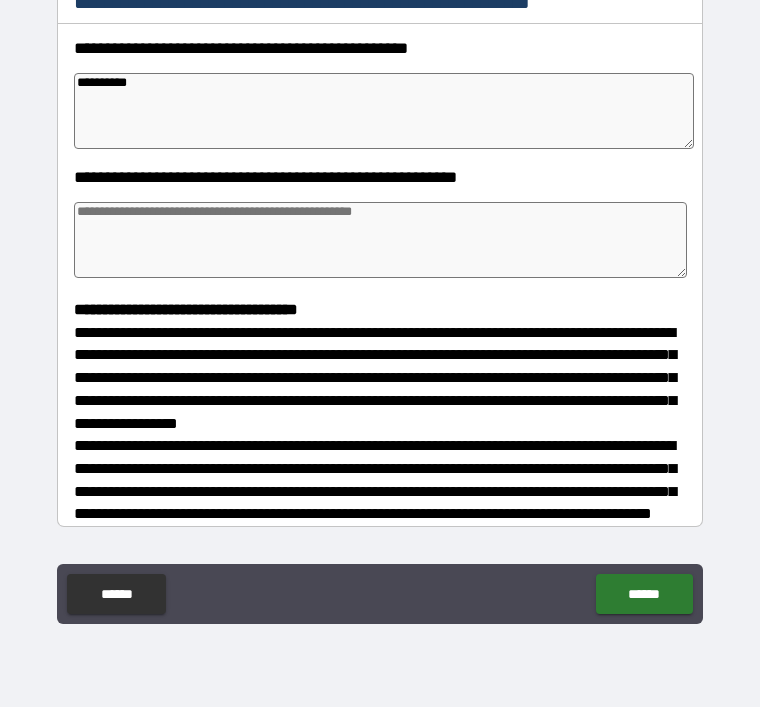type on "*" 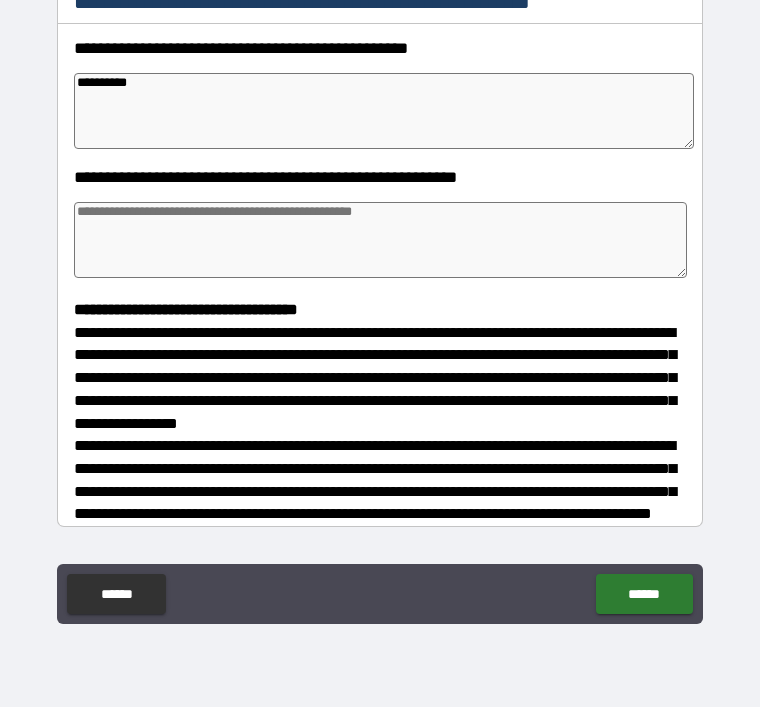 type on "**********" 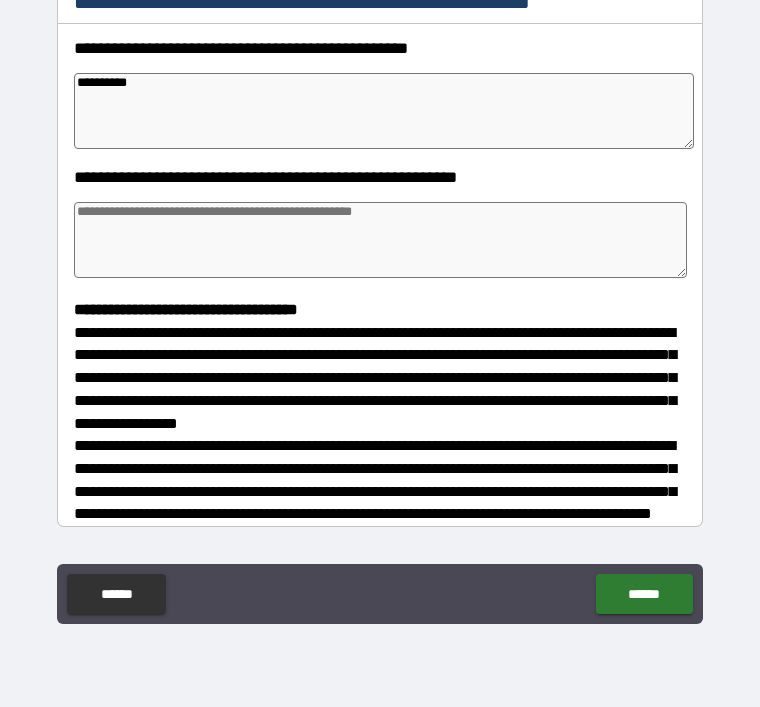type on "*" 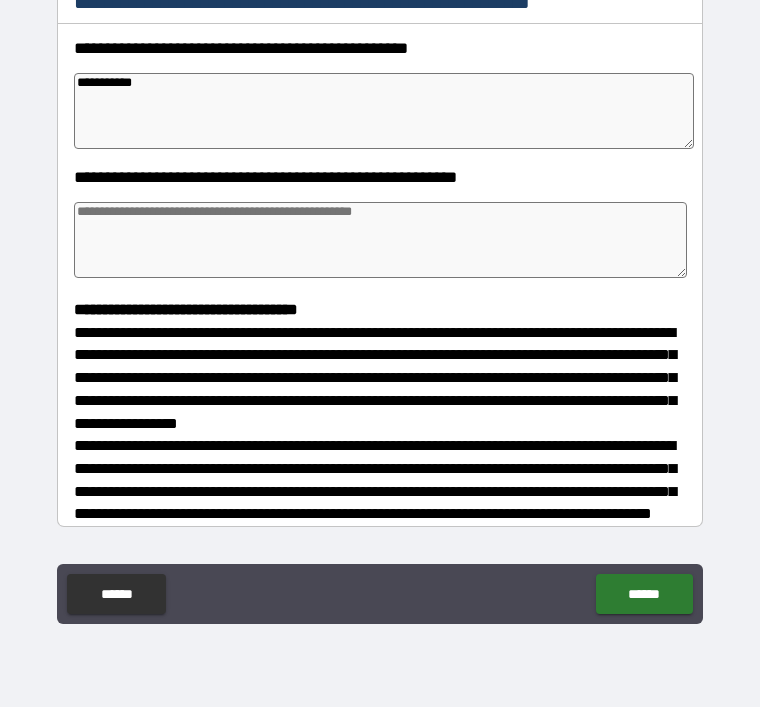type on "*" 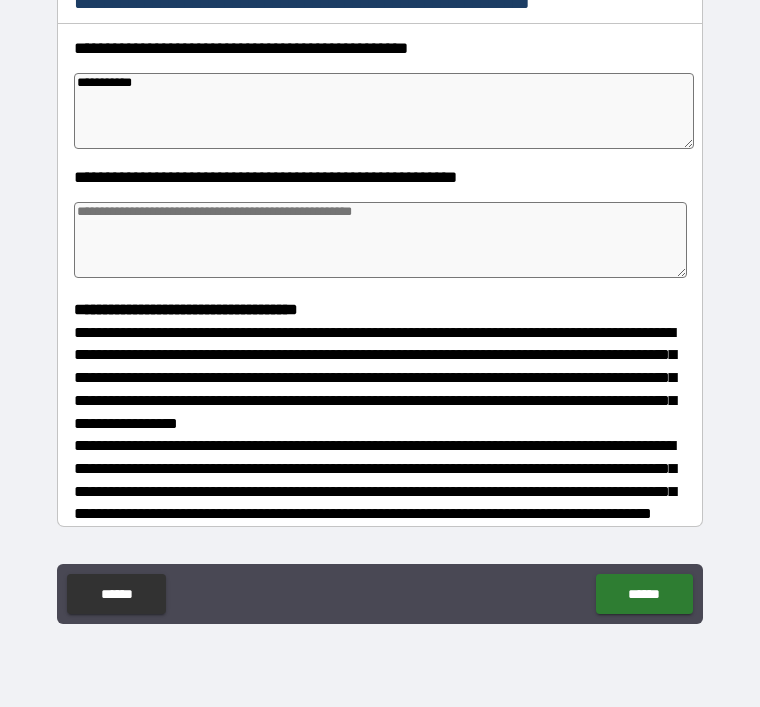 type on "**********" 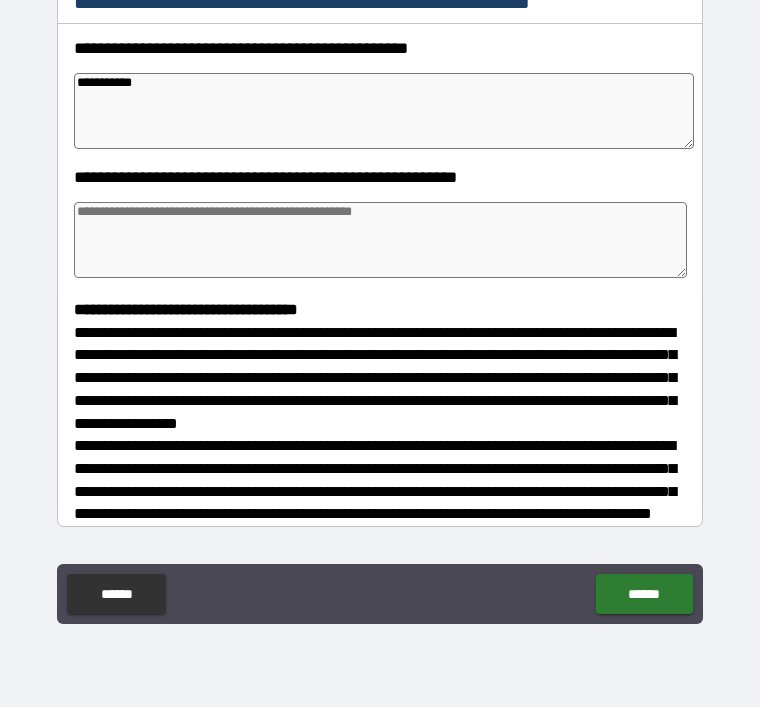 type on "*" 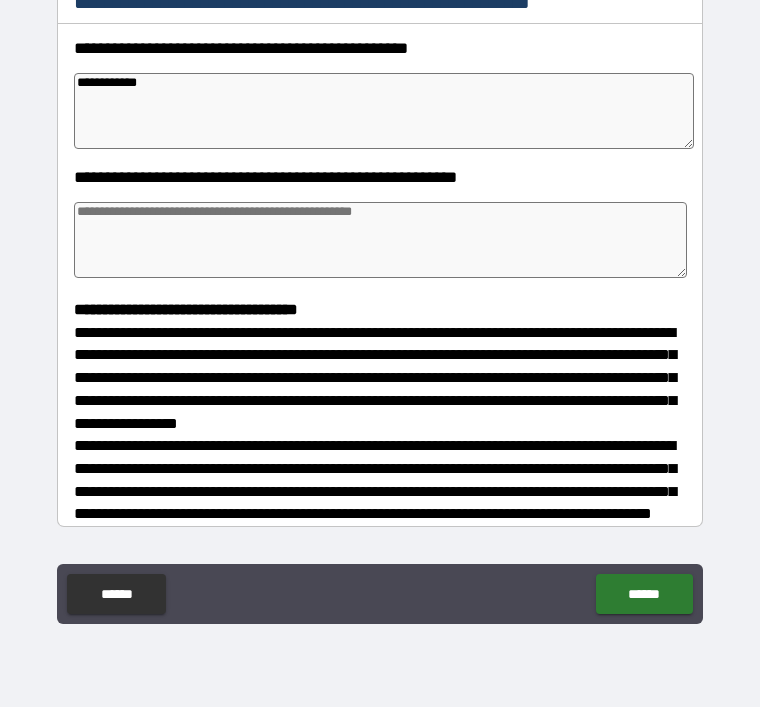 type on "*" 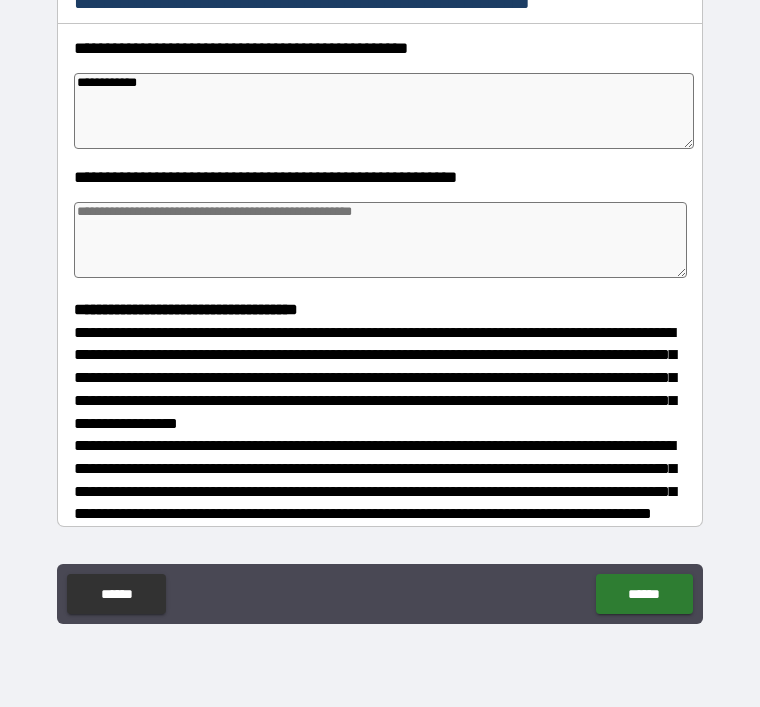 type on "**********" 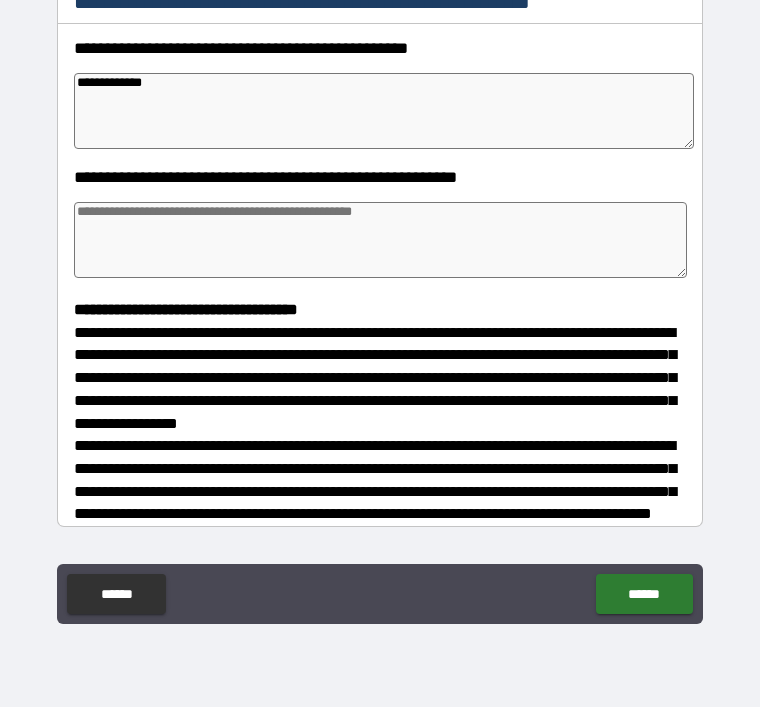 type on "*" 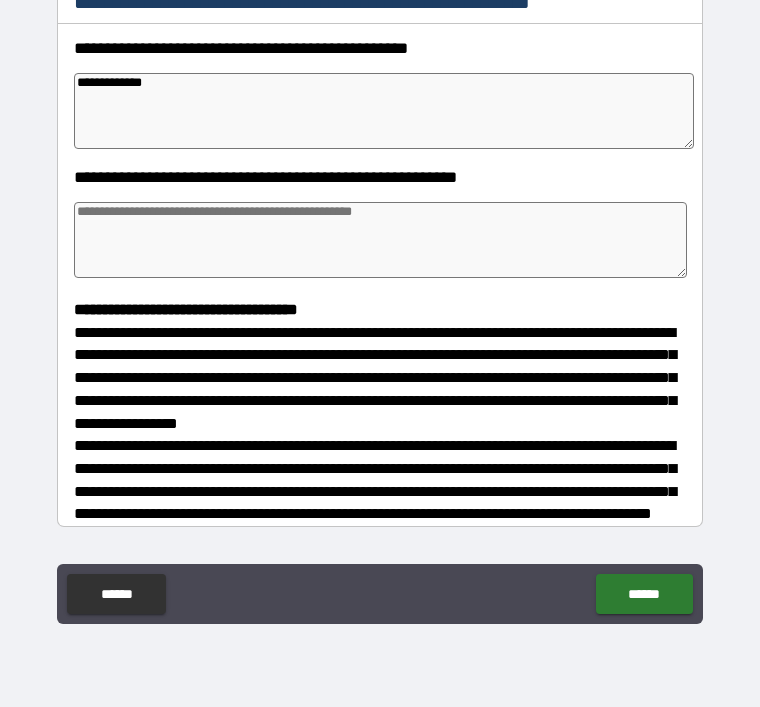type on "*" 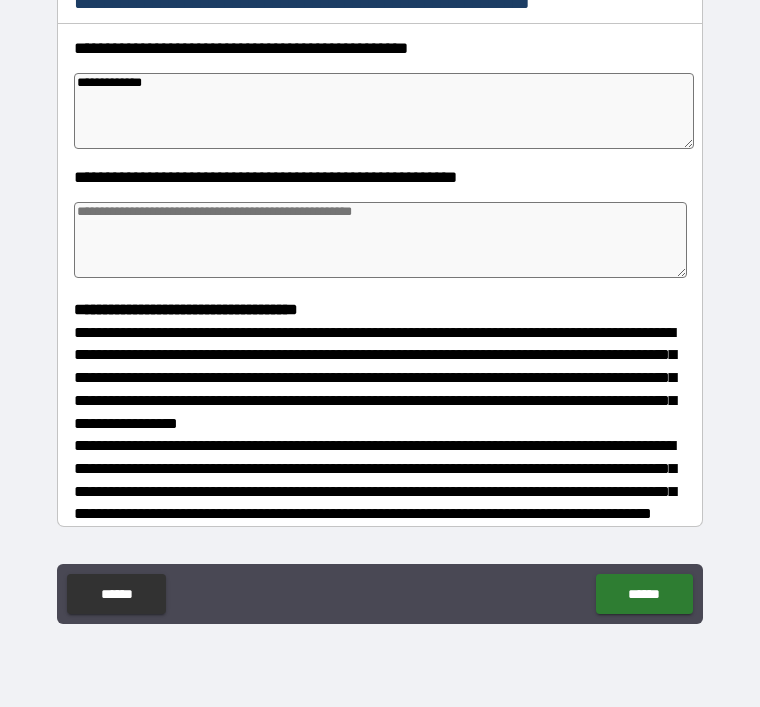 type on "*" 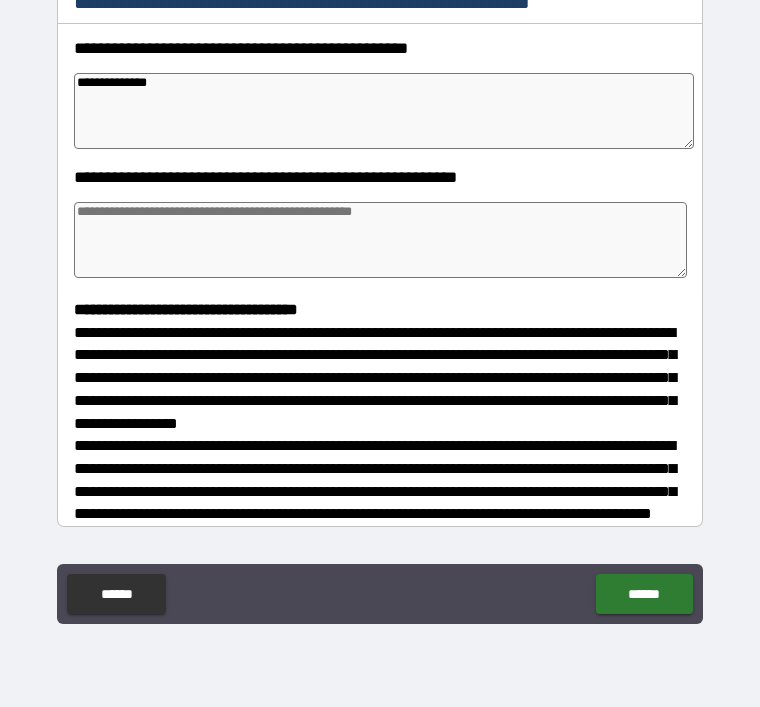 type on "*" 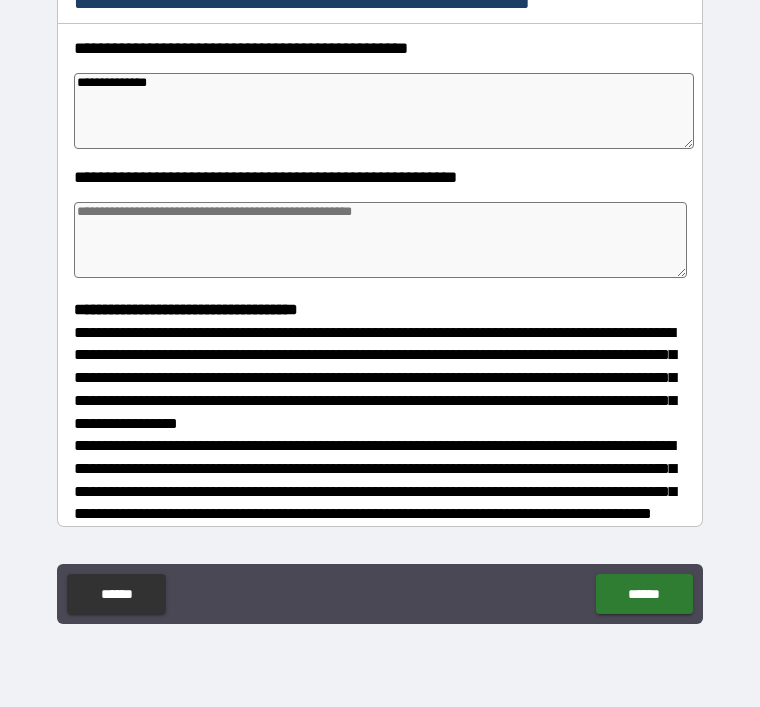 type on "*" 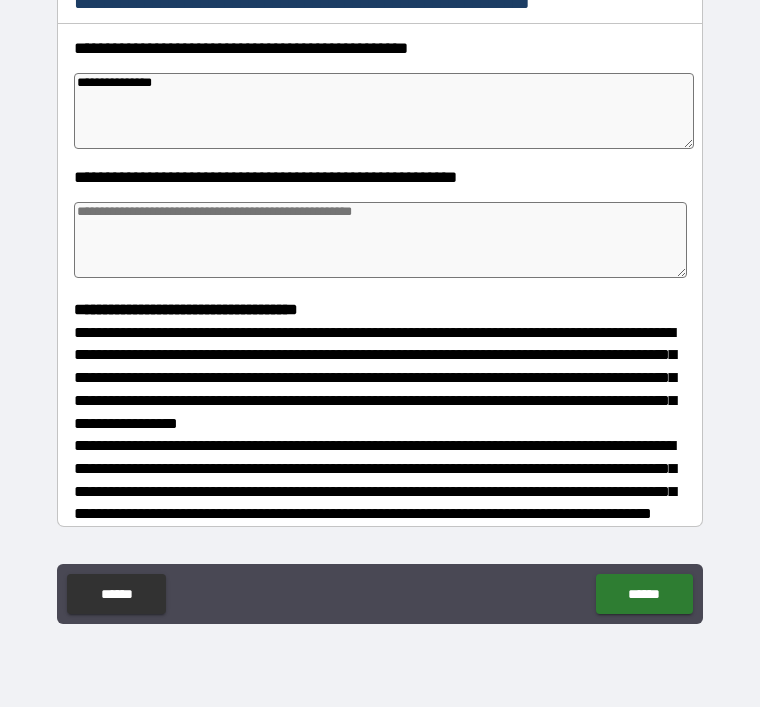 type on "*" 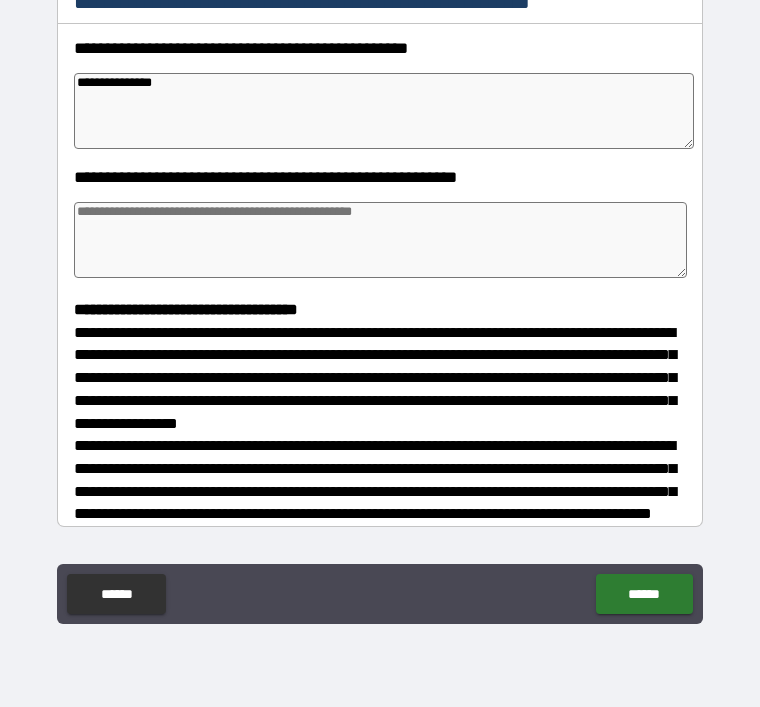 type on "*" 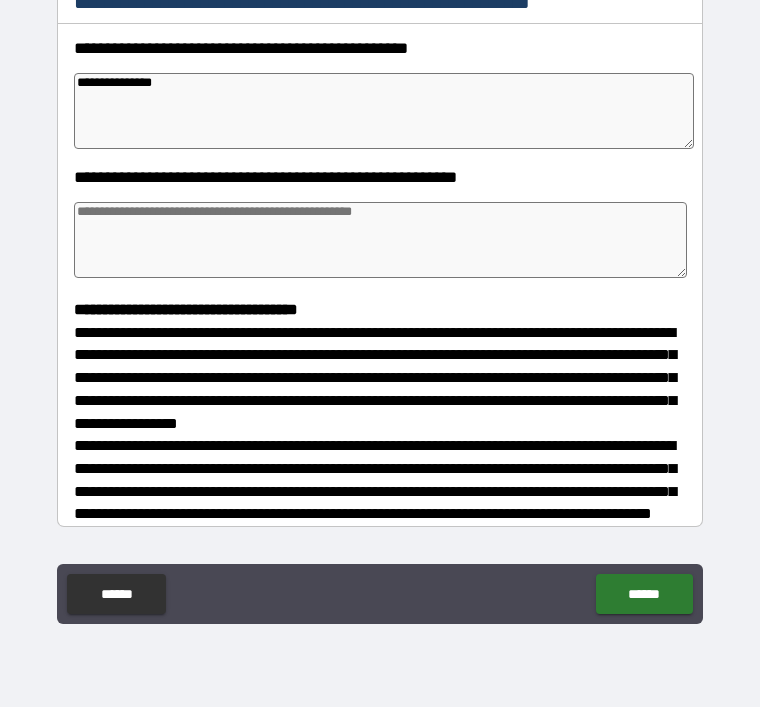 type on "*" 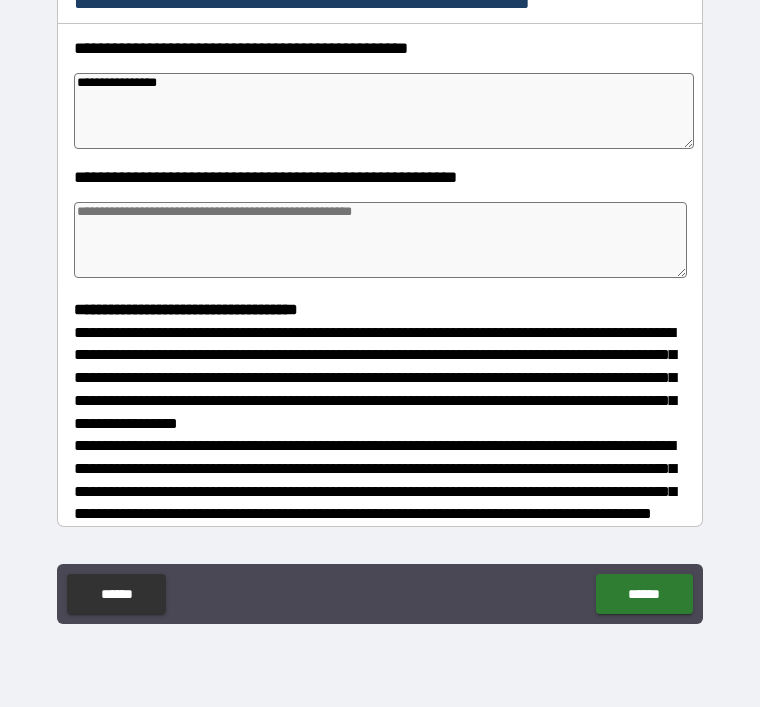 type on "*" 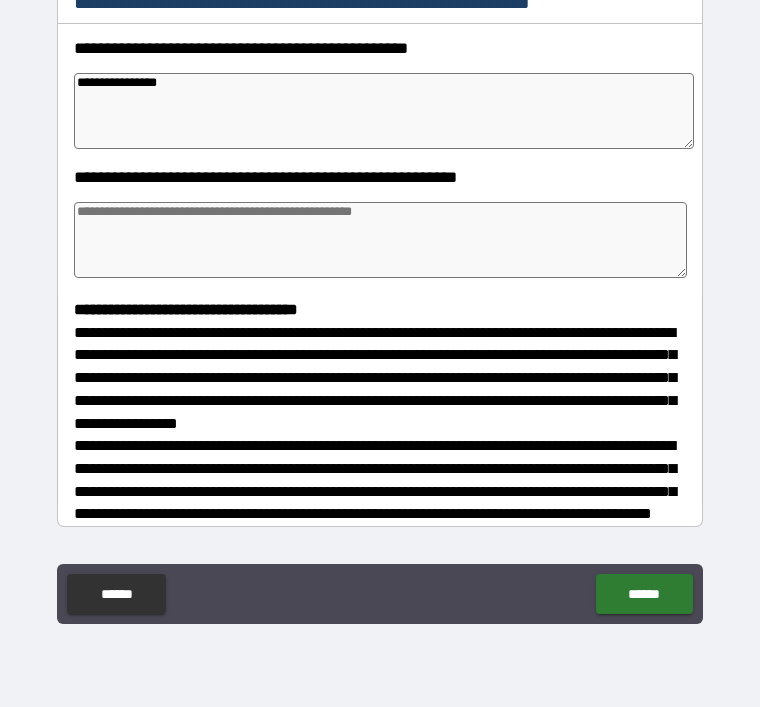 type on "**********" 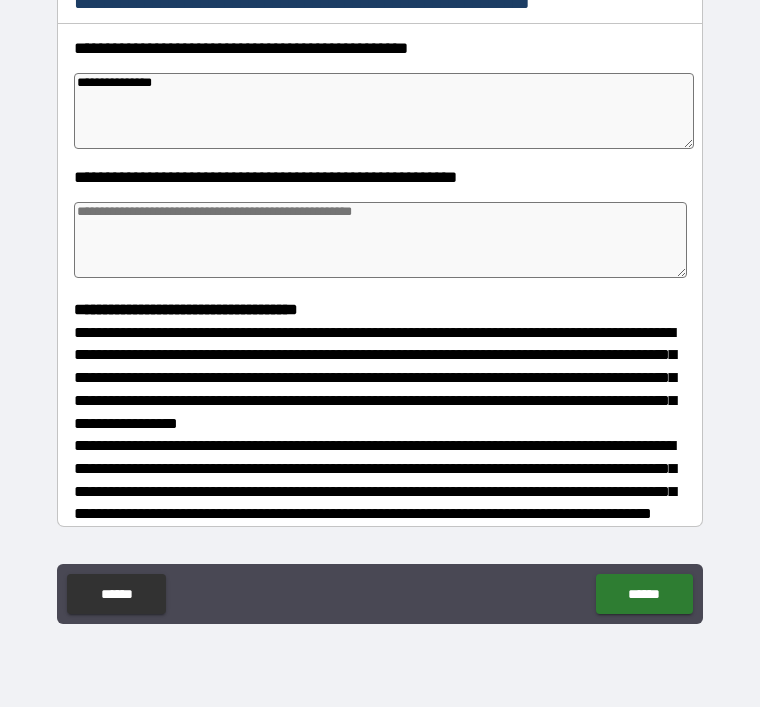 type on "*" 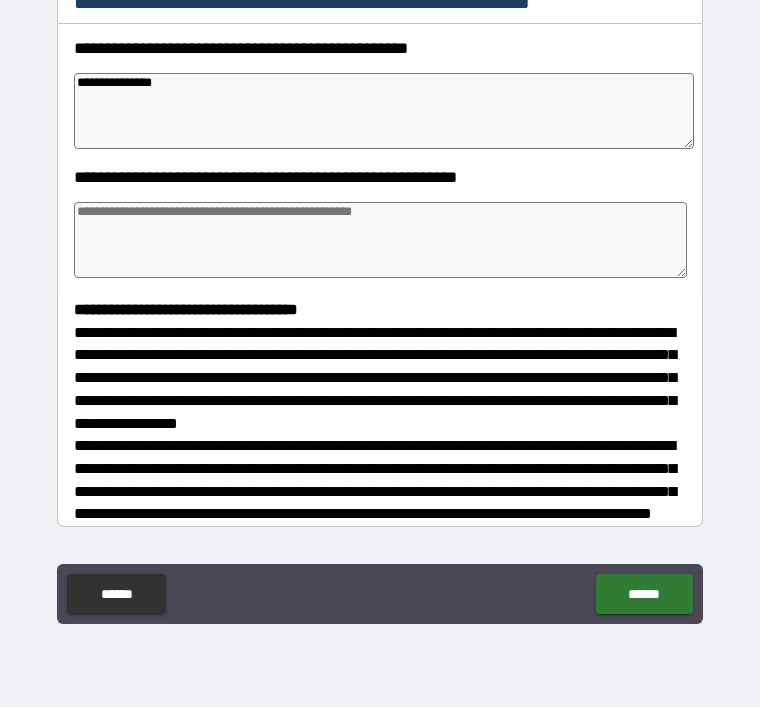 type on "*" 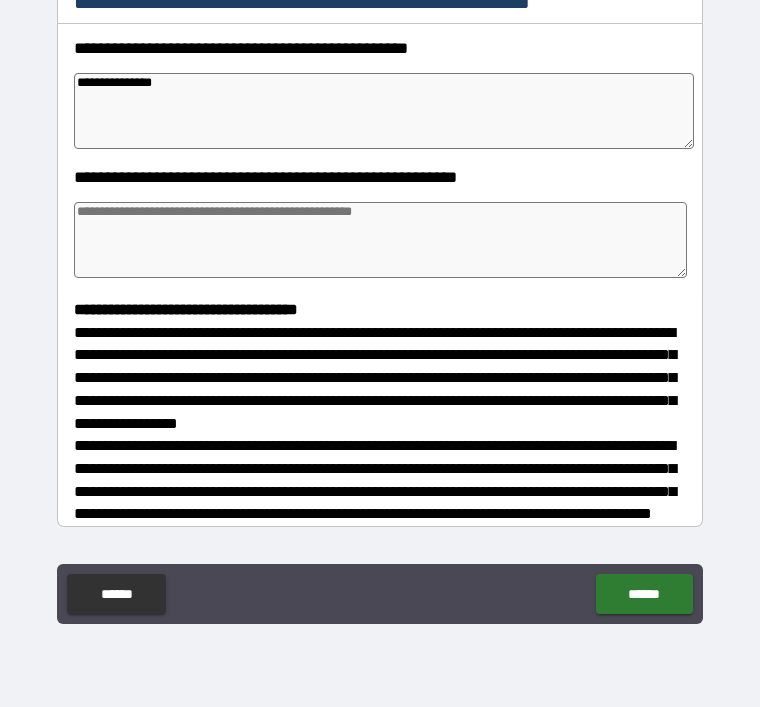 type on "*" 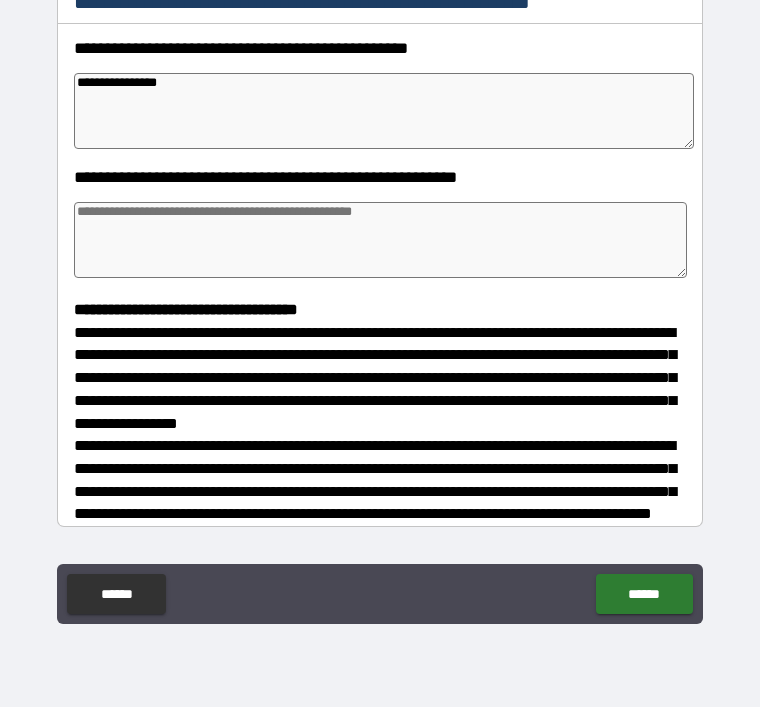 type on "*" 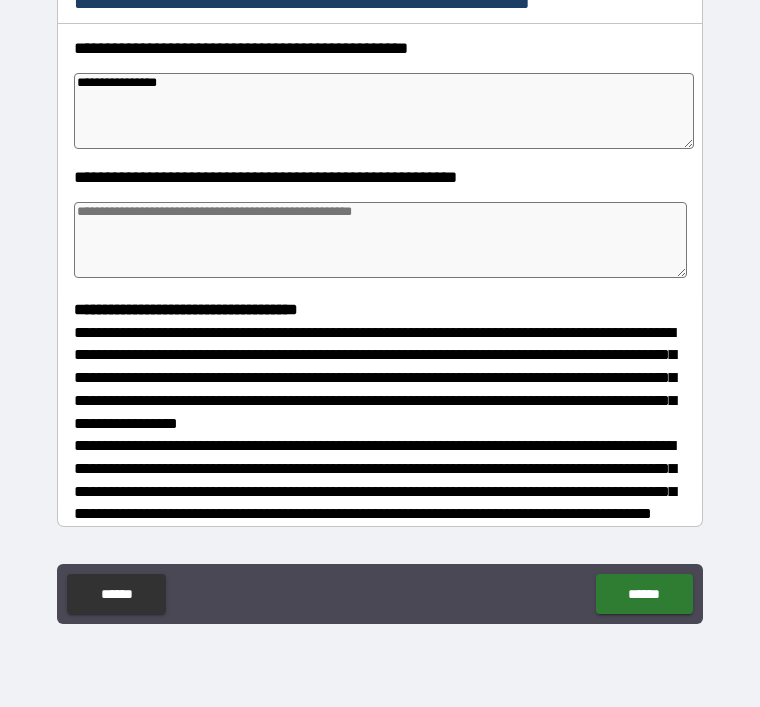 type on "*" 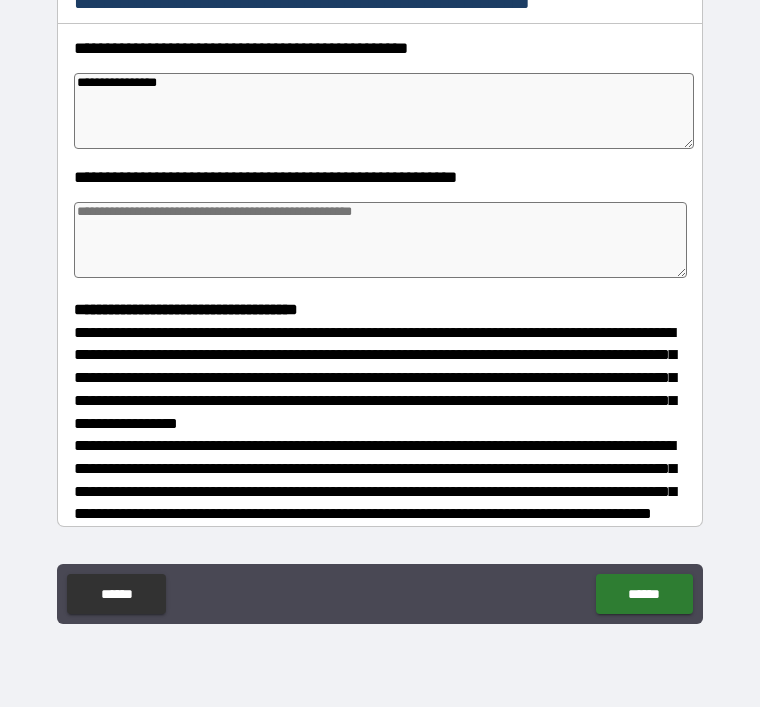 type on "*" 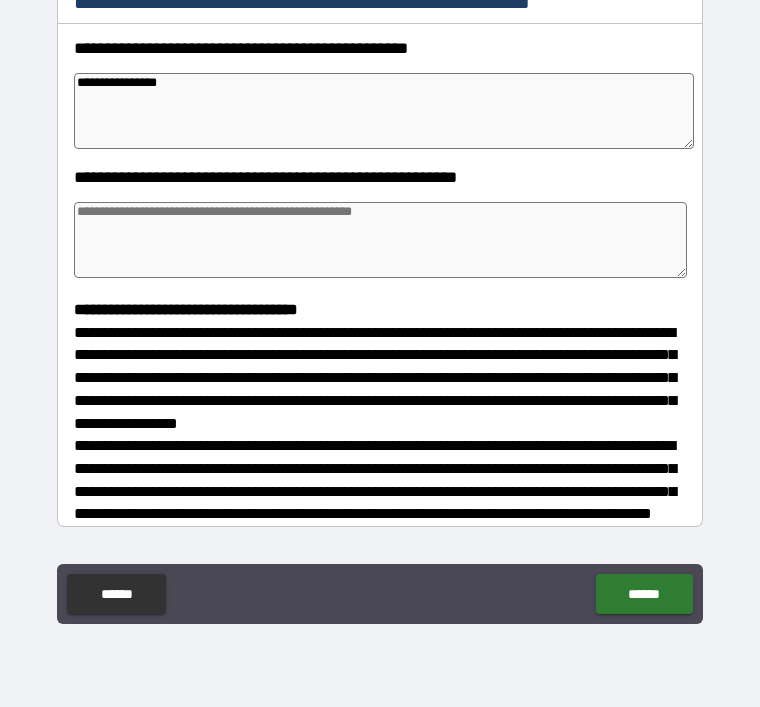 type on "*" 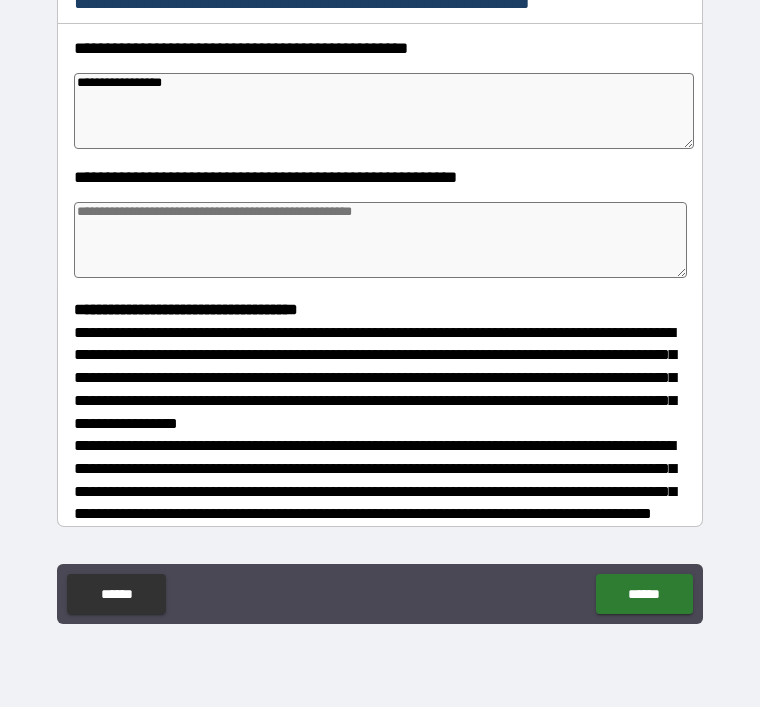 type on "*" 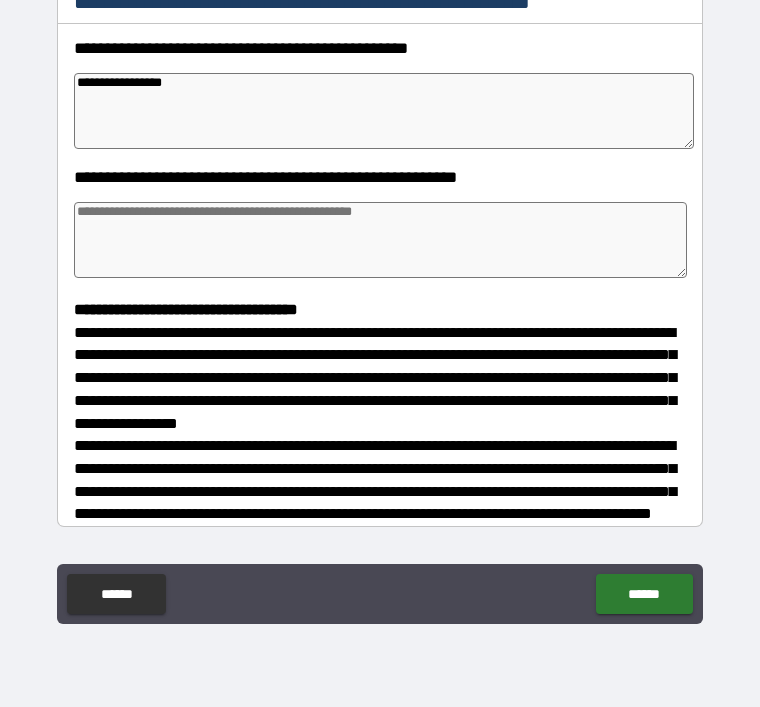 type on "*" 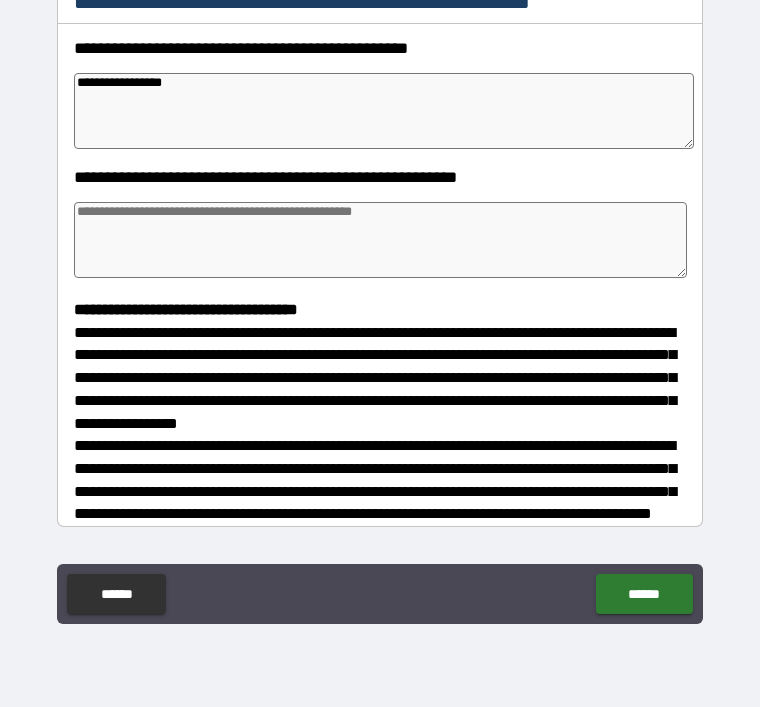 type on "*" 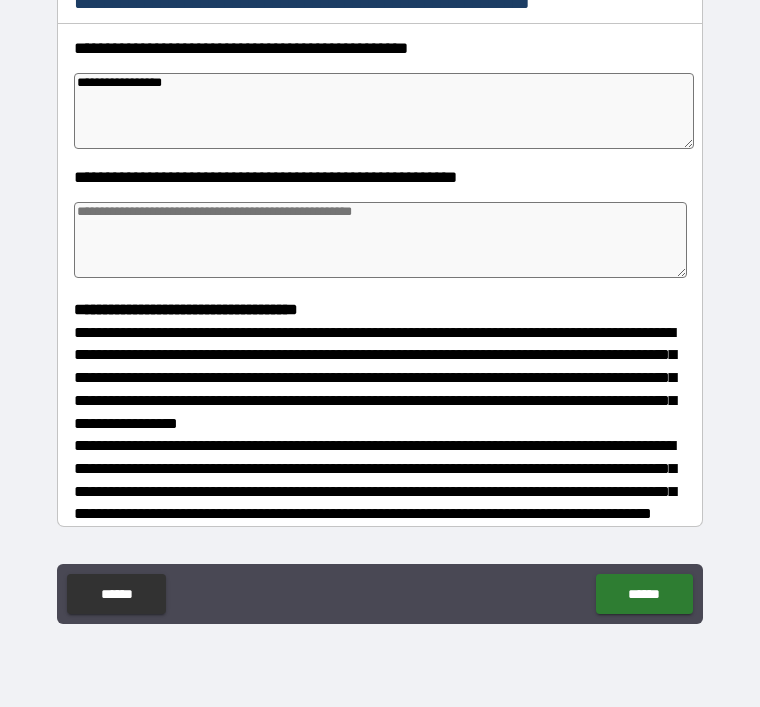 type on "**********" 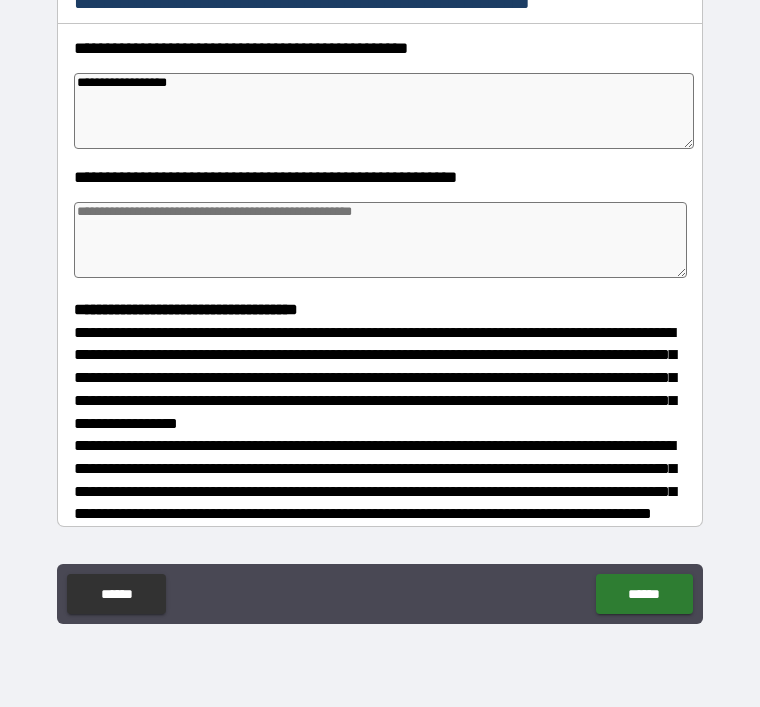 type on "*" 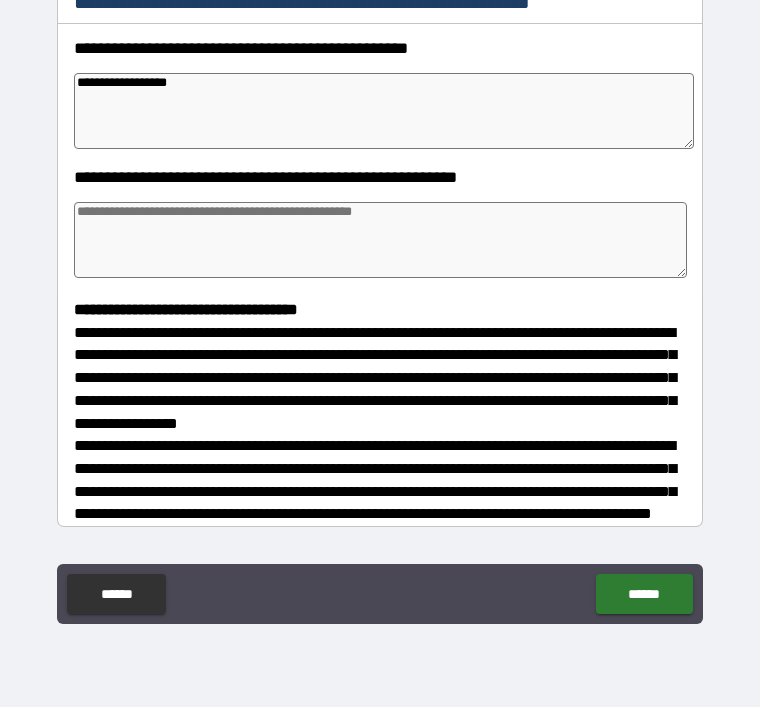 type on "**********" 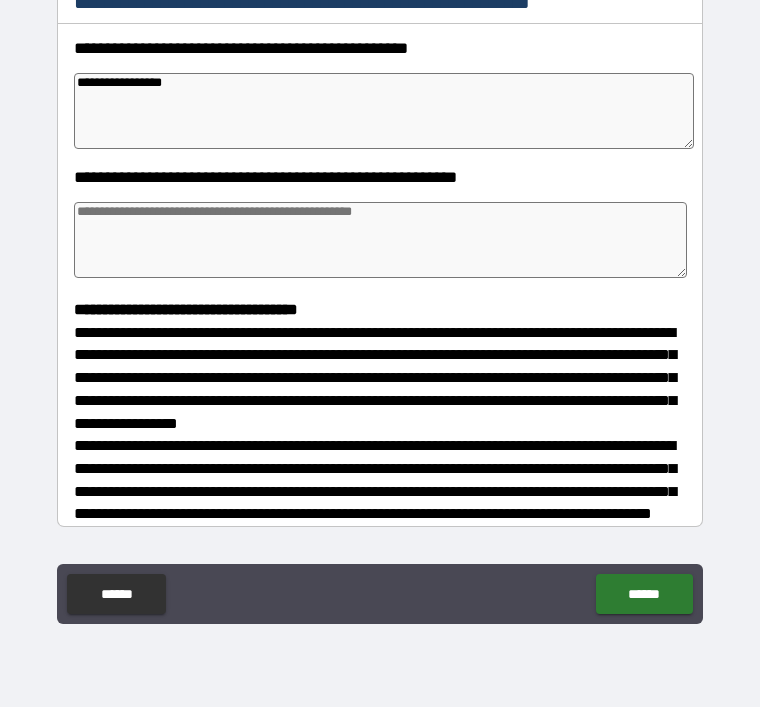 type on "*" 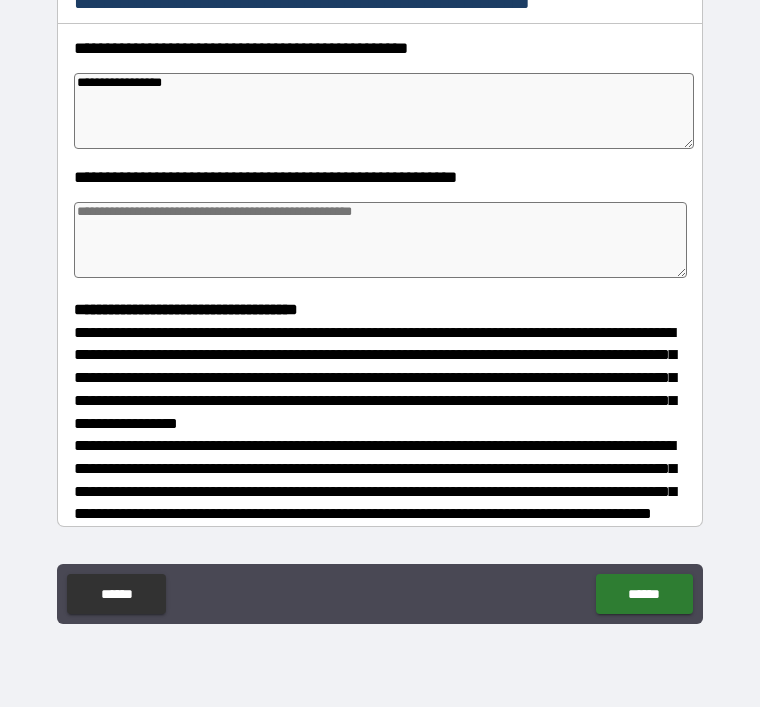 type on "*" 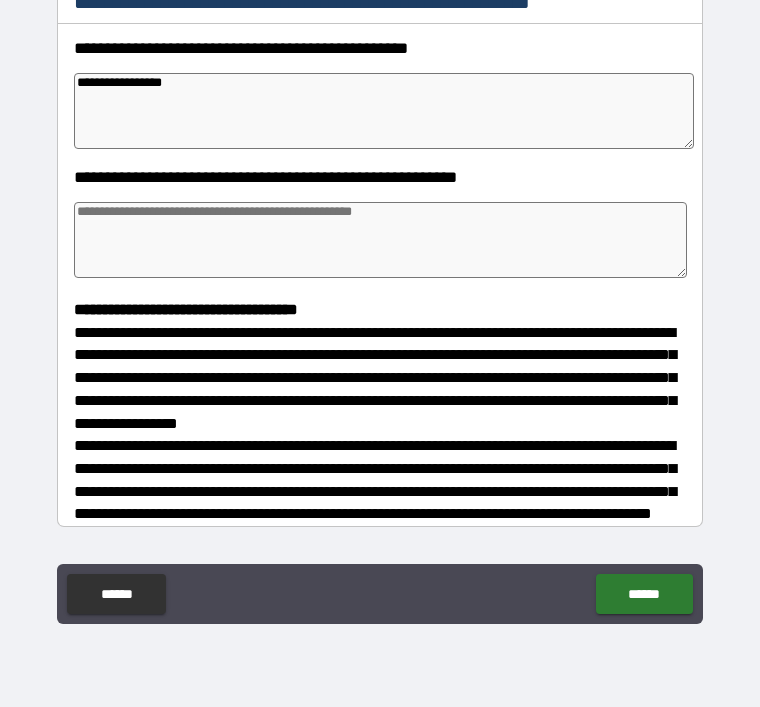 type on "*" 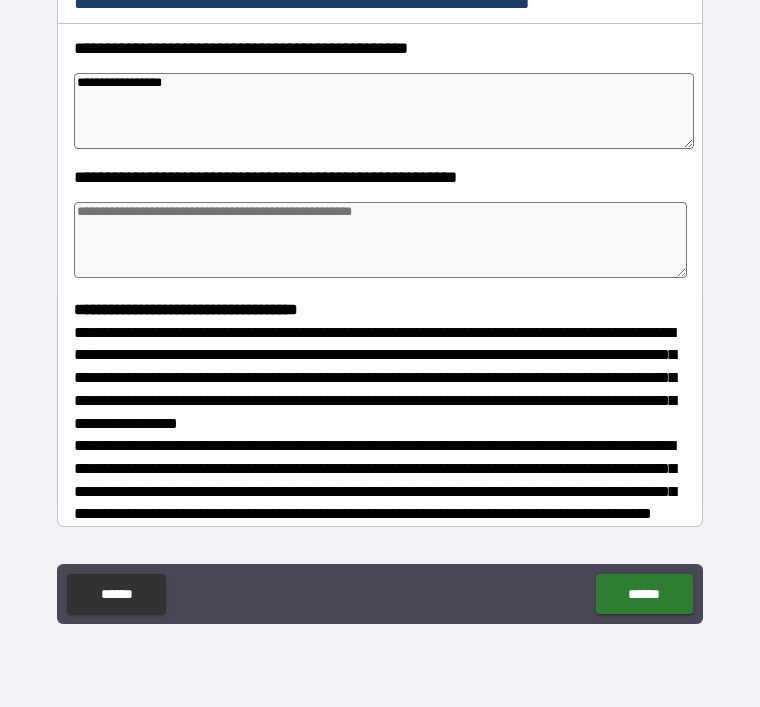 type on "**********" 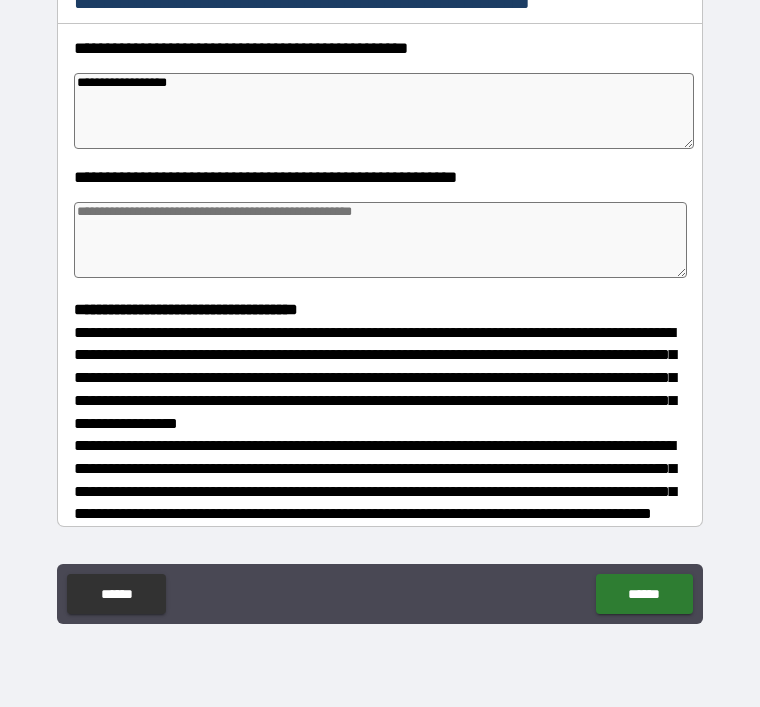 type on "*" 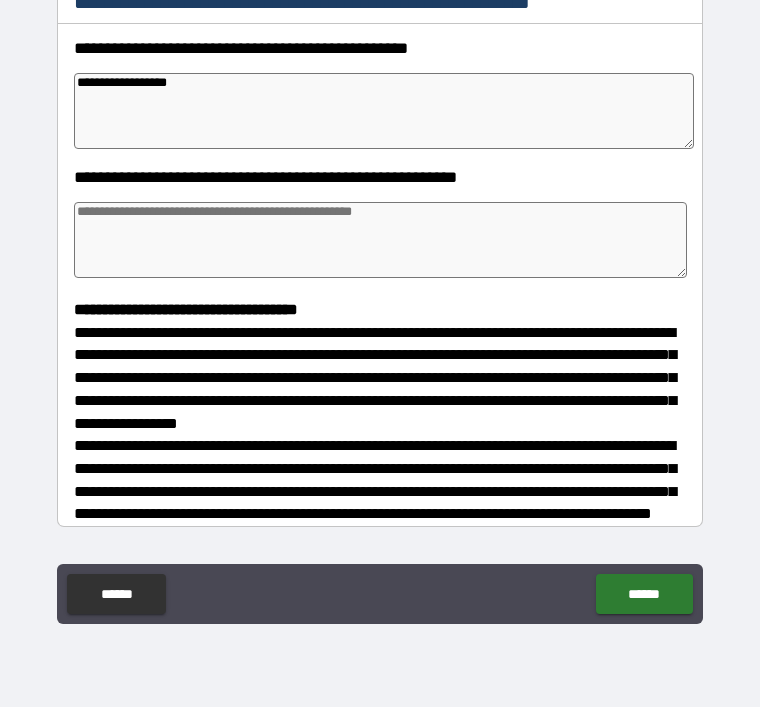 type on "*" 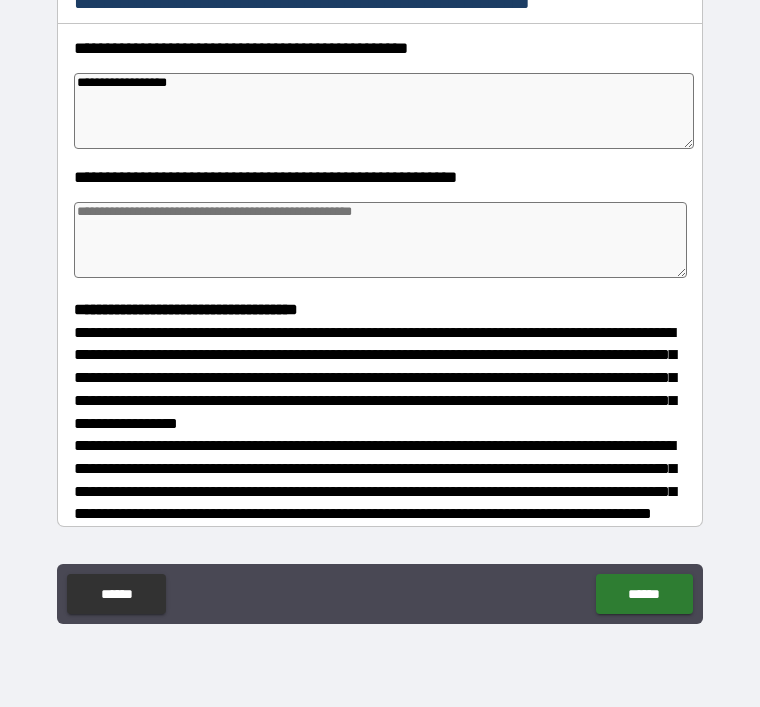 type on "*" 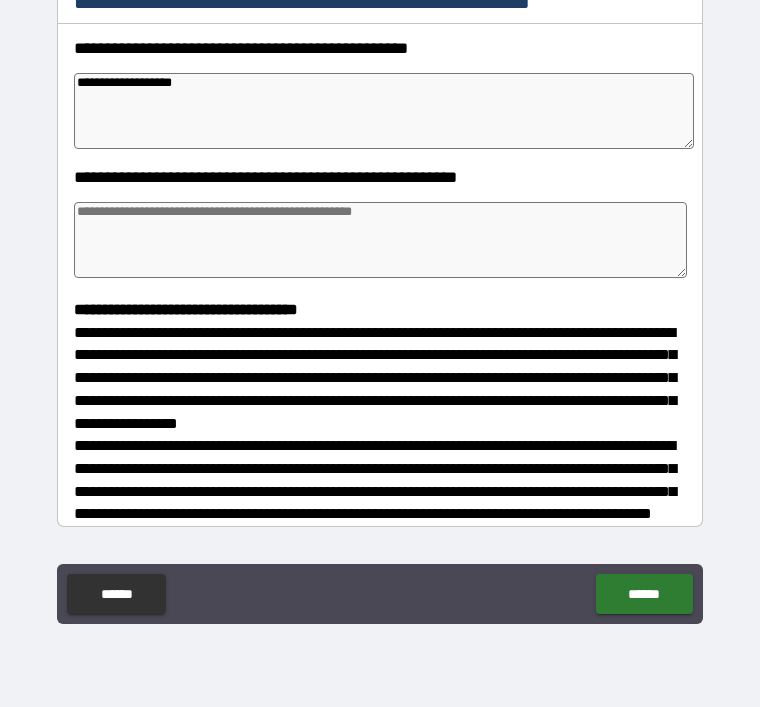 type on "*" 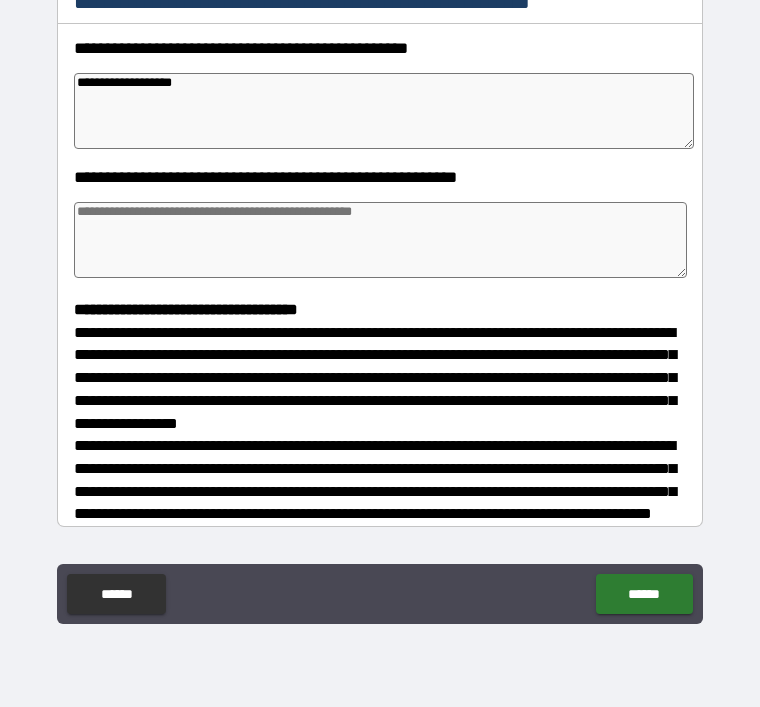 type on "**********" 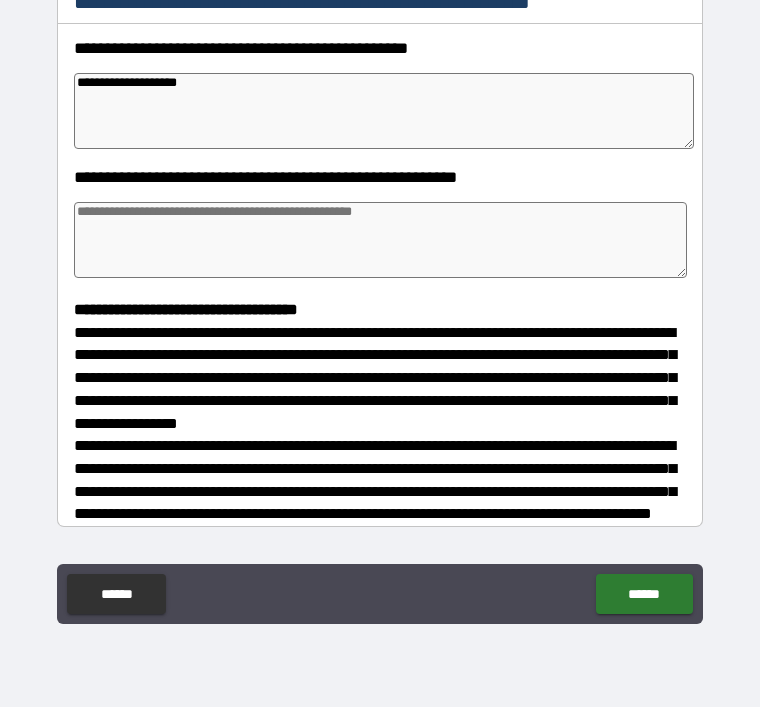 type on "*" 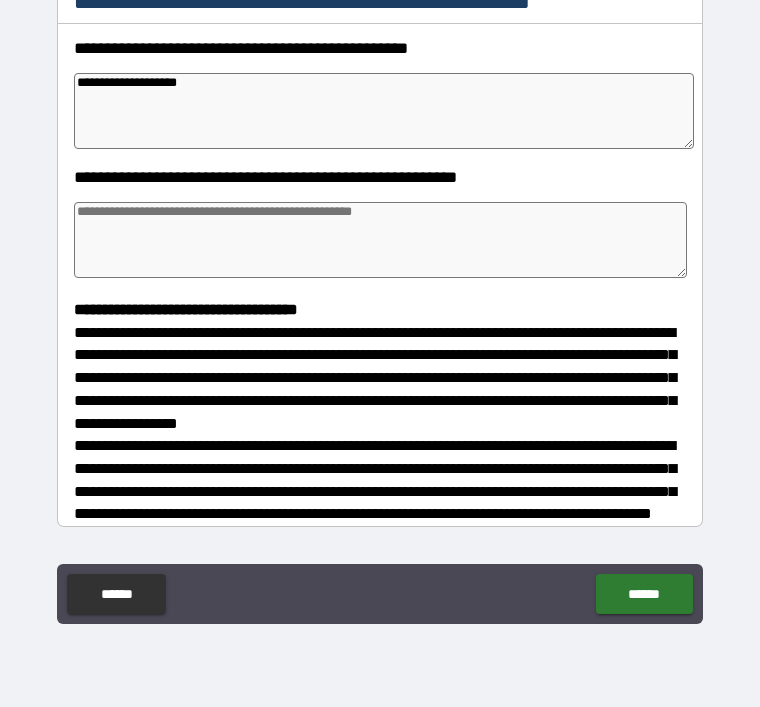 type on "**********" 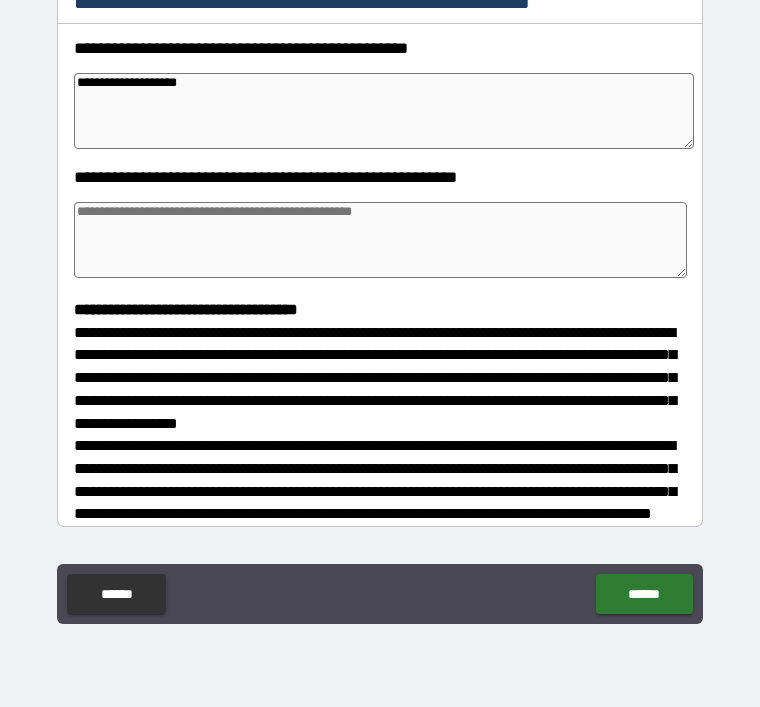 type on "*" 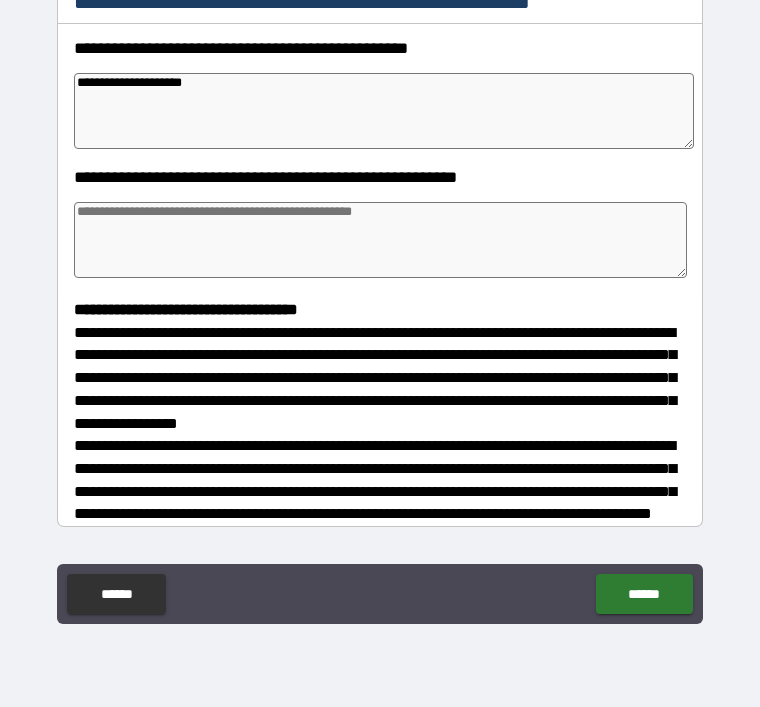 type on "*" 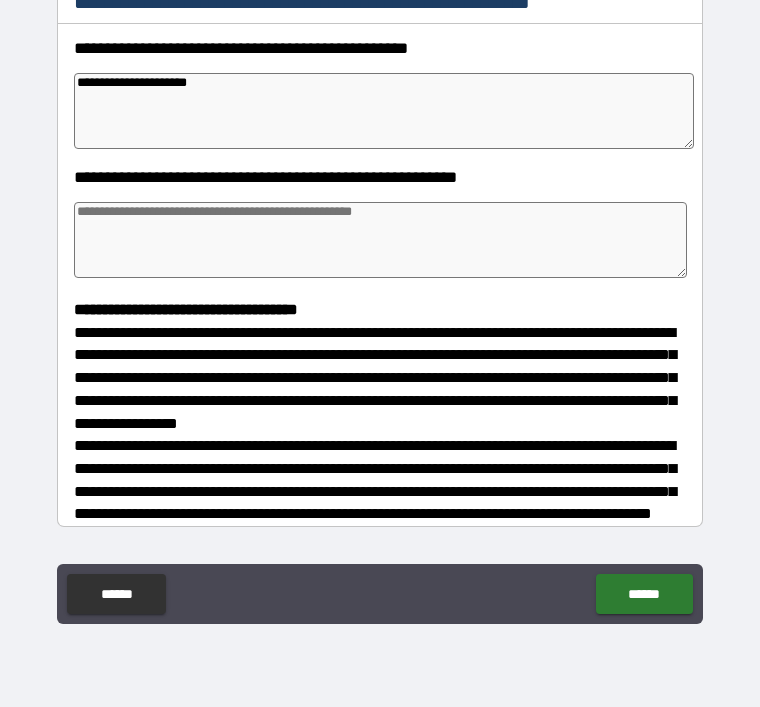 type on "*" 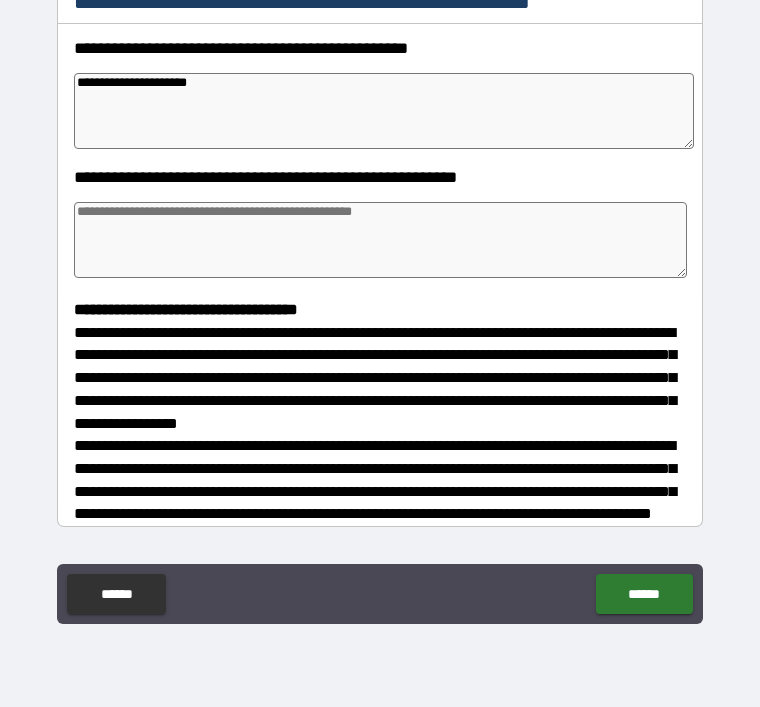 type on "*" 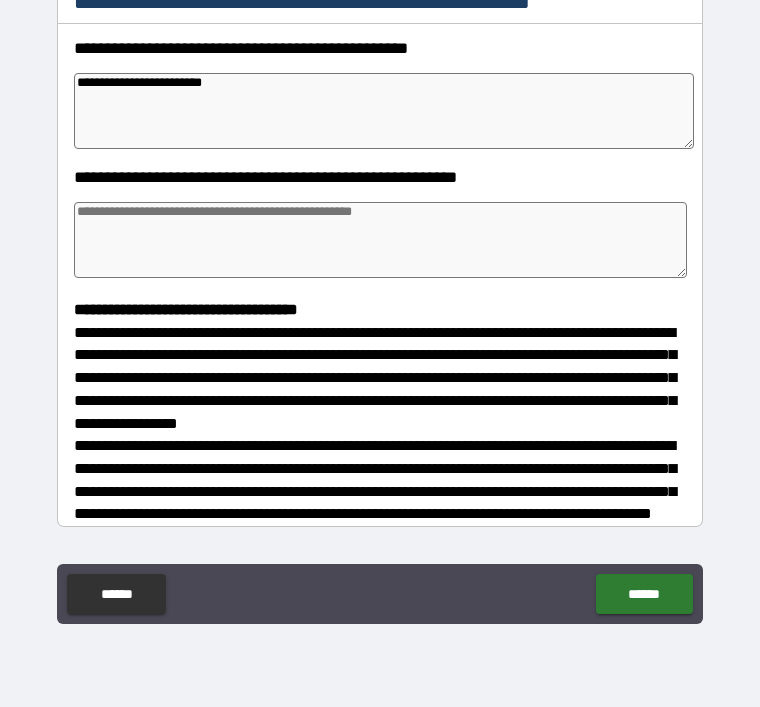 type on "**********" 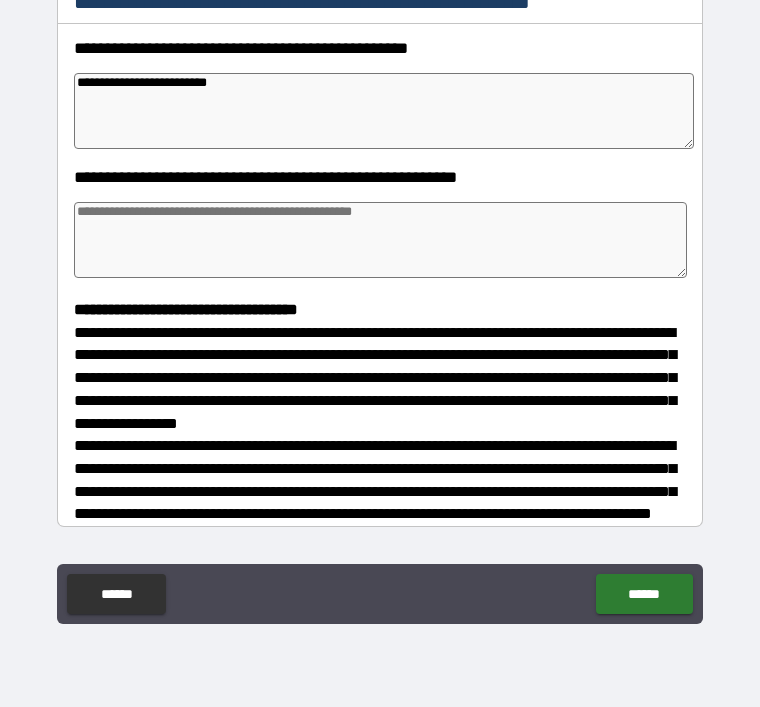 type on "*" 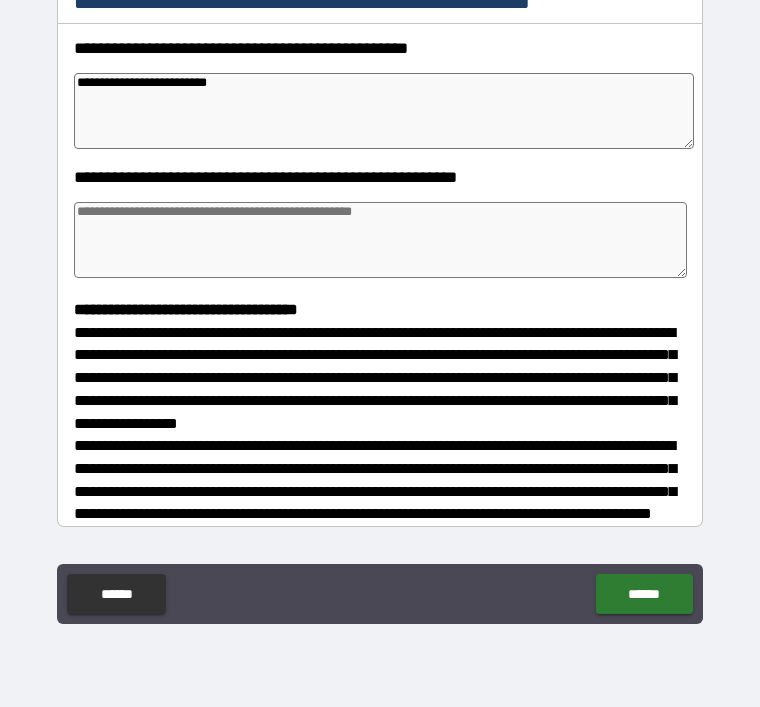 type on "*" 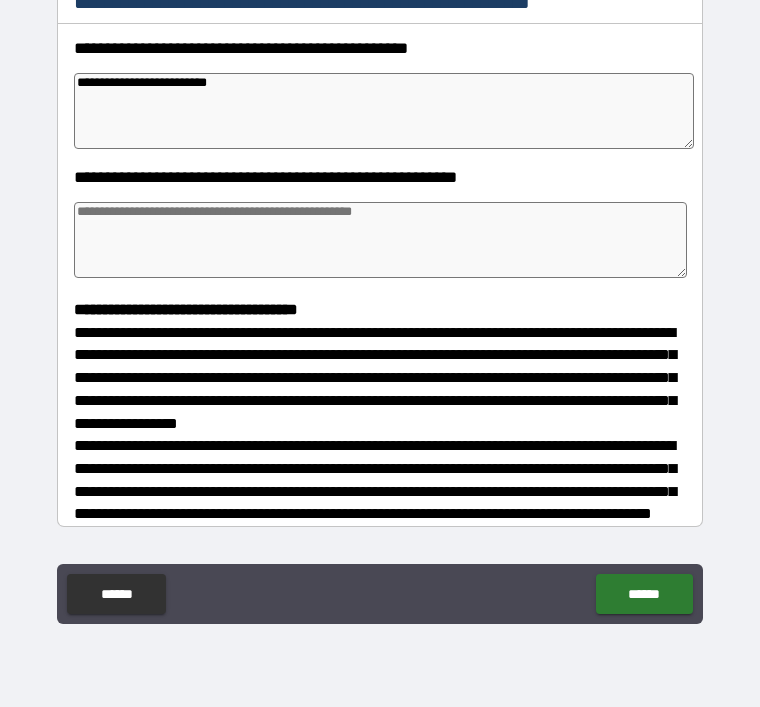 type on "**********" 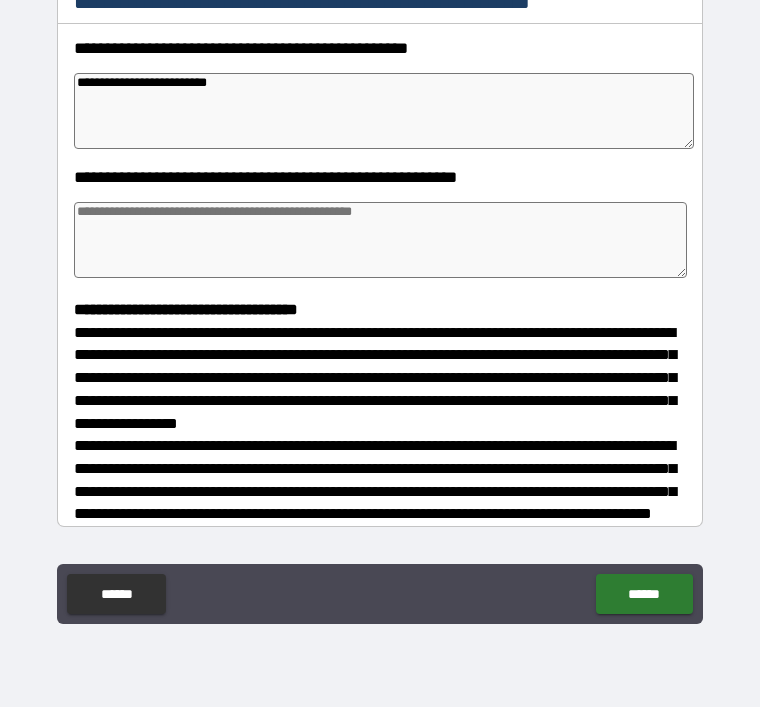type on "*" 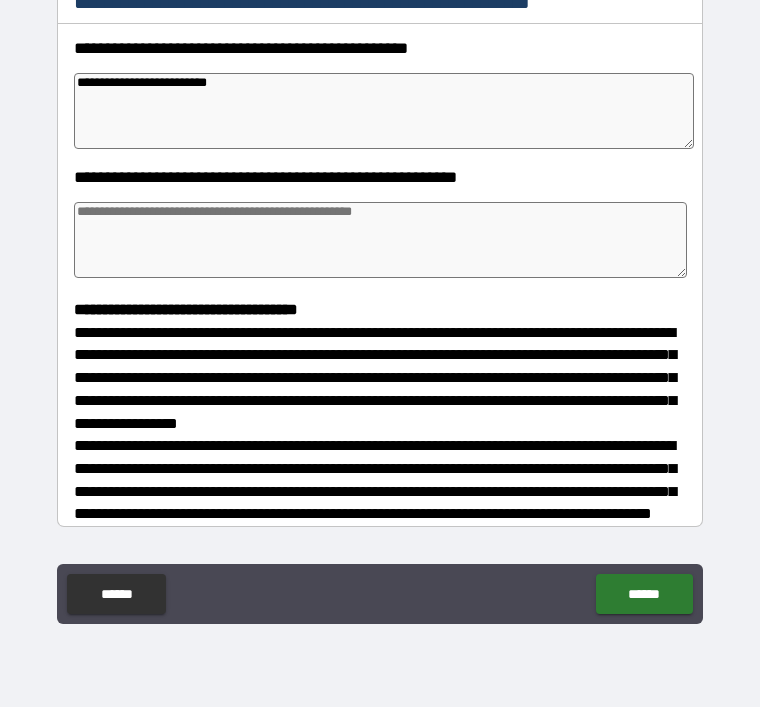 type on "*" 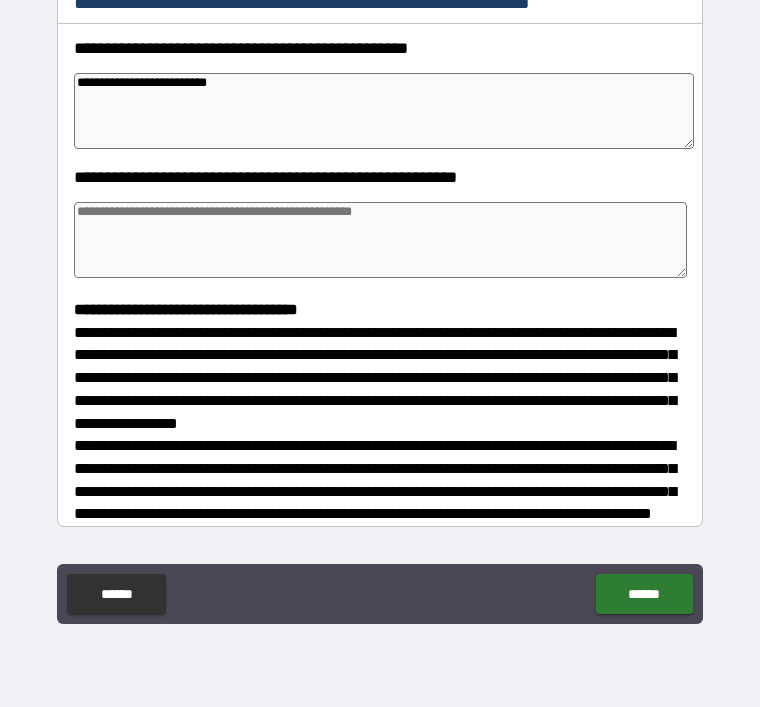type on "*" 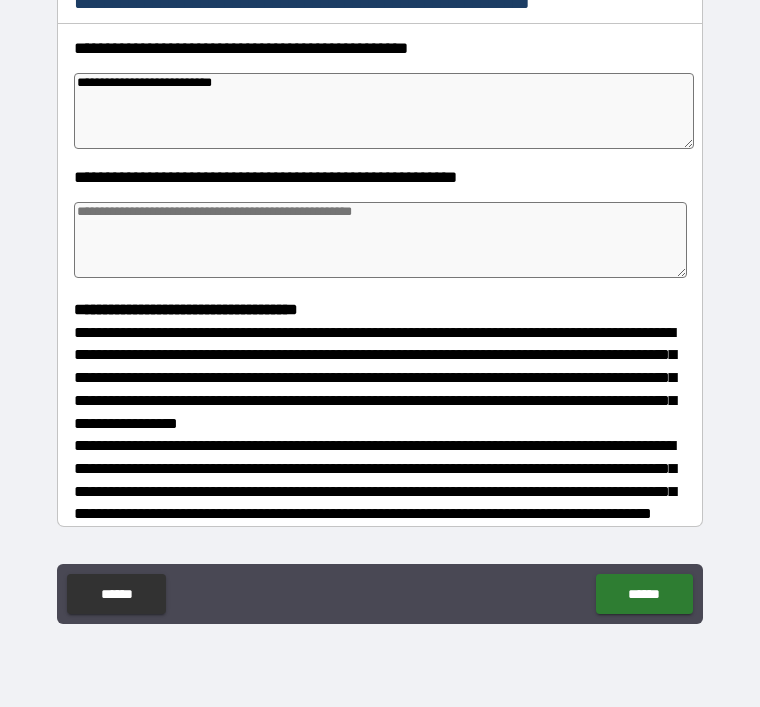 type on "*" 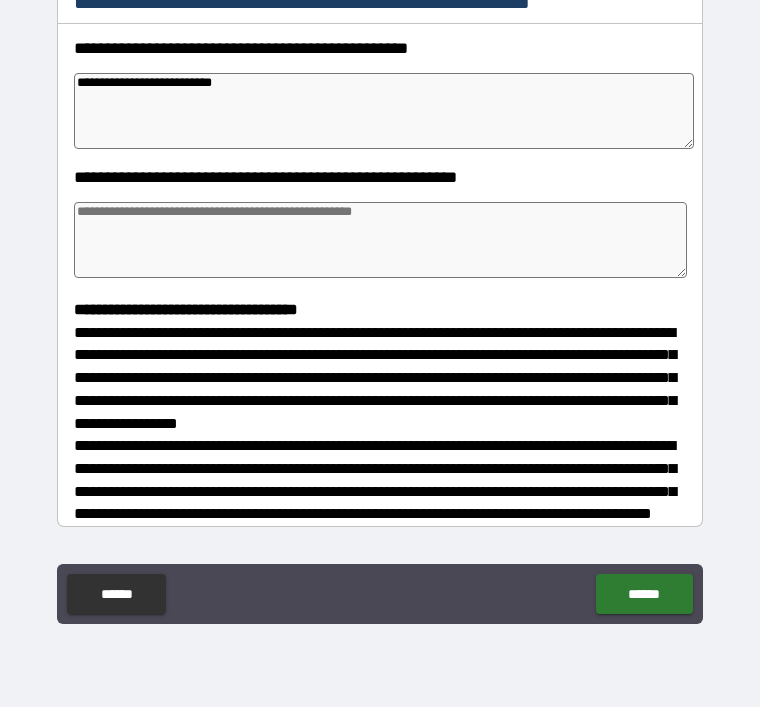 type on "*" 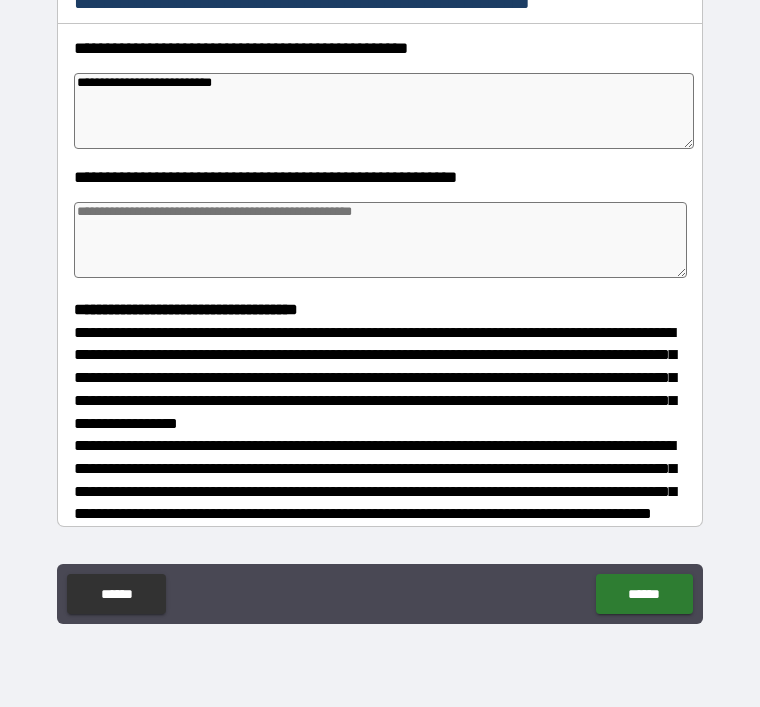type on "*" 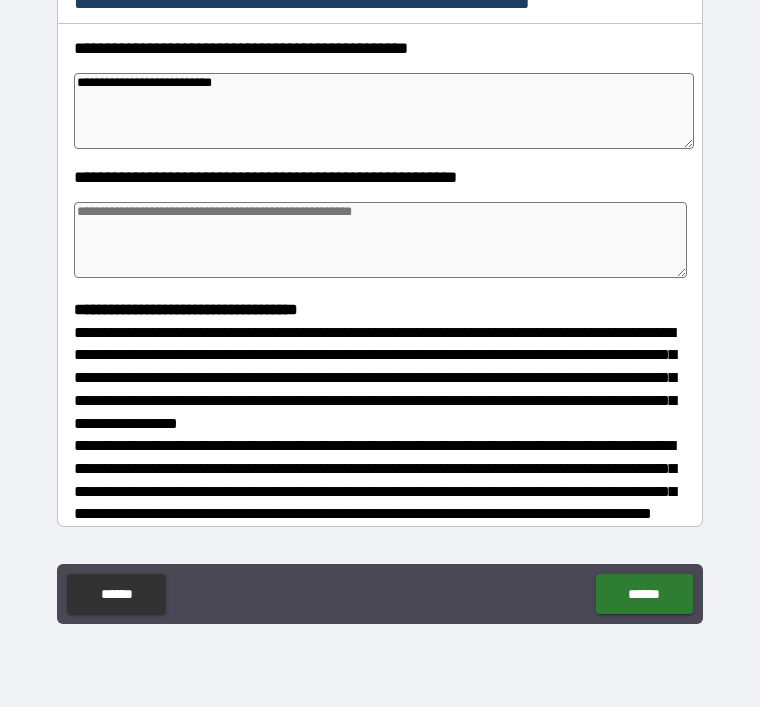 type on "**********" 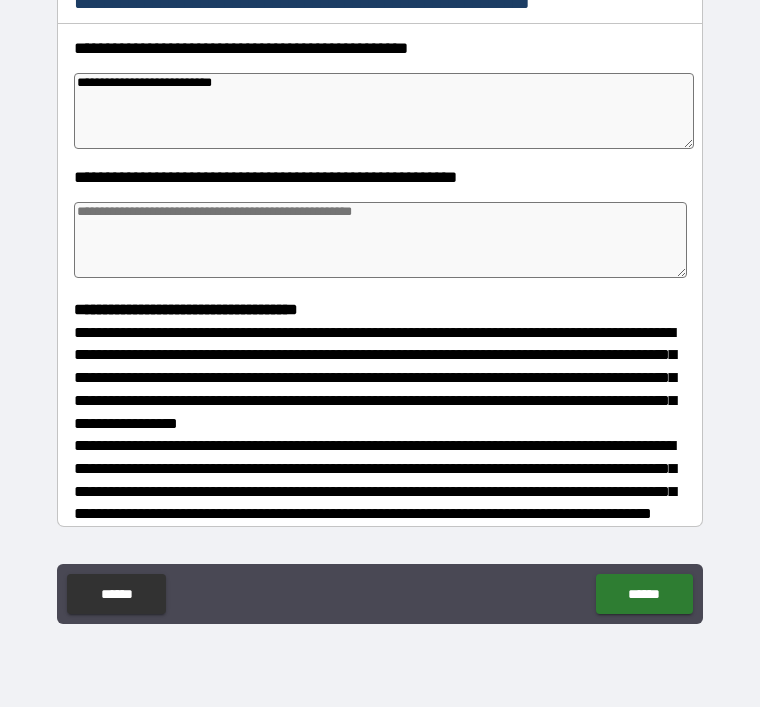type on "*" 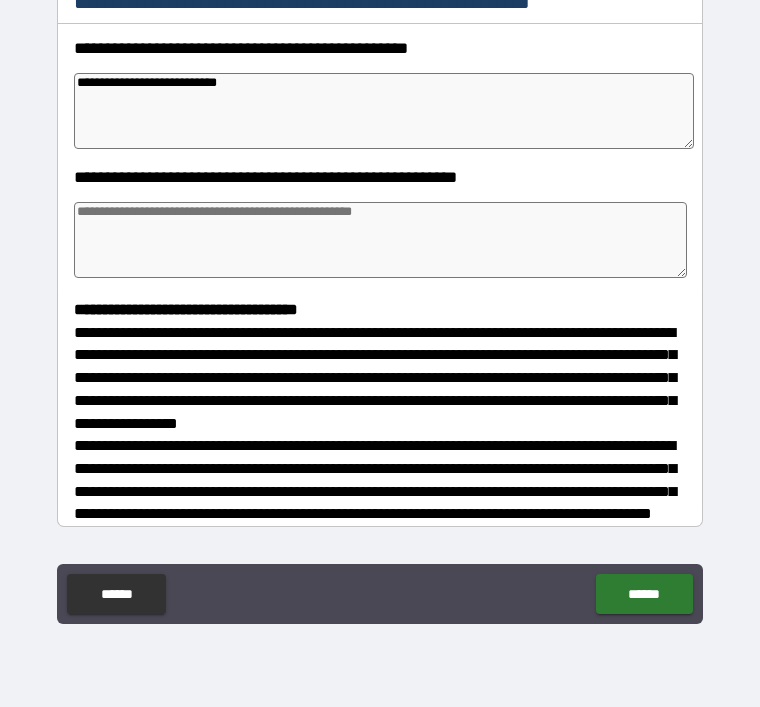 type on "*" 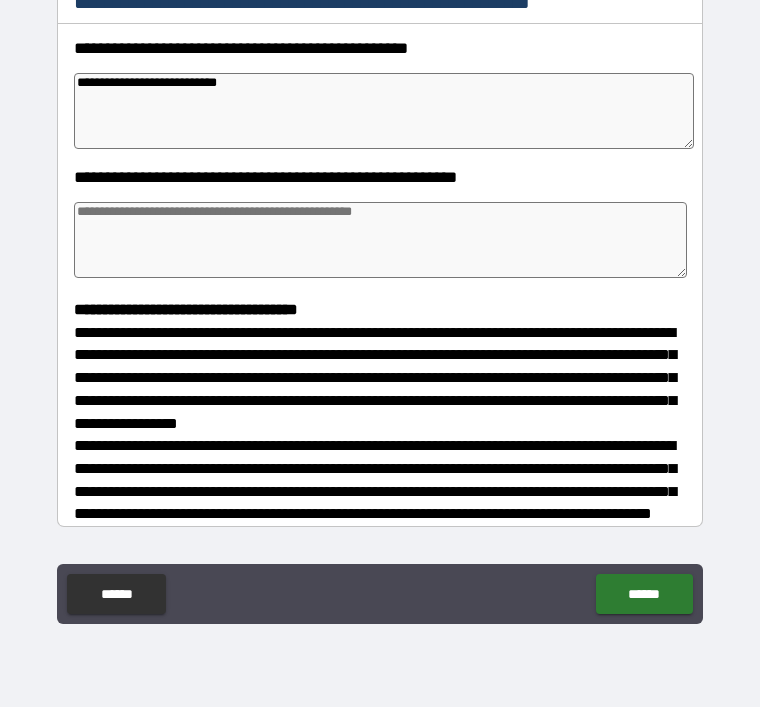 type on "**********" 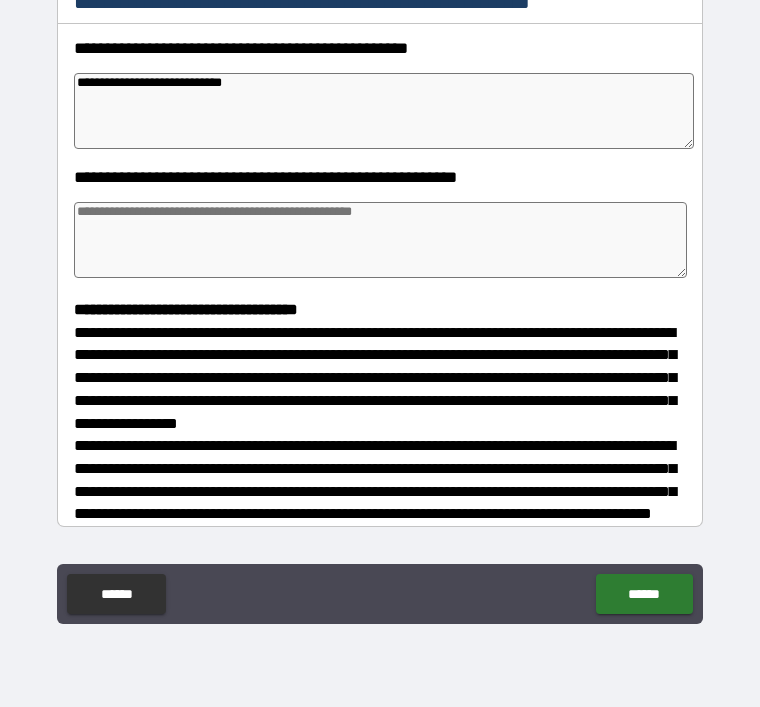 type on "*" 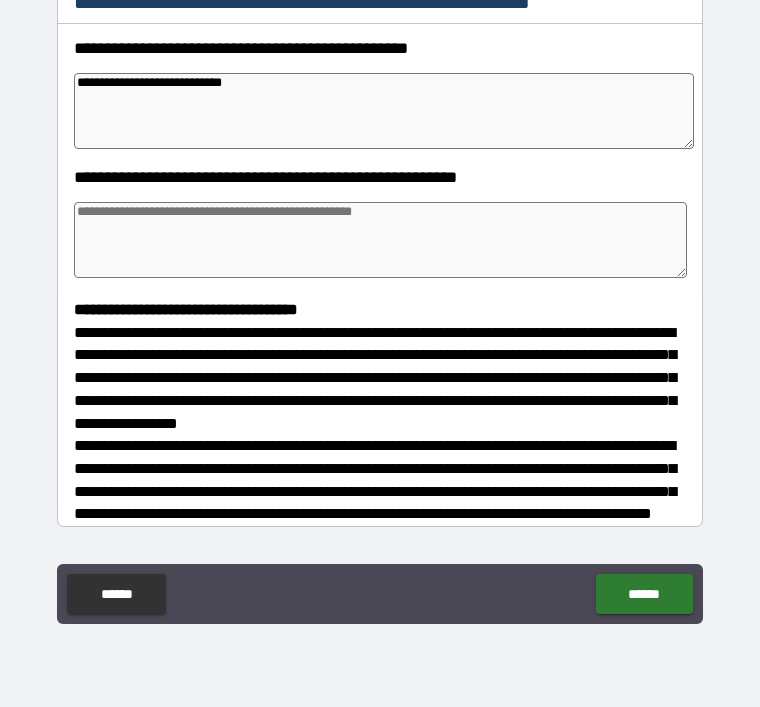 type 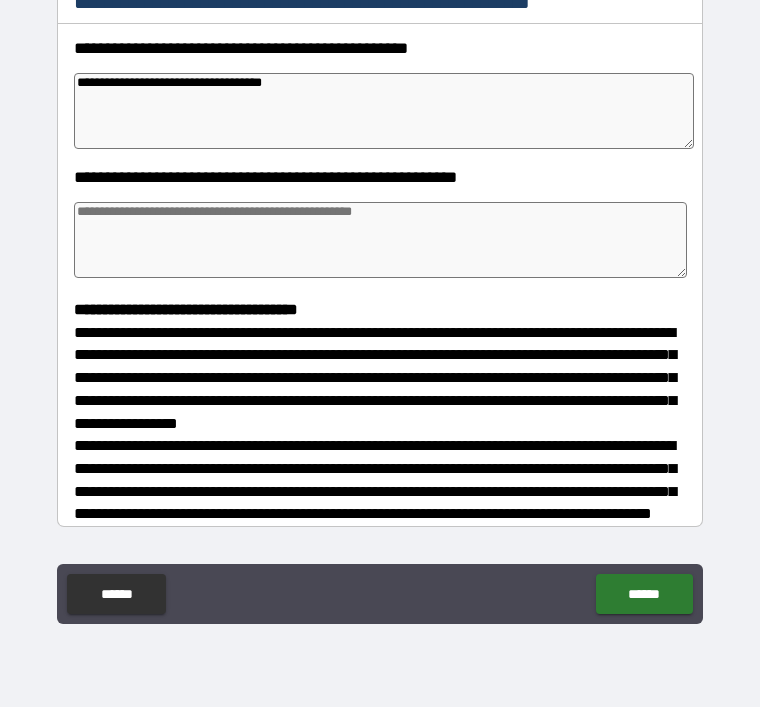 click at bounding box center (380, 240) 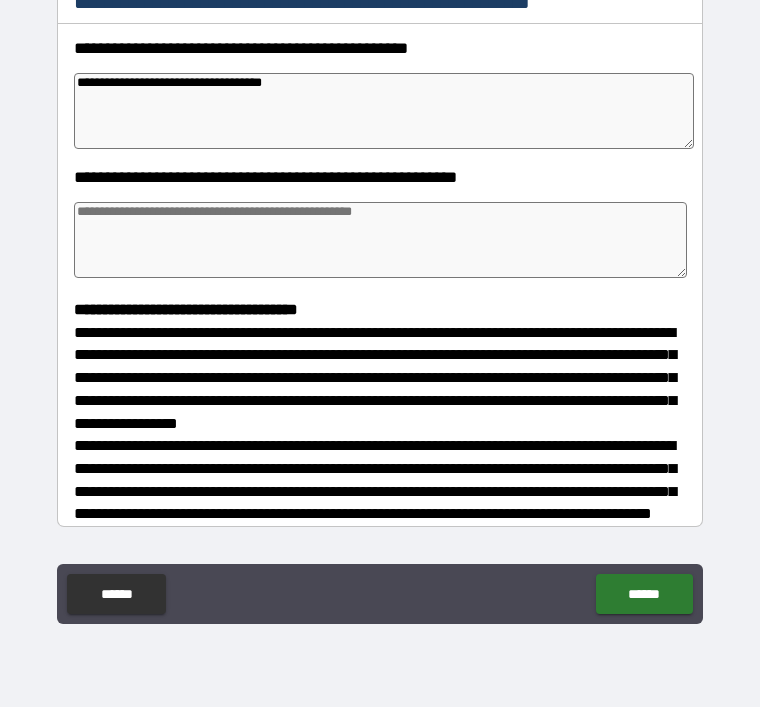 paste on "**********" 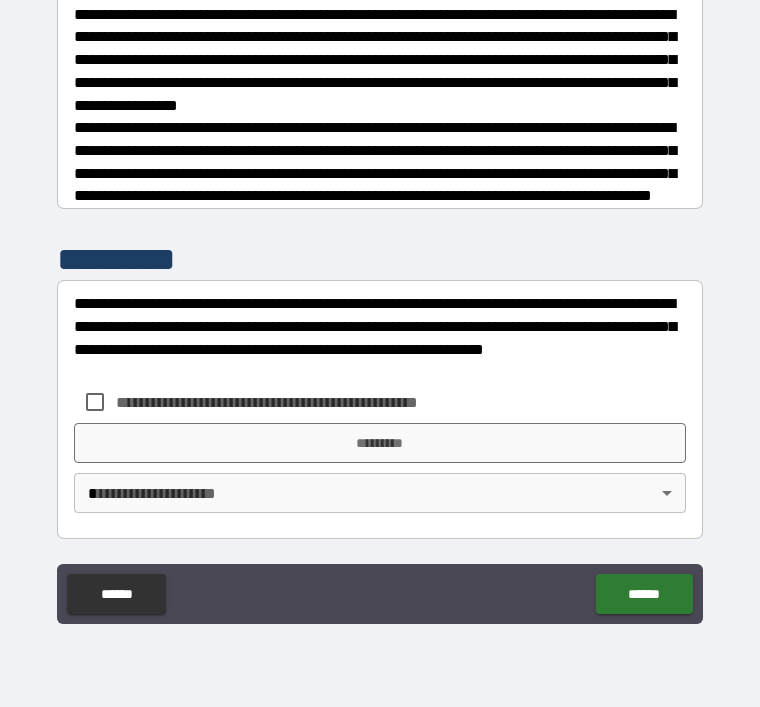 scroll, scrollTop: 600, scrollLeft: 0, axis: vertical 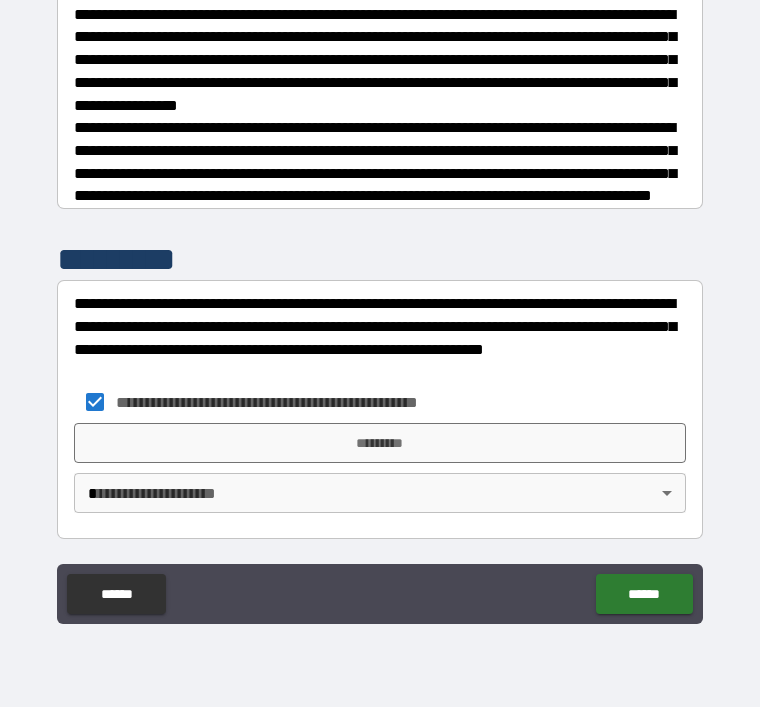 click on "*********" at bounding box center (380, 443) 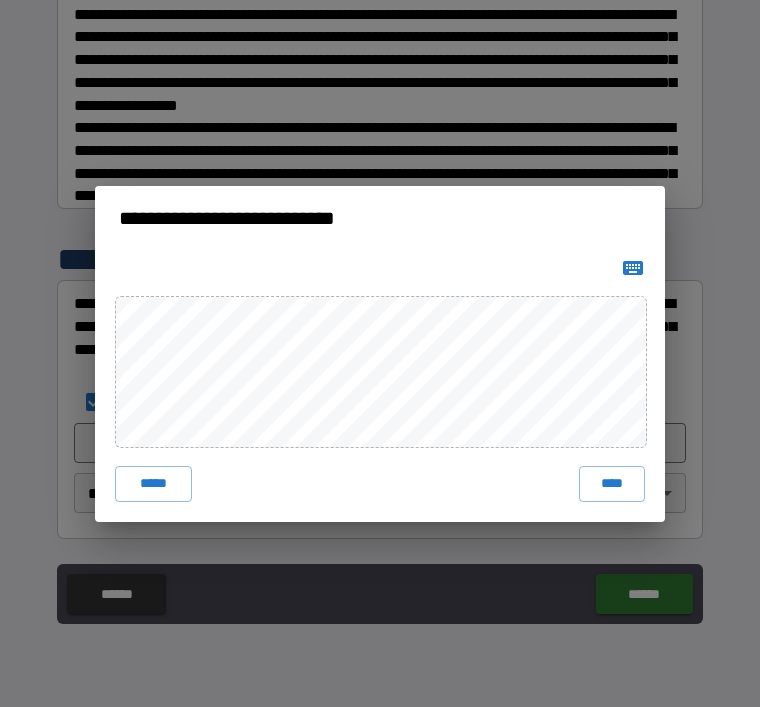 click on "****" at bounding box center [612, 484] 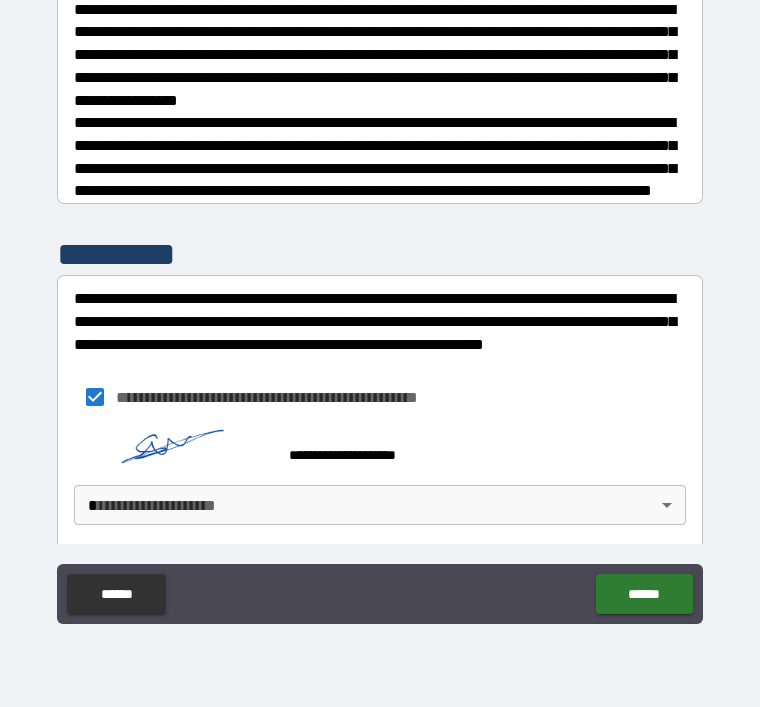 click on "**********" at bounding box center (380, 321) 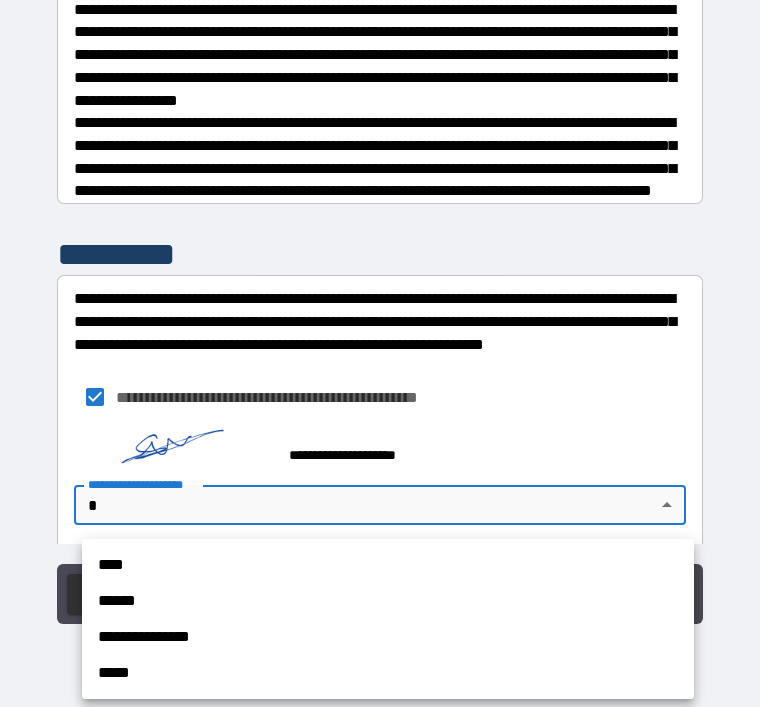 click on "****" at bounding box center [388, 565] 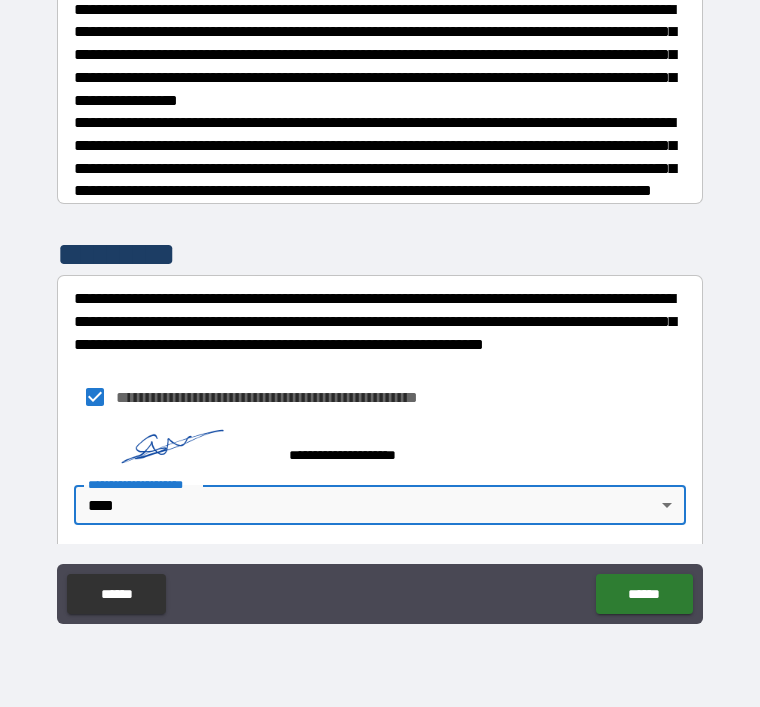 click on "******" at bounding box center (644, 594) 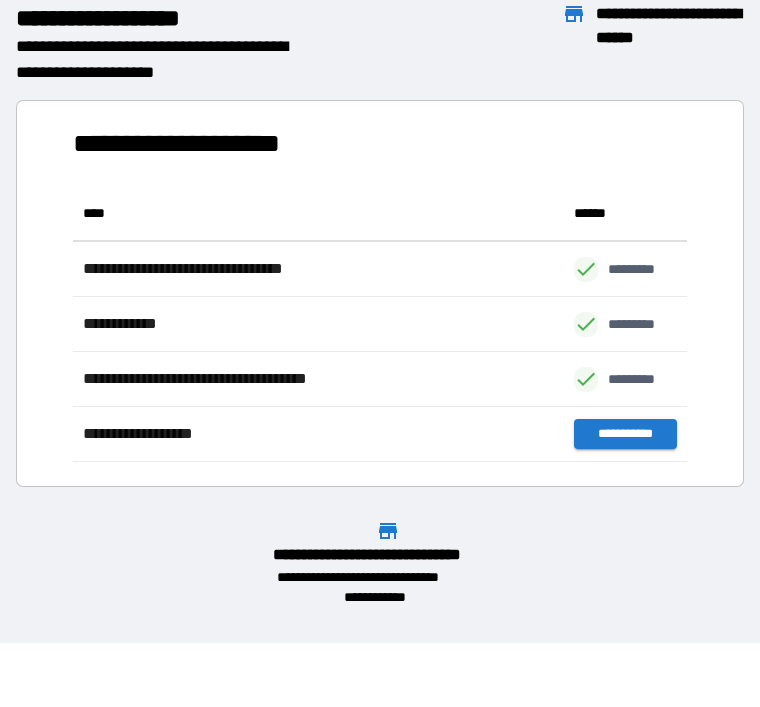 scroll, scrollTop: 1, scrollLeft: 1, axis: both 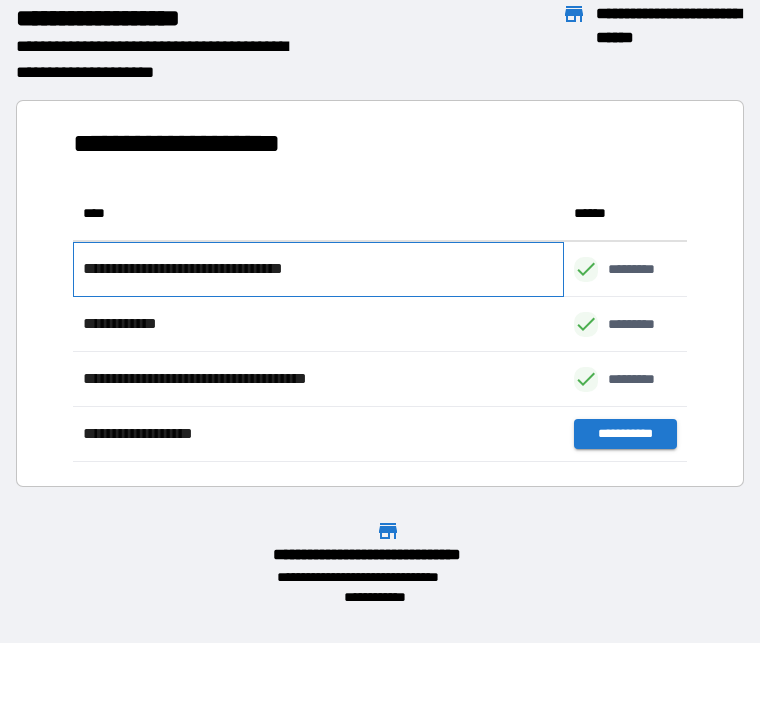 click on "**********" at bounding box center [318, 269] 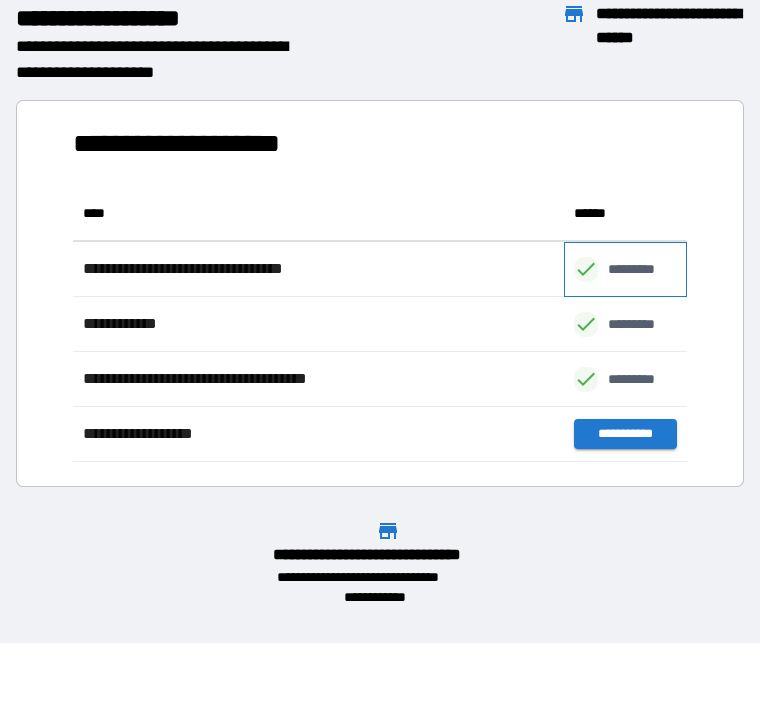click on "*********" at bounding box center (642, 269) 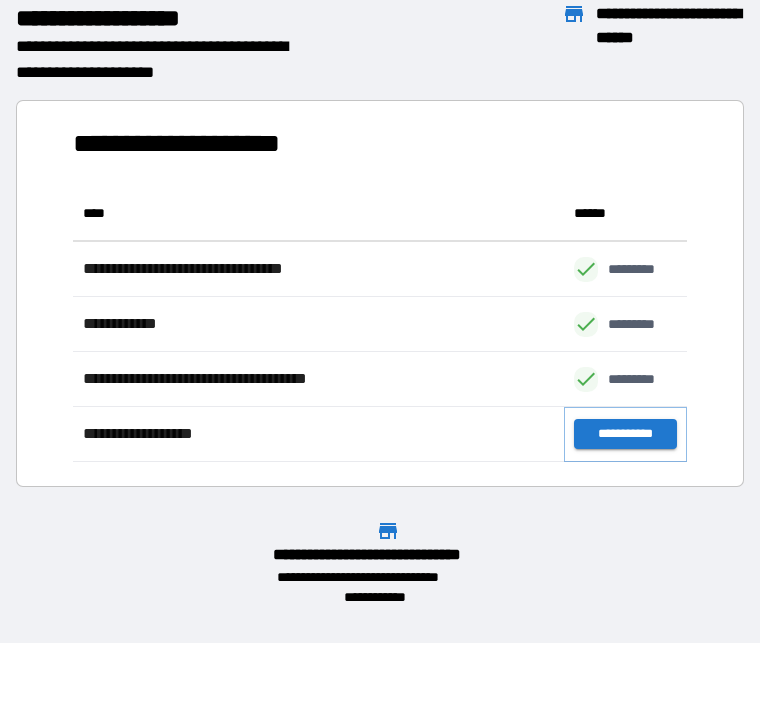click on "**********" at bounding box center [625, 434] 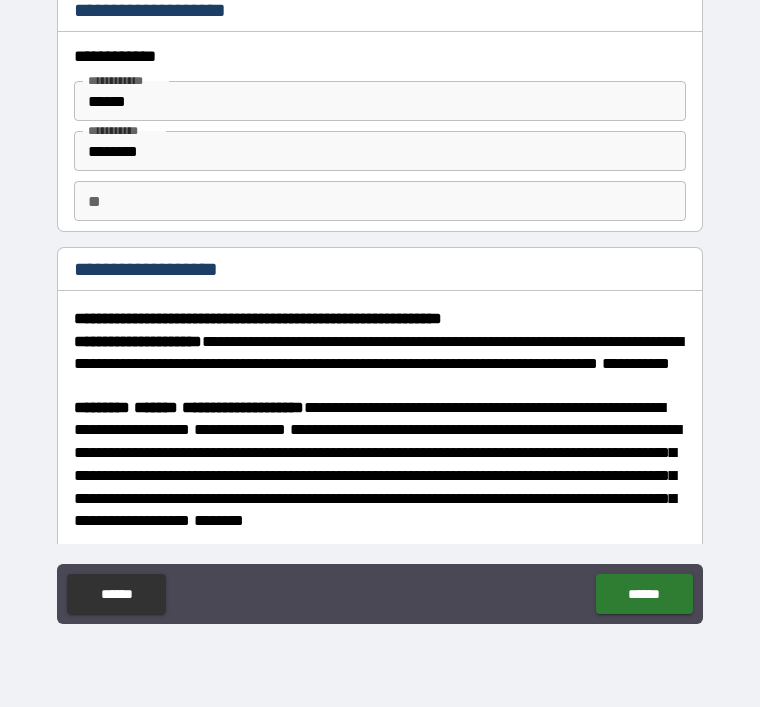 click on "********" at bounding box center (380, 151) 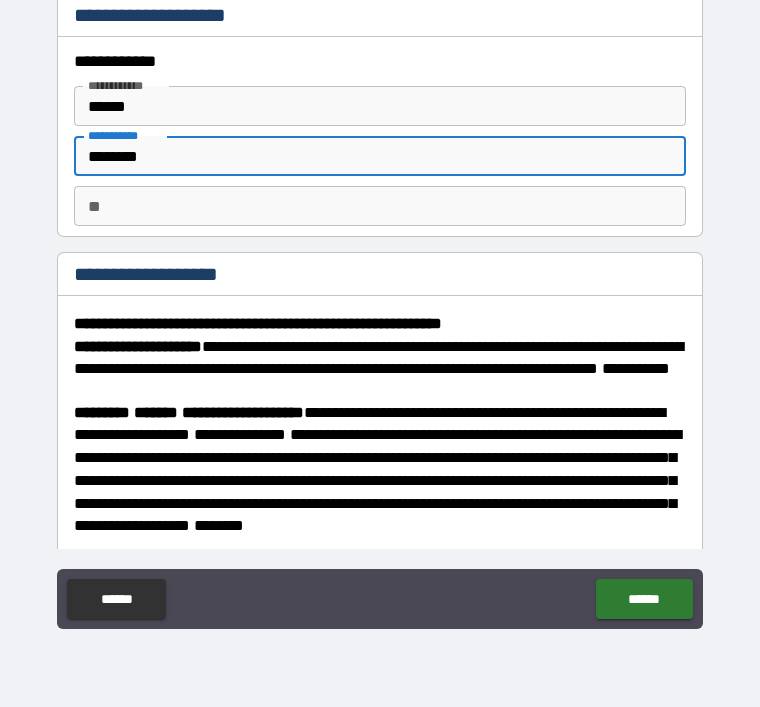 scroll, scrollTop: 54, scrollLeft: 0, axis: vertical 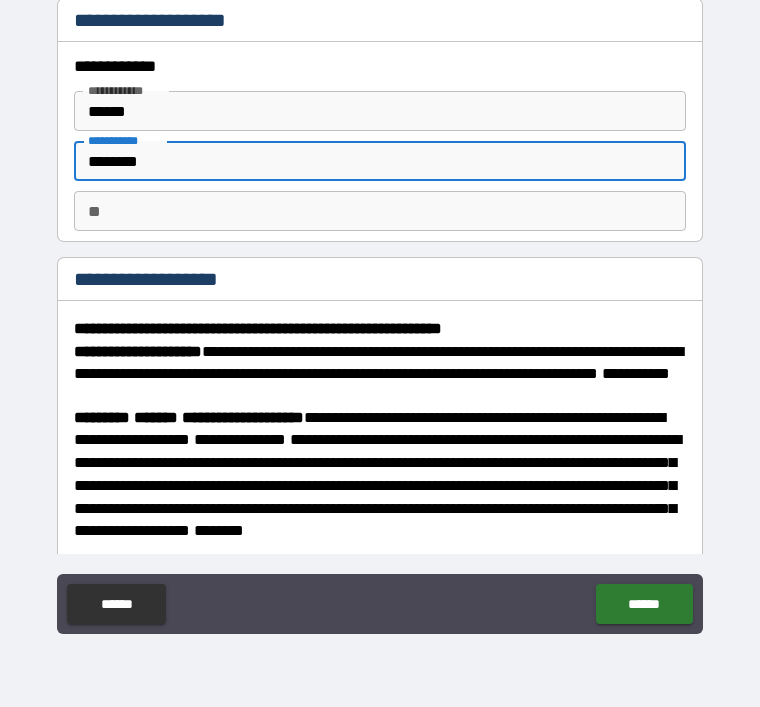 click on "********" at bounding box center (380, 161) 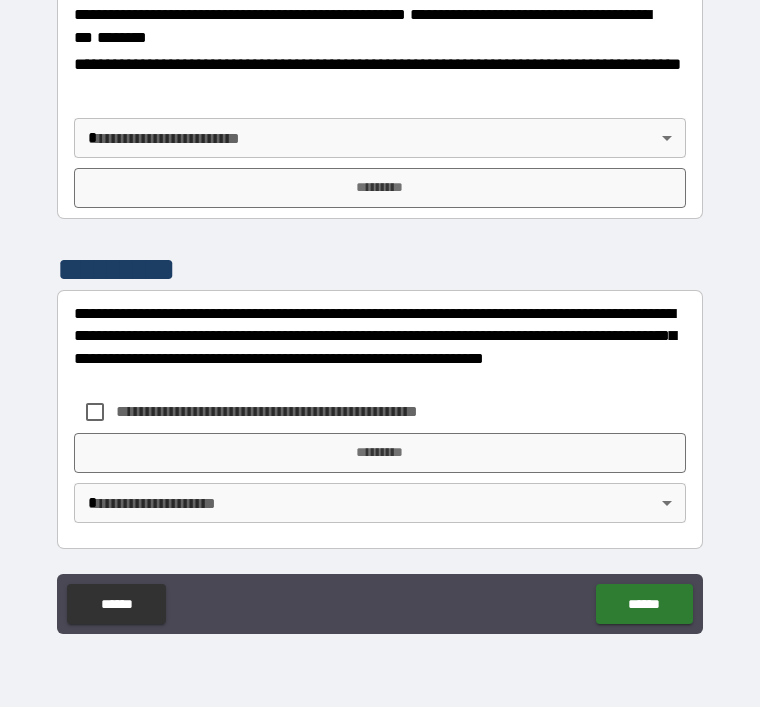 click on "**********" at bounding box center [380, 334] 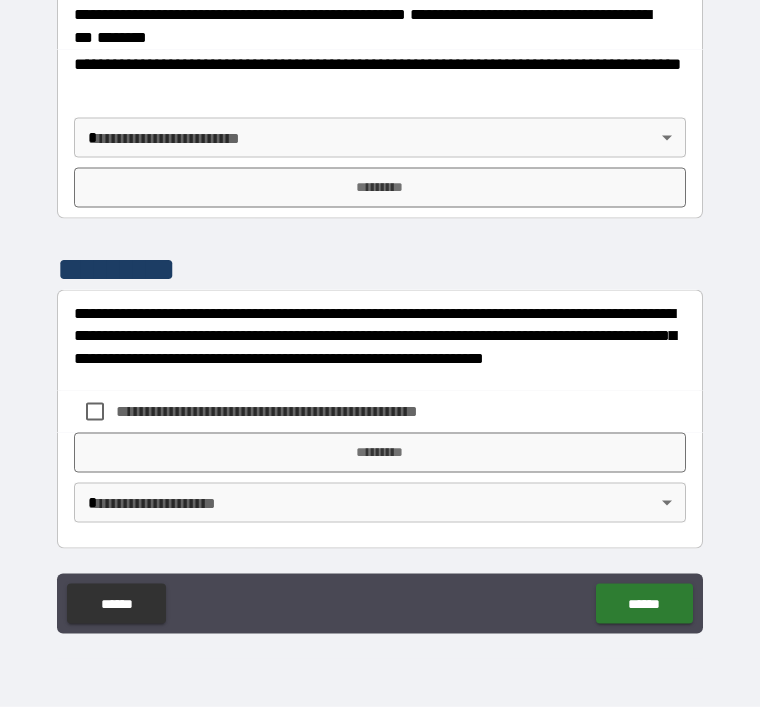 scroll, scrollTop: 2626, scrollLeft: 0, axis: vertical 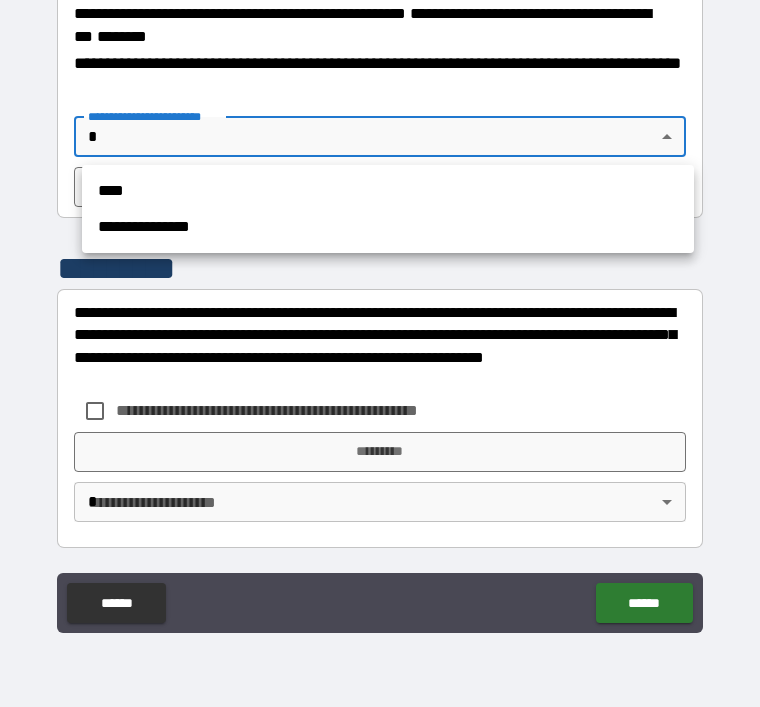click on "****" at bounding box center [388, 191] 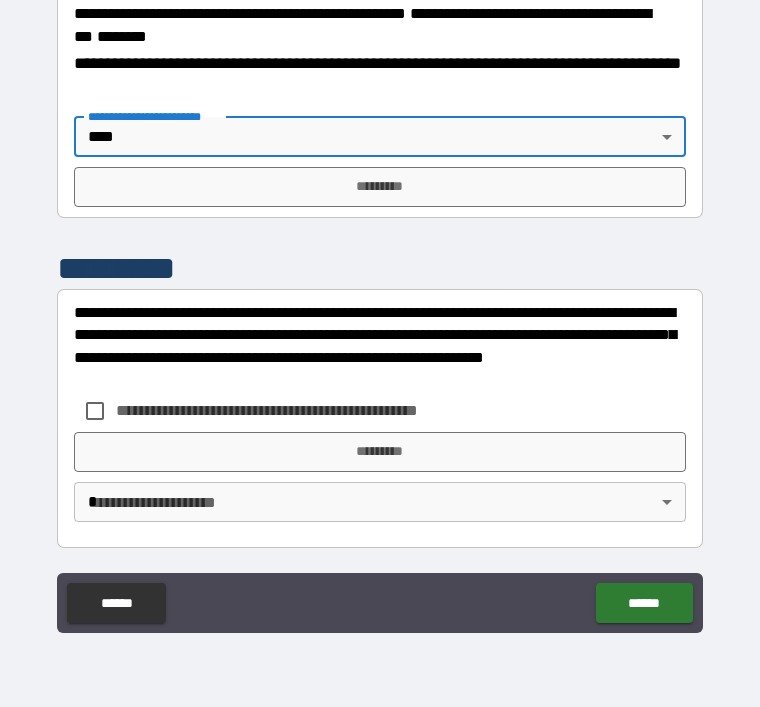 click on "*********" at bounding box center (380, 187) 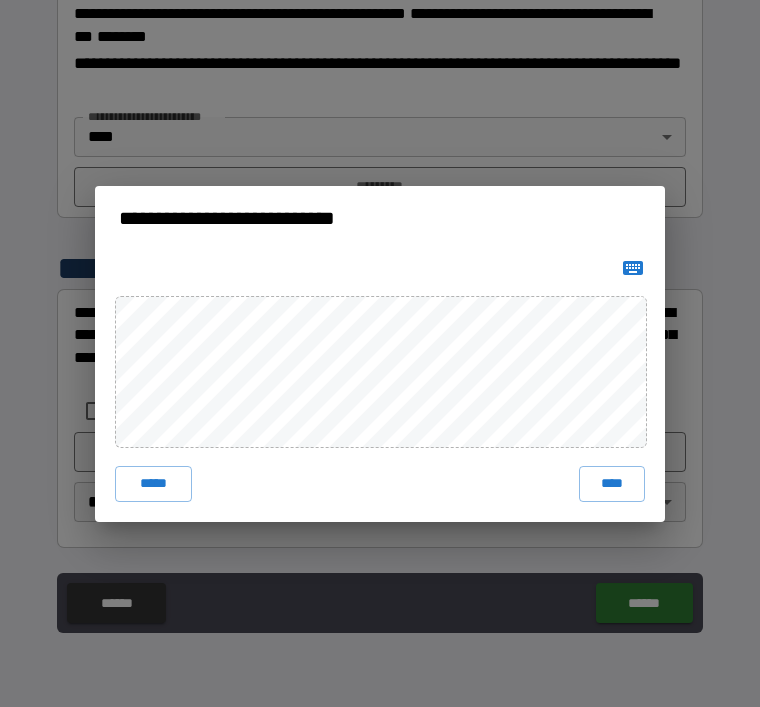 click on "*****" at bounding box center (153, 484) 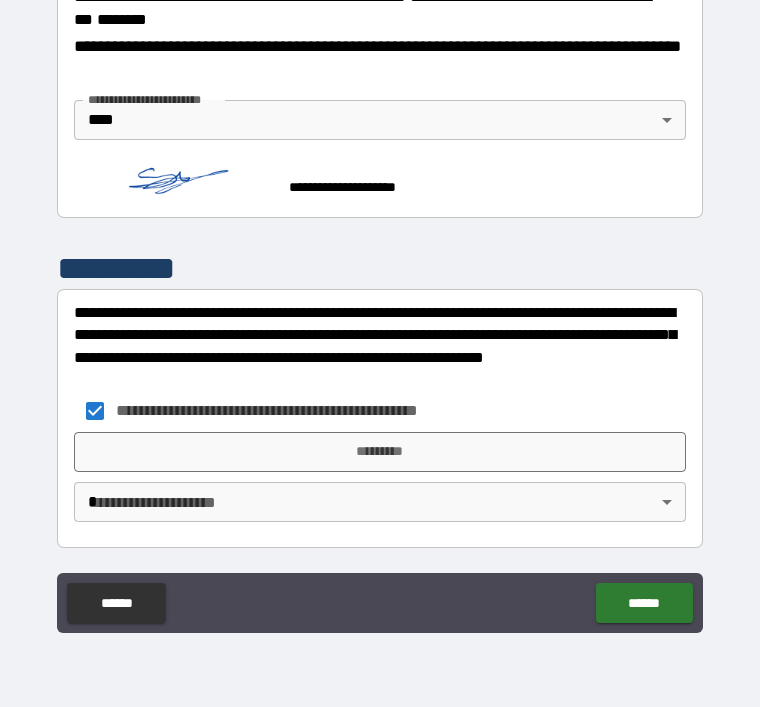 scroll, scrollTop: 2643, scrollLeft: 0, axis: vertical 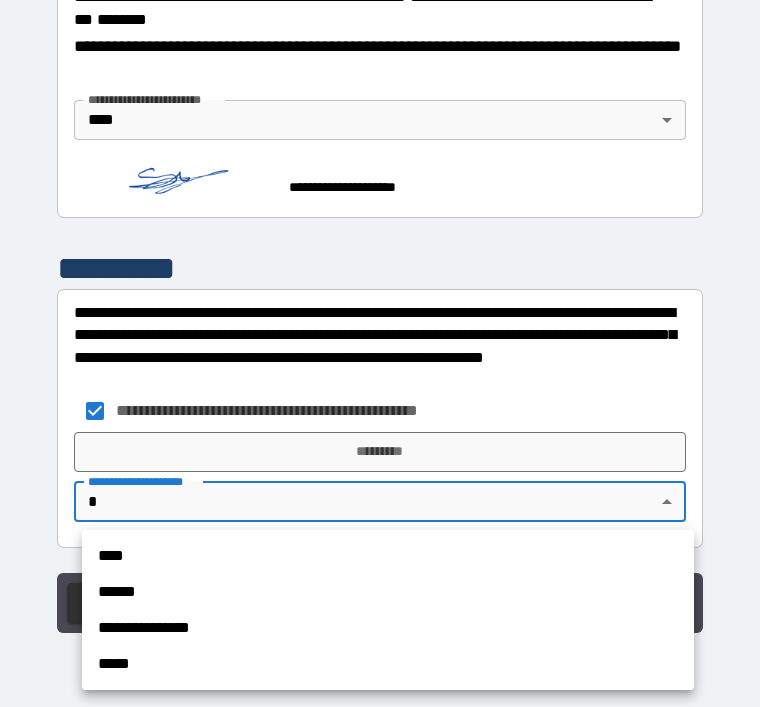 click on "****" at bounding box center (388, 556) 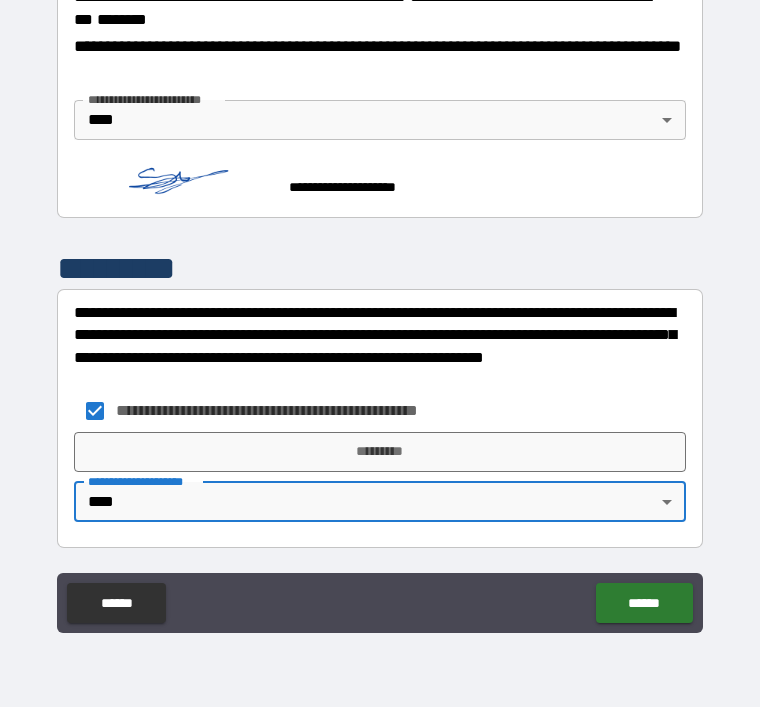 click on "*********" at bounding box center [380, 452] 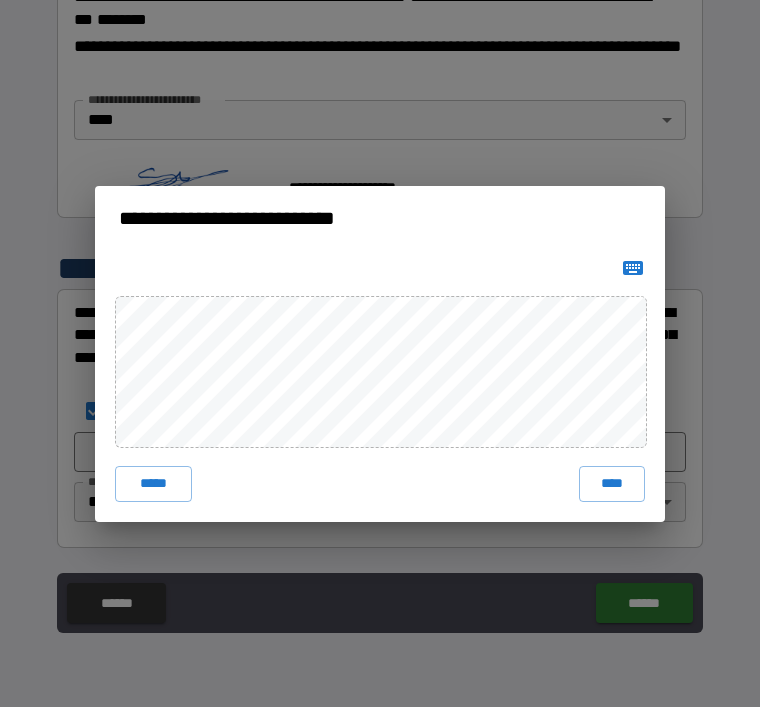 click on "****" at bounding box center (612, 484) 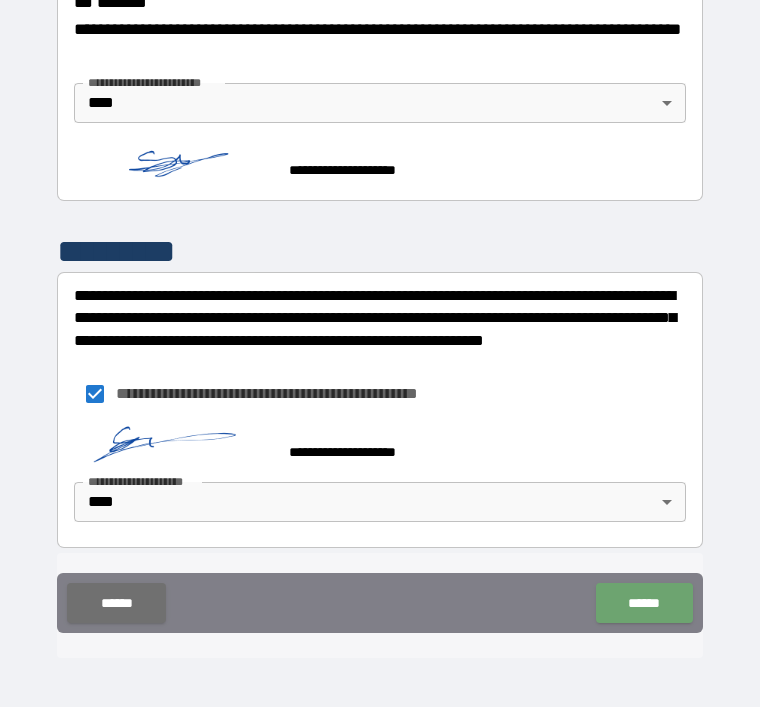 click on "******" at bounding box center [644, 603] 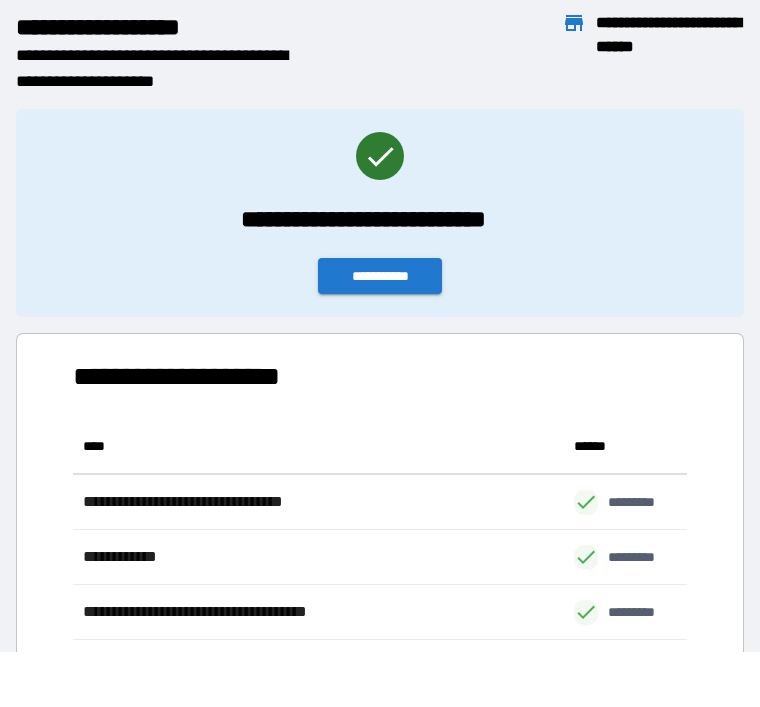 scroll, scrollTop: 1, scrollLeft: 1, axis: both 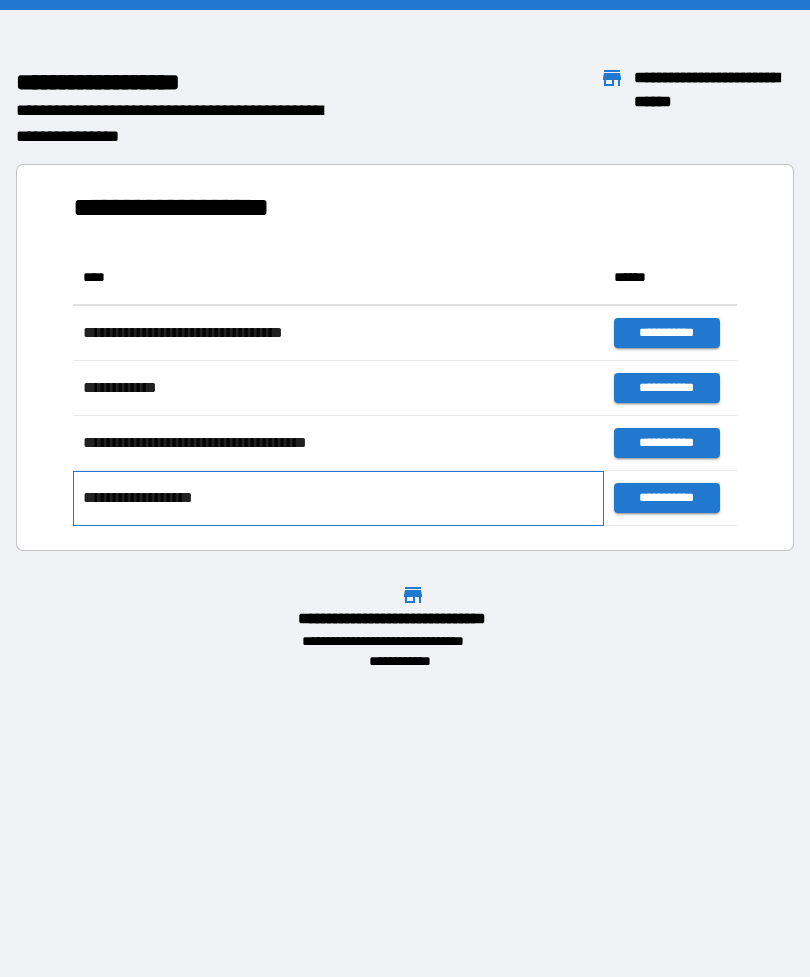 click on "**********" at bounding box center [338, 498] 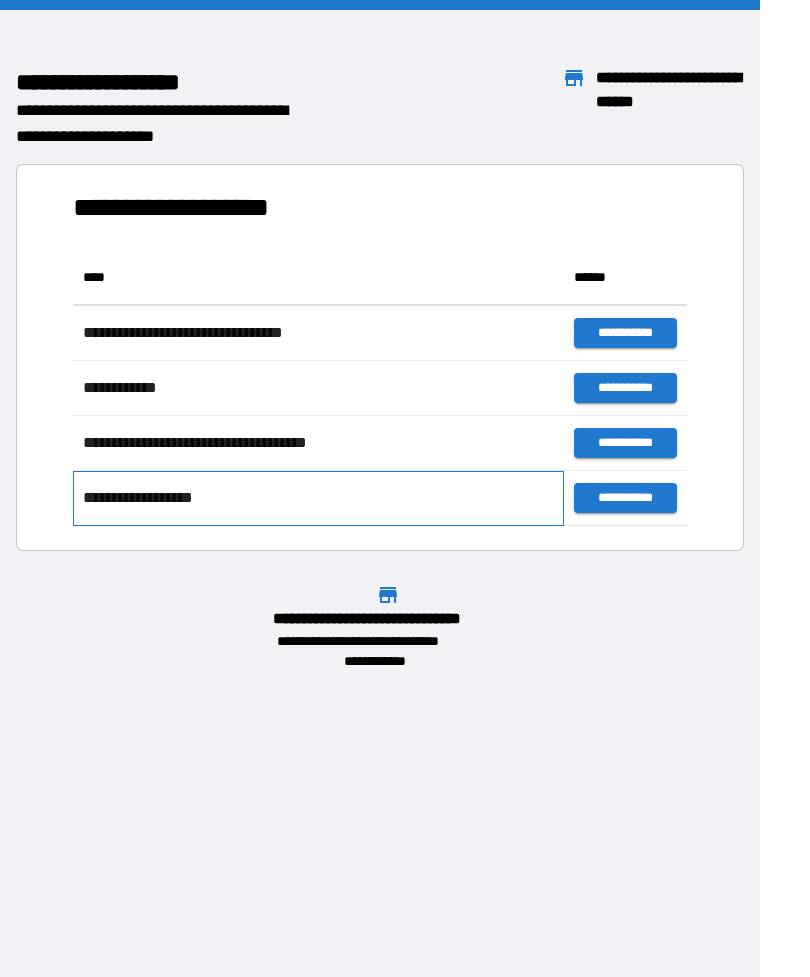 scroll, scrollTop: 1, scrollLeft: 1, axis: both 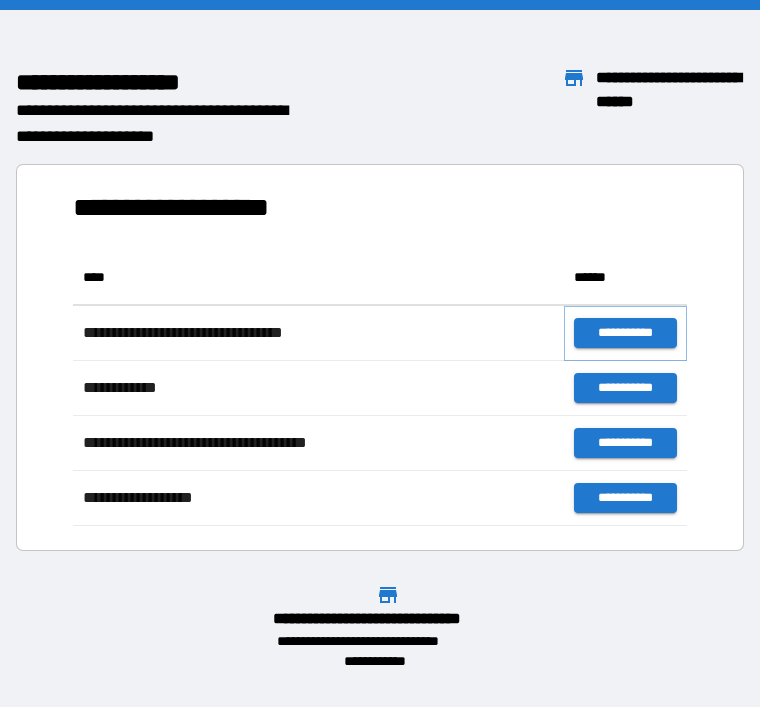 click on "**********" at bounding box center [625, 333] 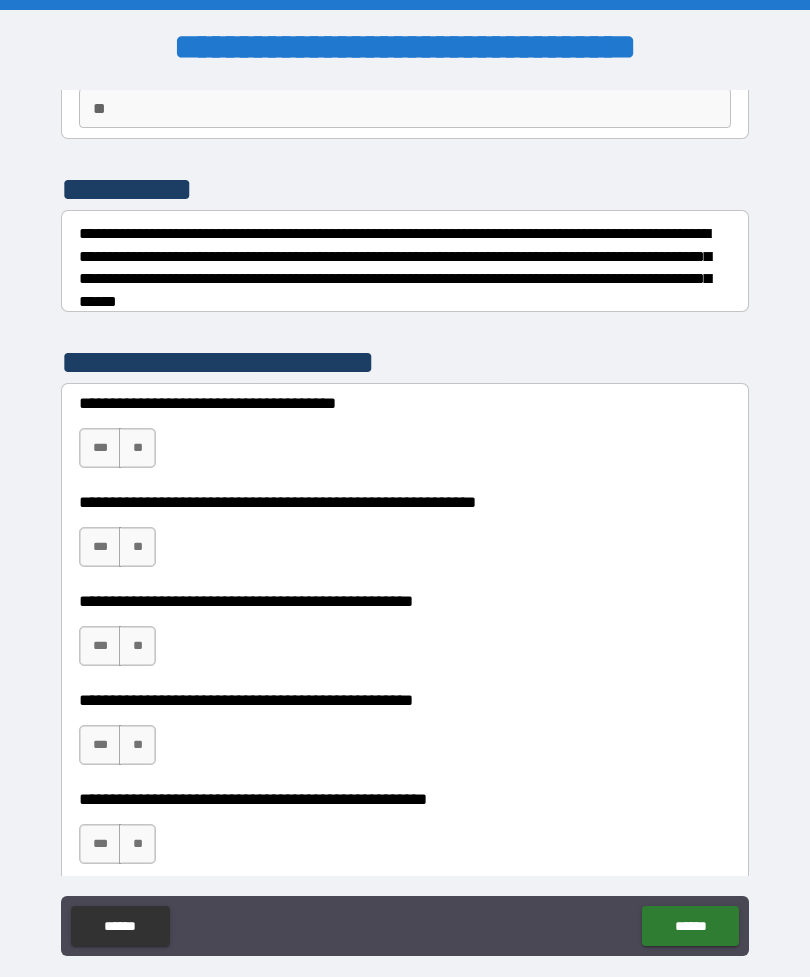 scroll, scrollTop: 198, scrollLeft: 0, axis: vertical 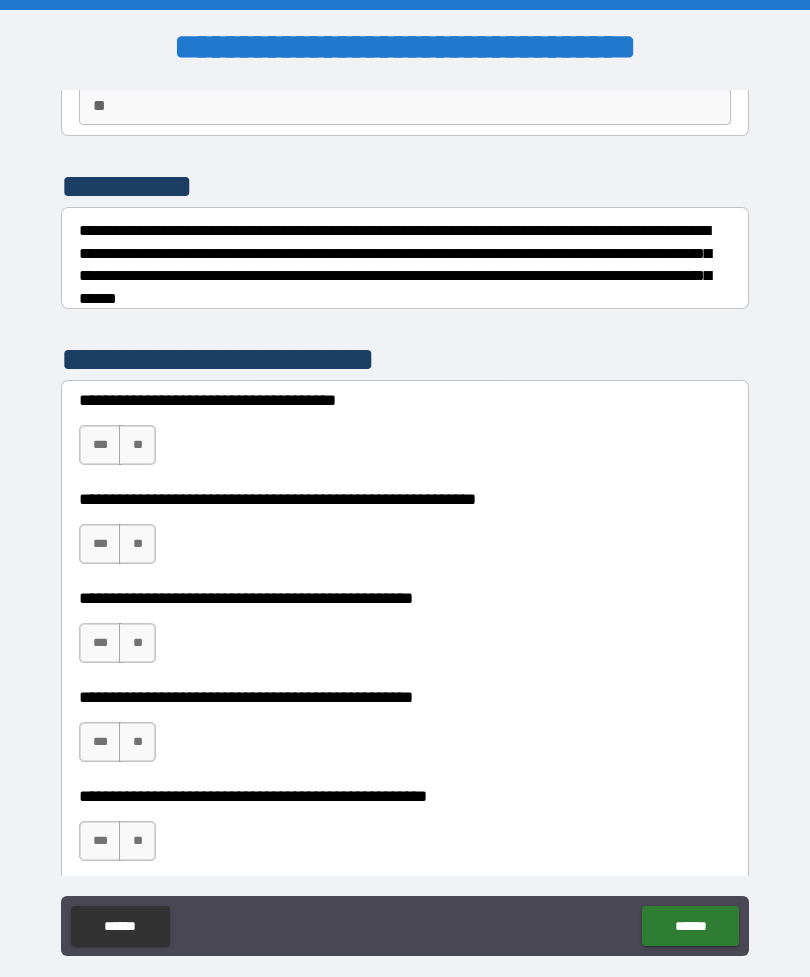 click on "***" at bounding box center [100, 445] 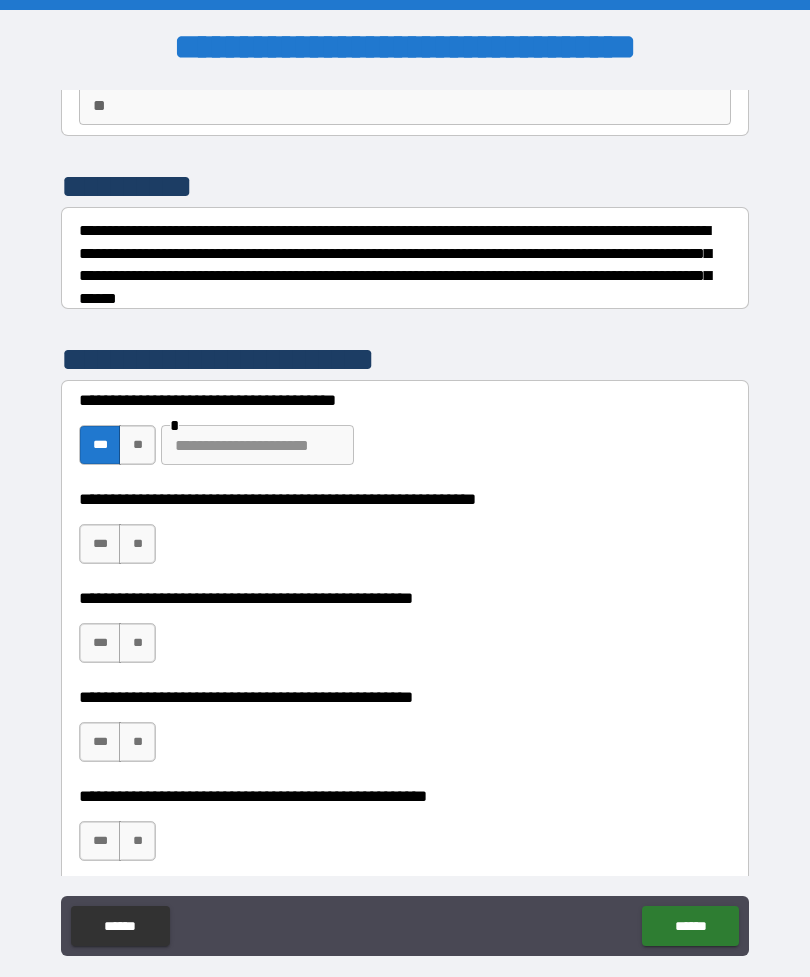 click on "**" at bounding box center [137, 544] 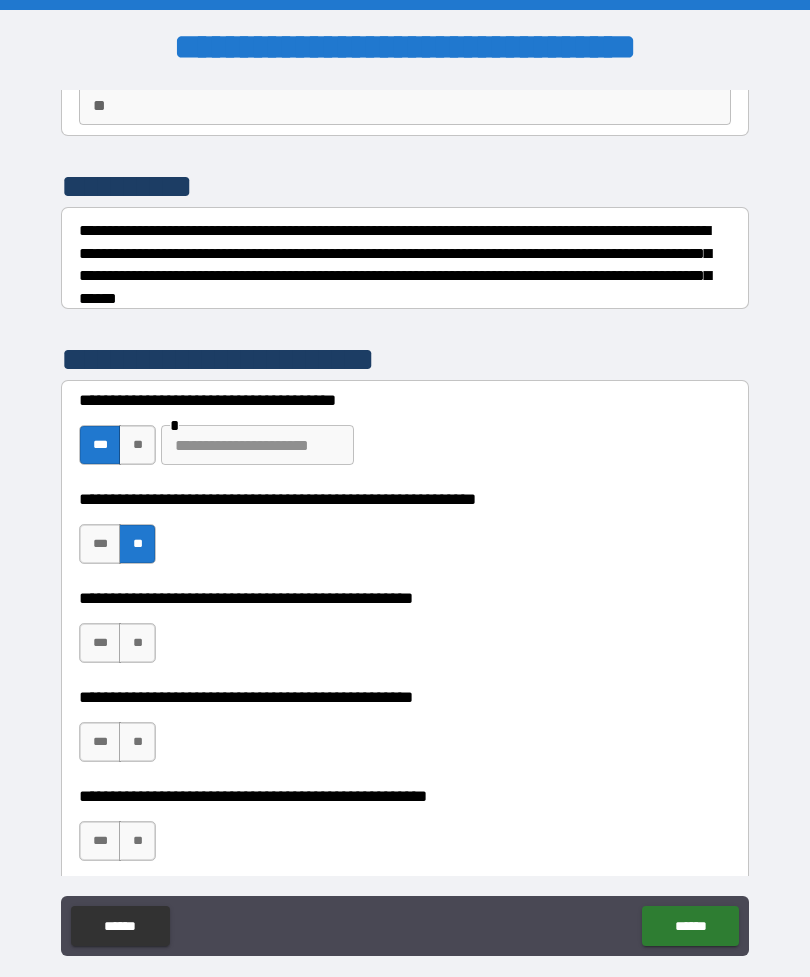 click on "**" at bounding box center [137, 643] 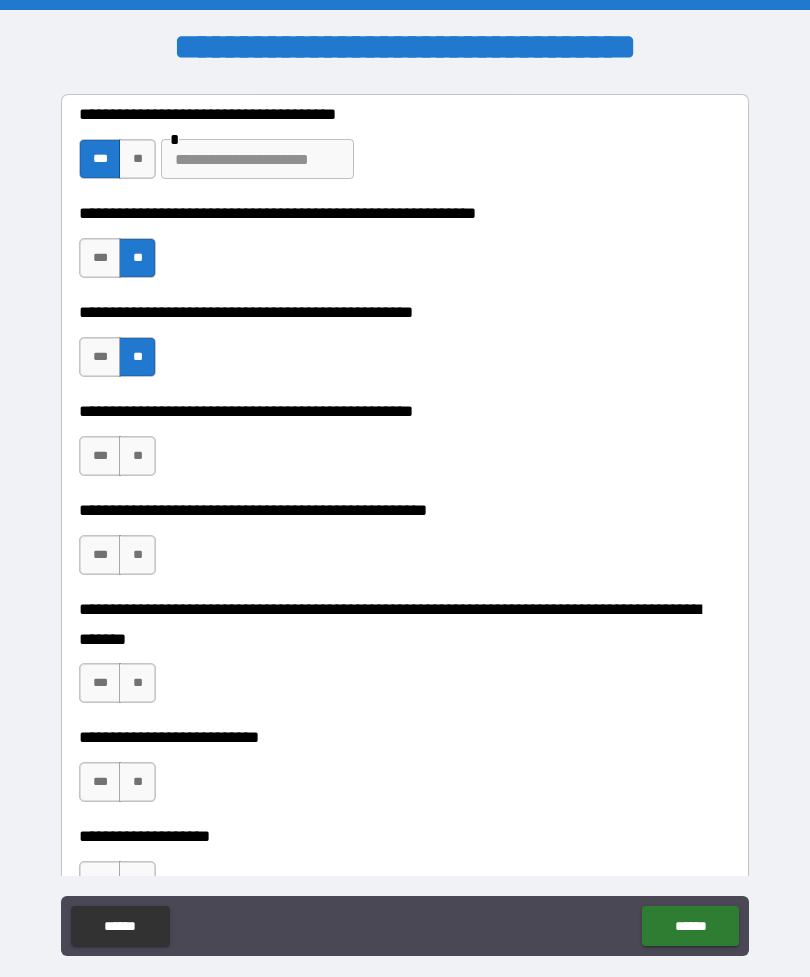 scroll, scrollTop: 490, scrollLeft: 0, axis: vertical 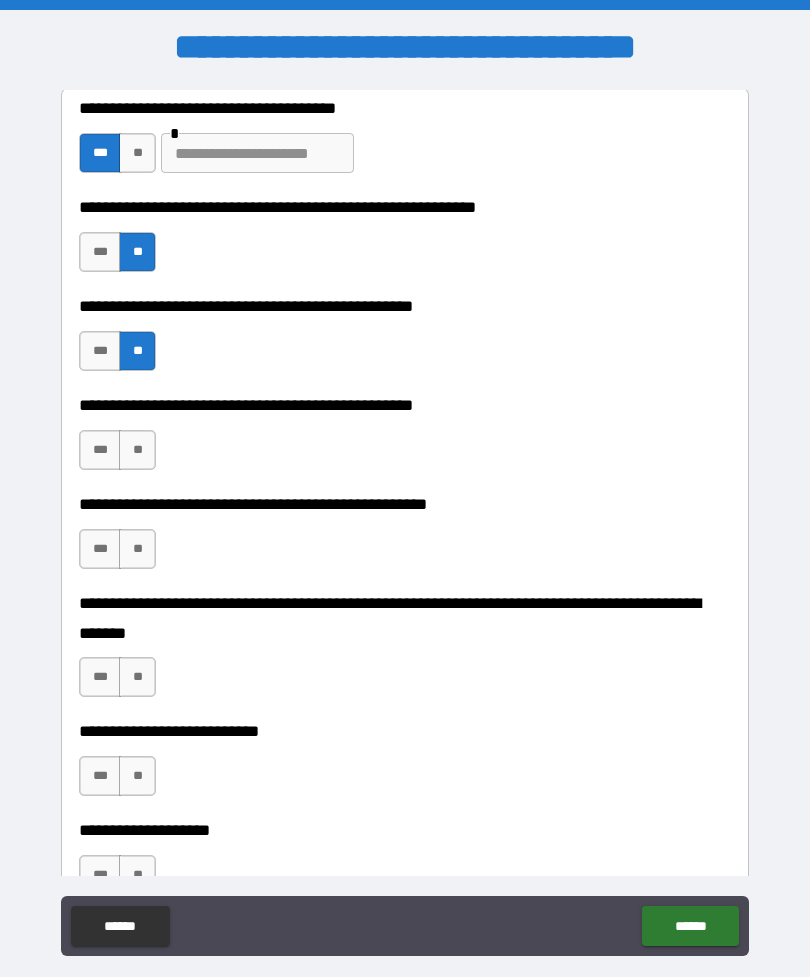 click on "***" at bounding box center (100, 450) 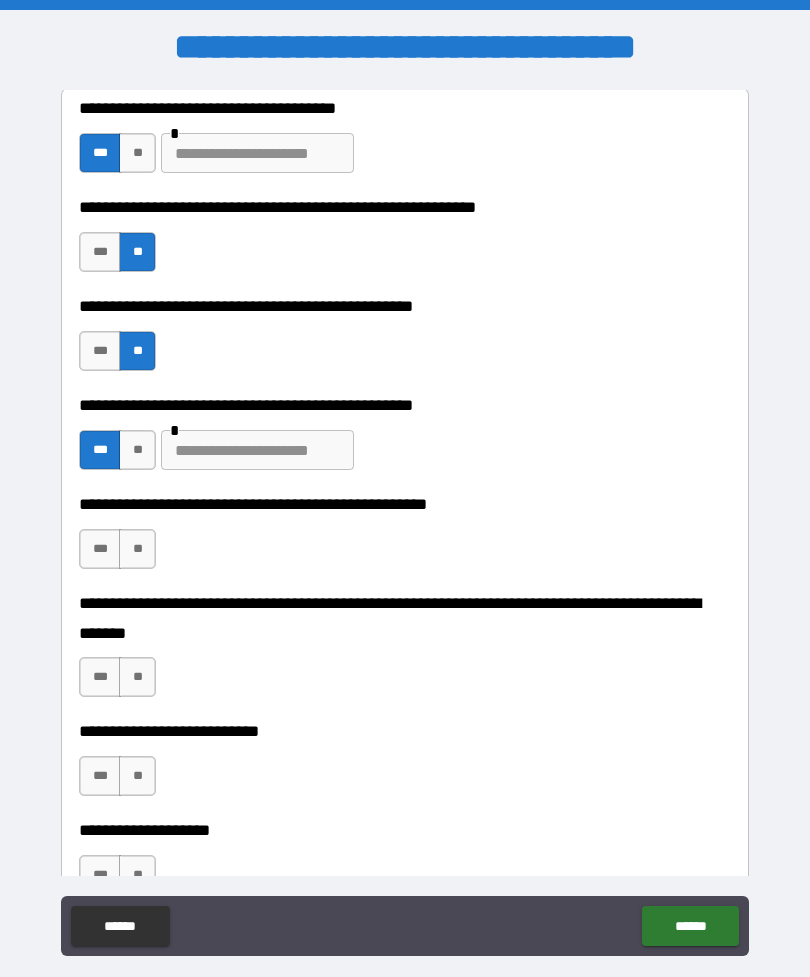 click at bounding box center (257, 450) 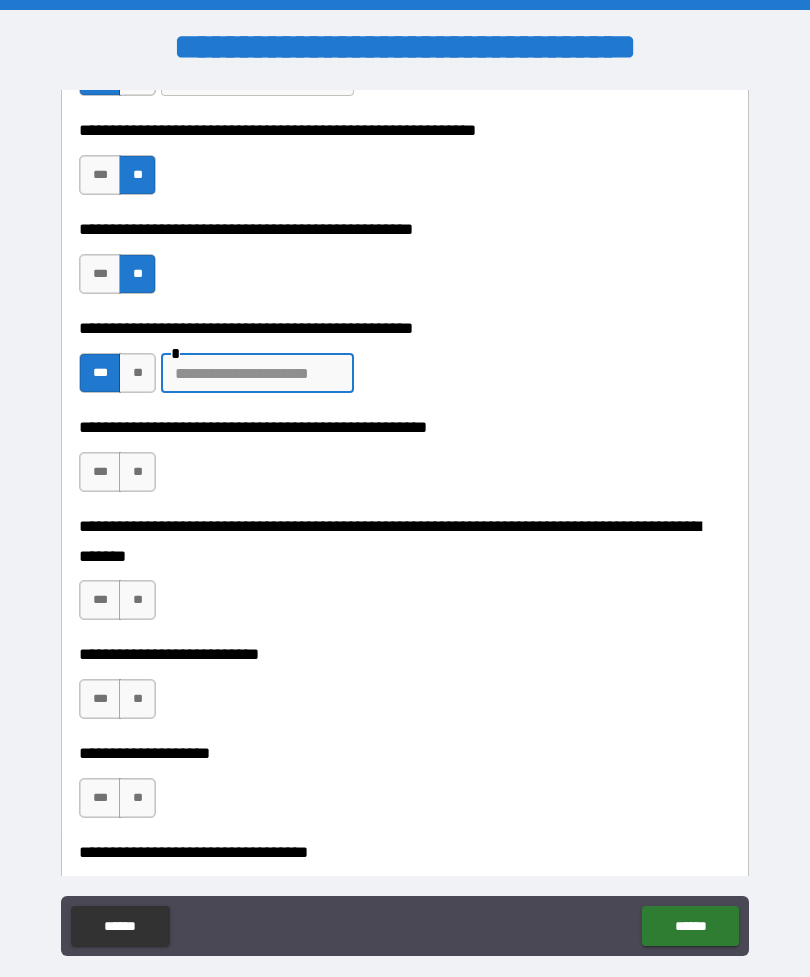 scroll, scrollTop: 569, scrollLeft: 0, axis: vertical 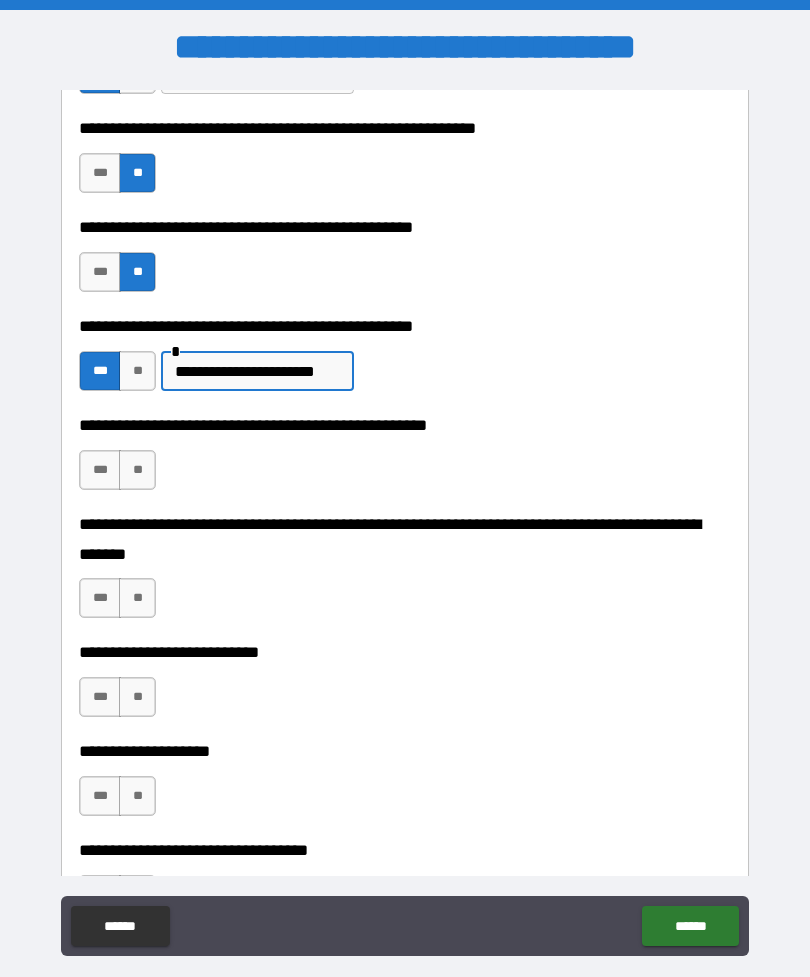 click on "**********" at bounding box center [257, 371] 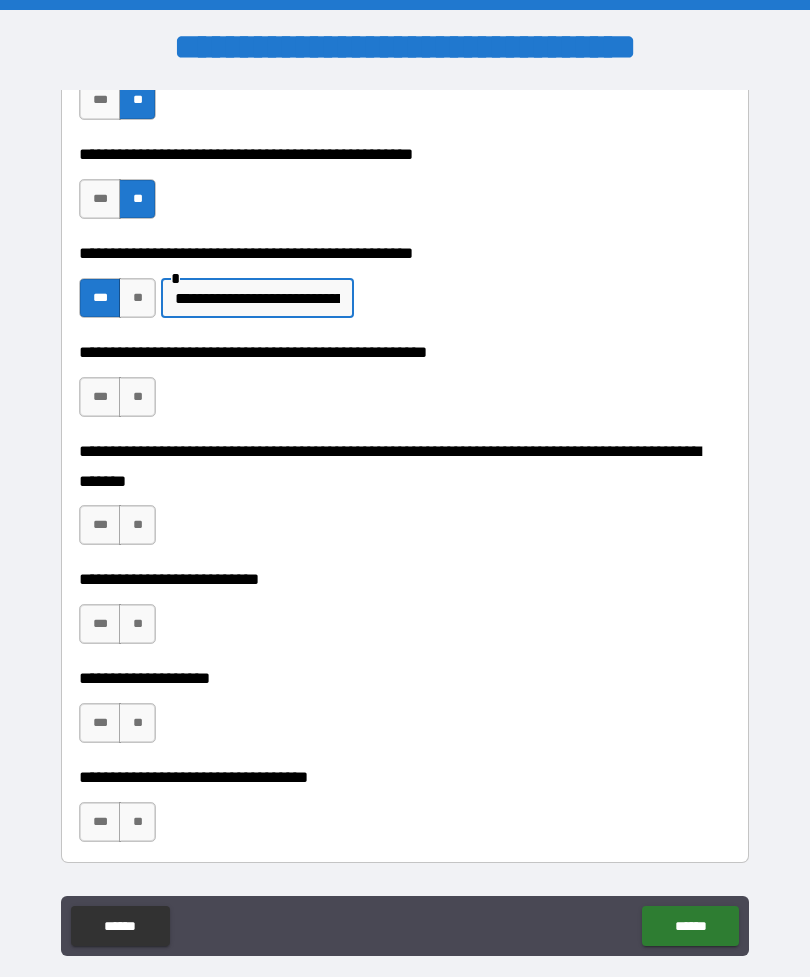 scroll, scrollTop: 643, scrollLeft: 0, axis: vertical 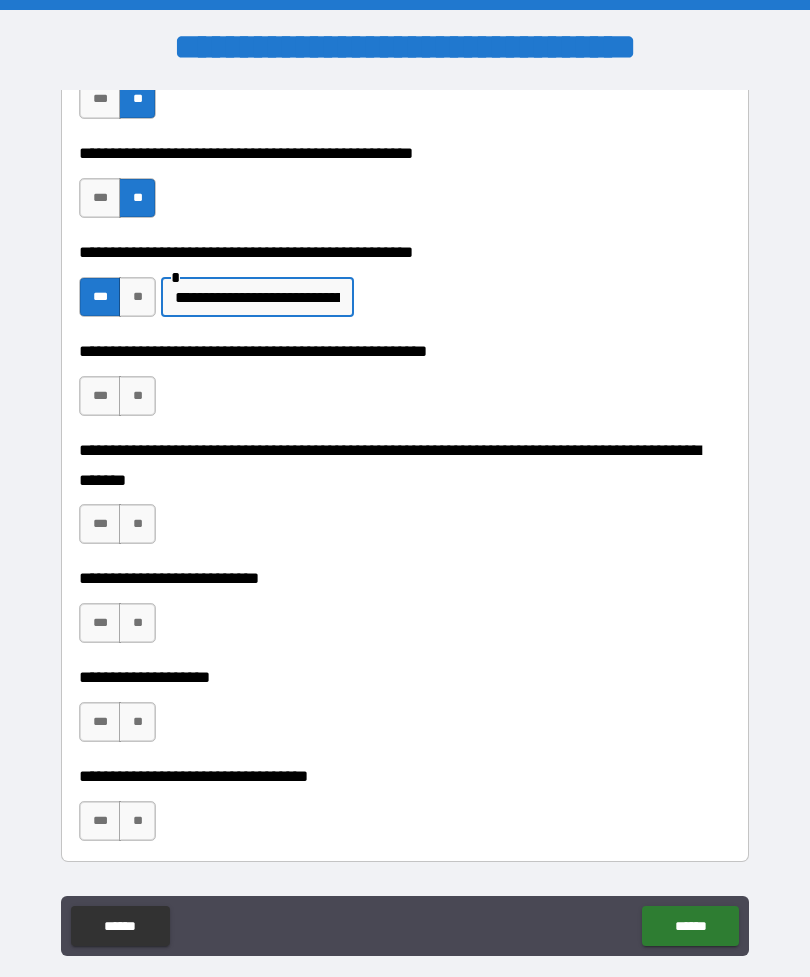 type on "**********" 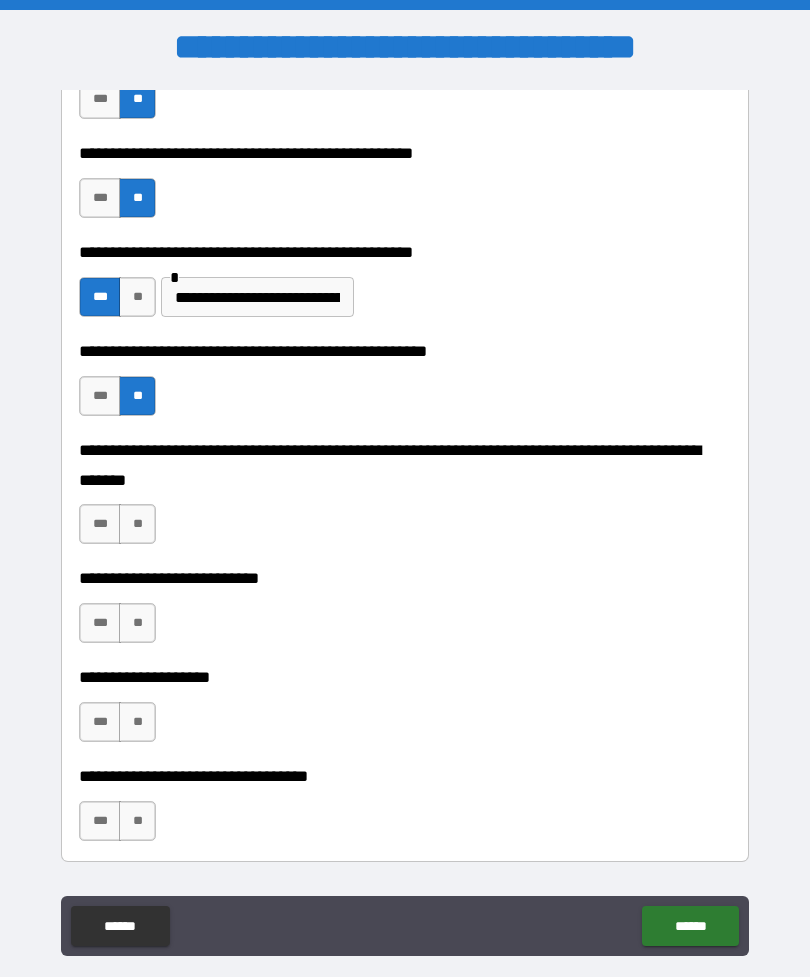 click on "**" at bounding box center (137, 524) 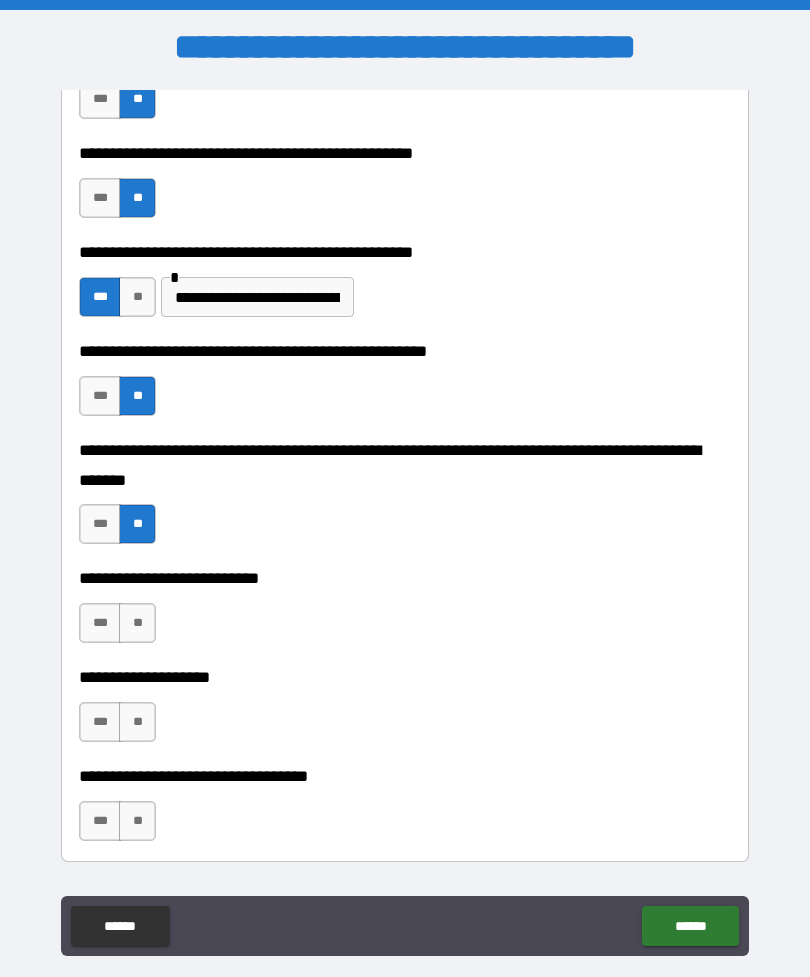 click on "**" at bounding box center (137, 623) 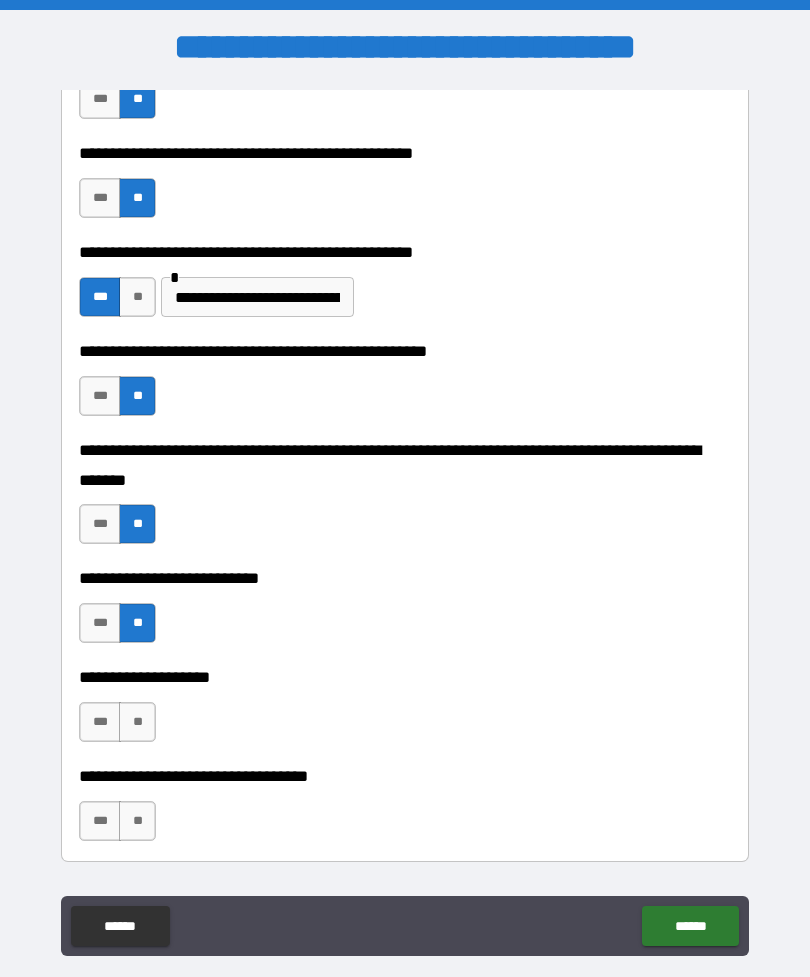 click on "**" at bounding box center [137, 722] 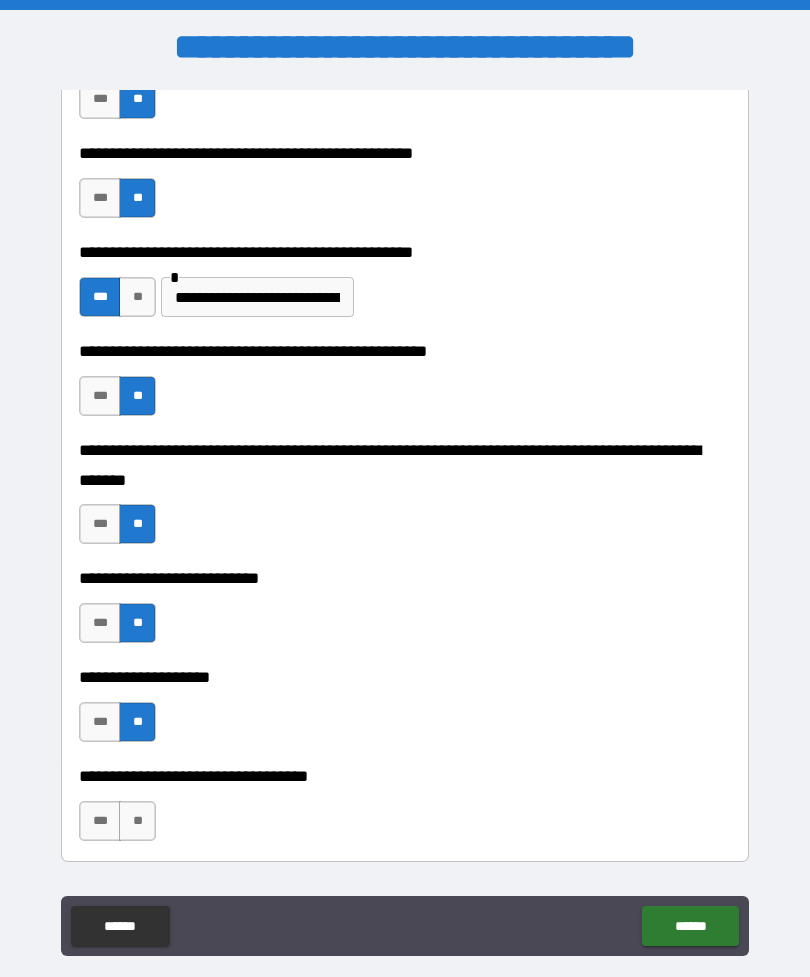 click on "**" at bounding box center [137, 821] 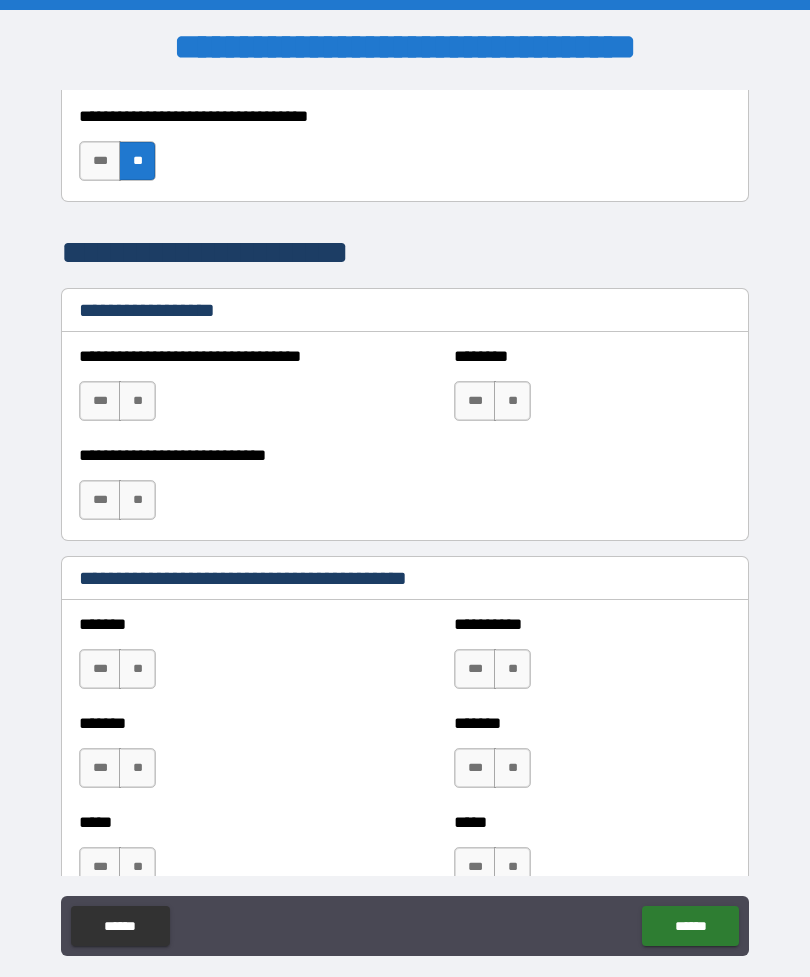 scroll, scrollTop: 1312, scrollLeft: 0, axis: vertical 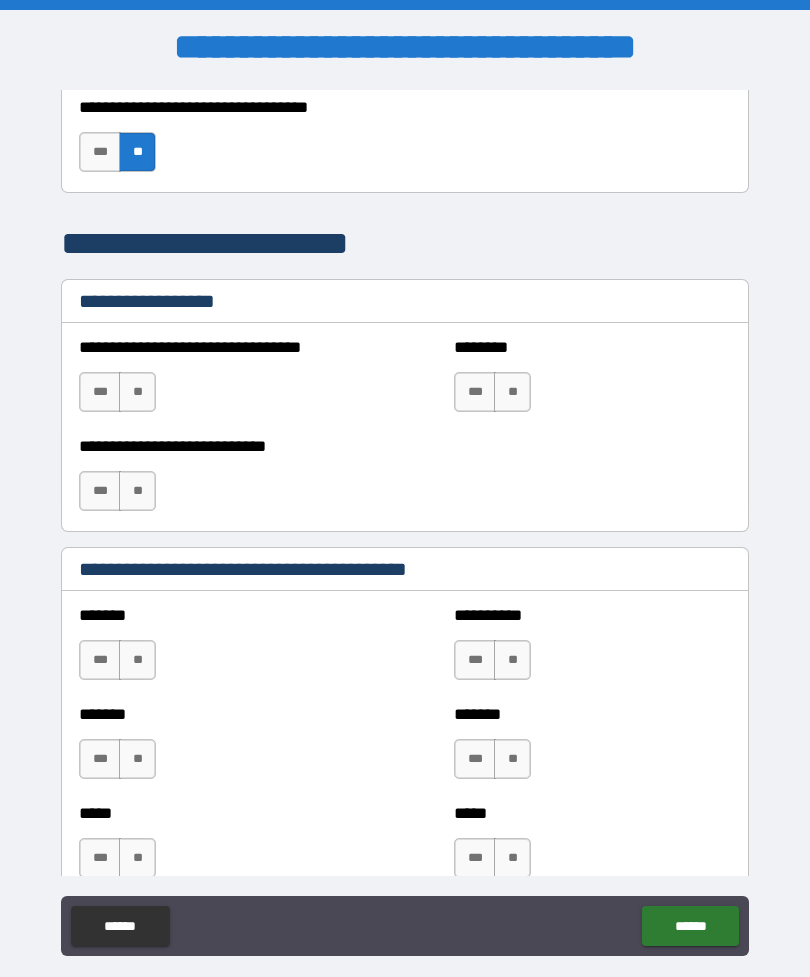 click on "**" at bounding box center (137, 392) 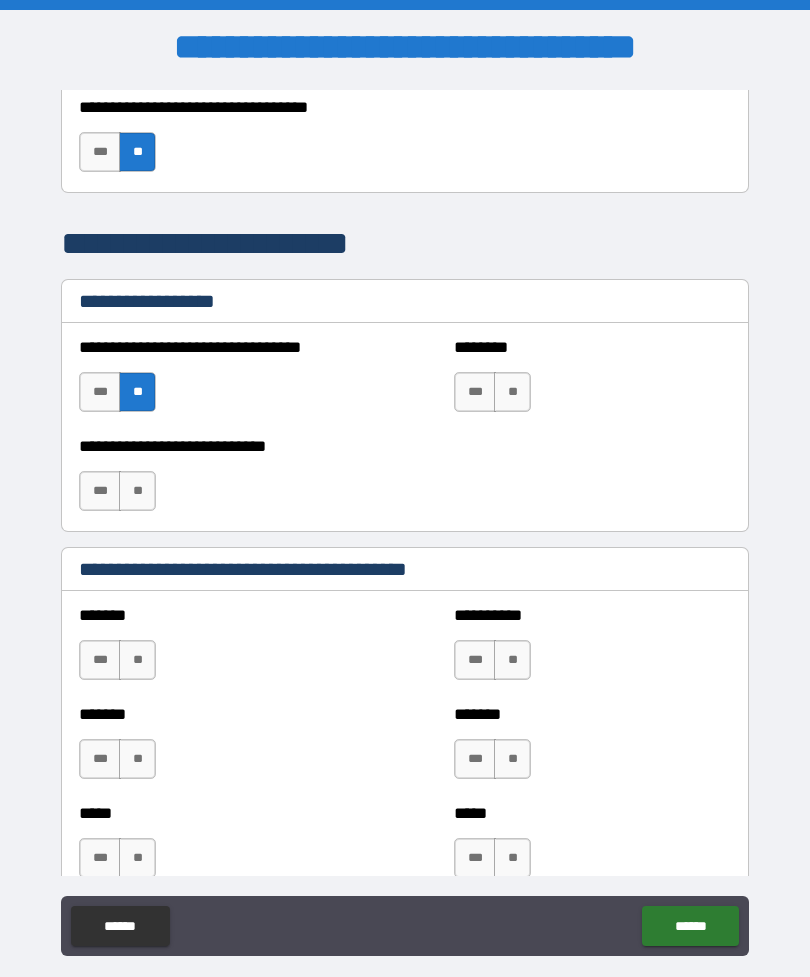 click on "**" at bounding box center [512, 392] 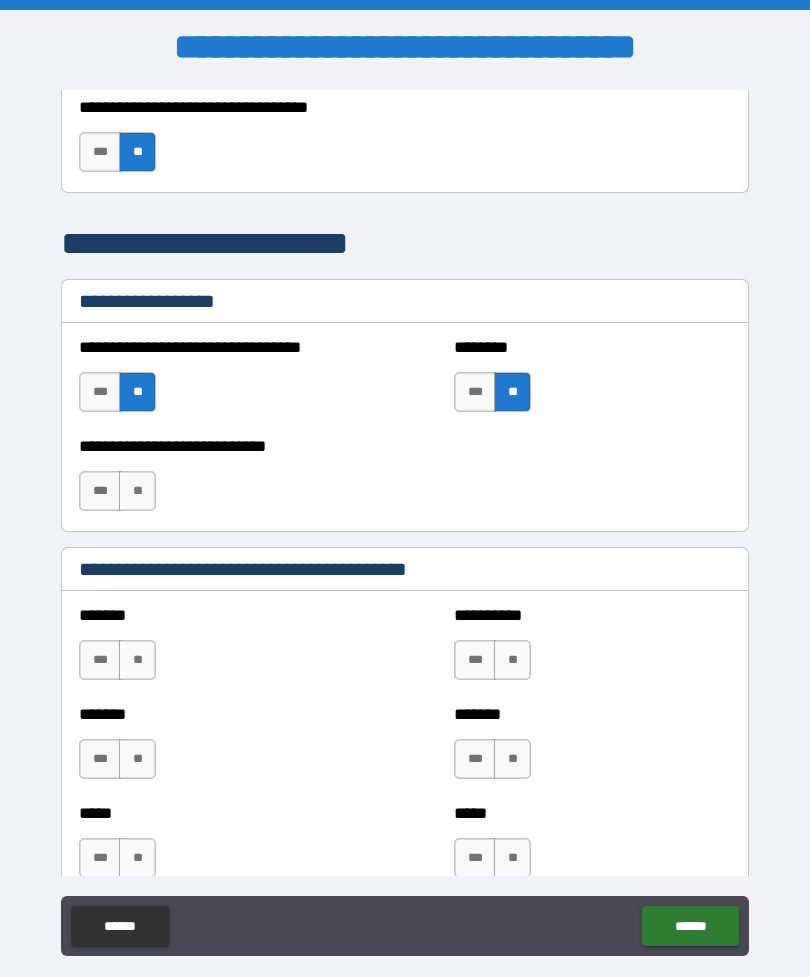click on "***" at bounding box center [100, 491] 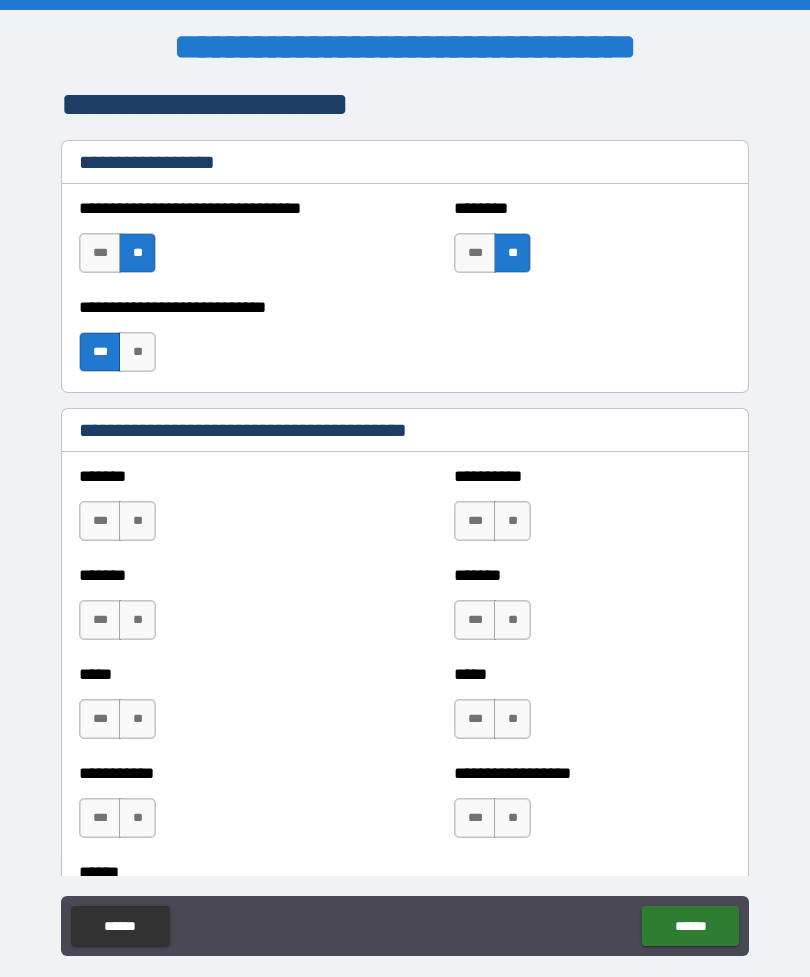 scroll, scrollTop: 1454, scrollLeft: 0, axis: vertical 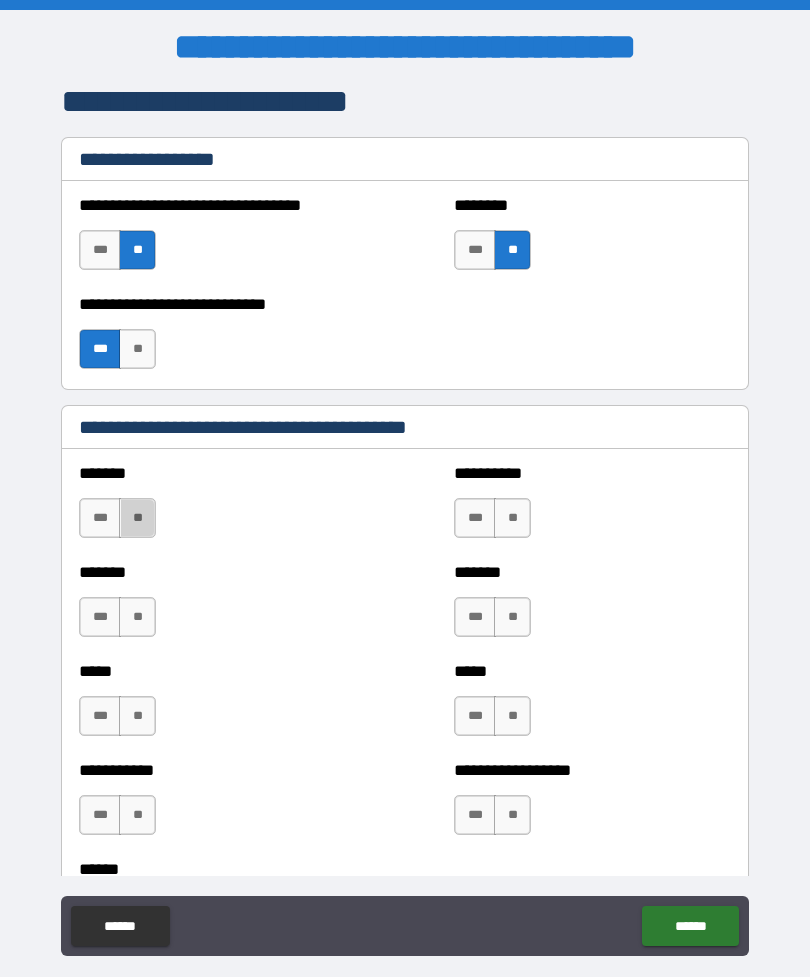 click on "**" at bounding box center [137, 518] 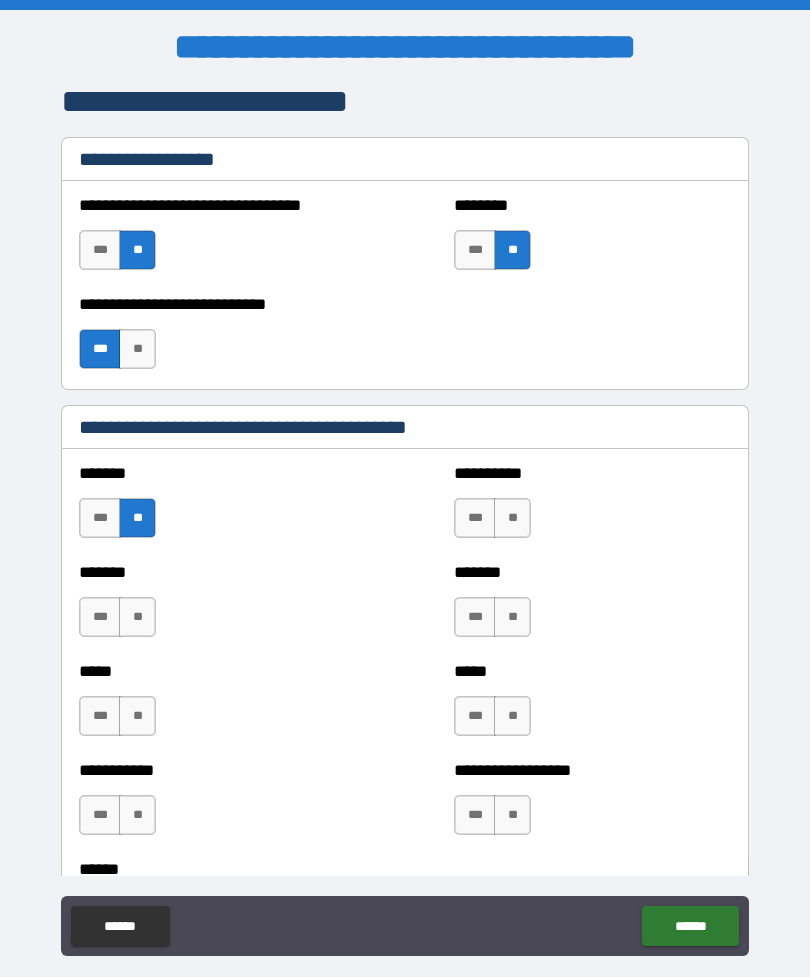 click on "**" at bounding box center [137, 617] 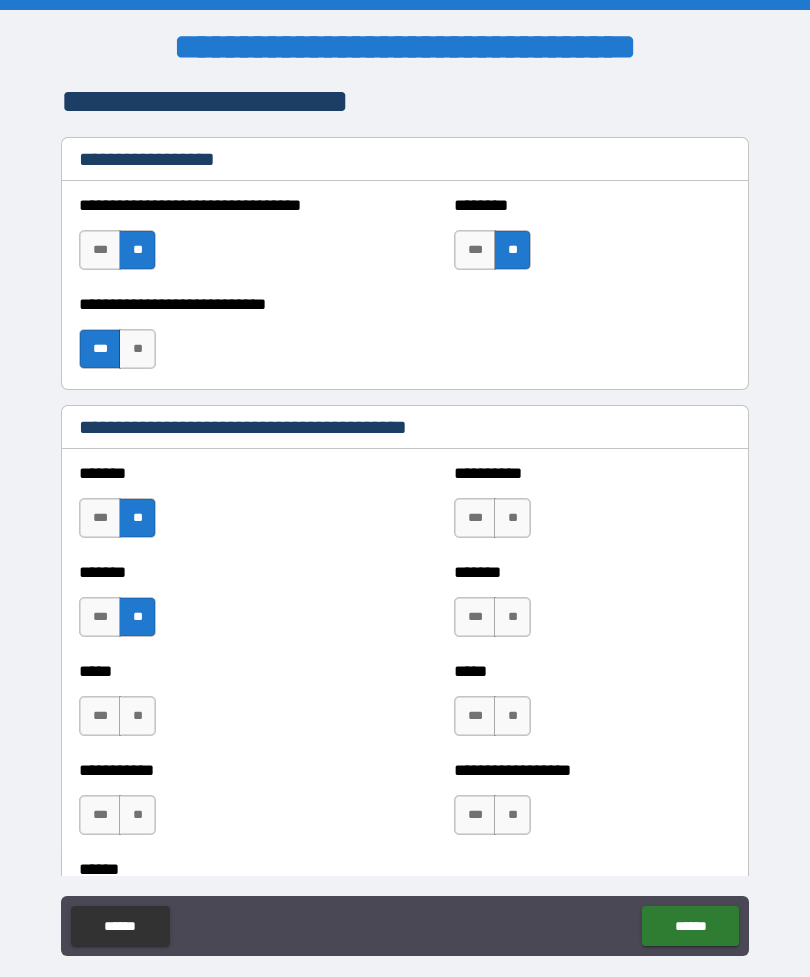 click on "**" at bounding box center (512, 518) 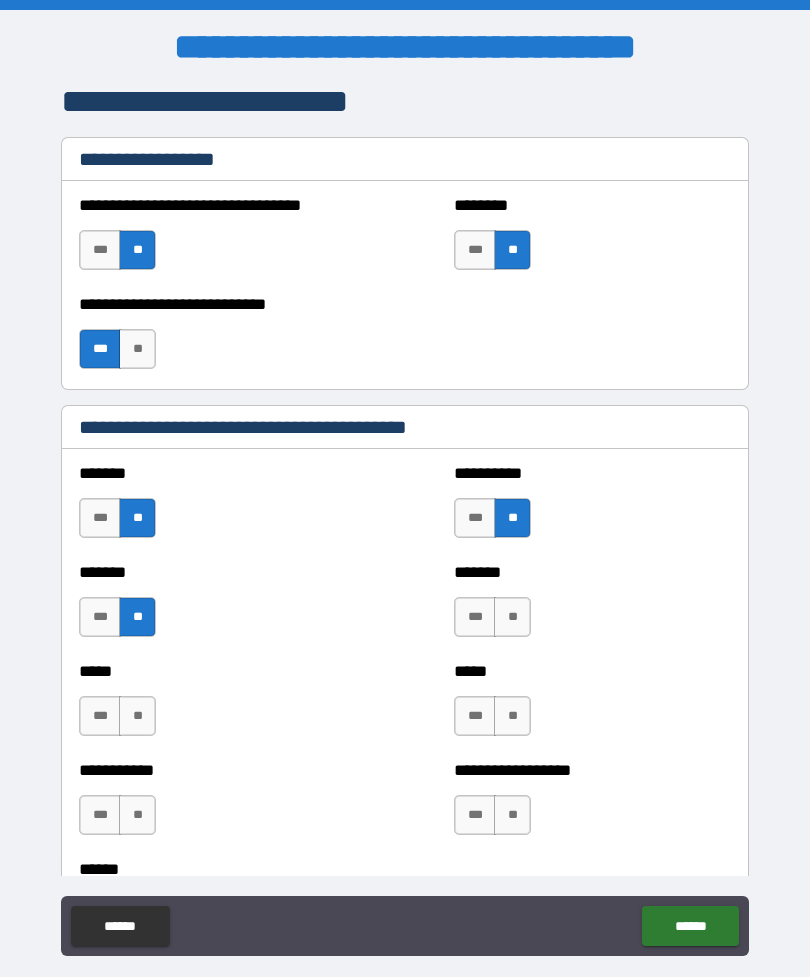 click on "**" at bounding box center [512, 617] 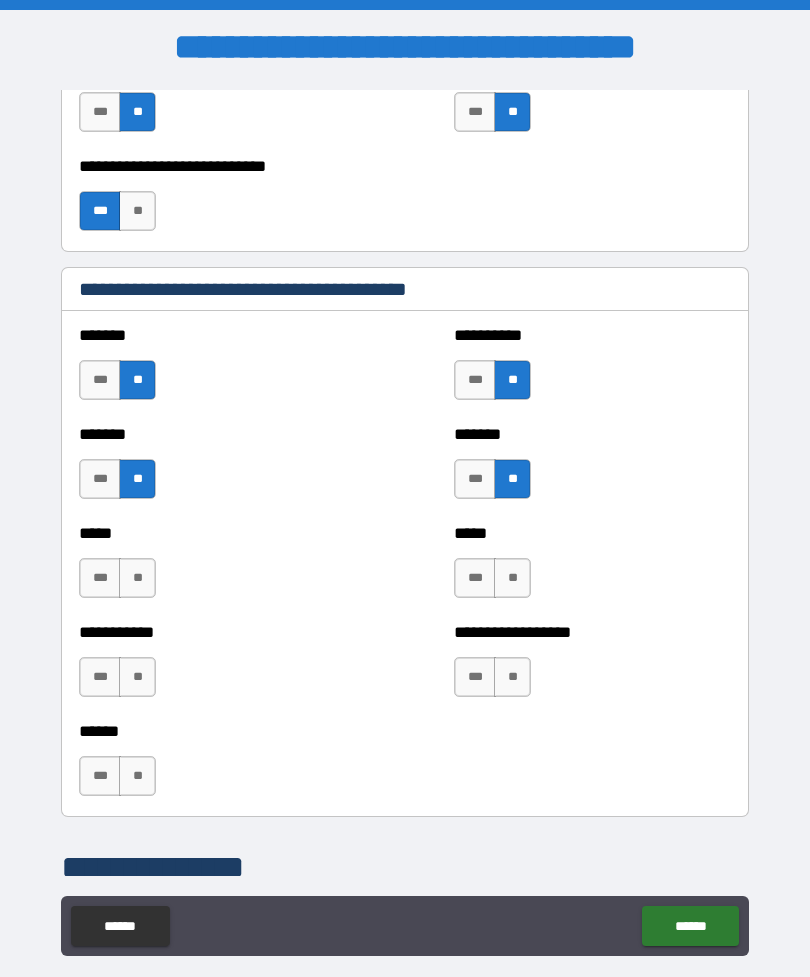 scroll, scrollTop: 1663, scrollLeft: 0, axis: vertical 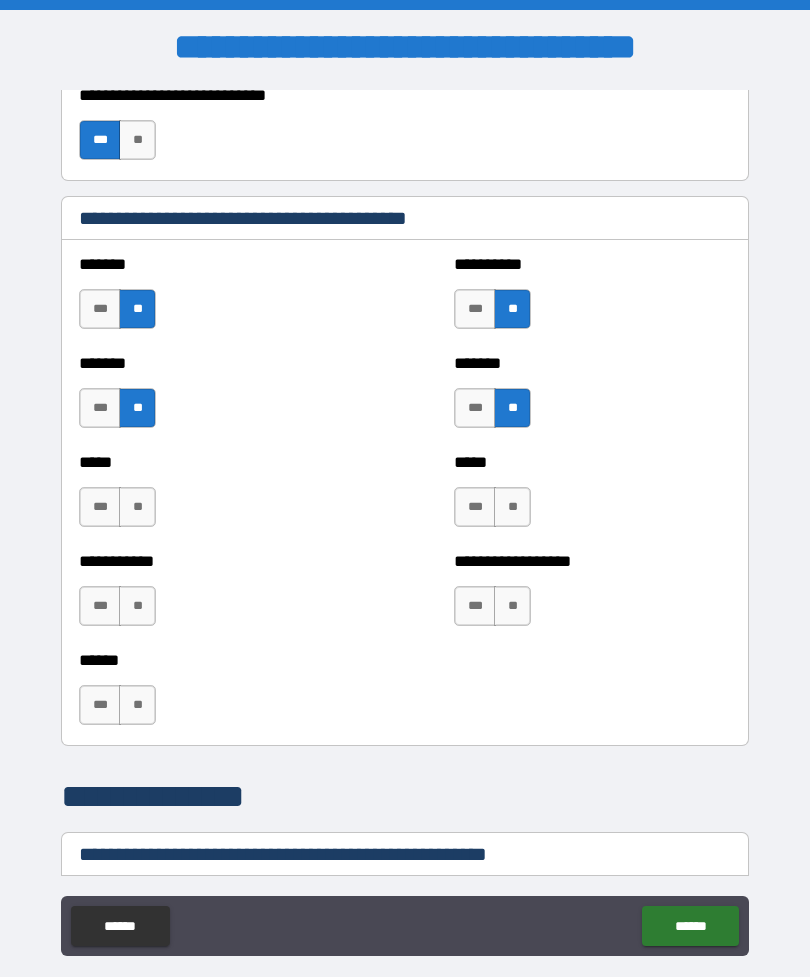 click on "**" at bounding box center [137, 507] 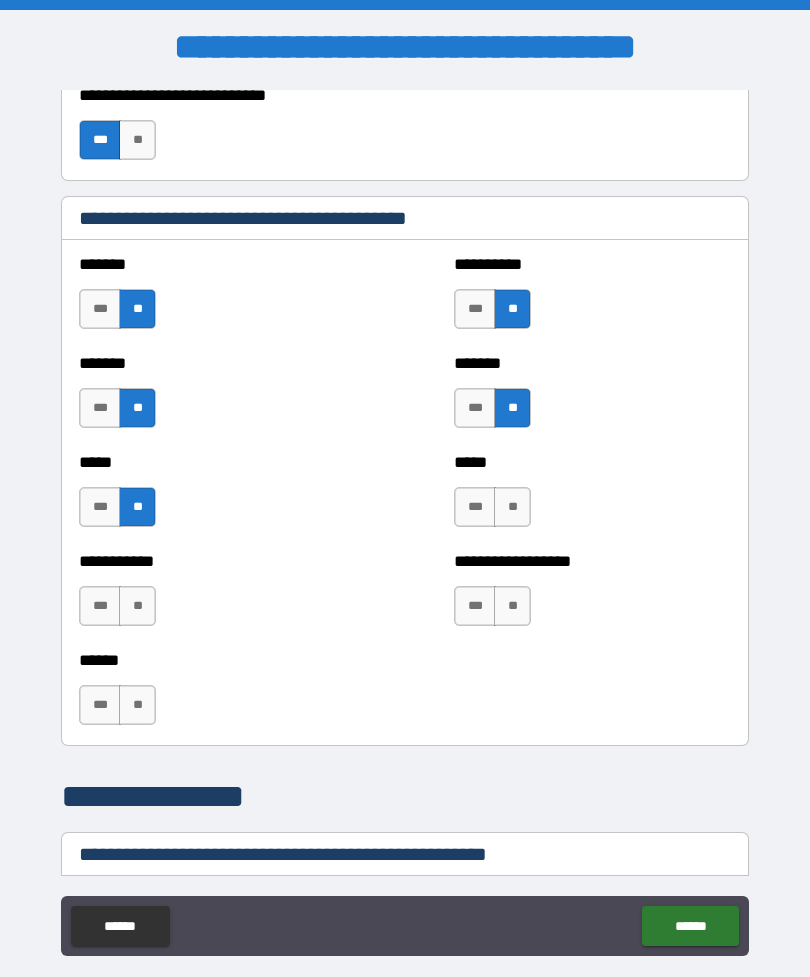 click on "**" at bounding box center (137, 606) 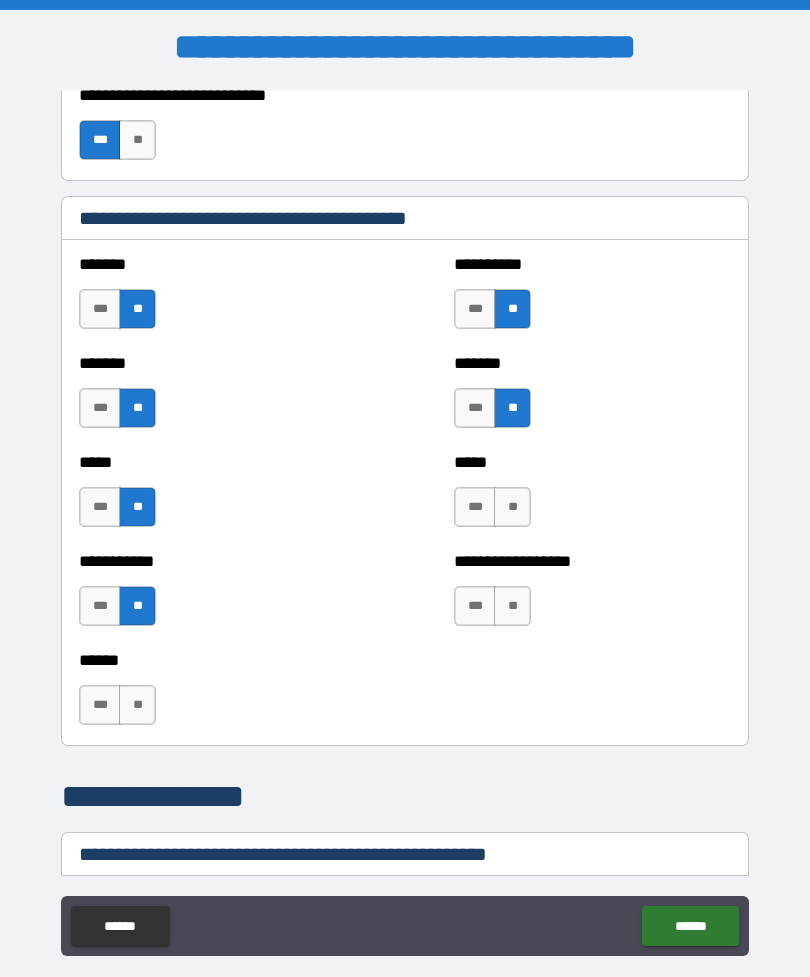 click on "**" at bounding box center (512, 606) 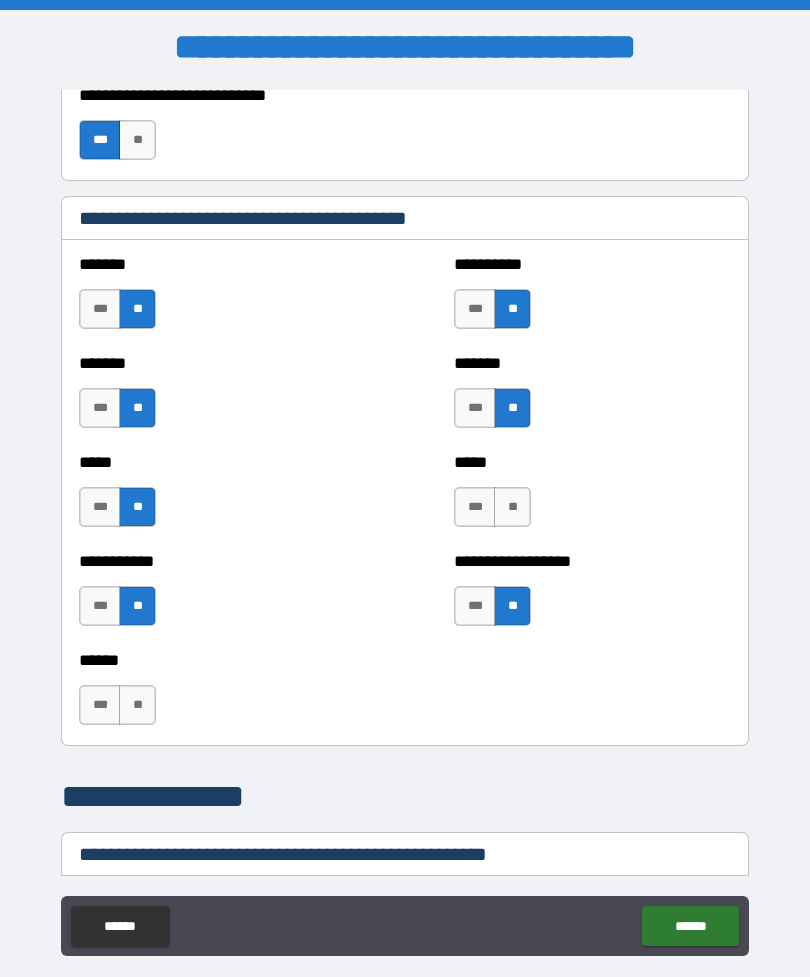 click on "**" at bounding box center (137, 705) 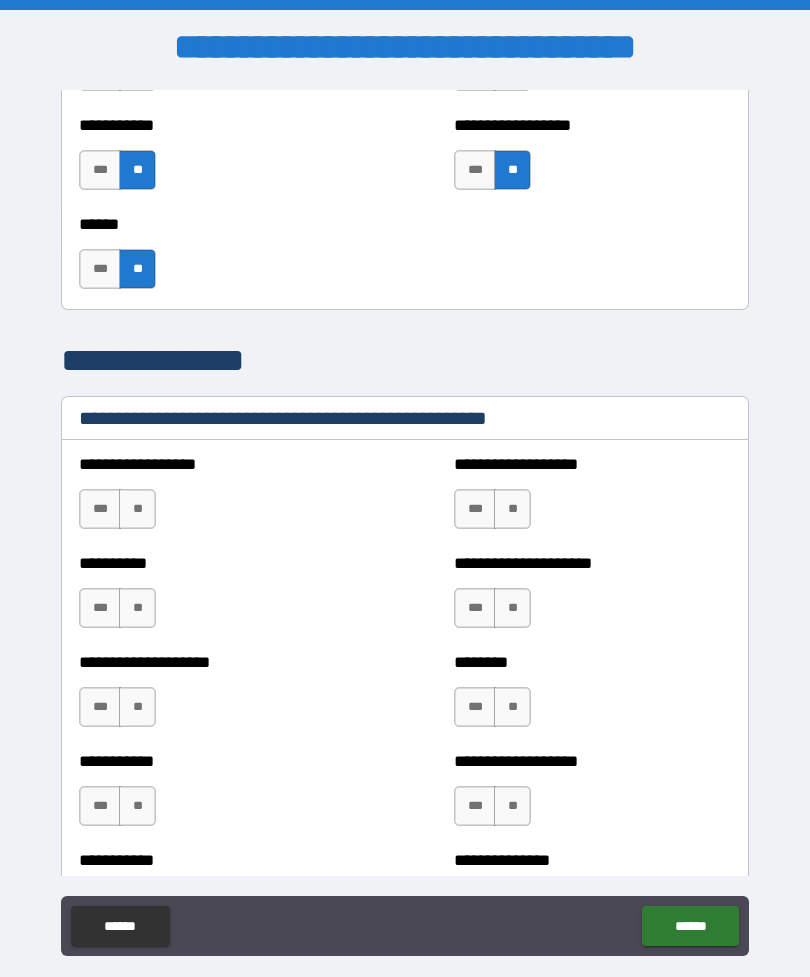 scroll, scrollTop: 2102, scrollLeft: 0, axis: vertical 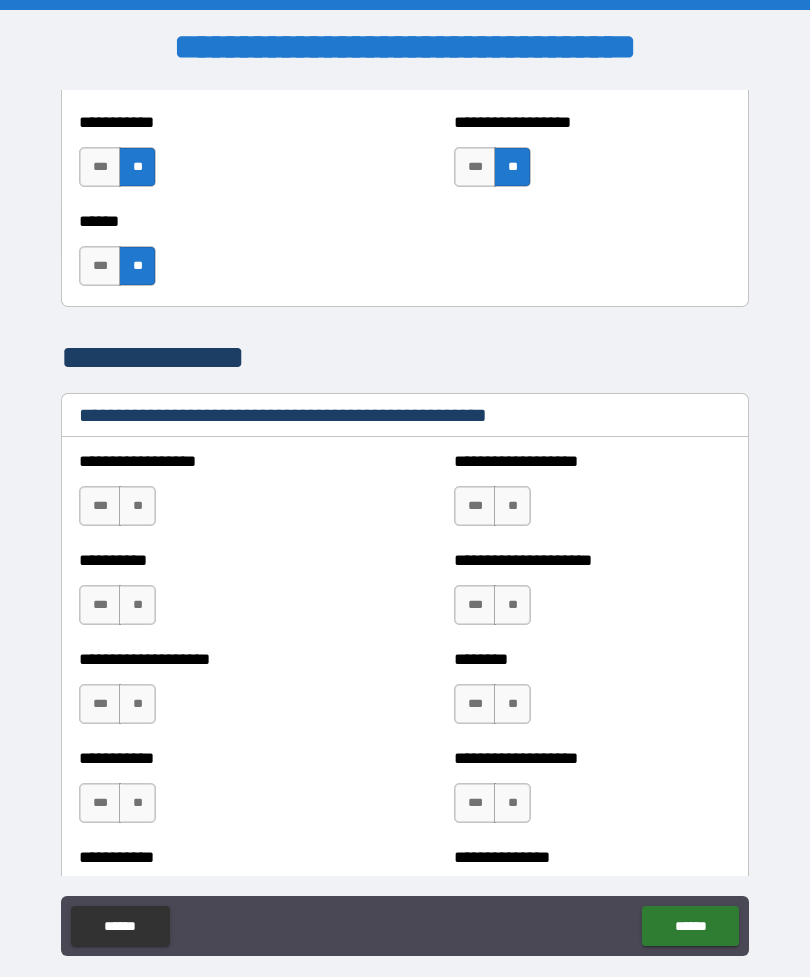 click on "**" at bounding box center (137, 506) 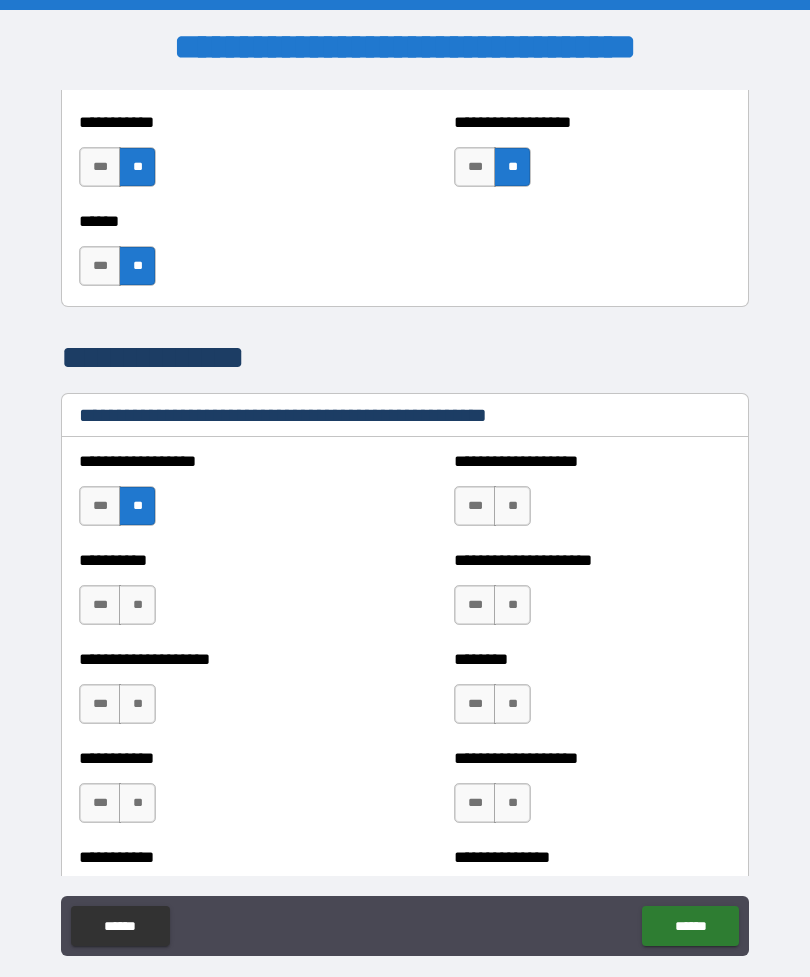 click on "**" at bounding box center (137, 605) 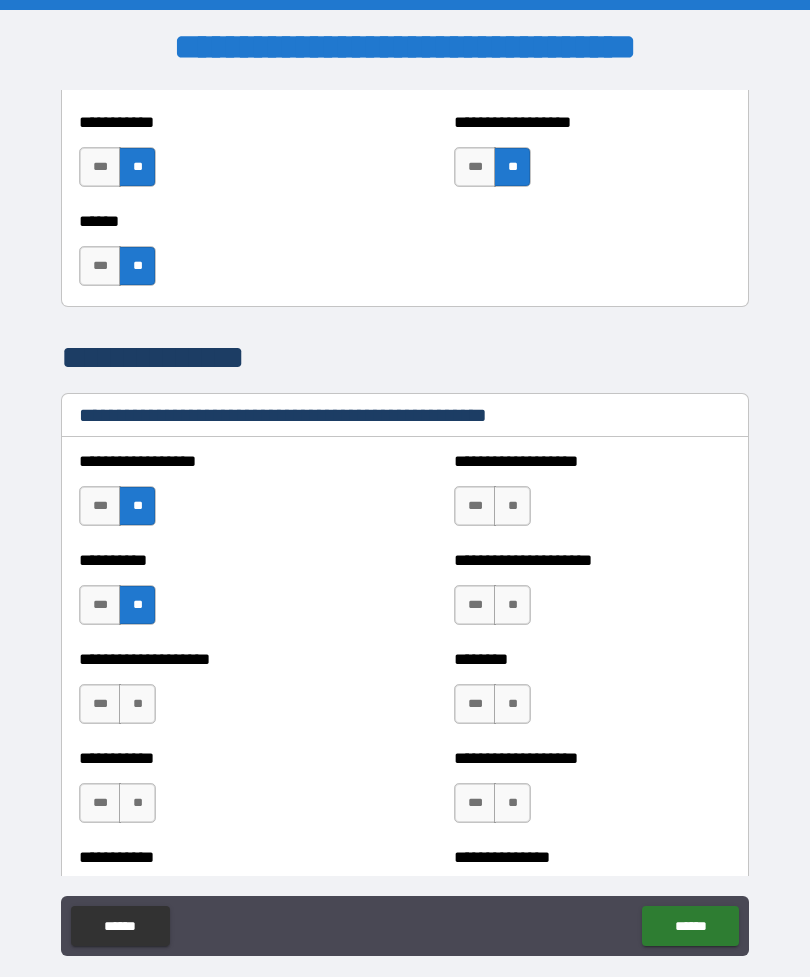 click on "**" at bounding box center [512, 506] 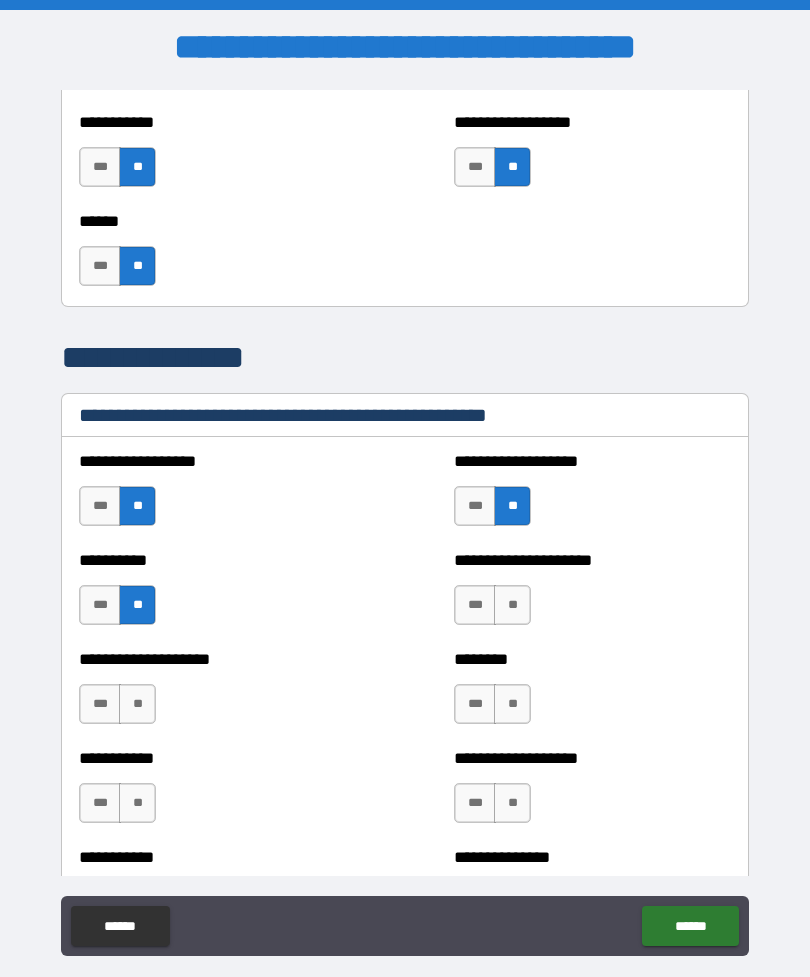 click on "**" at bounding box center [512, 605] 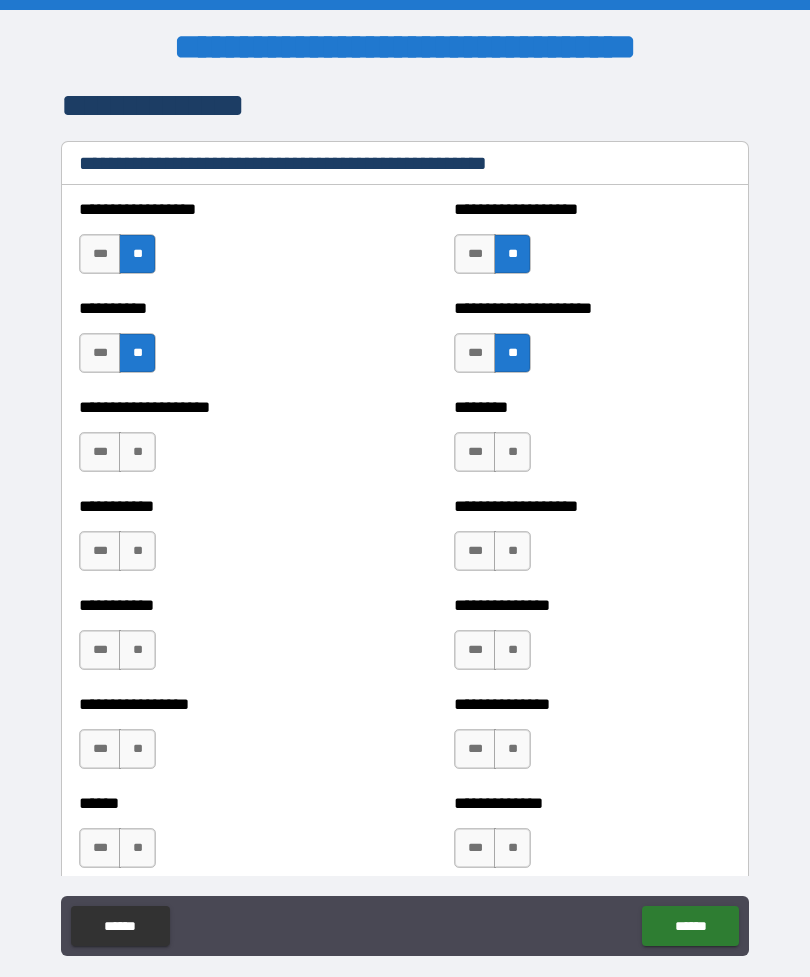 scroll, scrollTop: 2360, scrollLeft: 0, axis: vertical 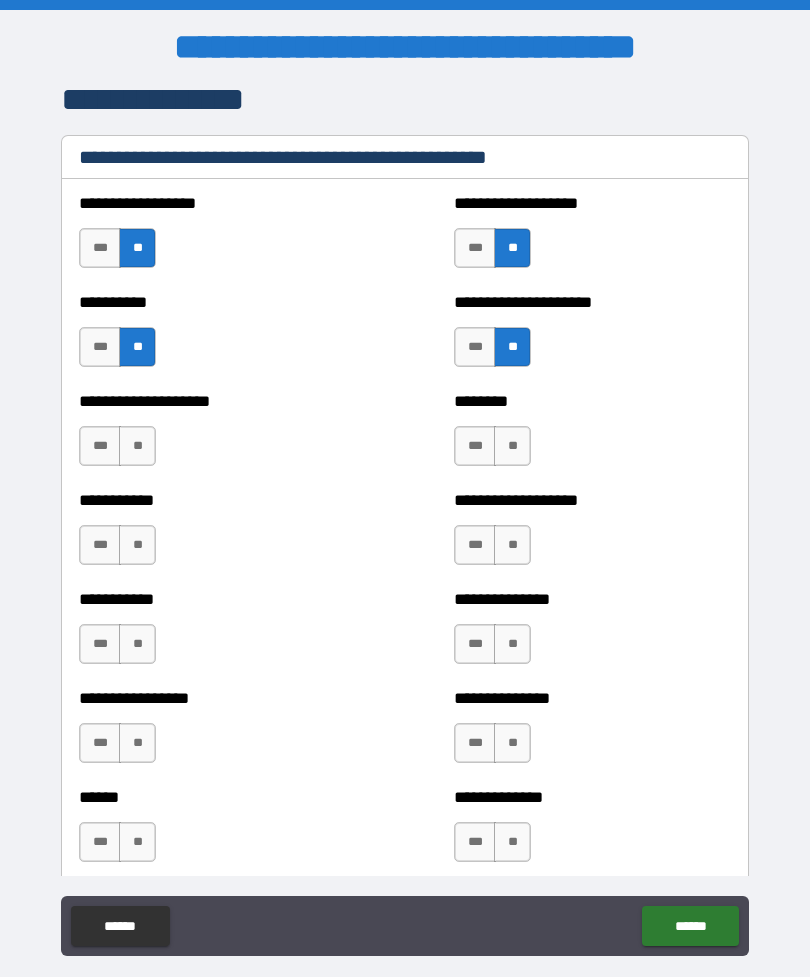 click on "**" at bounding box center [512, 446] 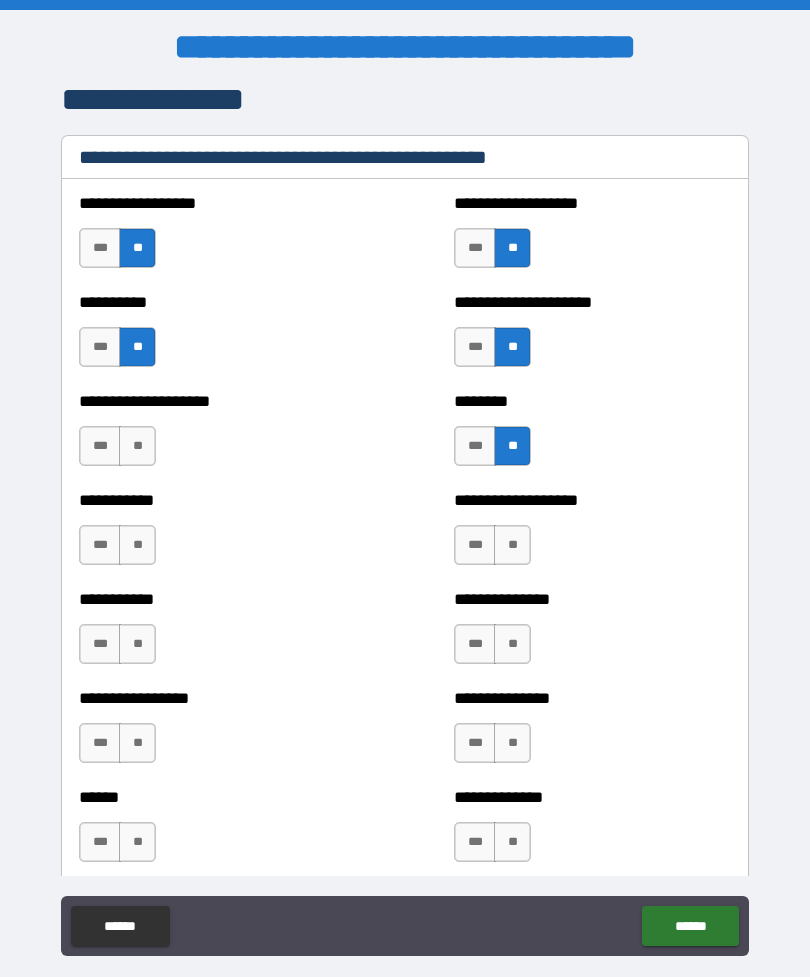 click on "**" at bounding box center (512, 545) 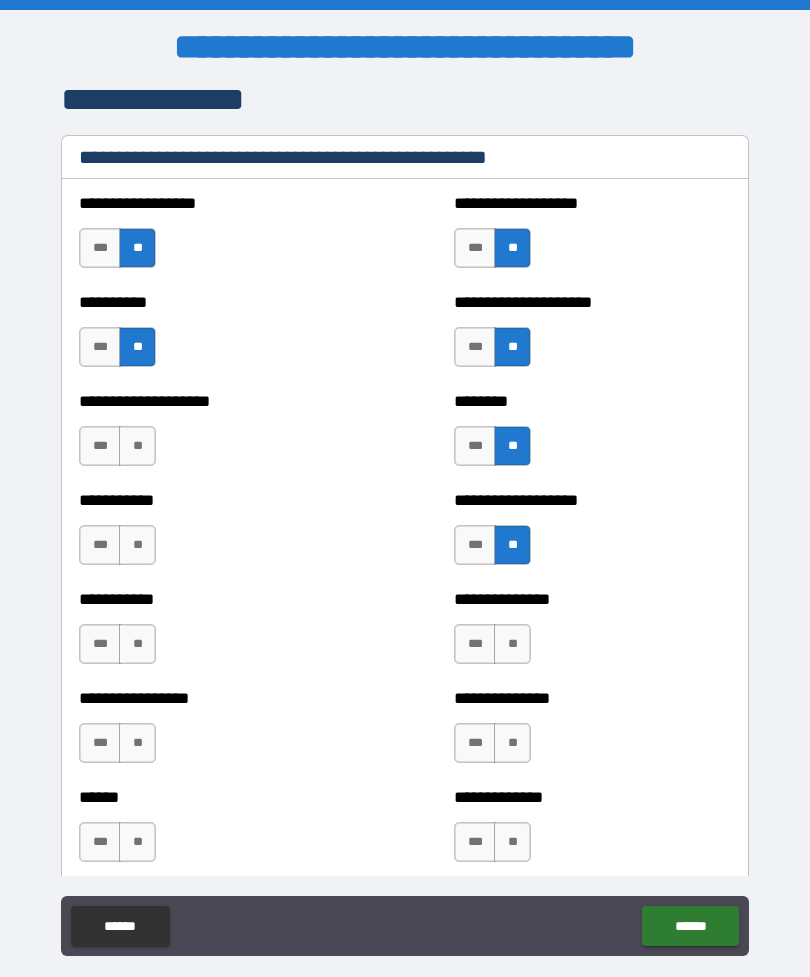 click on "**" at bounding box center [137, 545] 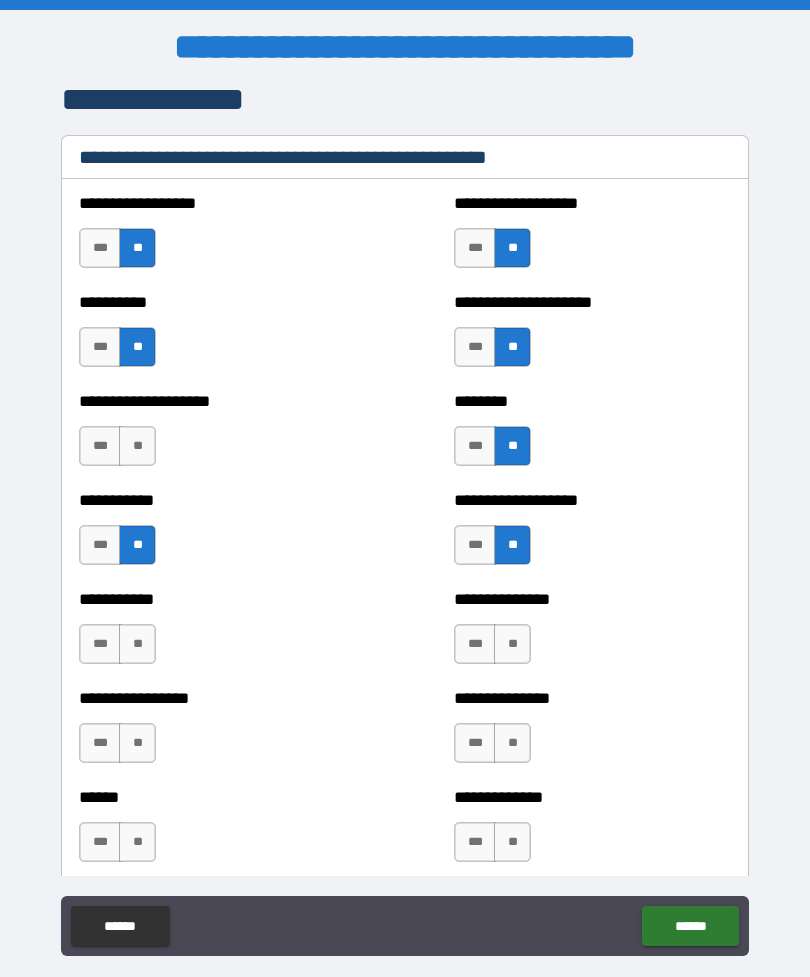 click on "**" at bounding box center [137, 446] 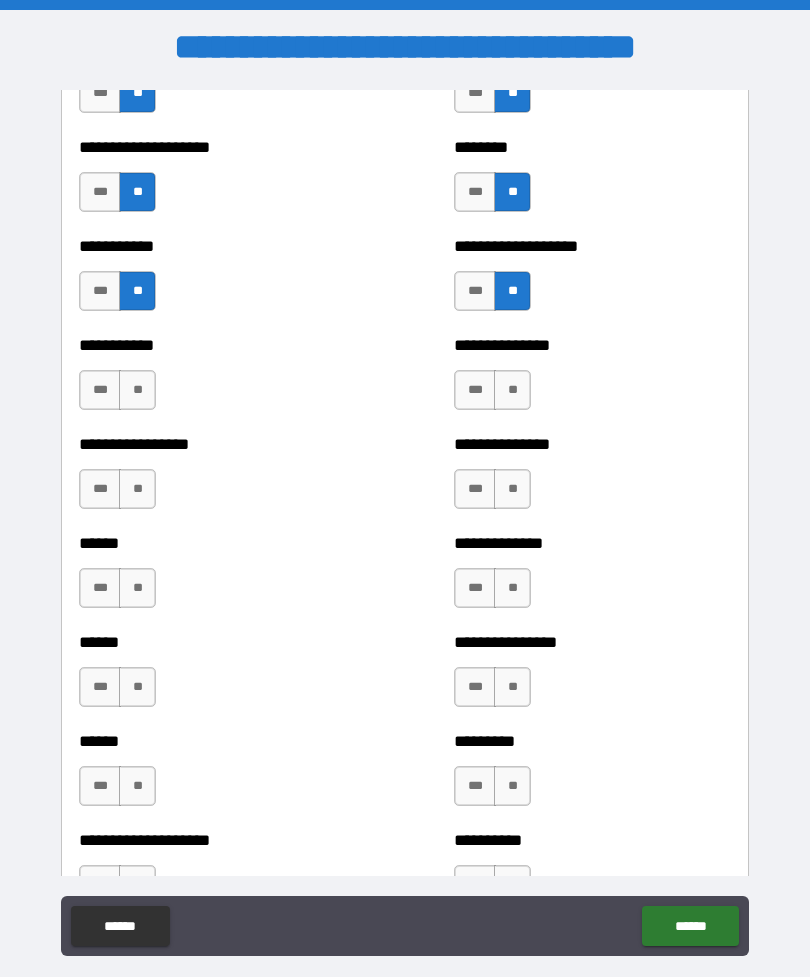 scroll, scrollTop: 2621, scrollLeft: 0, axis: vertical 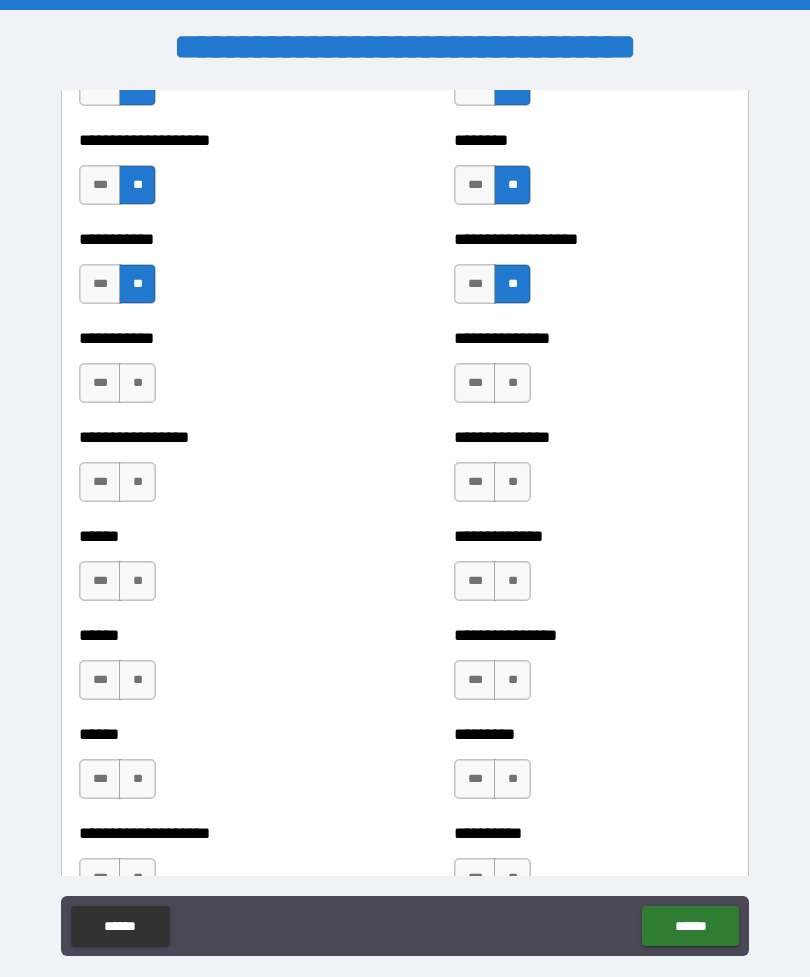 click on "**" at bounding box center [137, 383] 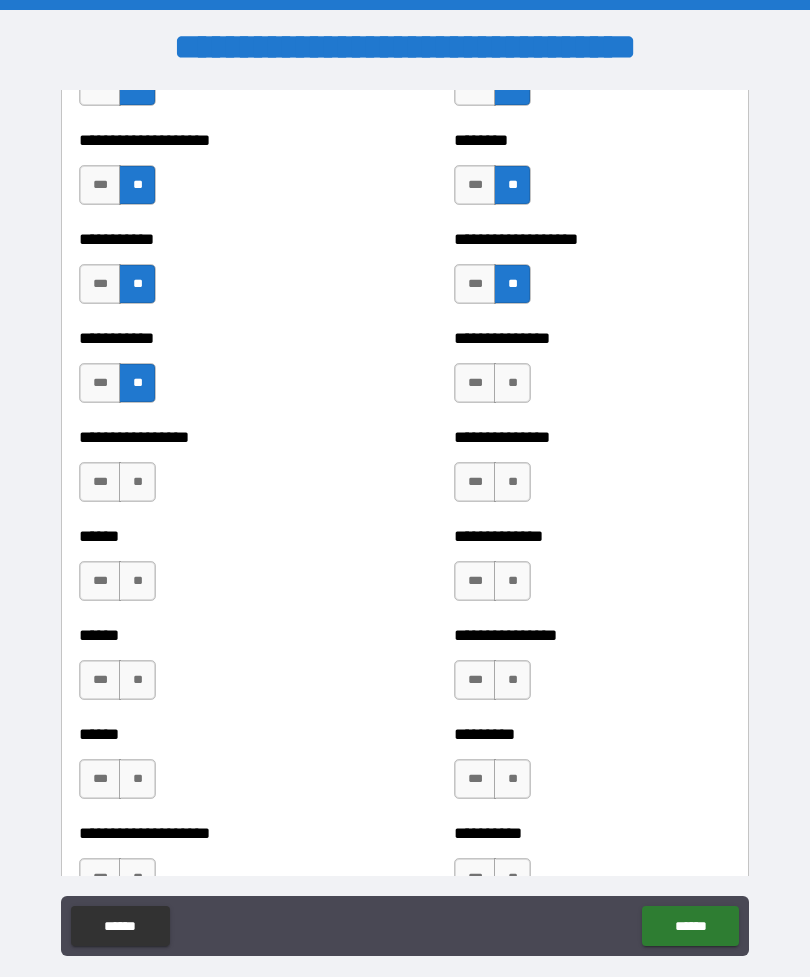 click on "**" at bounding box center (137, 482) 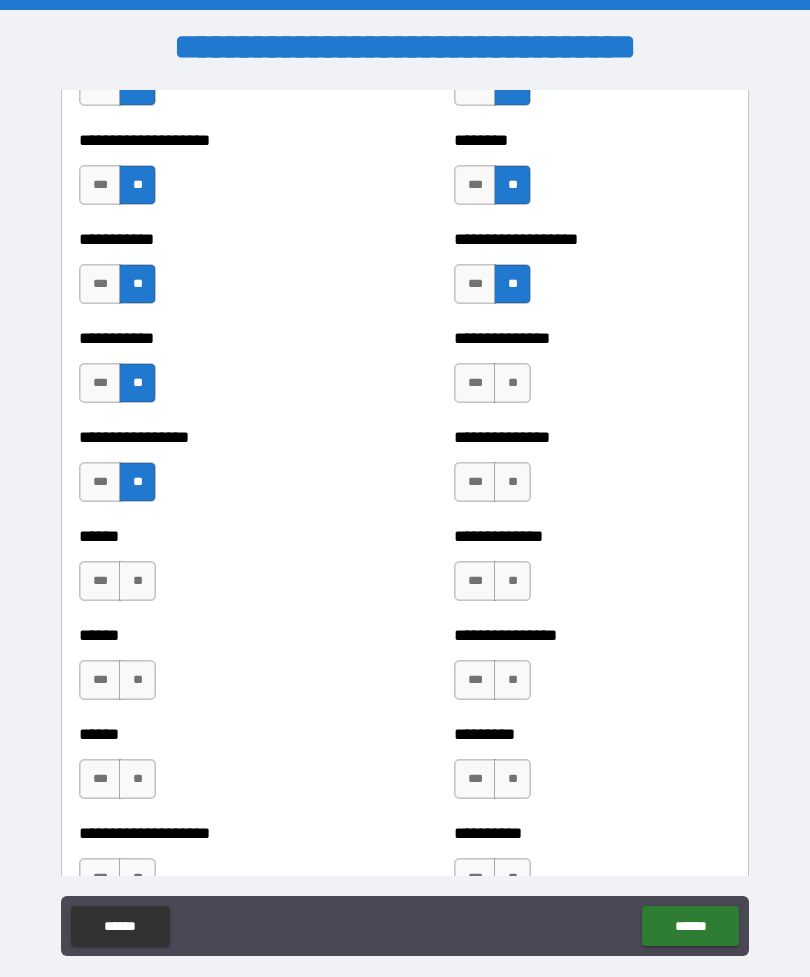 click on "**" at bounding box center (512, 383) 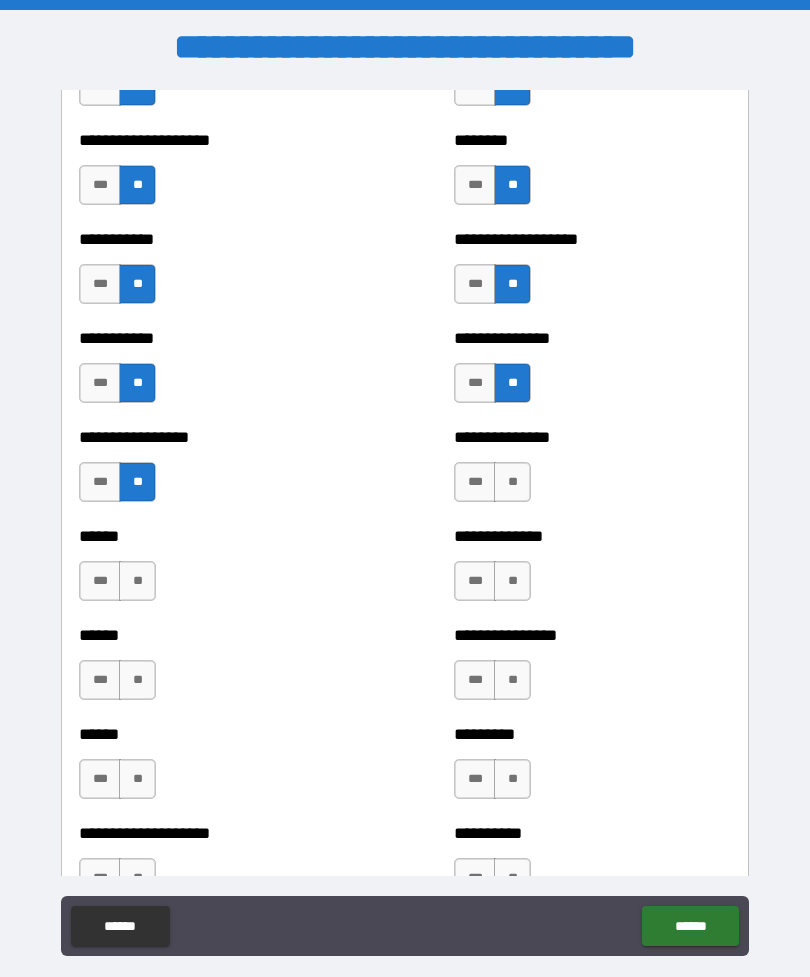 click on "**" at bounding box center [512, 482] 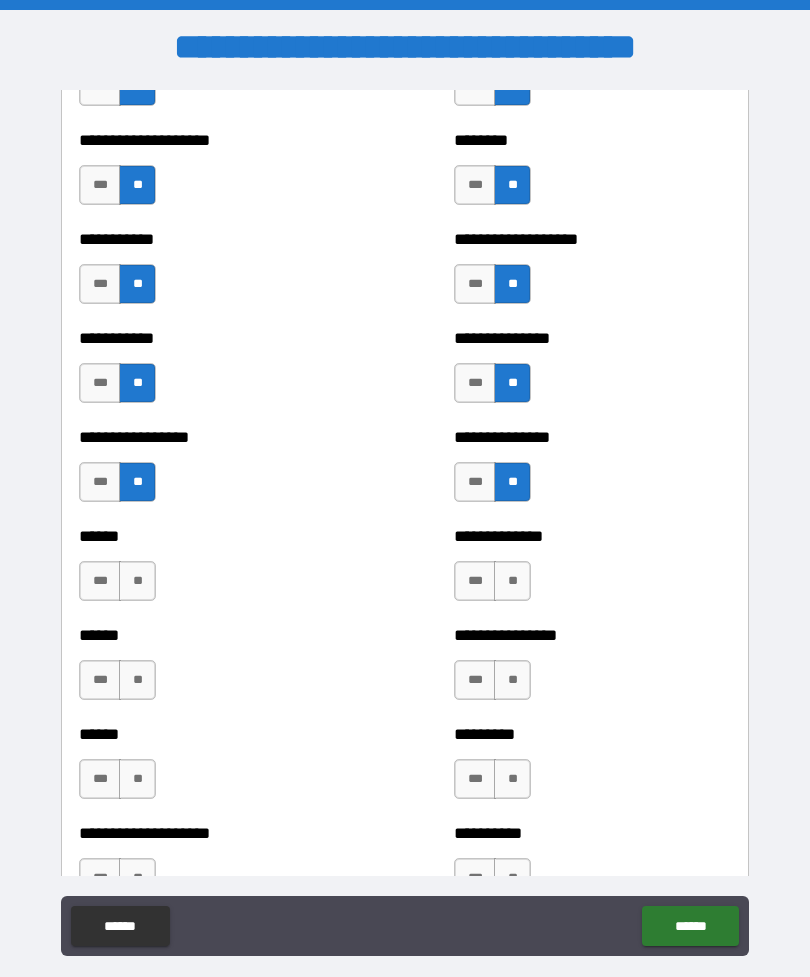 click on "**" at bounding box center (512, 581) 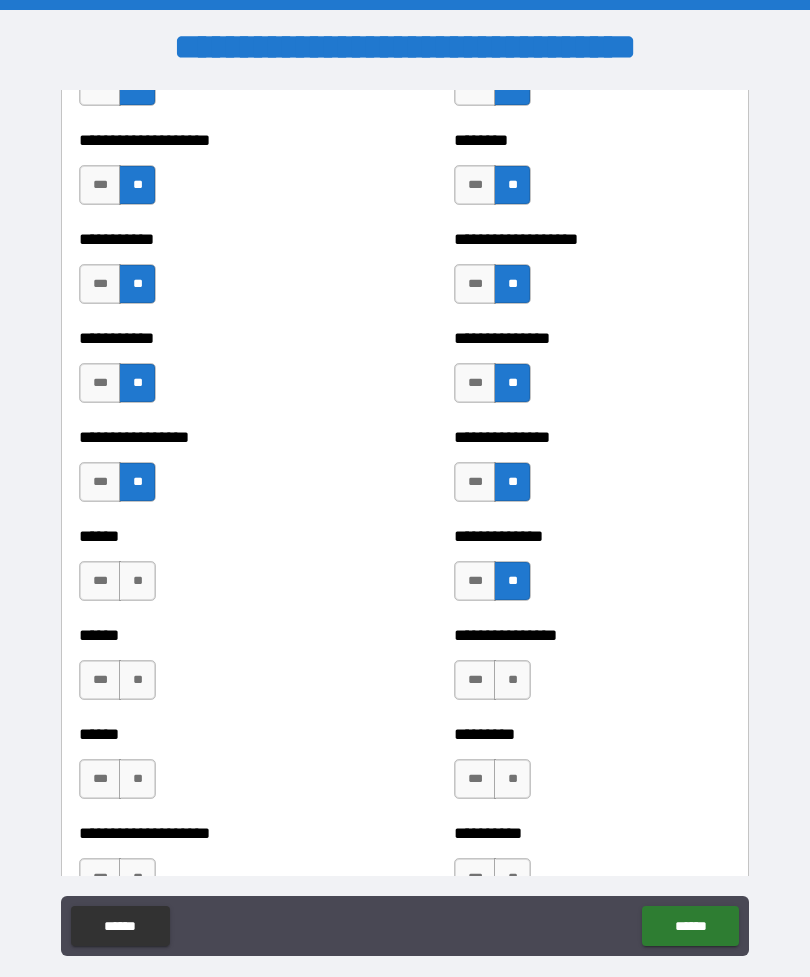 click on "**" at bounding box center (137, 581) 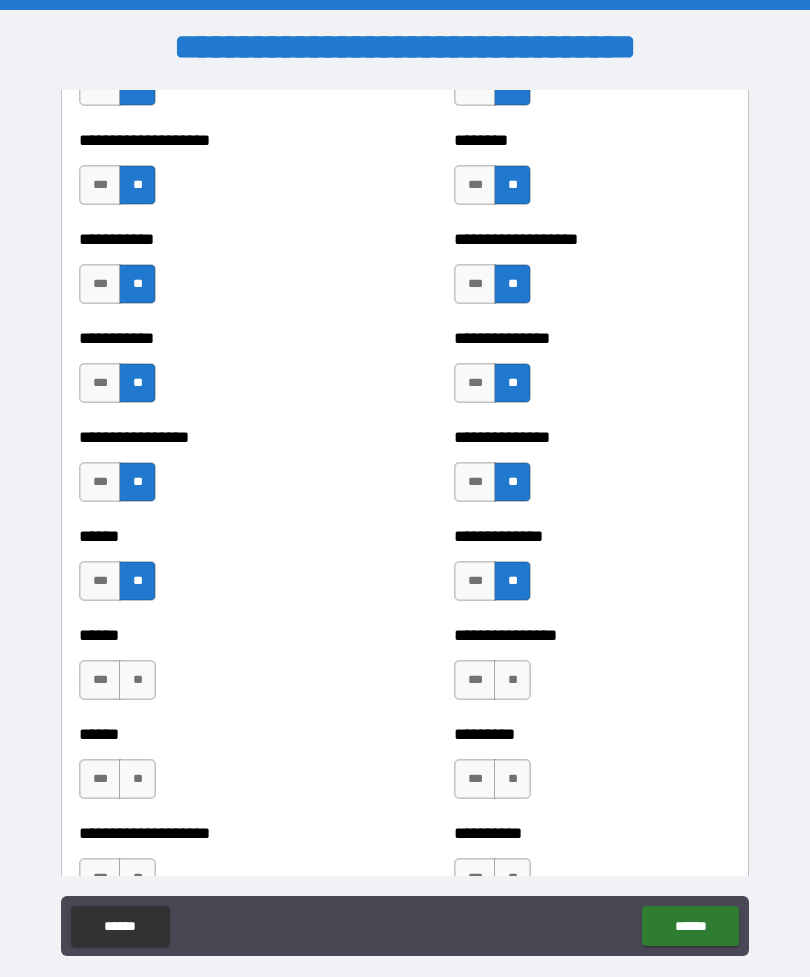 click on "**" at bounding box center [137, 680] 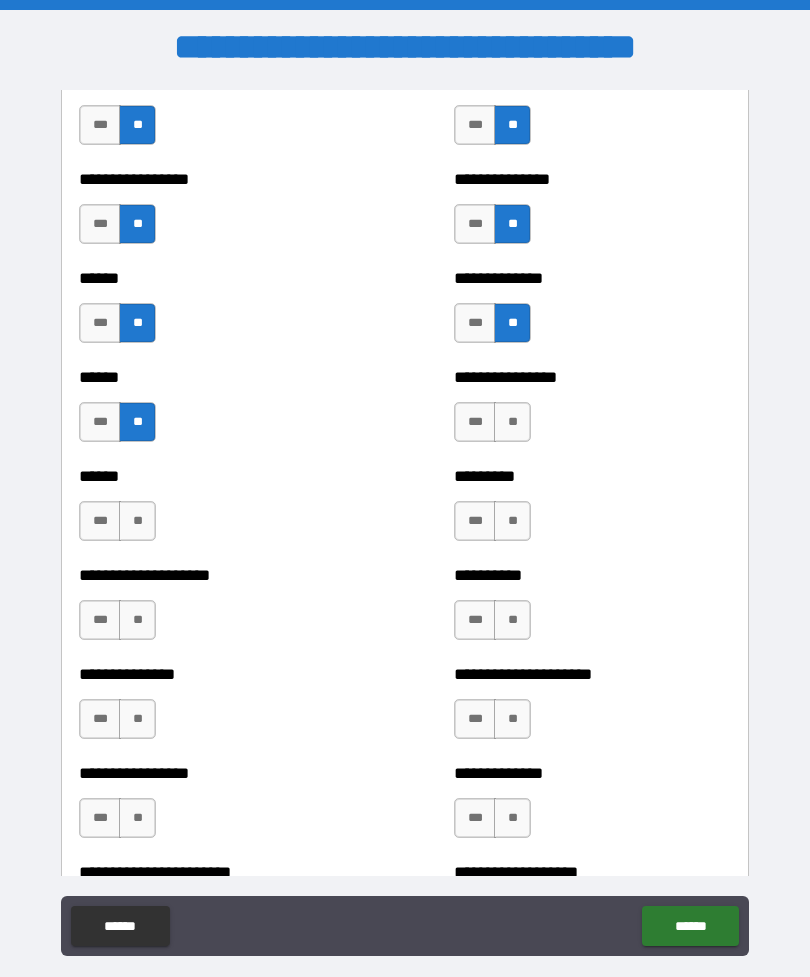 scroll, scrollTop: 2886, scrollLeft: 0, axis: vertical 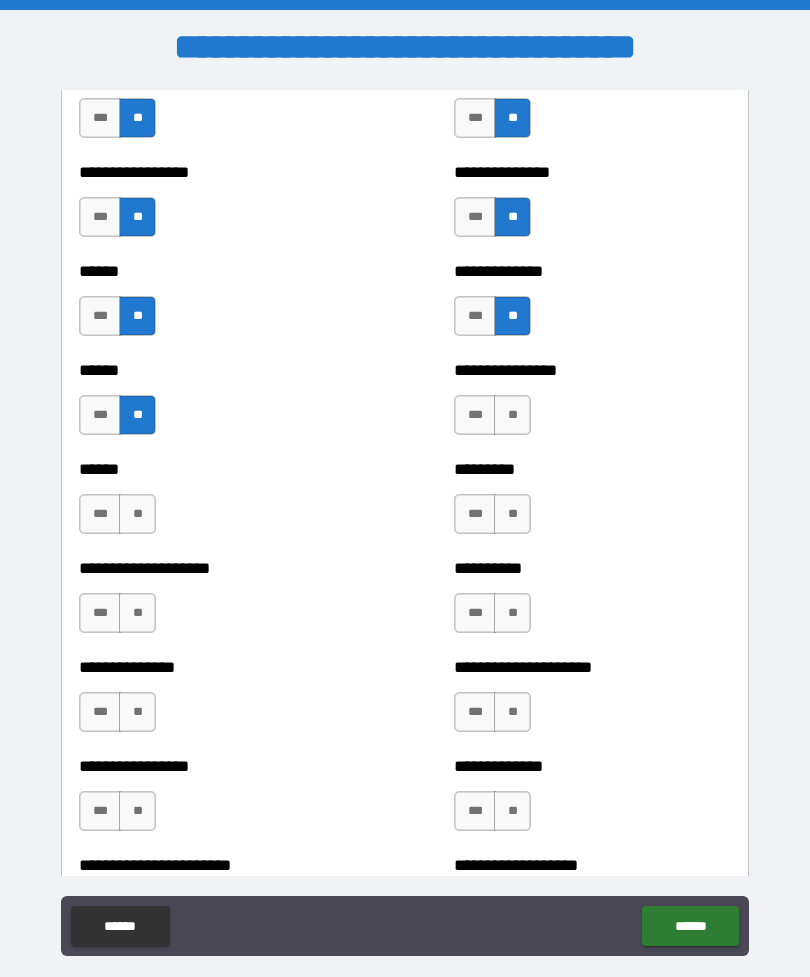 click on "**" at bounding box center (512, 415) 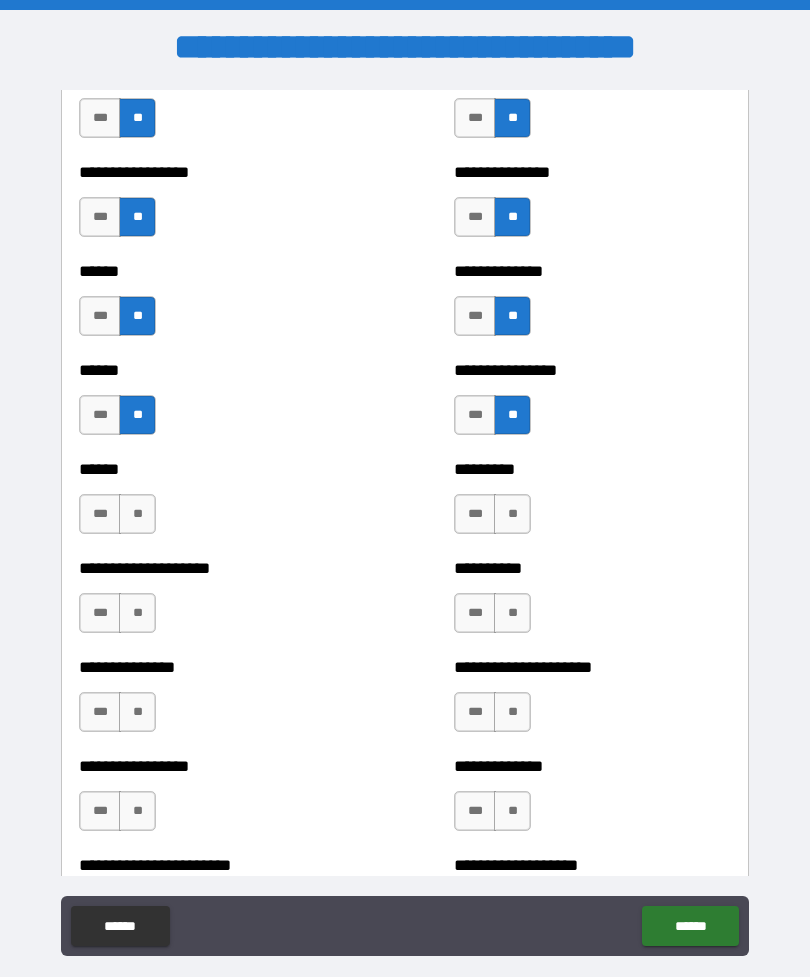 click on "**" at bounding box center [512, 514] 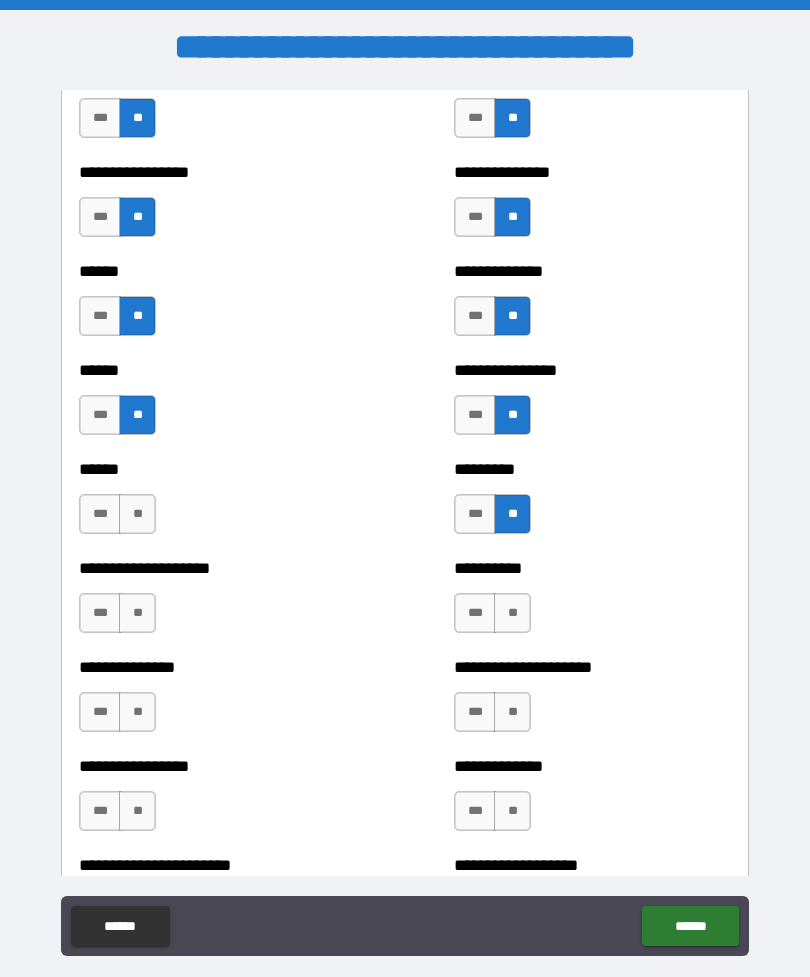 click on "**" at bounding box center (512, 613) 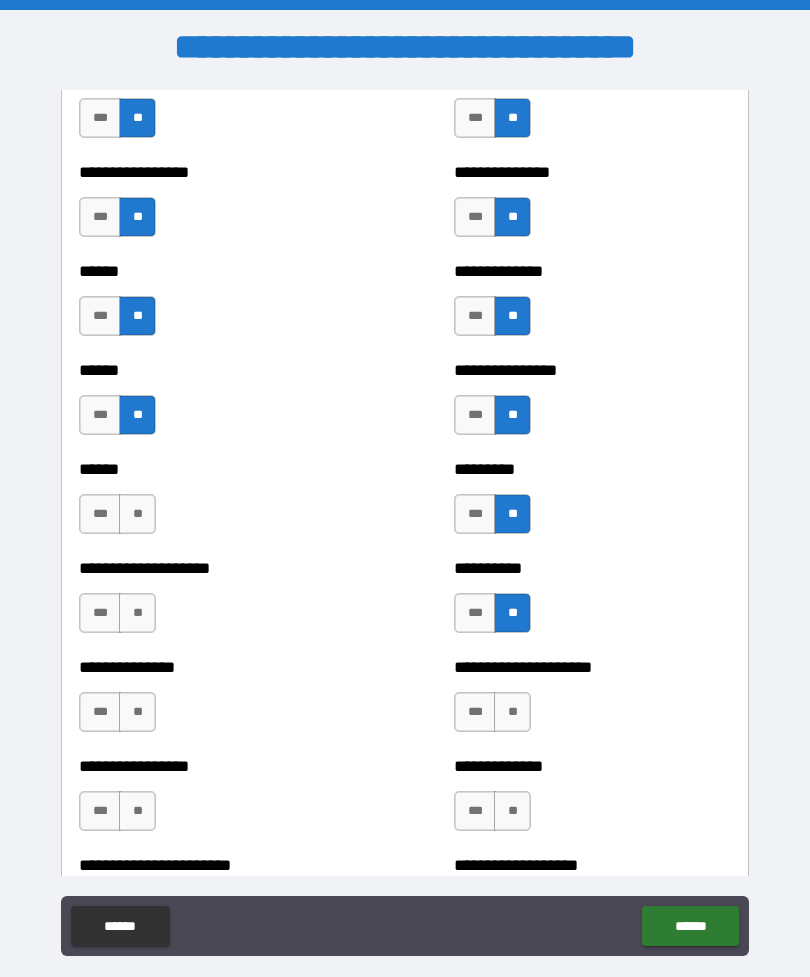 click on "**" at bounding box center (137, 613) 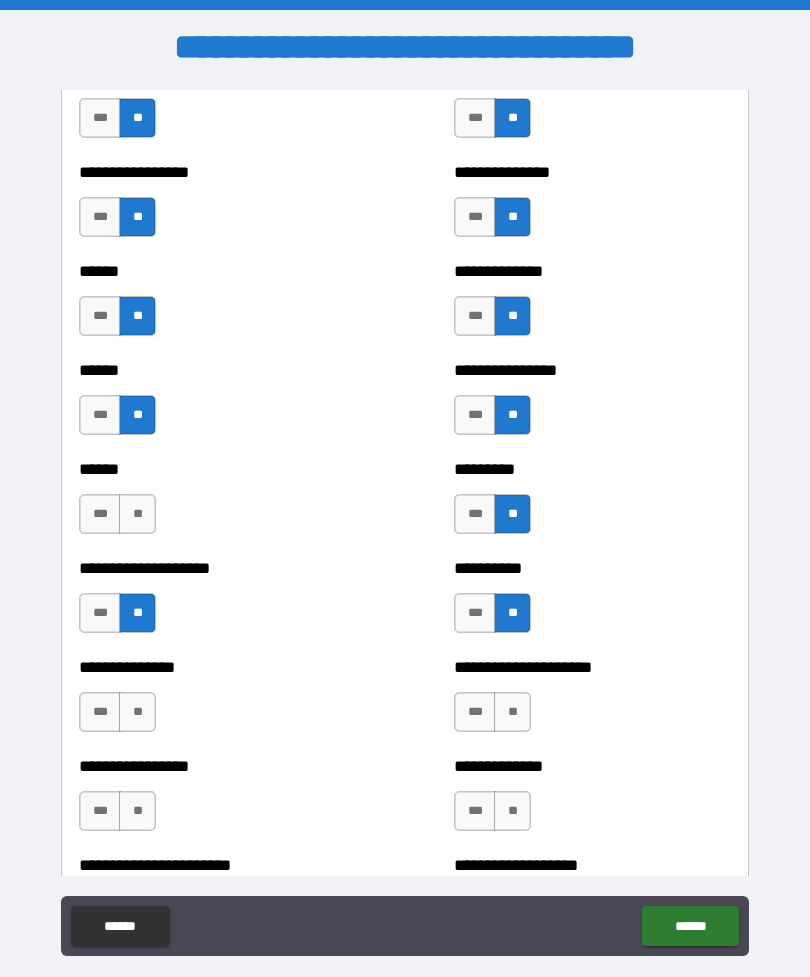click on "**" at bounding box center [137, 514] 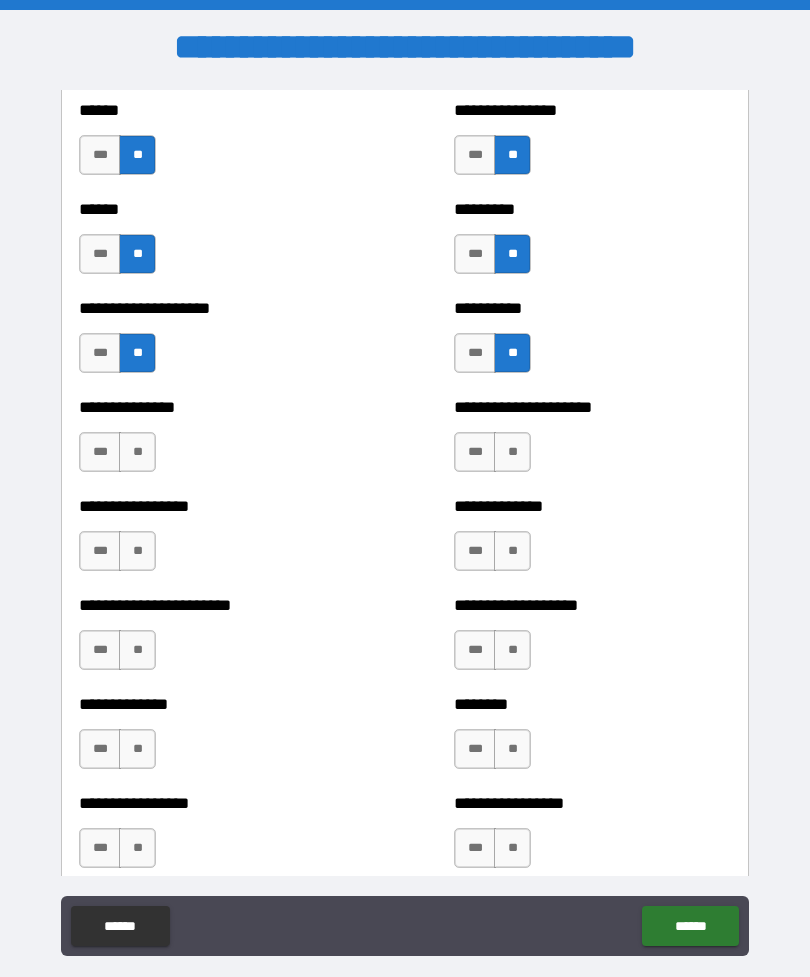 scroll, scrollTop: 3148, scrollLeft: 0, axis: vertical 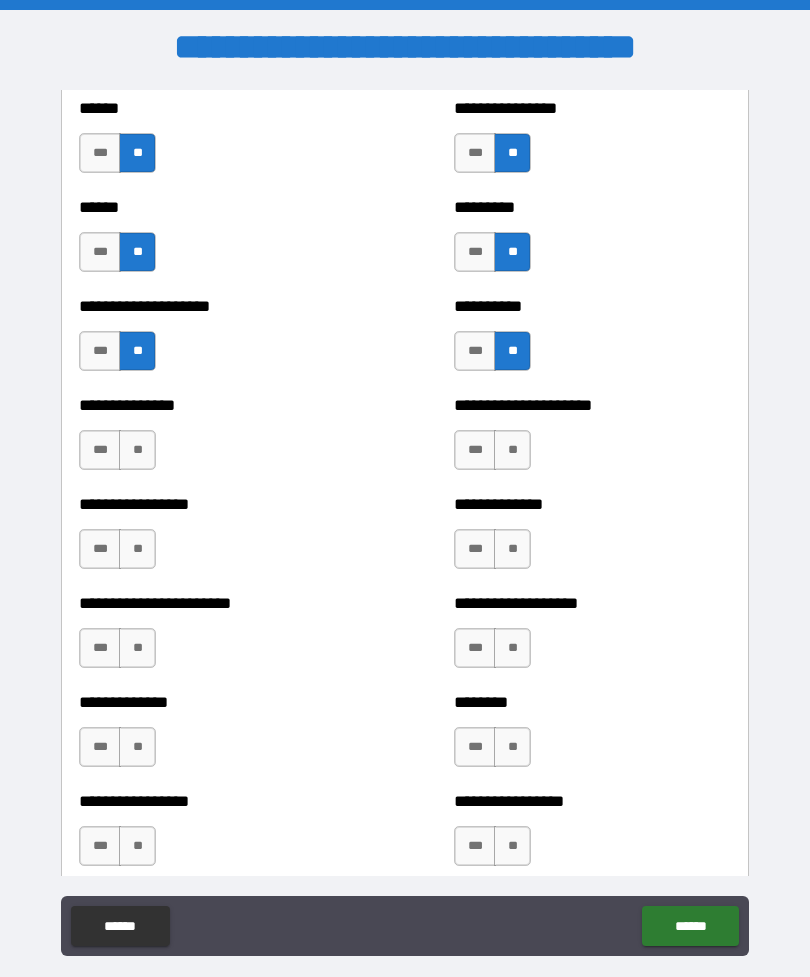 click on "**" at bounding box center [512, 450] 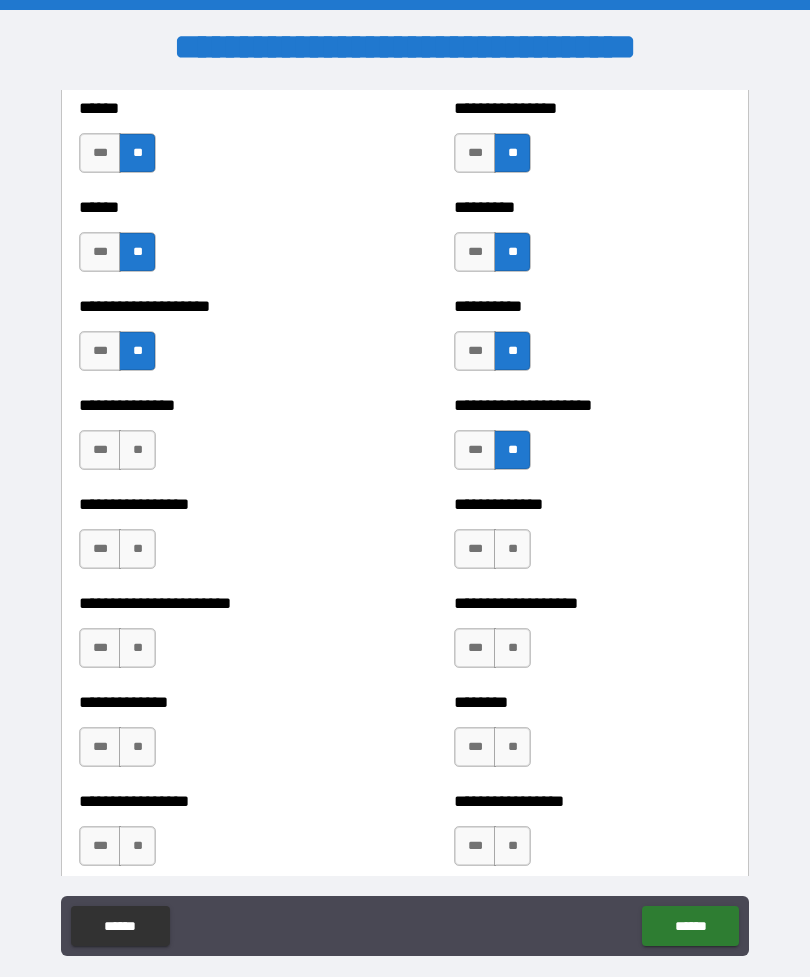 click on "**" at bounding box center (512, 549) 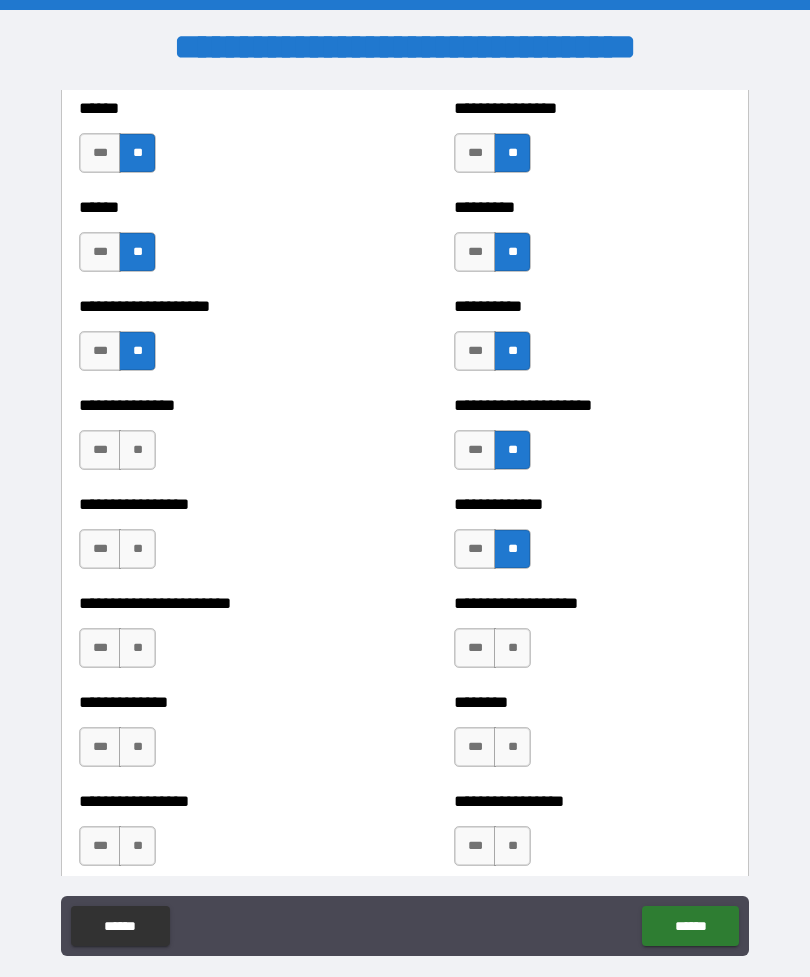 click on "**" at bounding box center (137, 549) 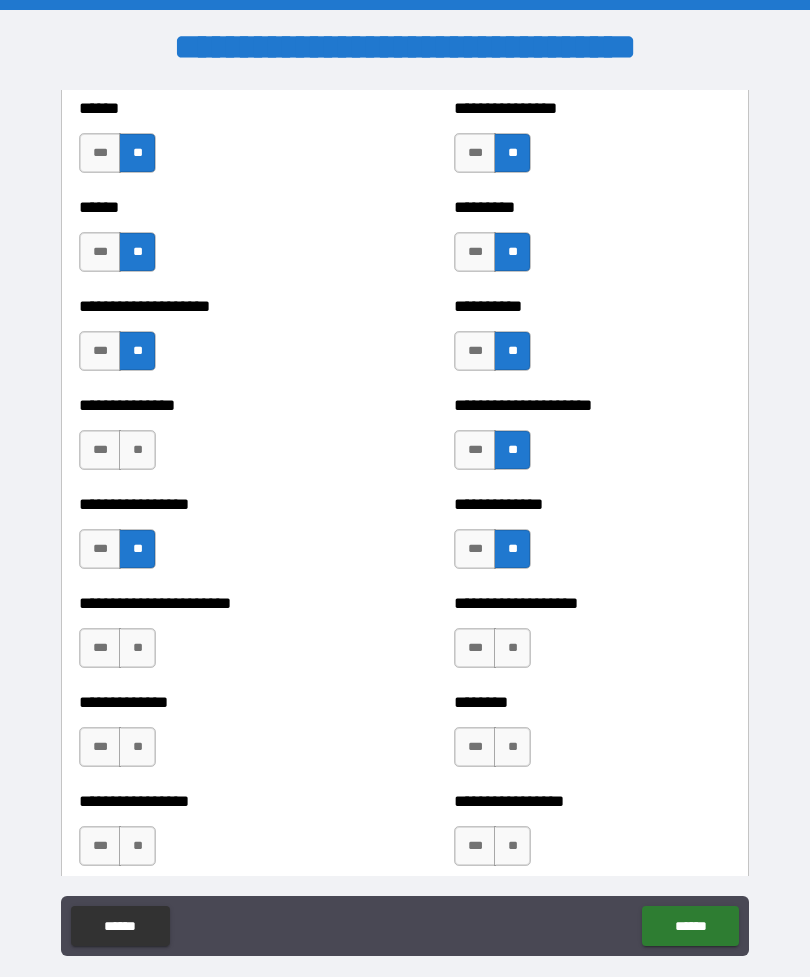 click on "**" at bounding box center (137, 450) 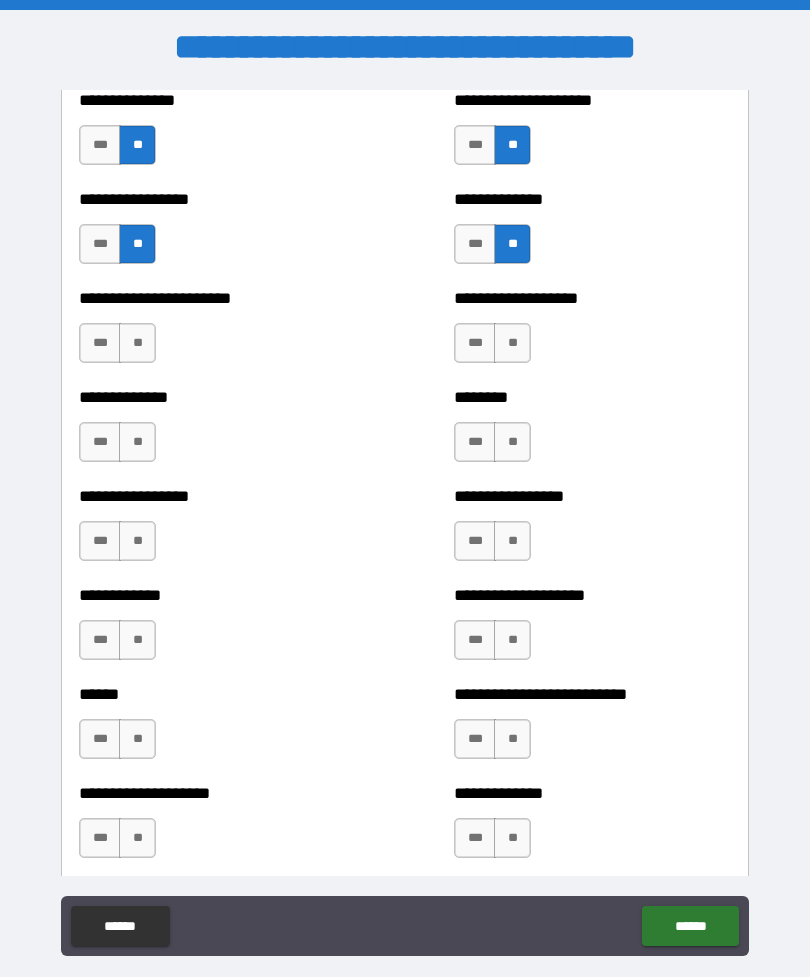 scroll, scrollTop: 3456, scrollLeft: 0, axis: vertical 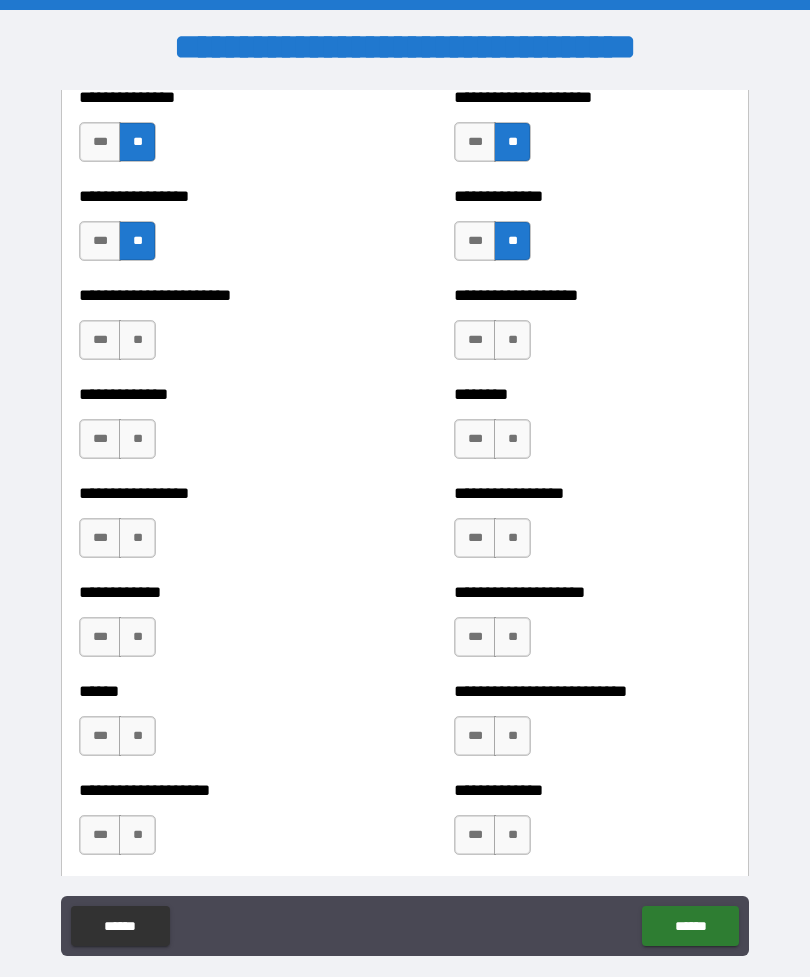 click on "**" at bounding box center (137, 340) 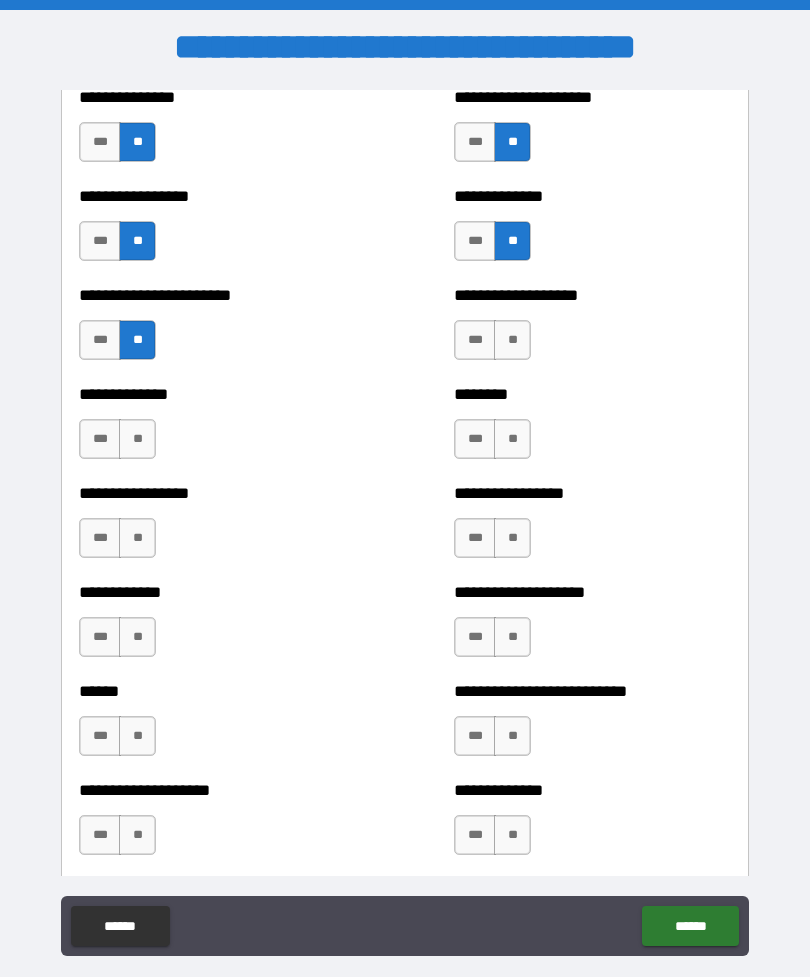 click on "**" at bounding box center [137, 439] 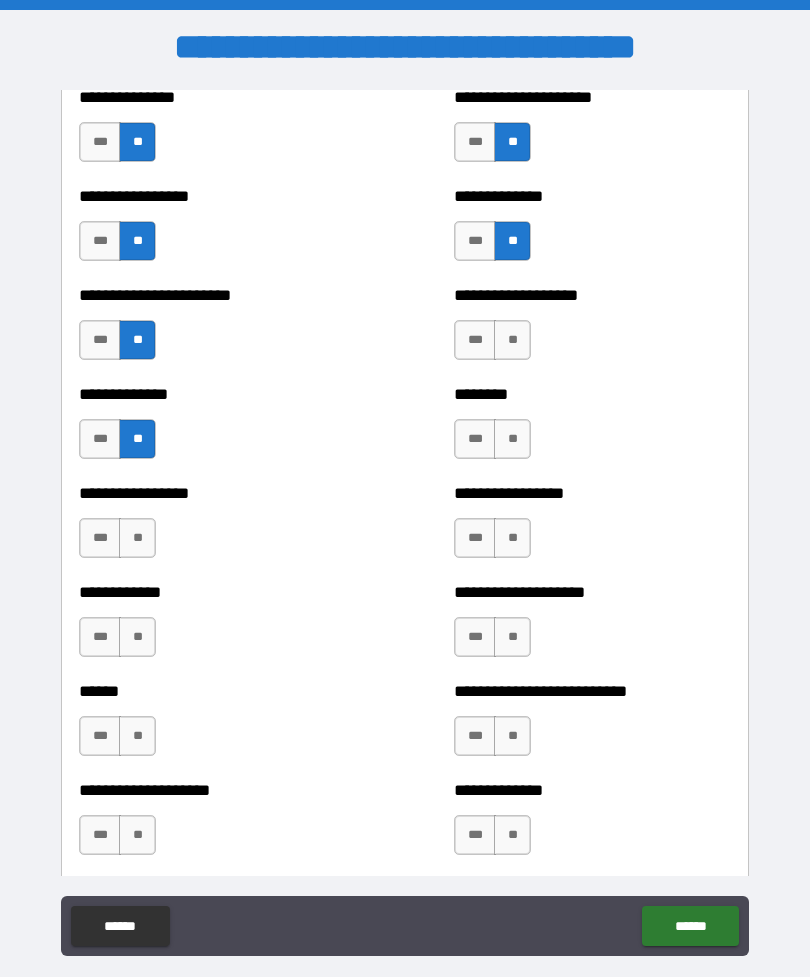 click on "**" at bounding box center (137, 538) 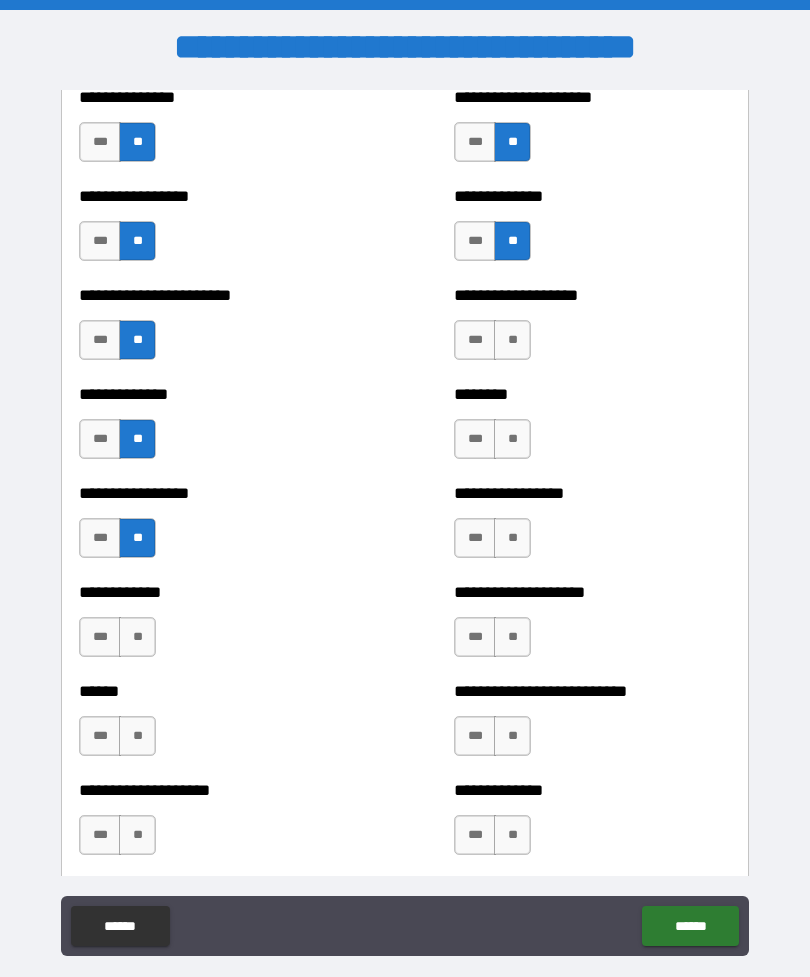 click on "**" at bounding box center (512, 439) 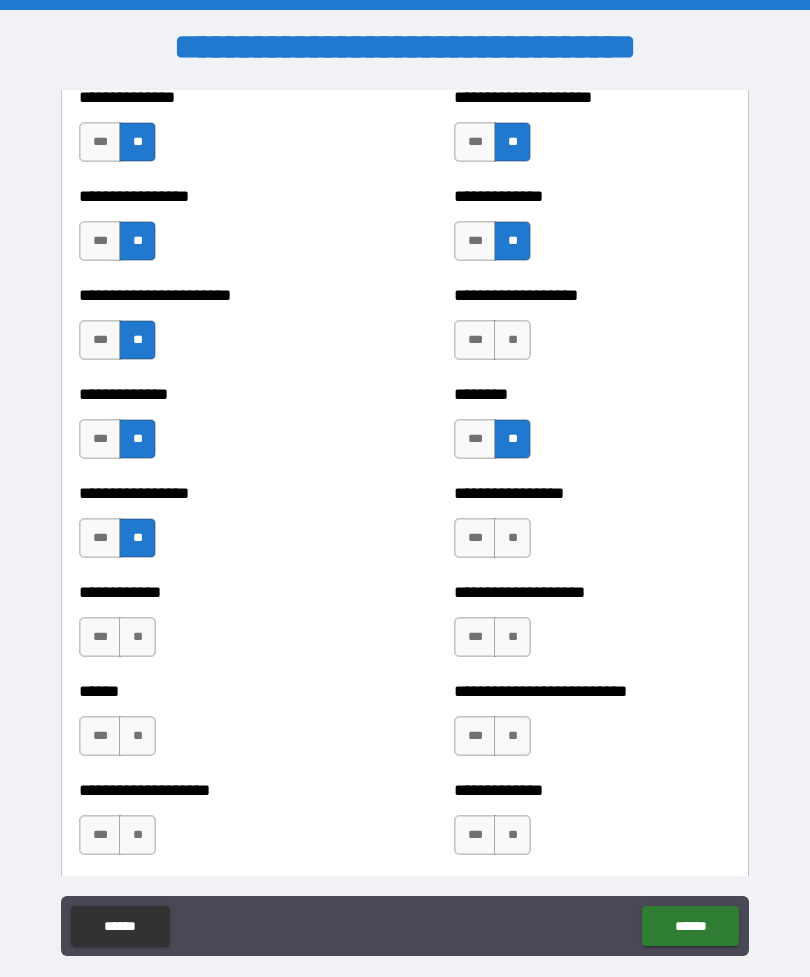 click on "**" at bounding box center (512, 538) 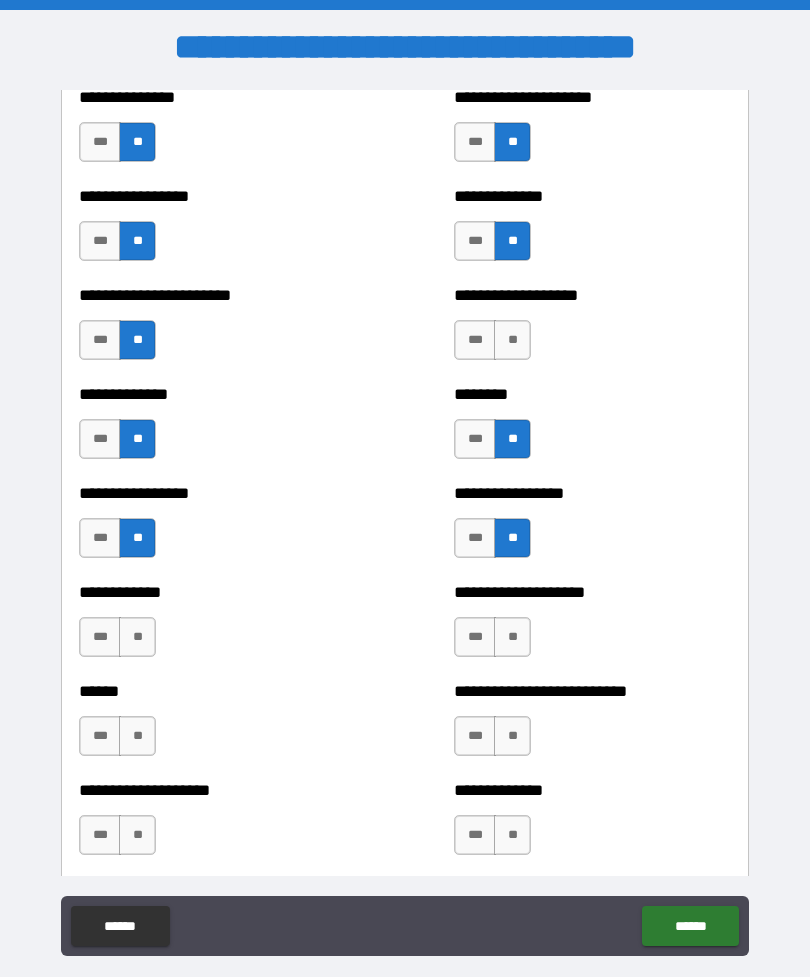 click on "**" at bounding box center (512, 340) 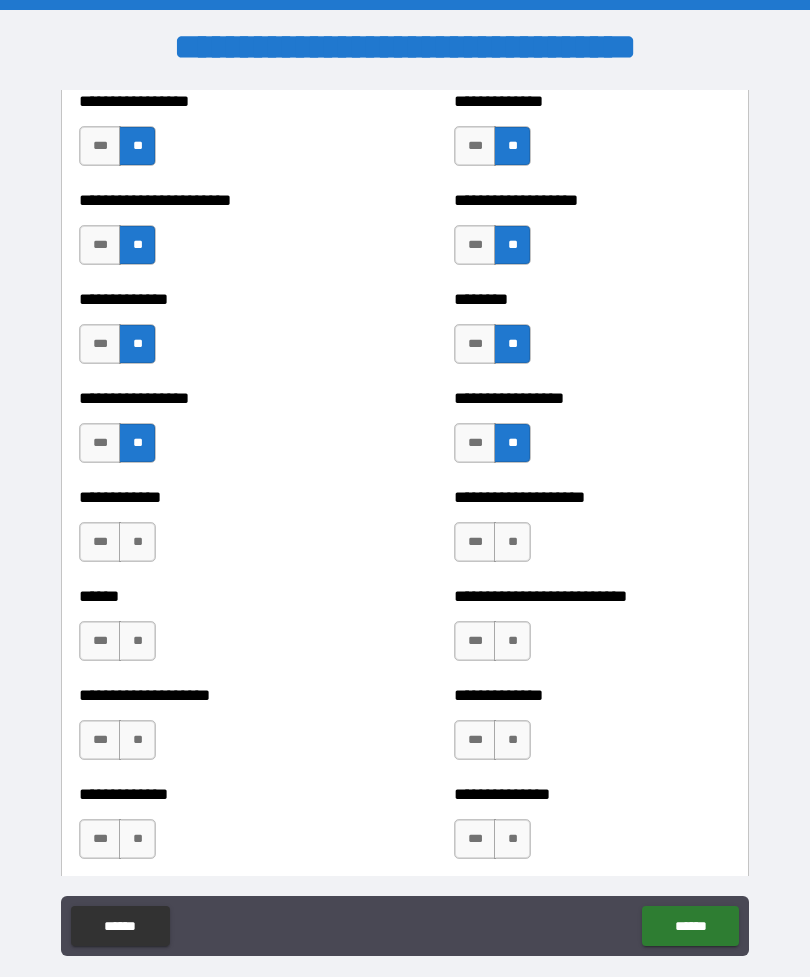 scroll, scrollTop: 3678, scrollLeft: 0, axis: vertical 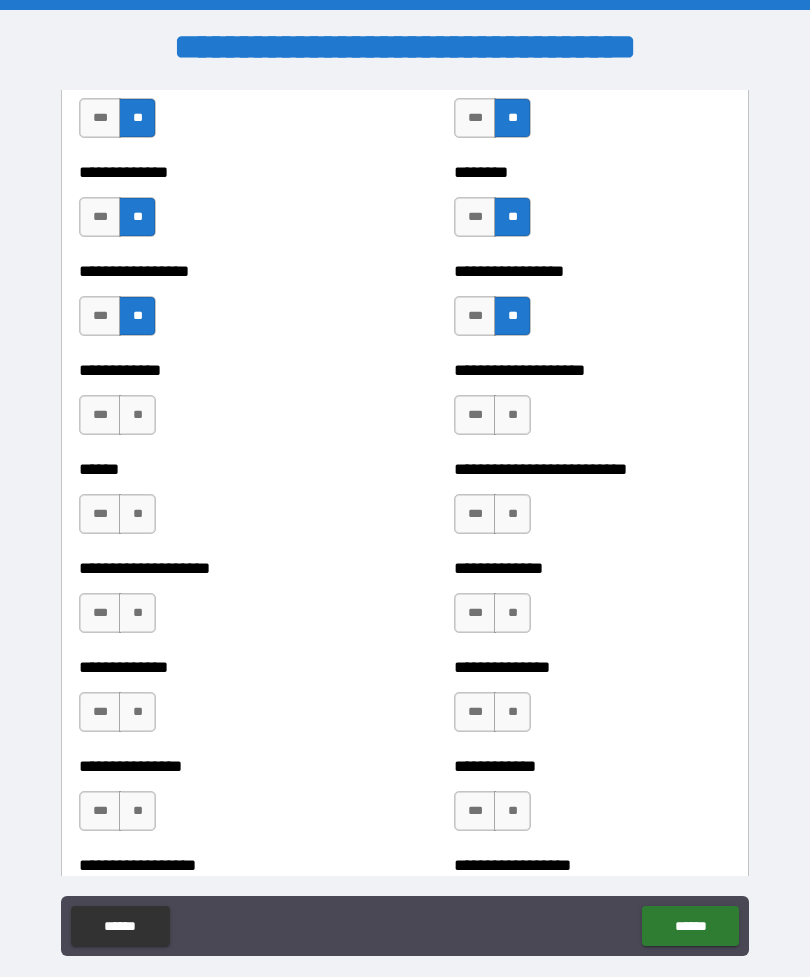 click on "**" at bounding box center [512, 415] 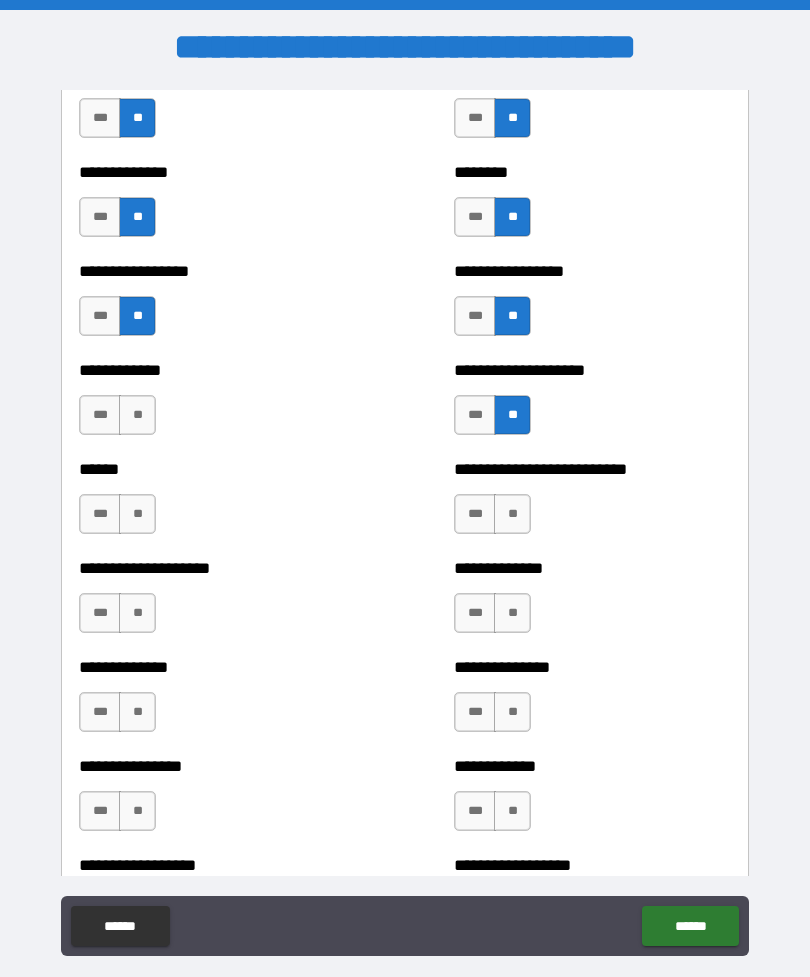 click on "**" at bounding box center (512, 514) 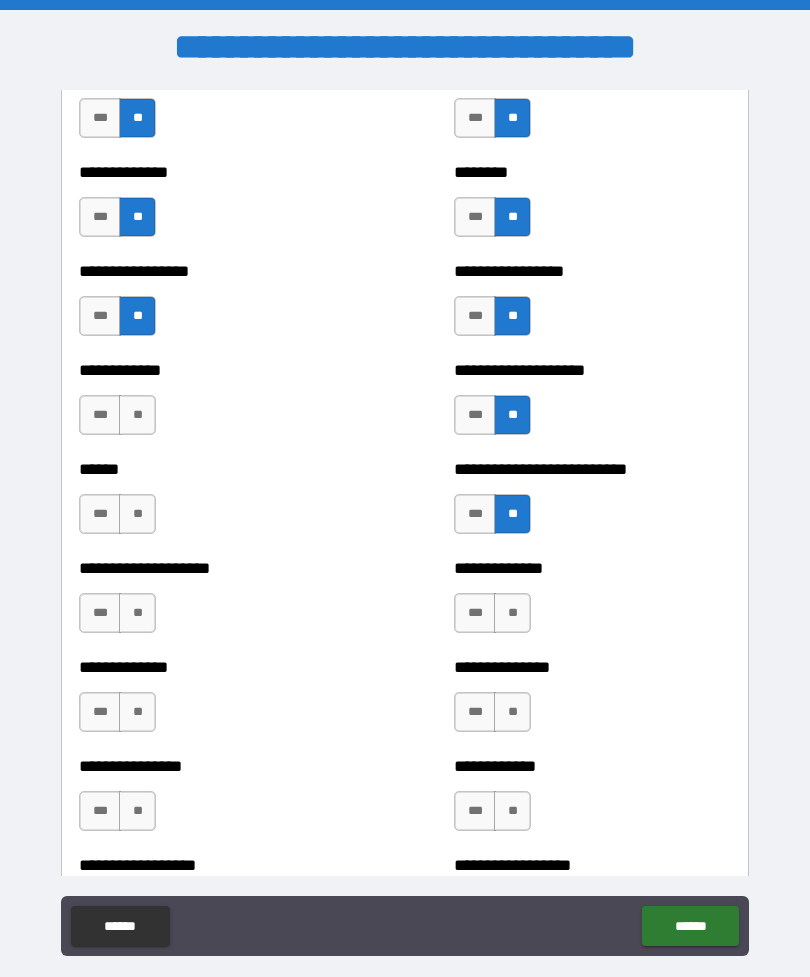 click on "**" at bounding box center [137, 415] 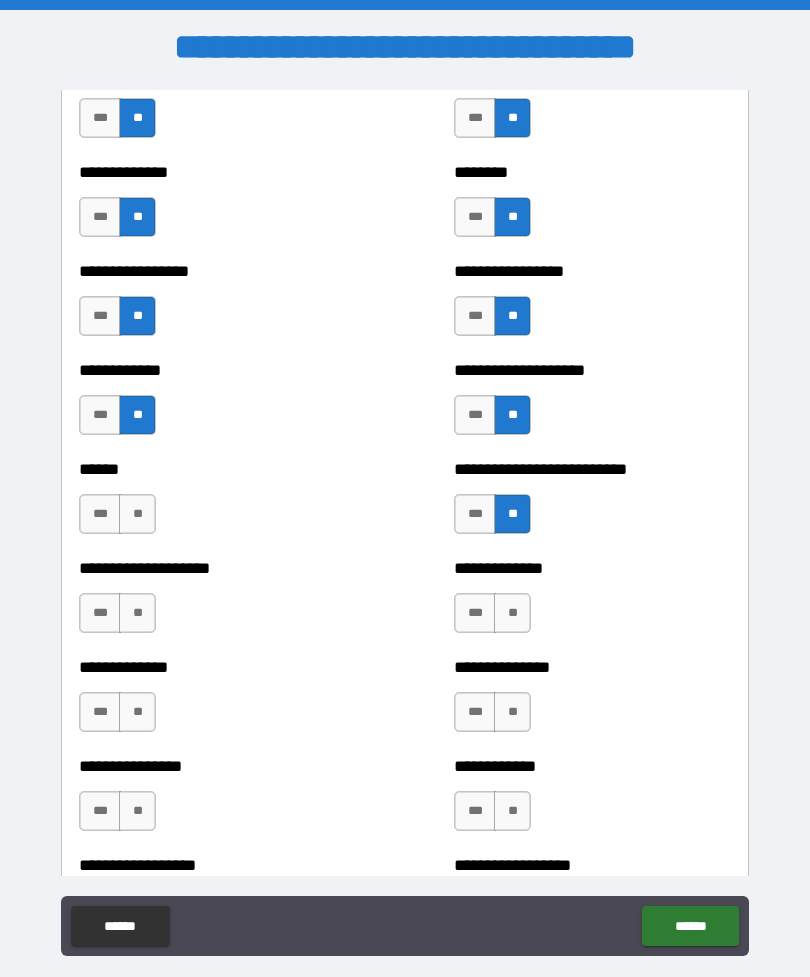 click on "**" at bounding box center [137, 514] 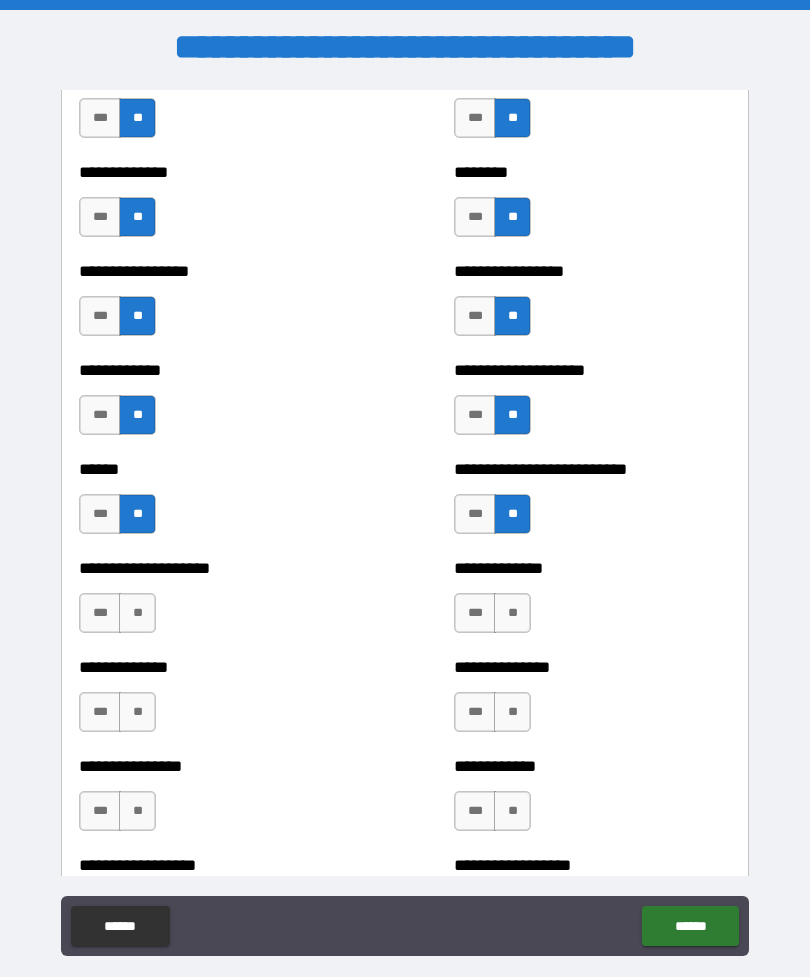 click on "**" at bounding box center [137, 613] 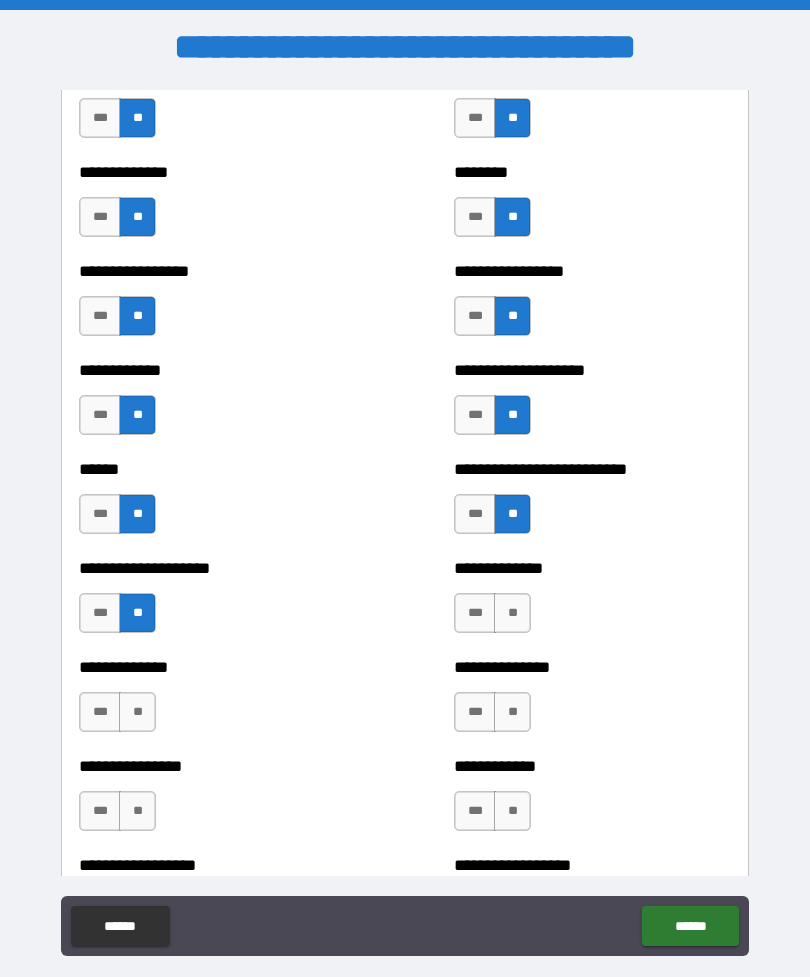 click on "**" at bounding box center (137, 712) 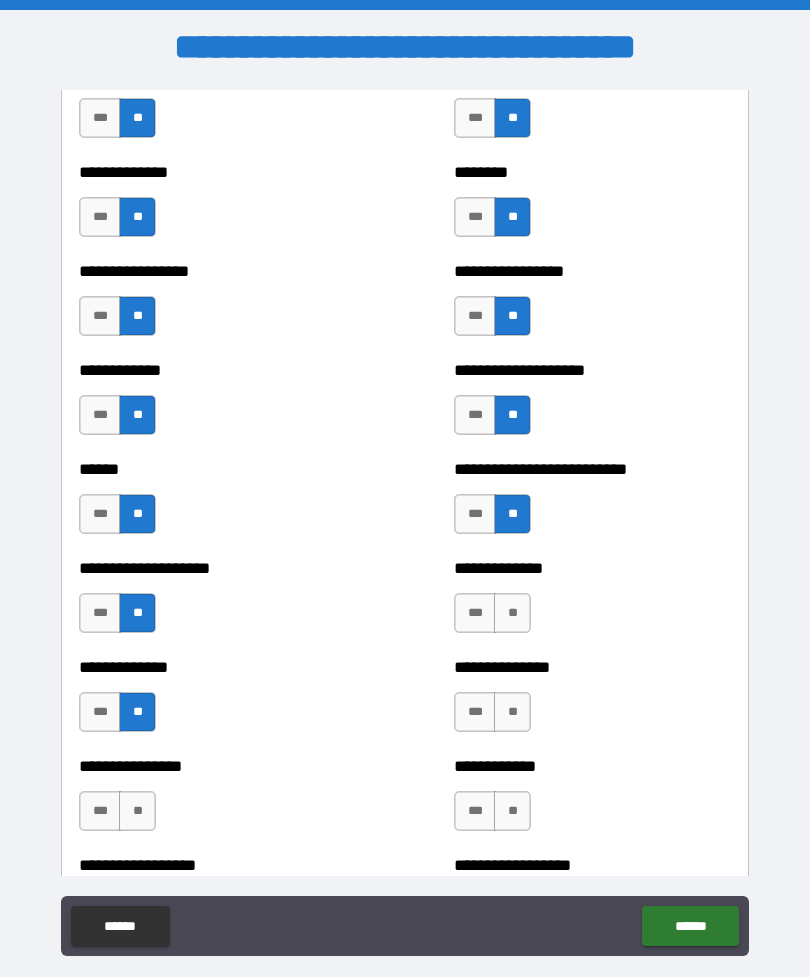 click on "**" at bounding box center [137, 811] 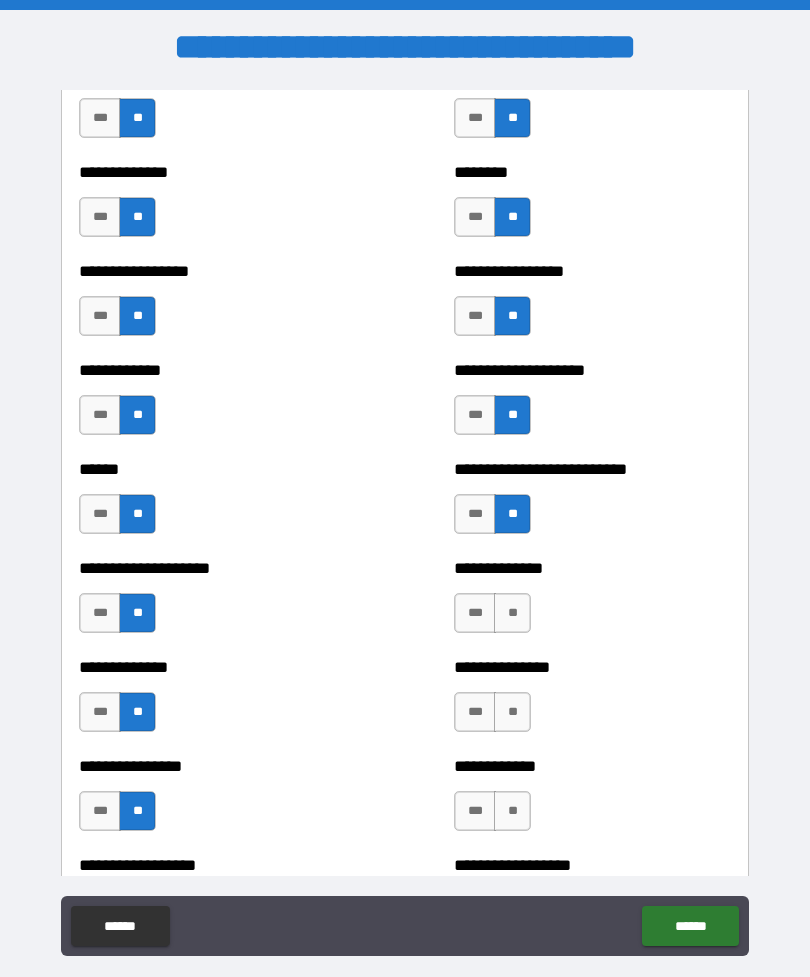 click on "**" at bounding box center (512, 613) 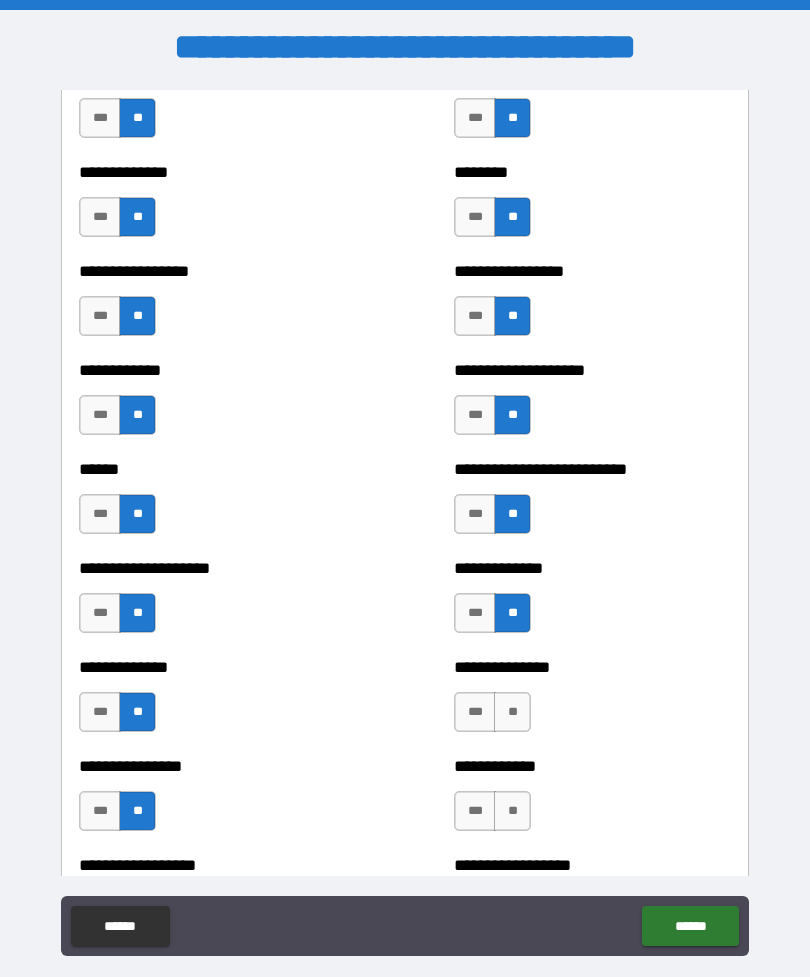 click on "**" at bounding box center [512, 712] 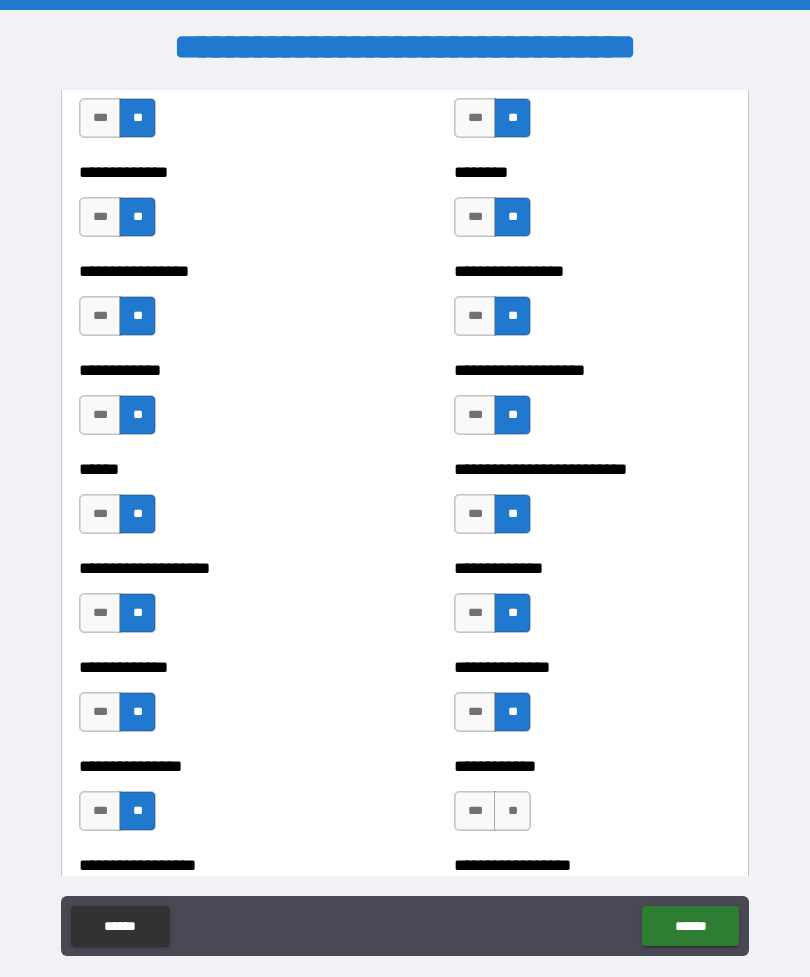 click on "**" at bounding box center (512, 811) 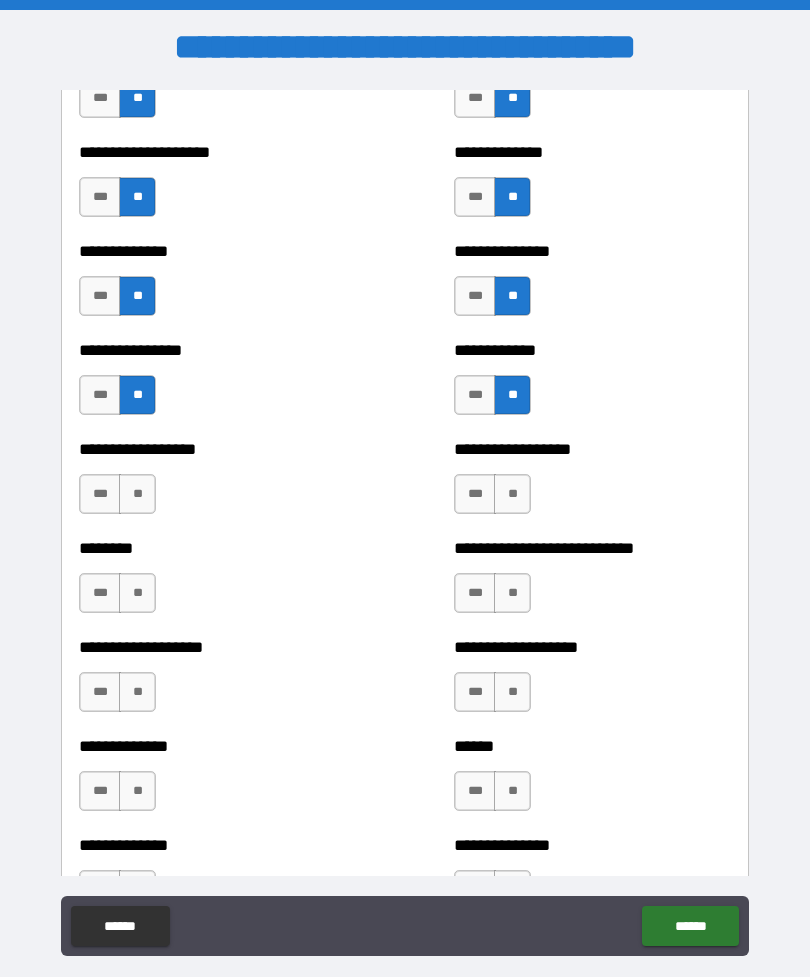 scroll, scrollTop: 4095, scrollLeft: 0, axis: vertical 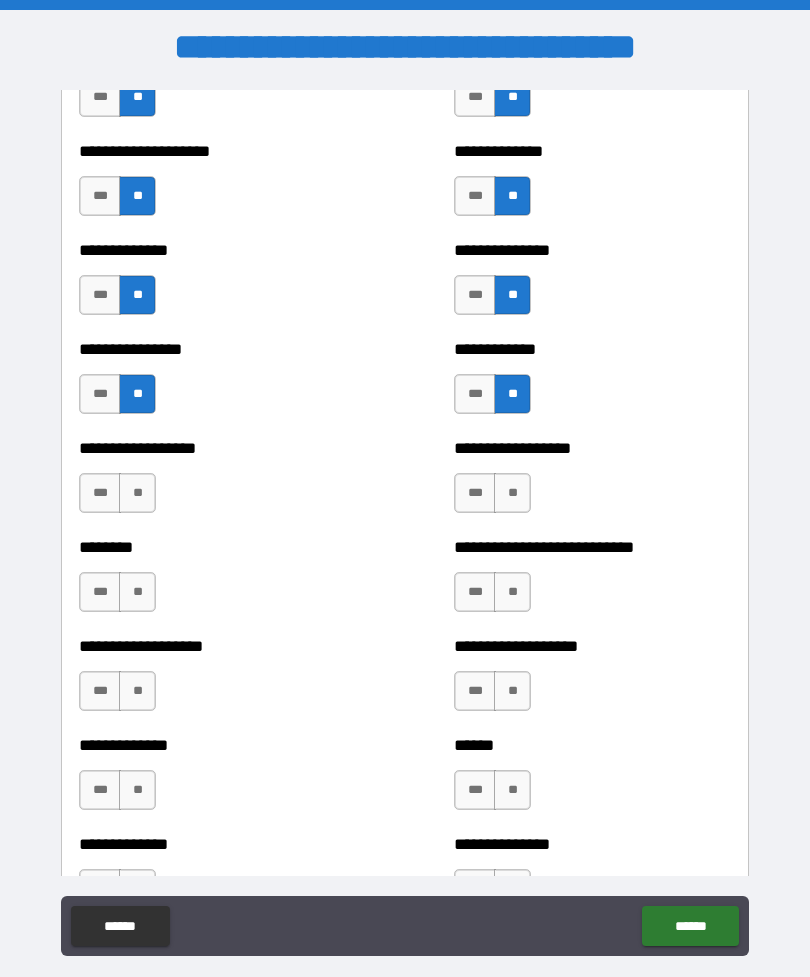click on "**" at bounding box center (512, 493) 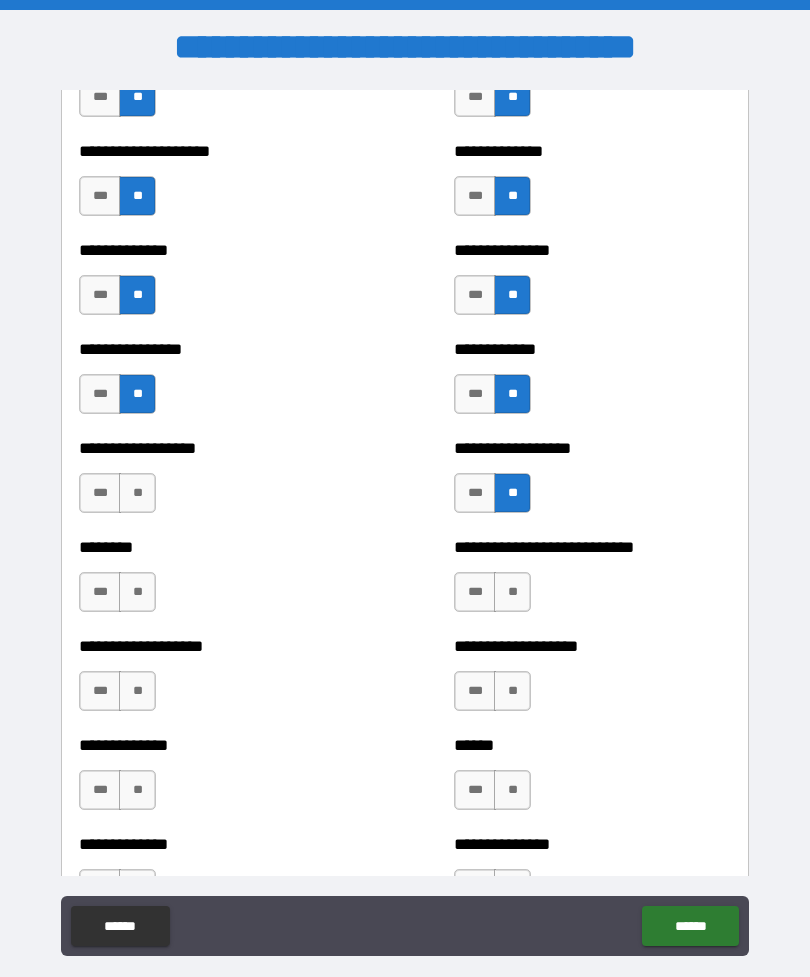 click on "**" at bounding box center (512, 592) 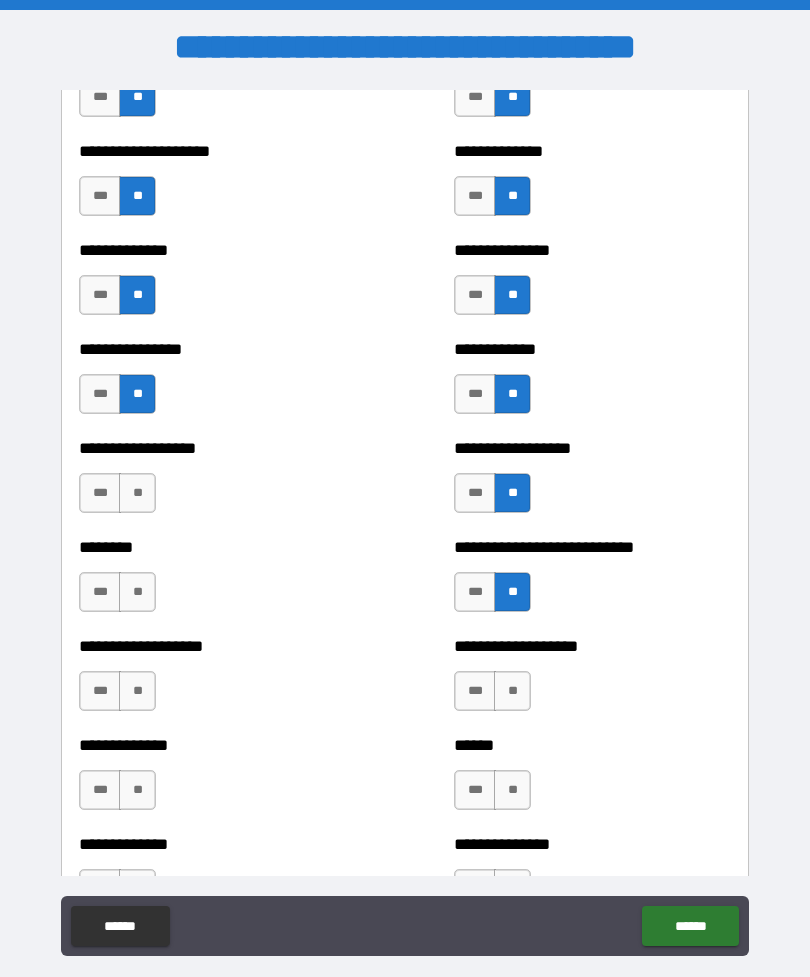 click on "**" at bounding box center (512, 691) 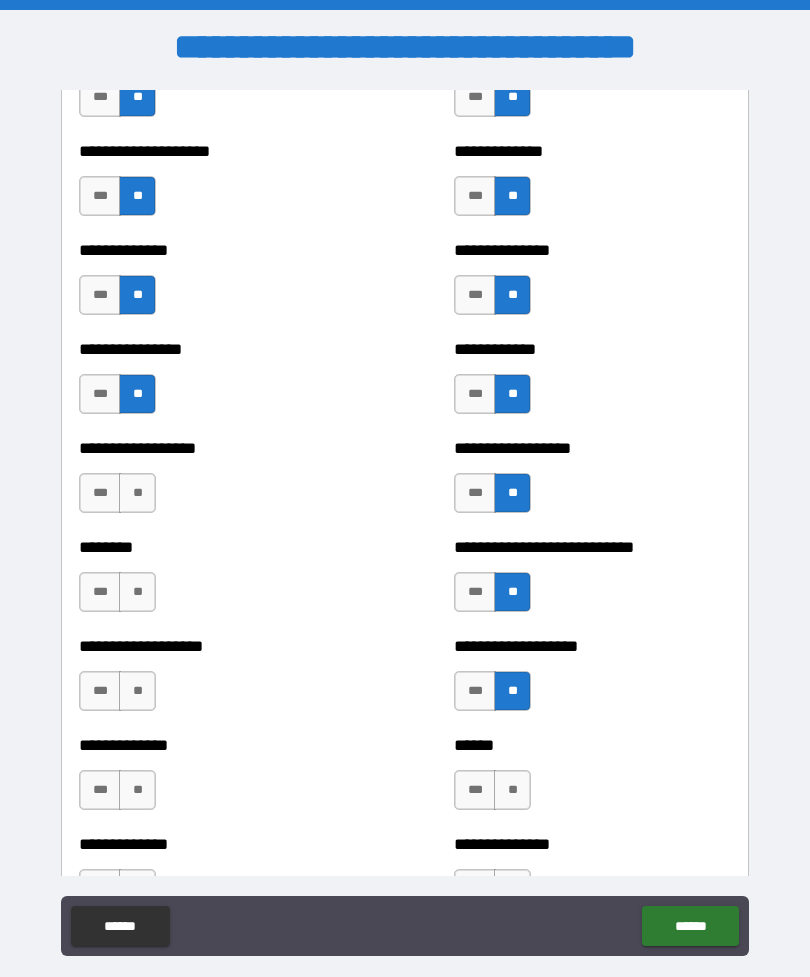 click on "**" at bounding box center [512, 790] 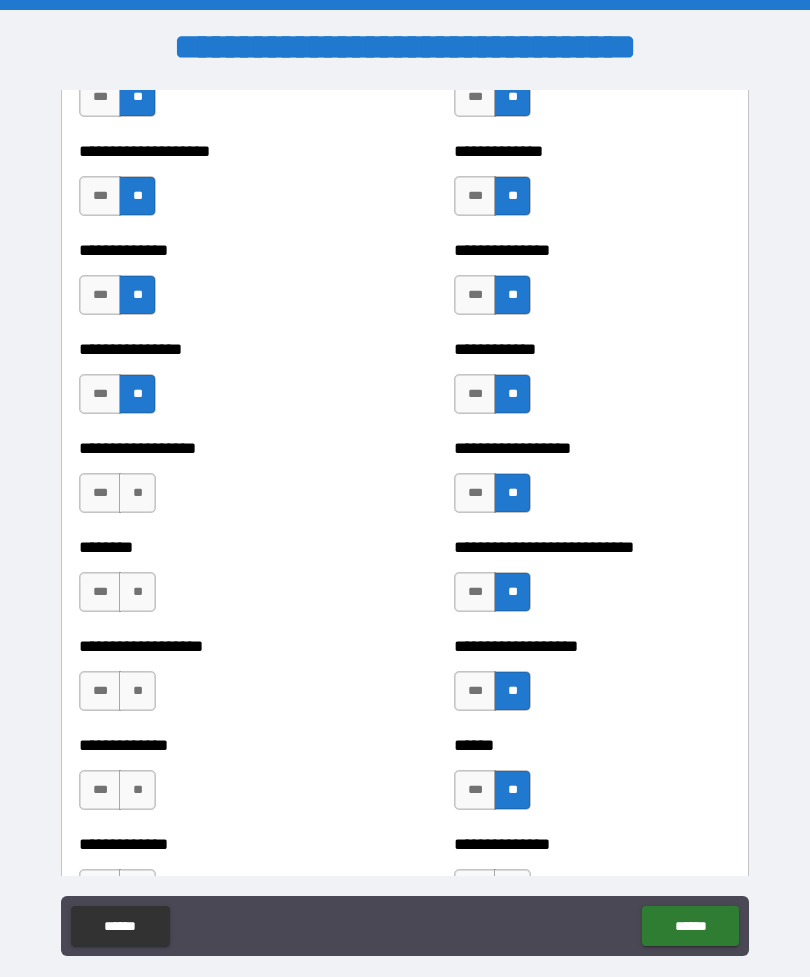 click on "***" at bounding box center (475, 691) 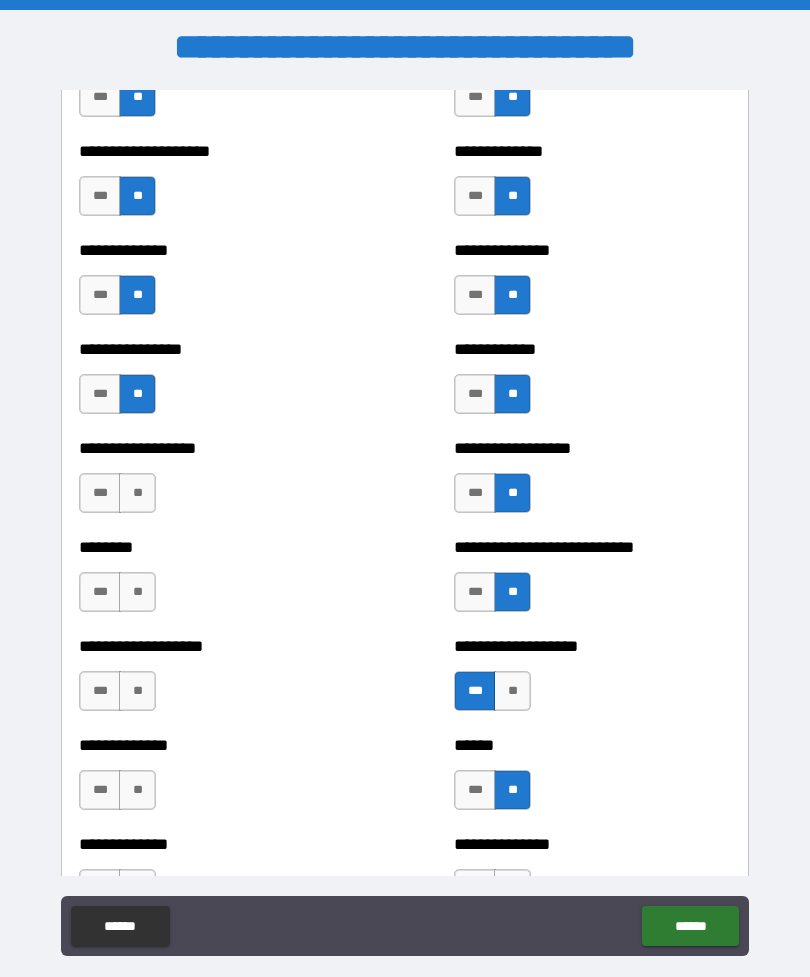 click on "**" at bounding box center (137, 493) 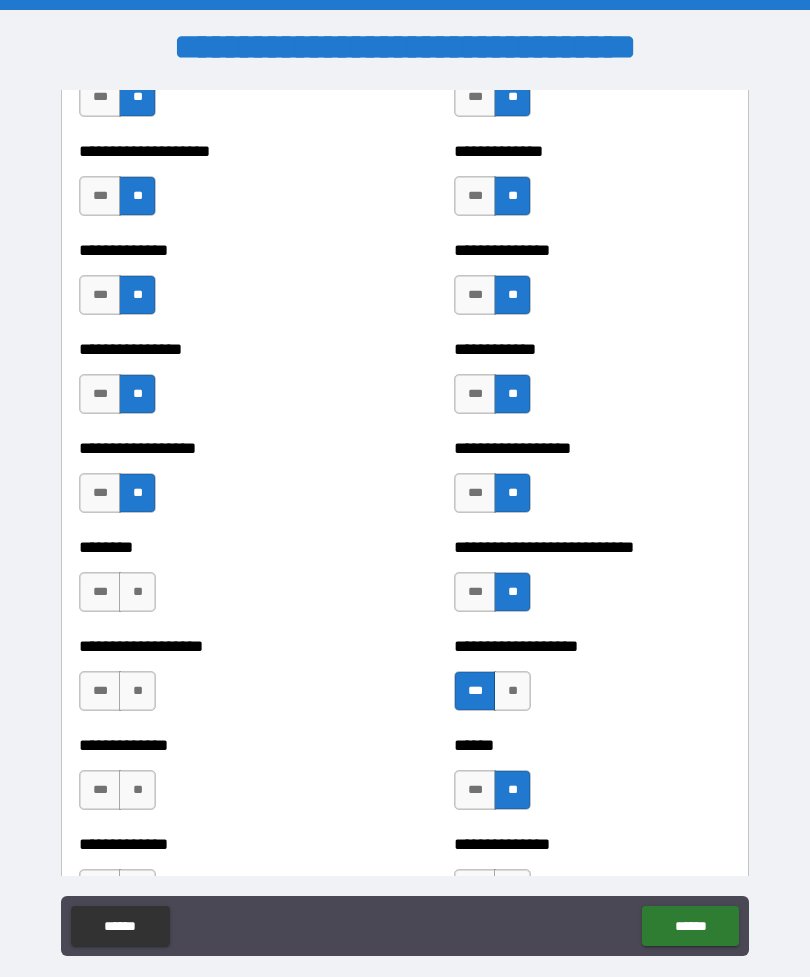 click on "**" at bounding box center (137, 592) 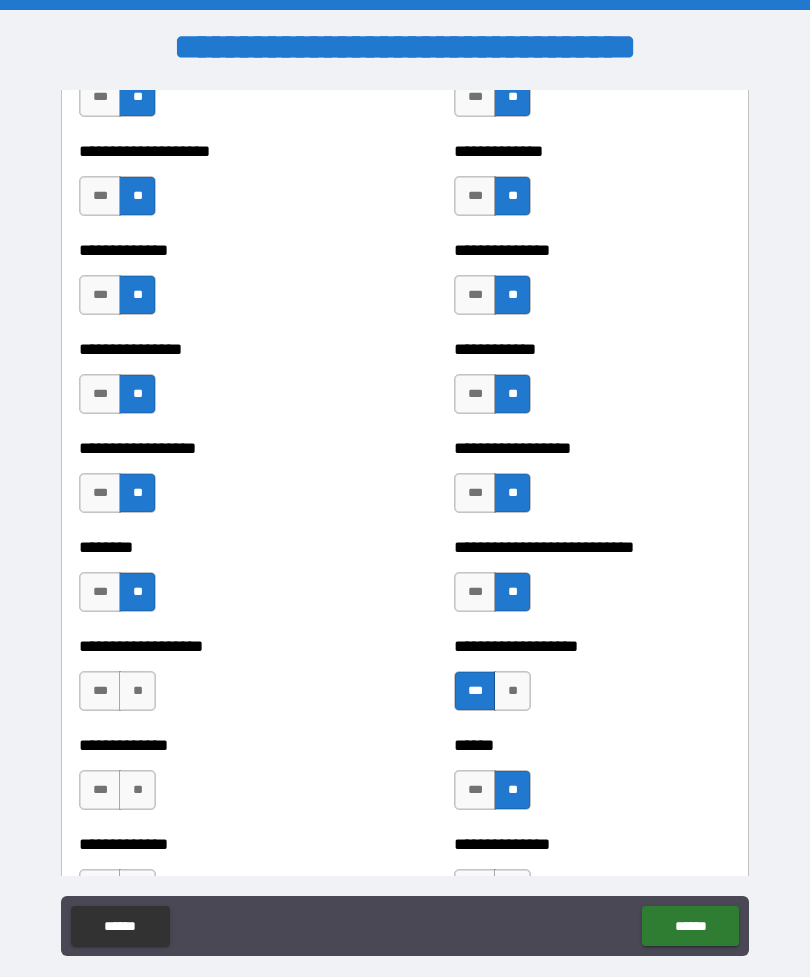 click on "**" at bounding box center [137, 691] 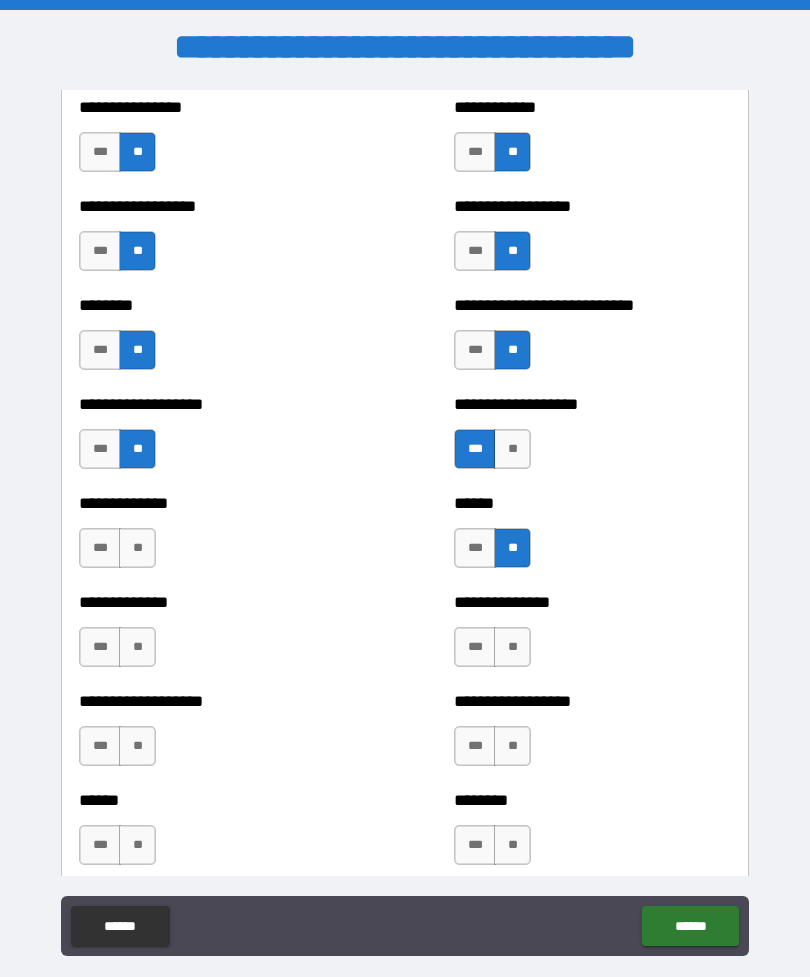 scroll, scrollTop: 4377, scrollLeft: 0, axis: vertical 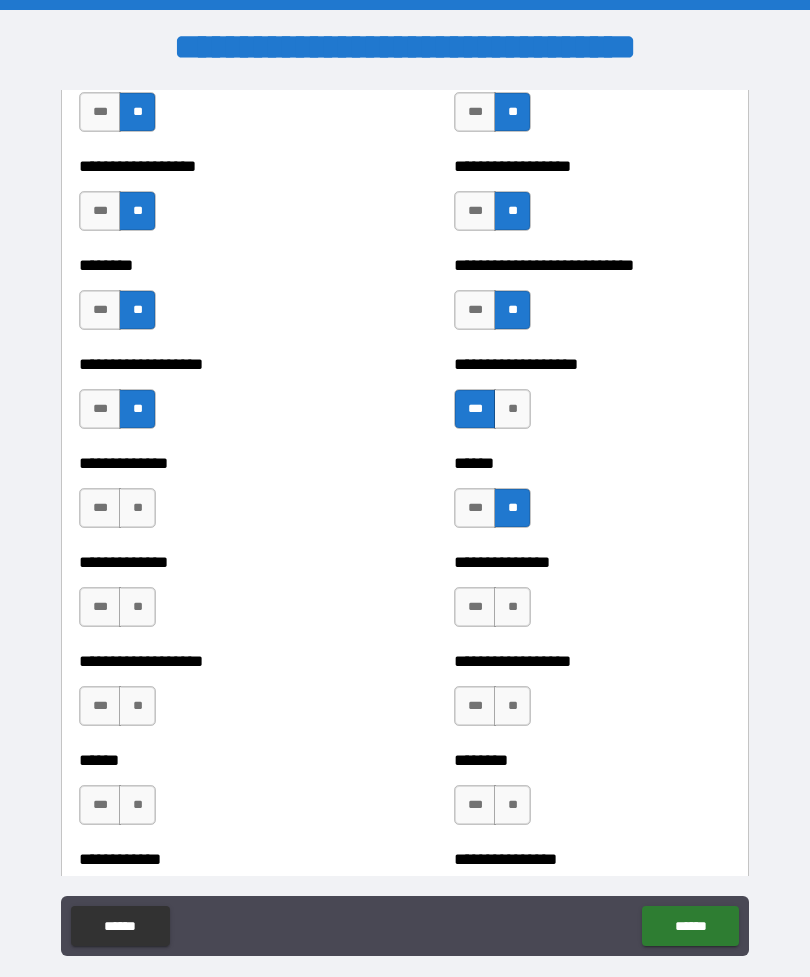 click on "**" at bounding box center (137, 508) 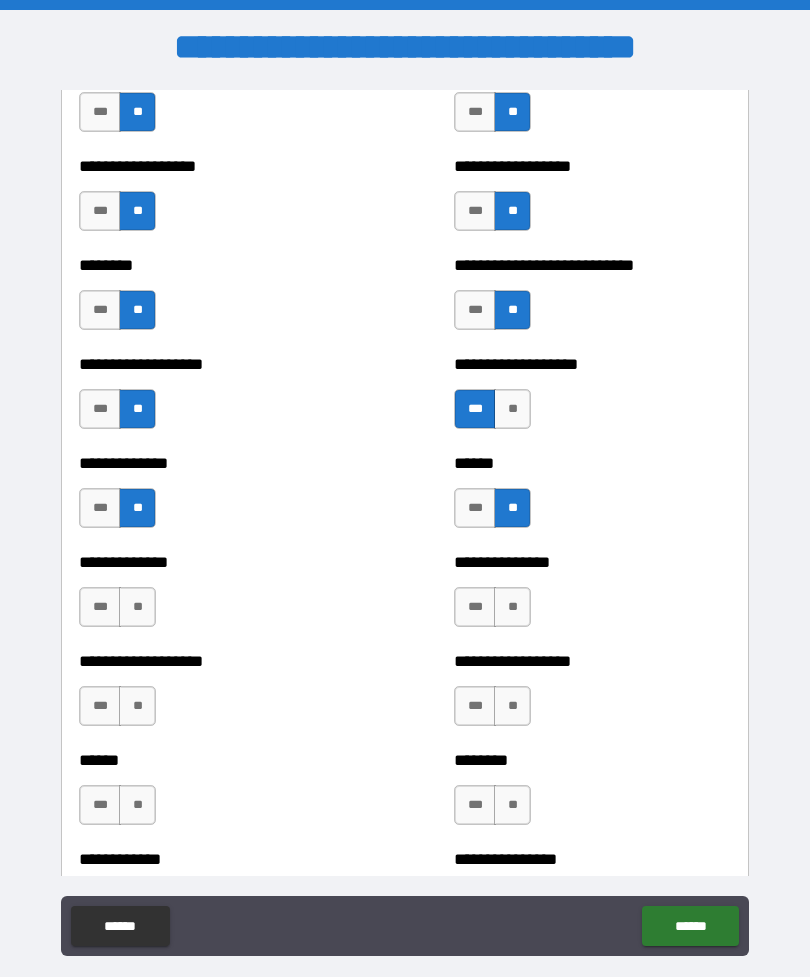click on "**" at bounding box center [137, 607] 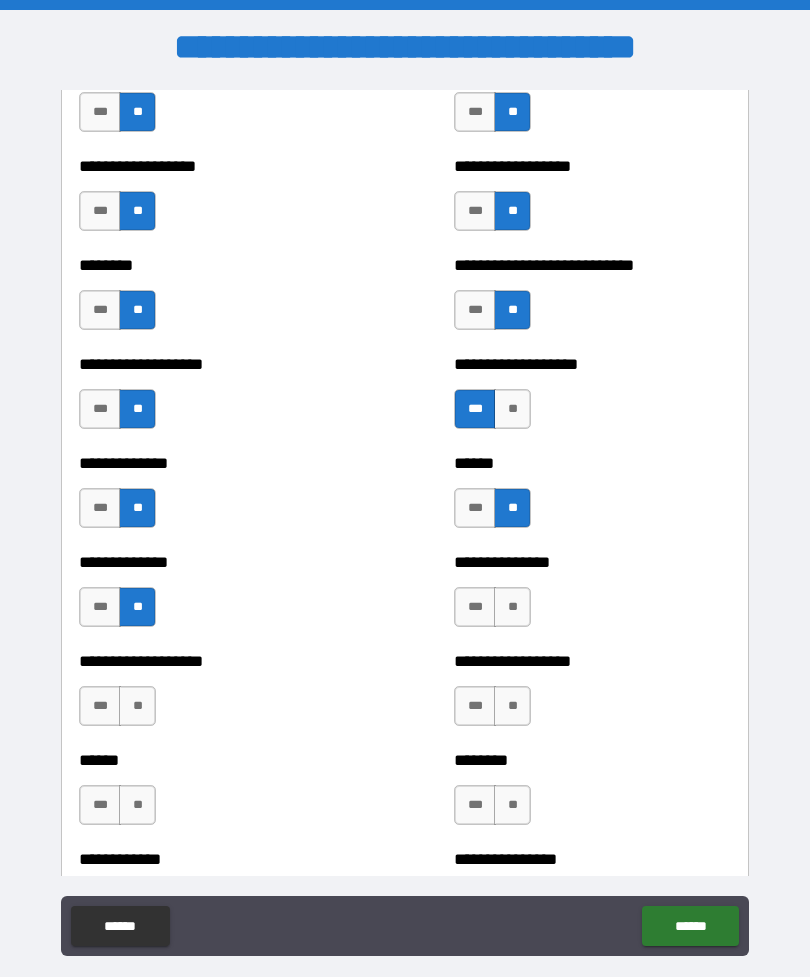 click on "**" at bounding box center [137, 706] 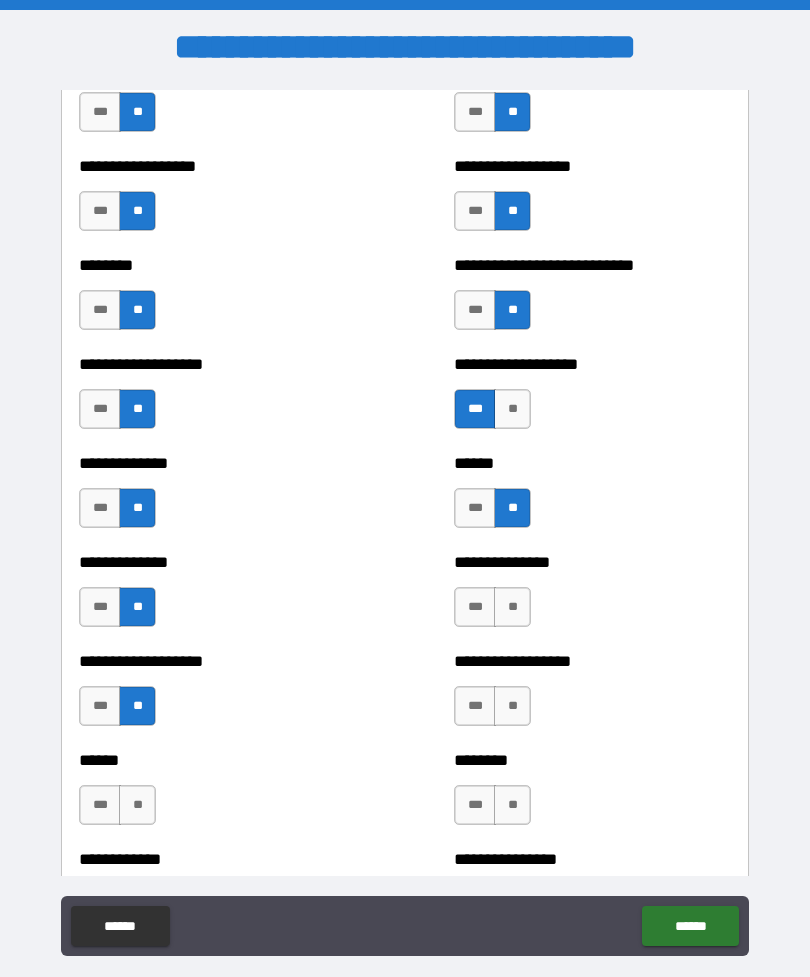 click on "**" at bounding box center [512, 607] 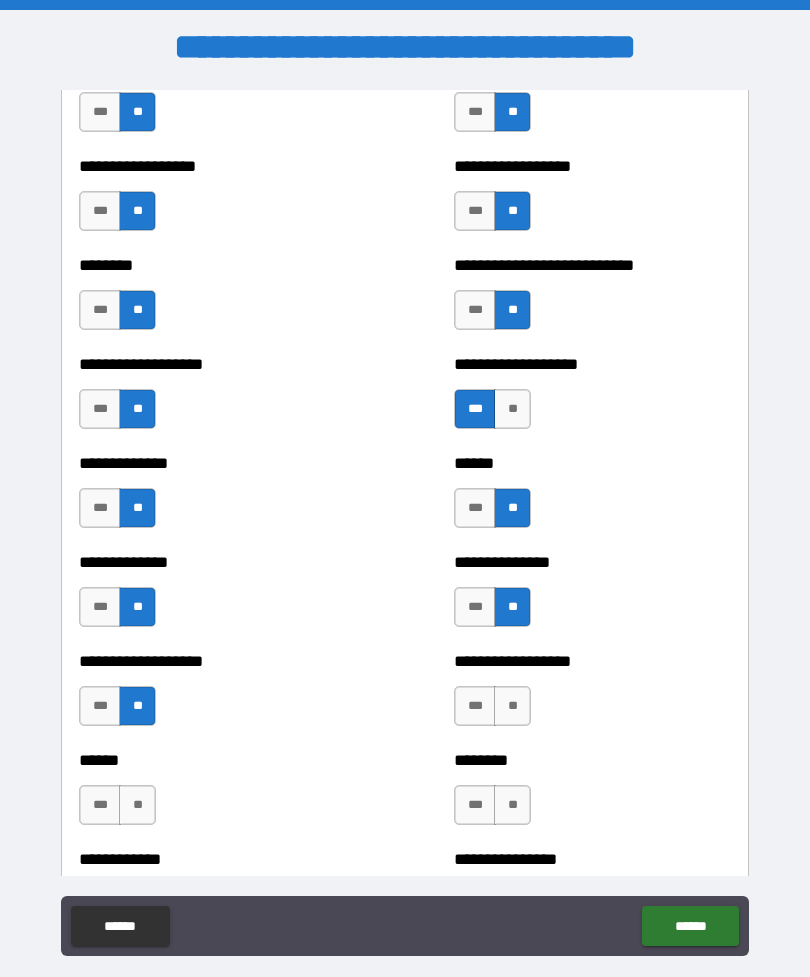 click on "**" at bounding box center [512, 706] 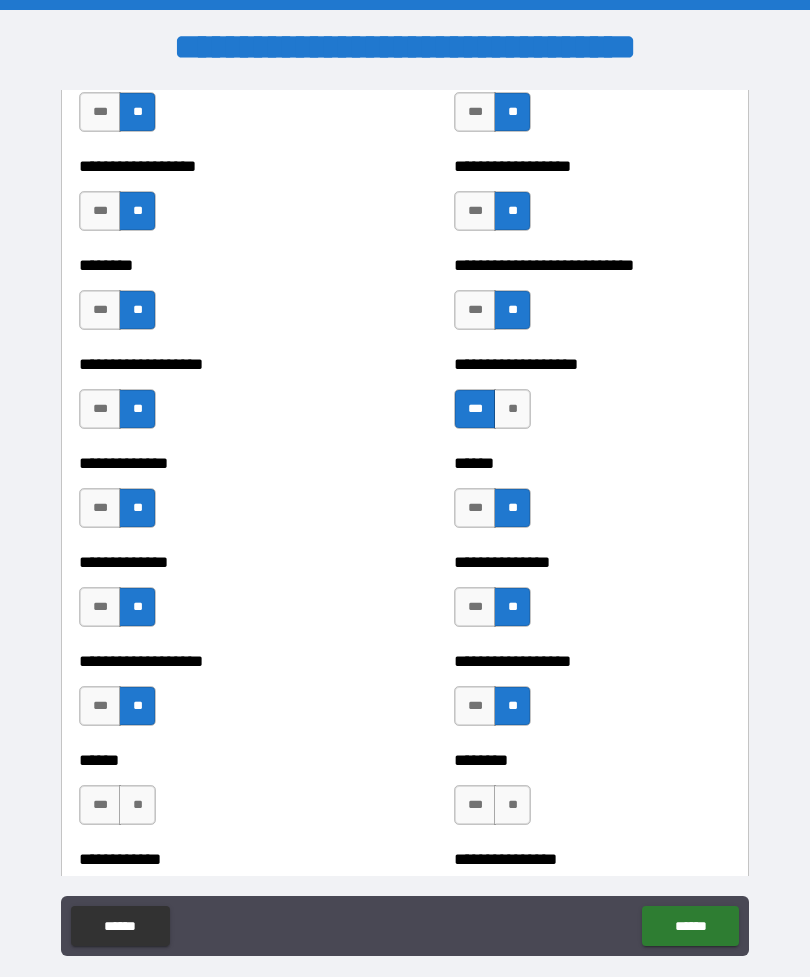 click on "**" at bounding box center [512, 805] 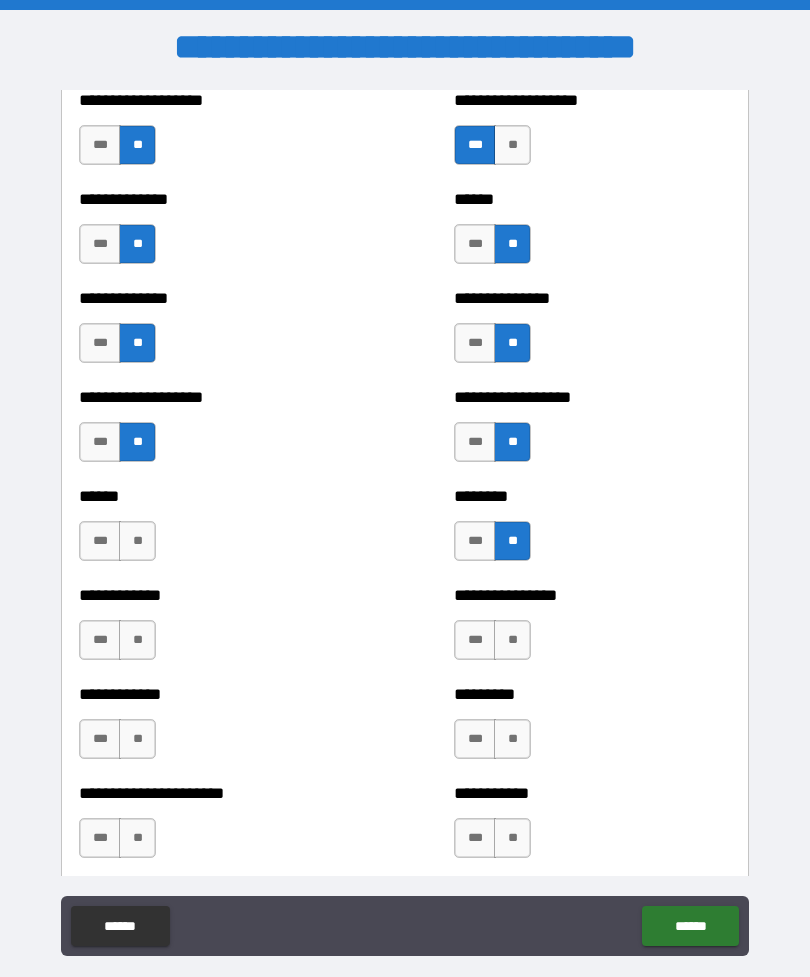 scroll, scrollTop: 4646, scrollLeft: 0, axis: vertical 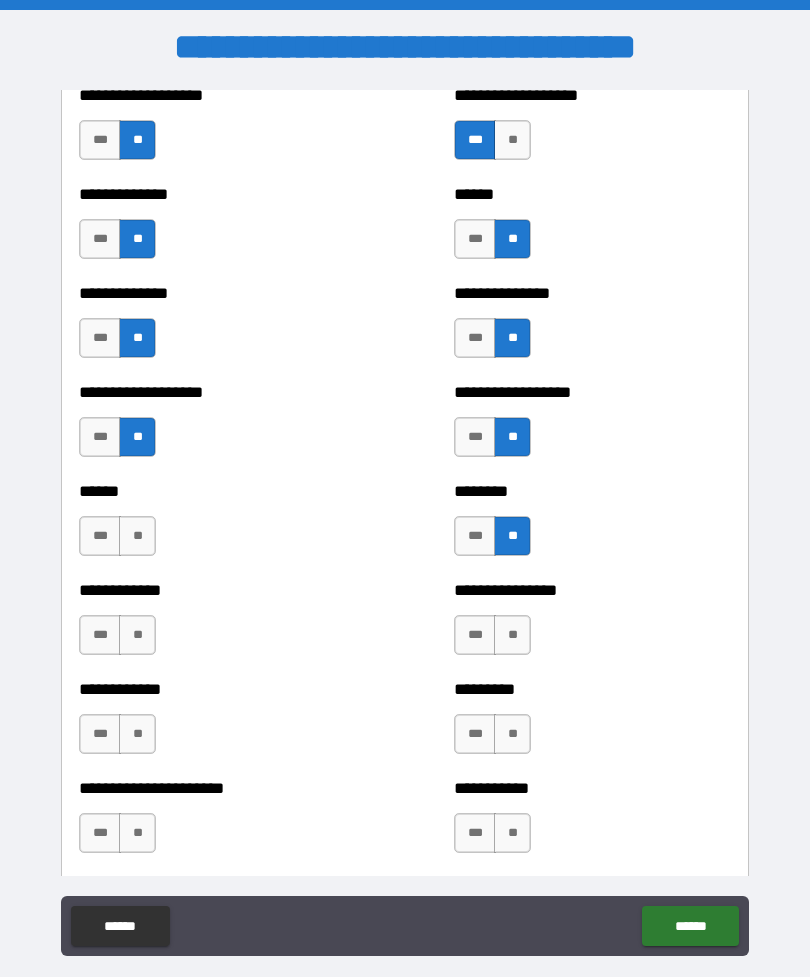click on "**" at bounding box center [137, 536] 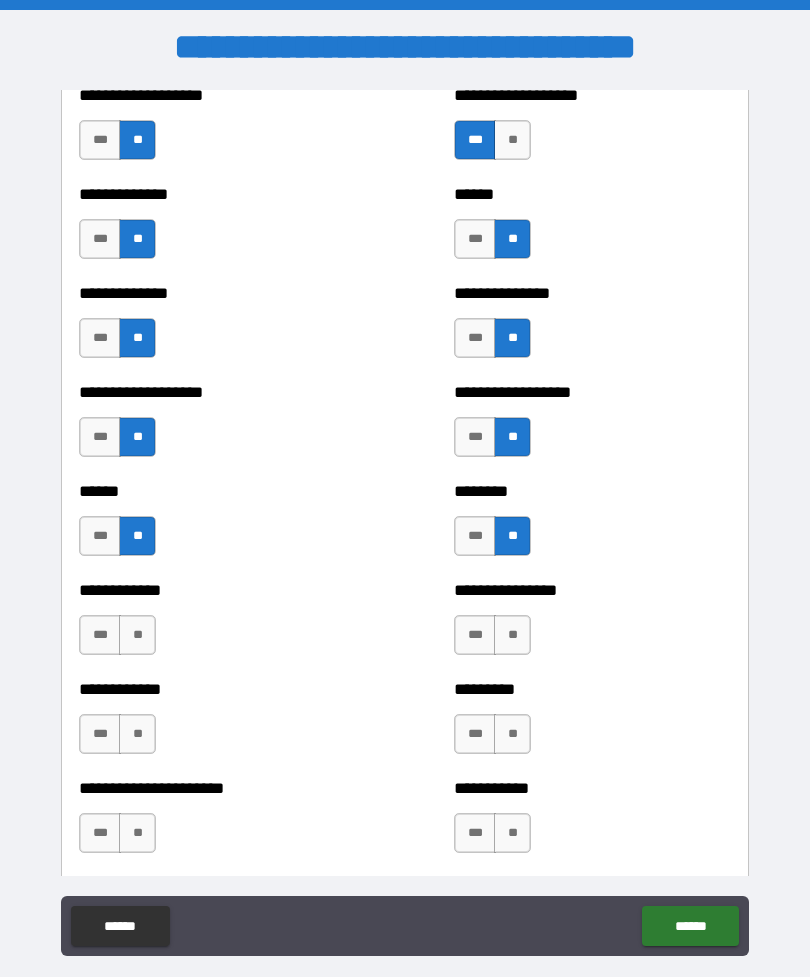 click on "**" at bounding box center (137, 635) 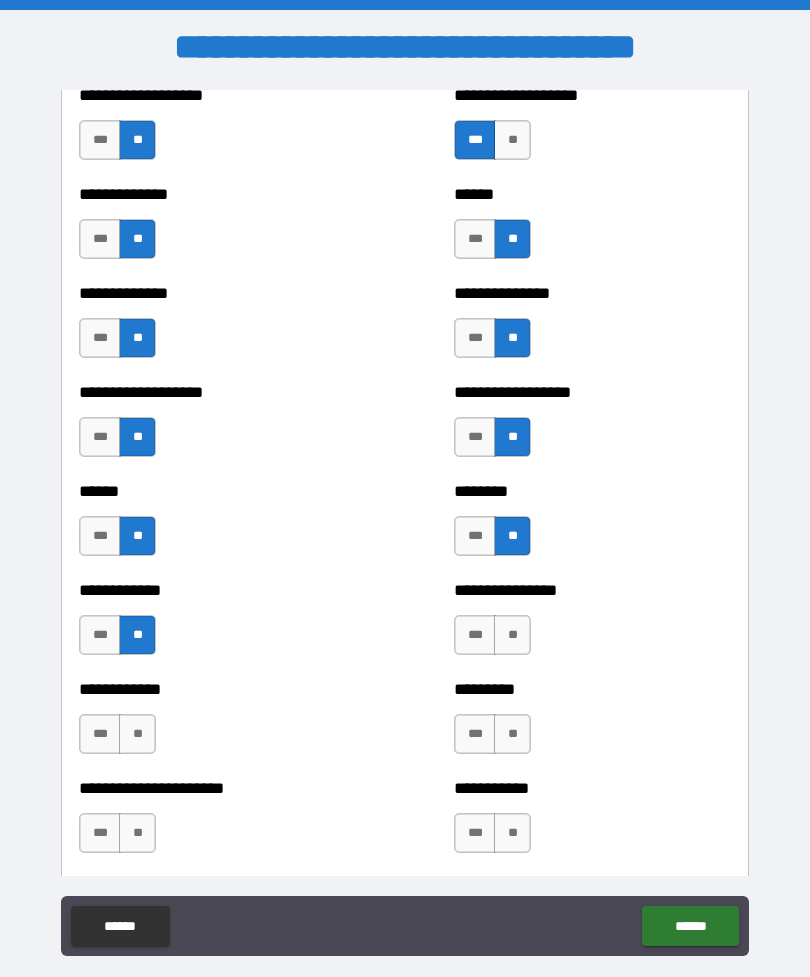 click on "**" at bounding box center (137, 734) 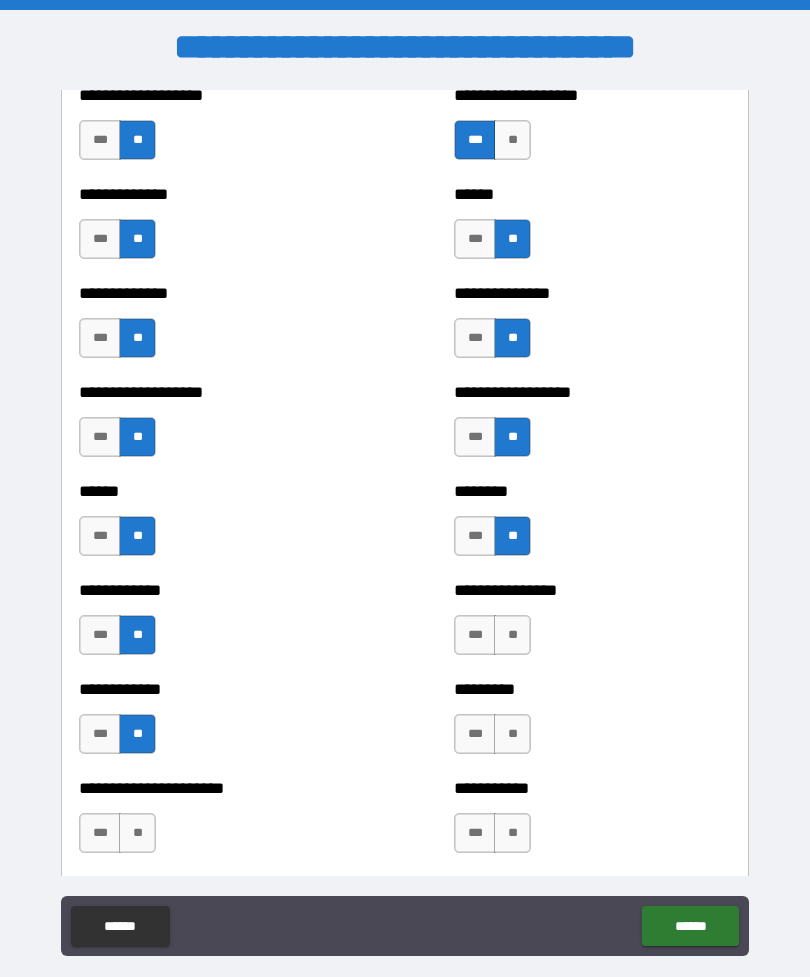 click on "**" at bounding box center [512, 635] 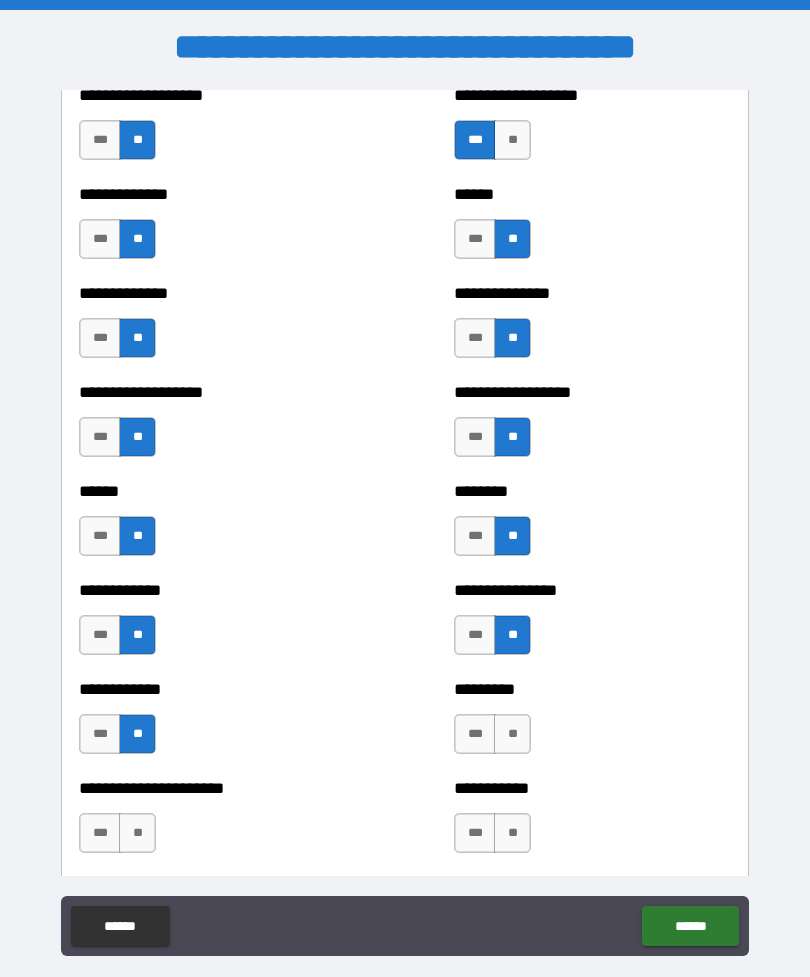 click on "**" at bounding box center (512, 734) 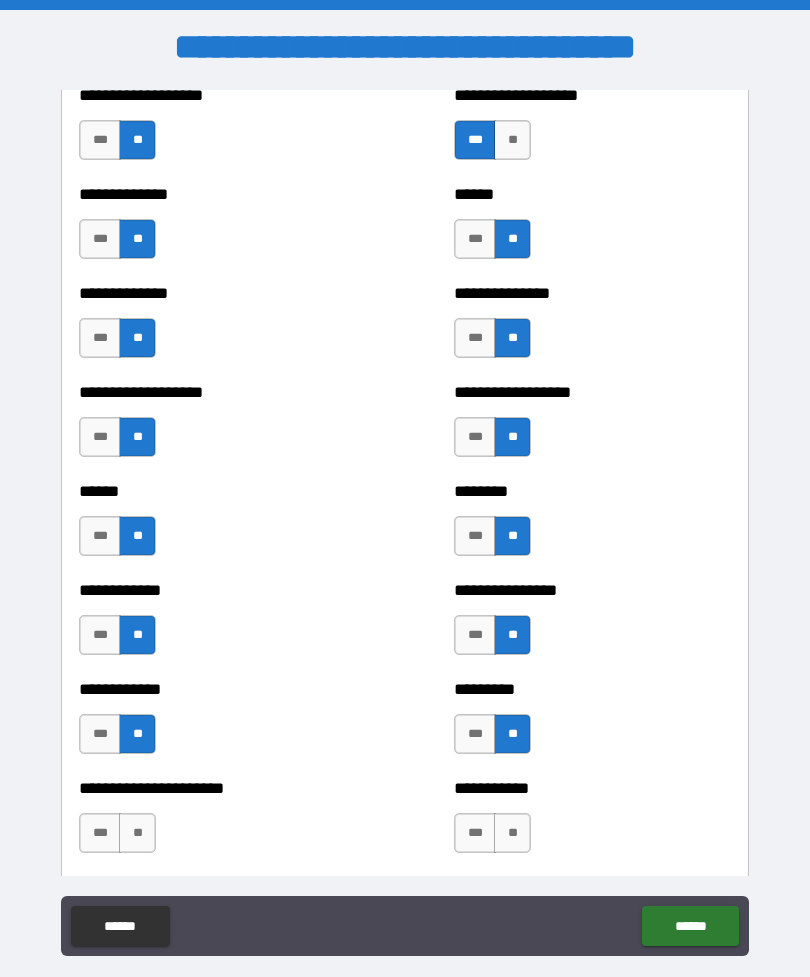 click on "**" at bounding box center (512, 833) 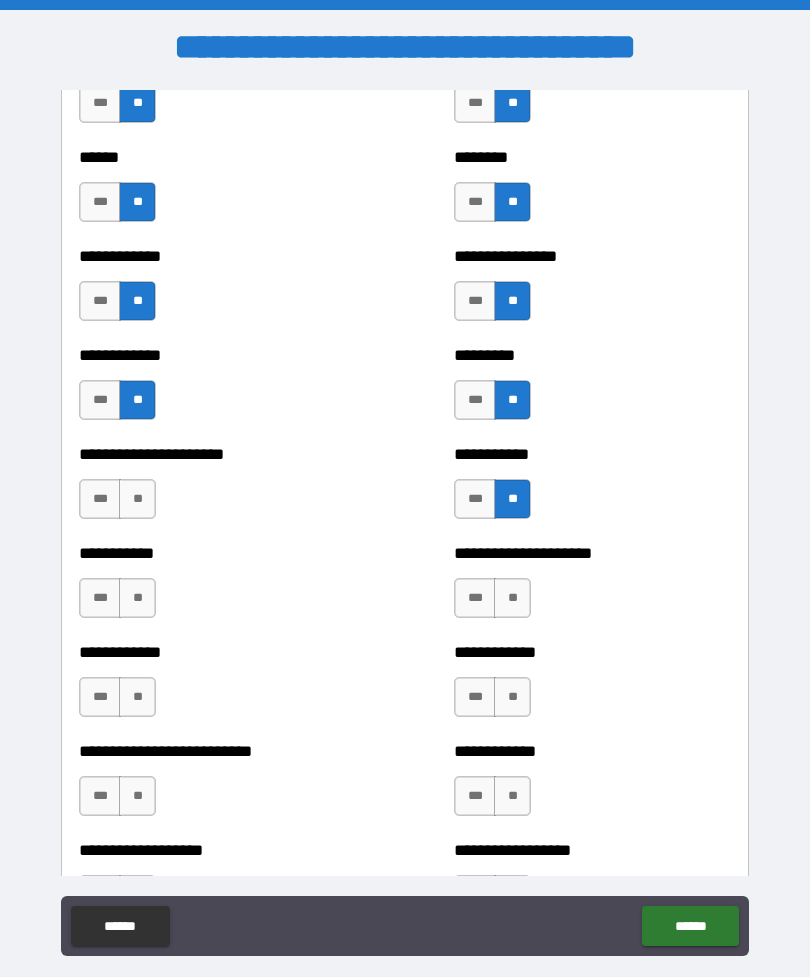 scroll, scrollTop: 4981, scrollLeft: 0, axis: vertical 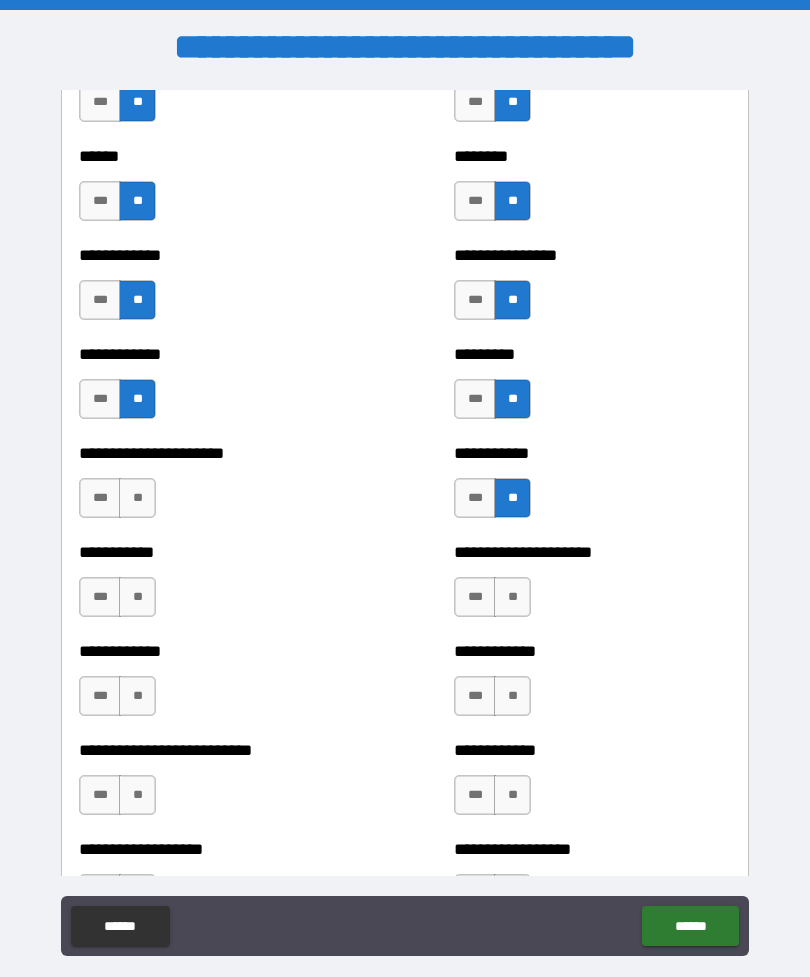 click on "**" at bounding box center (137, 498) 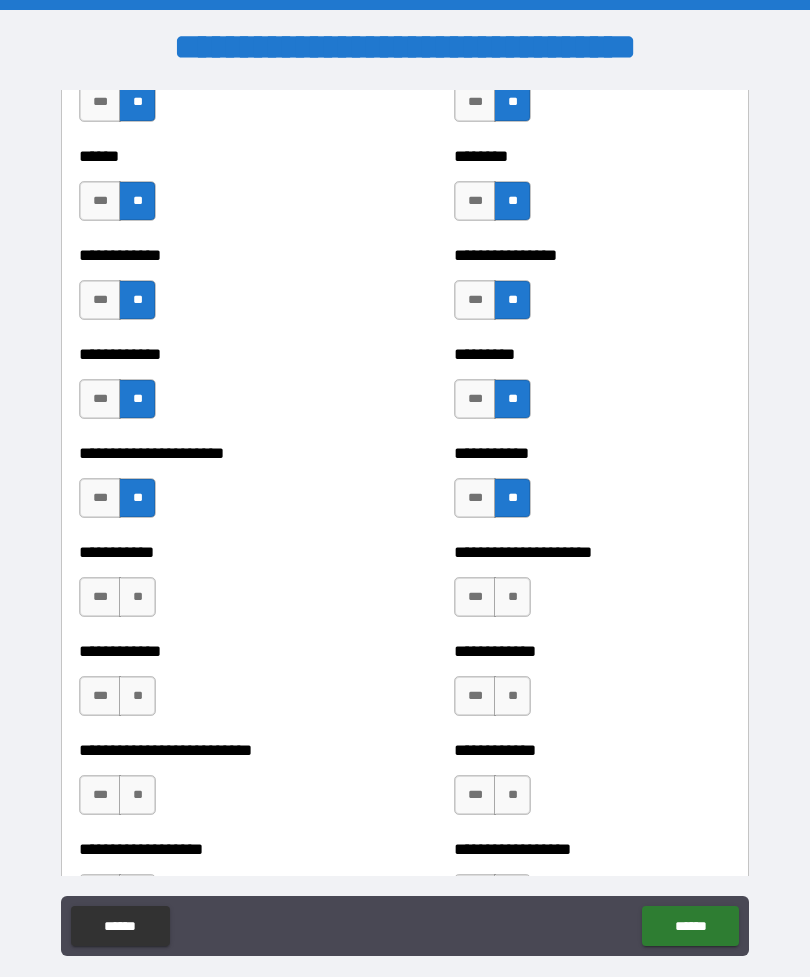 click on "**" at bounding box center [137, 597] 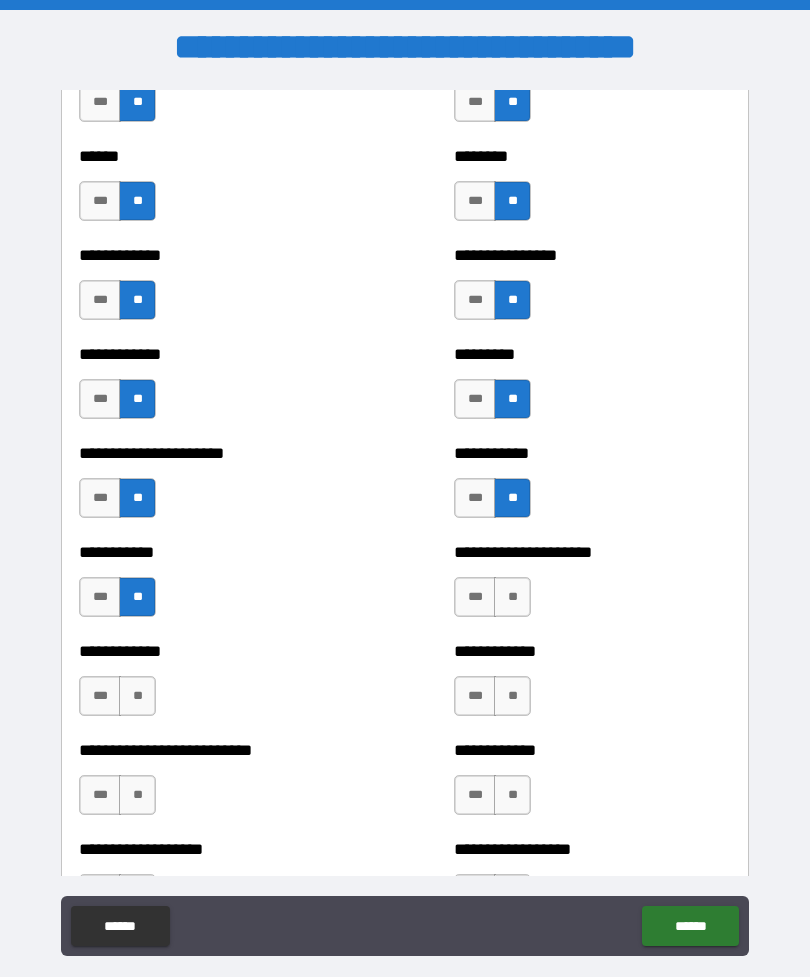click on "**" at bounding box center [137, 696] 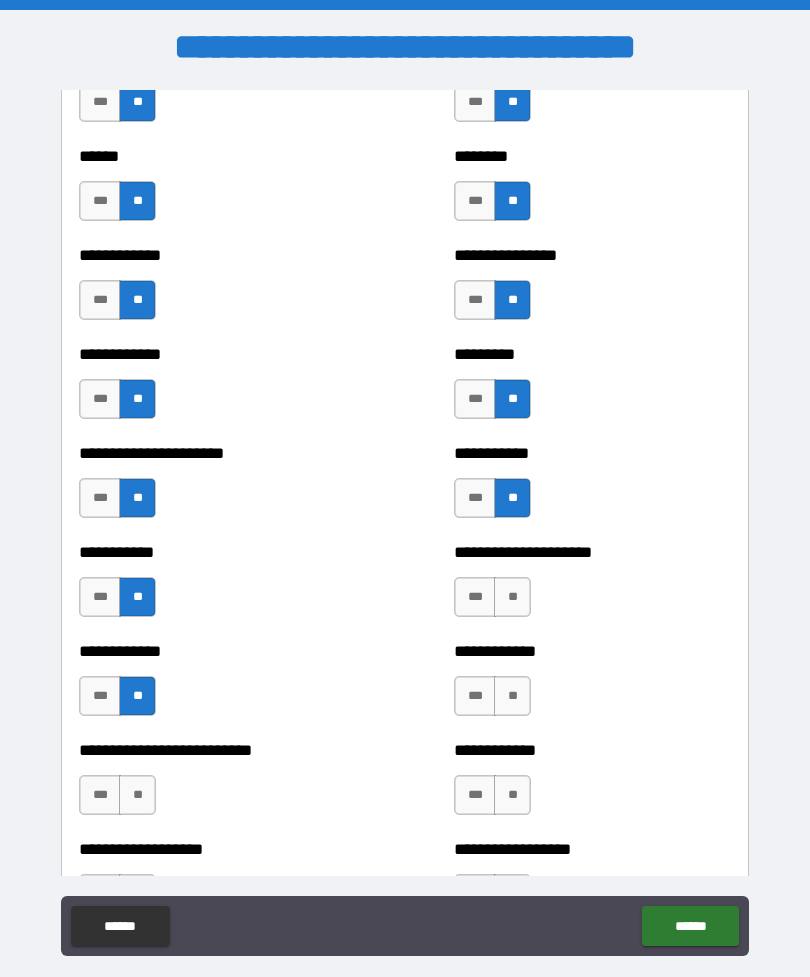 click on "**" at bounding box center (137, 795) 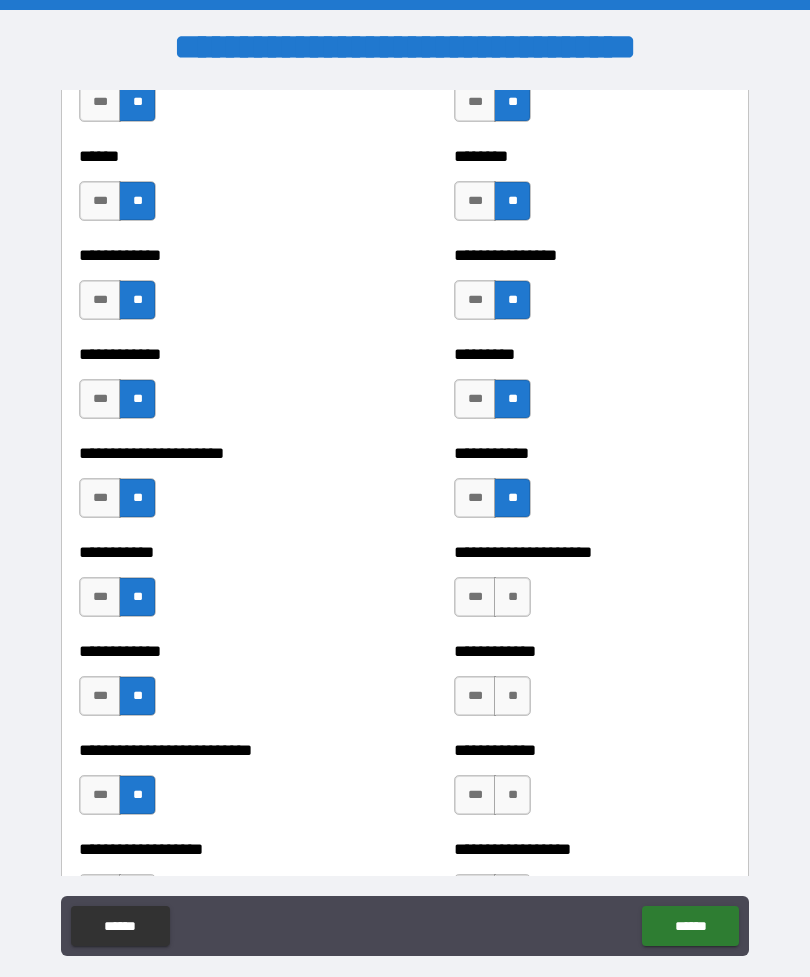 scroll, scrollTop: 5159, scrollLeft: 0, axis: vertical 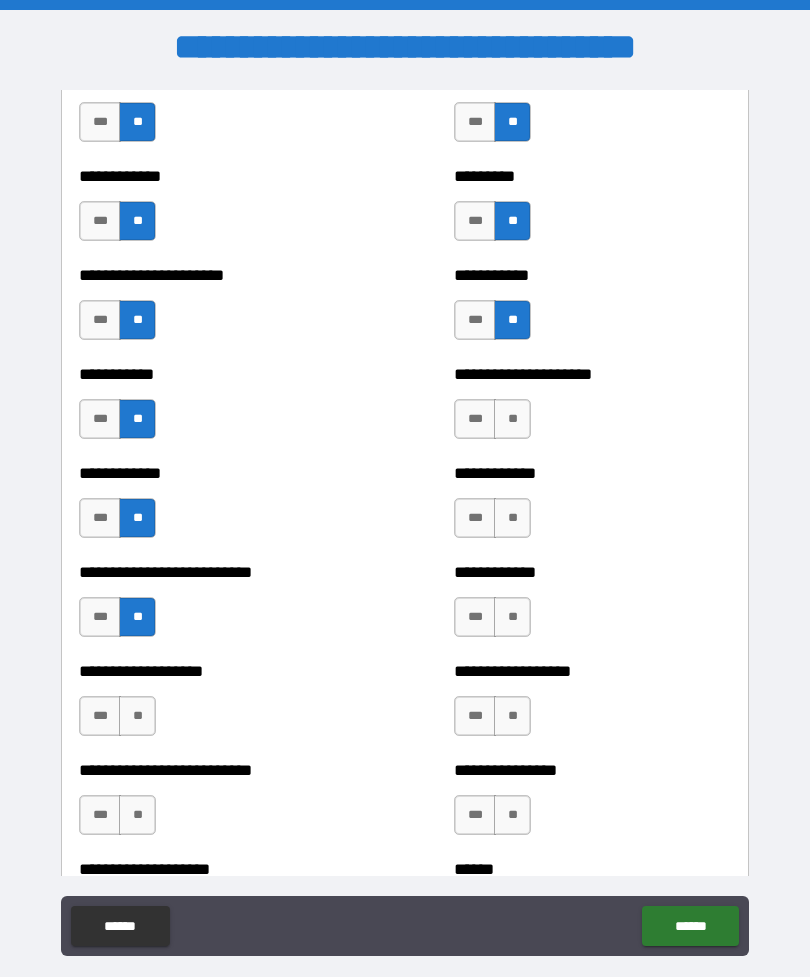 click on "**" at bounding box center [512, 419] 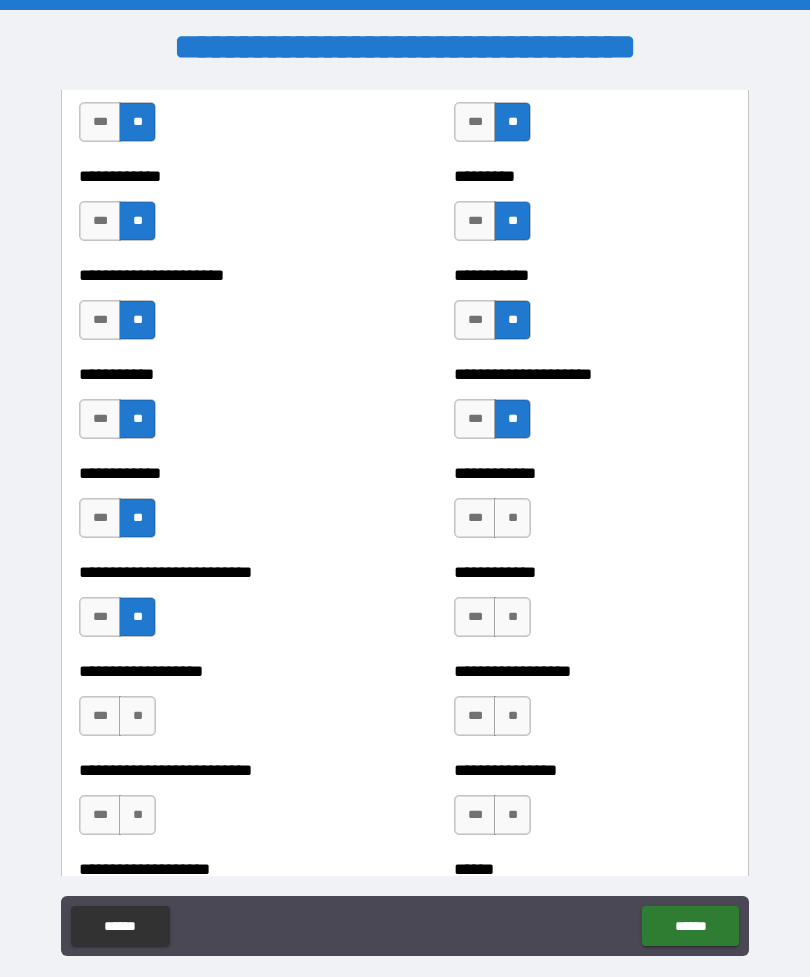 click on "**" at bounding box center (512, 518) 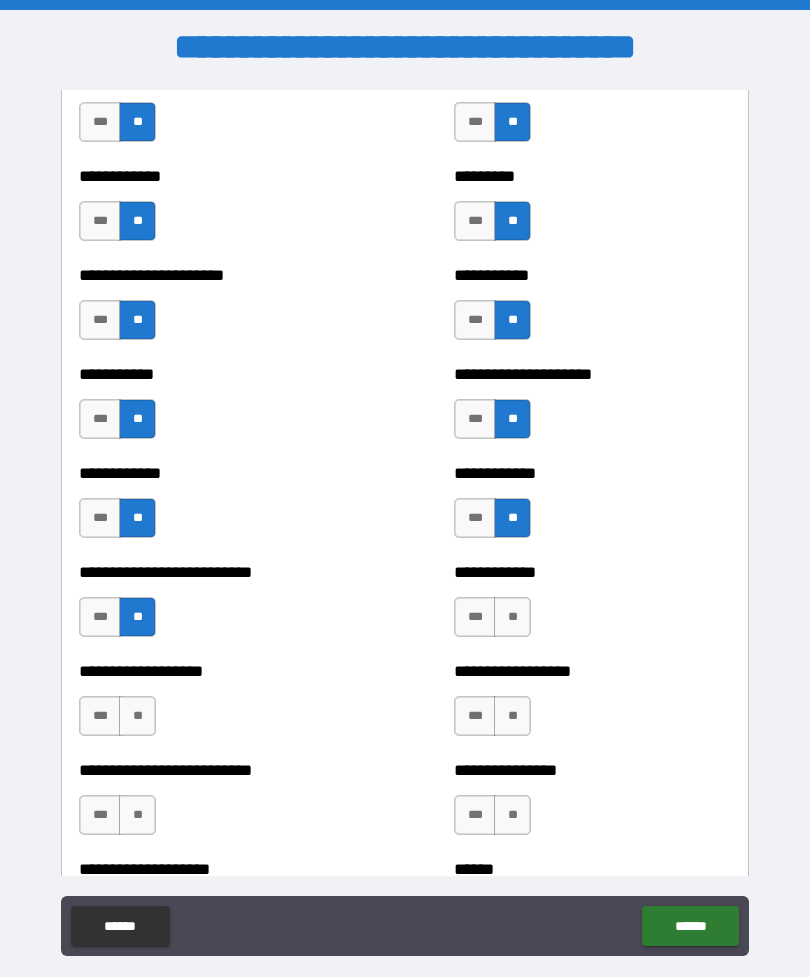 click on "**" at bounding box center [512, 617] 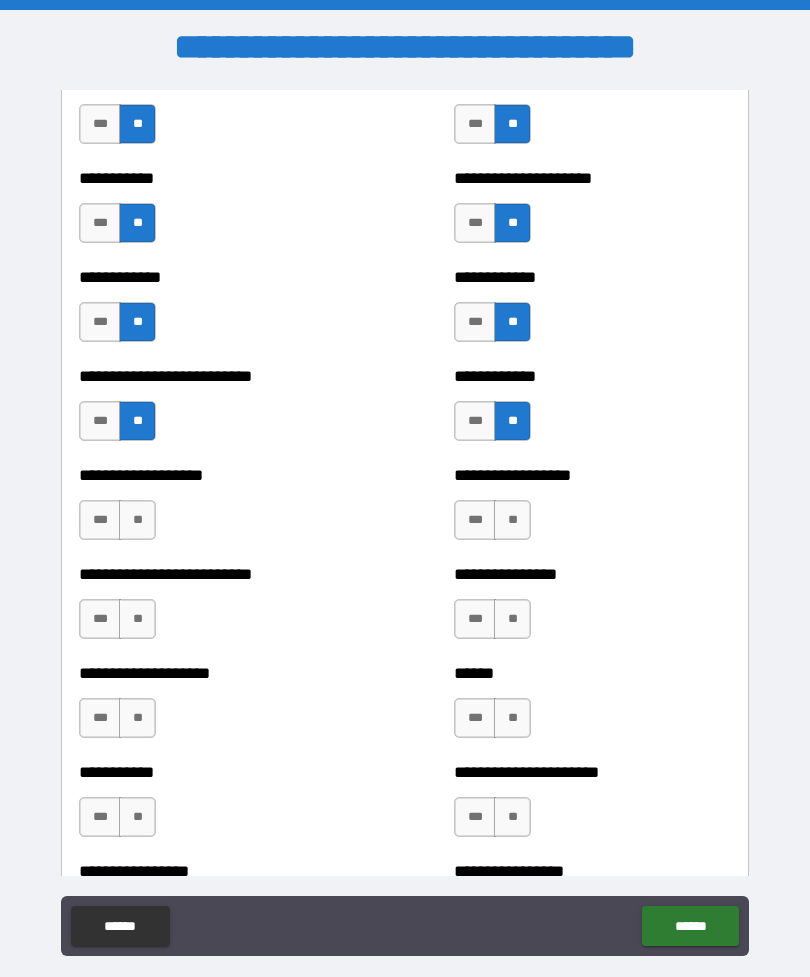 scroll, scrollTop: 5357, scrollLeft: 0, axis: vertical 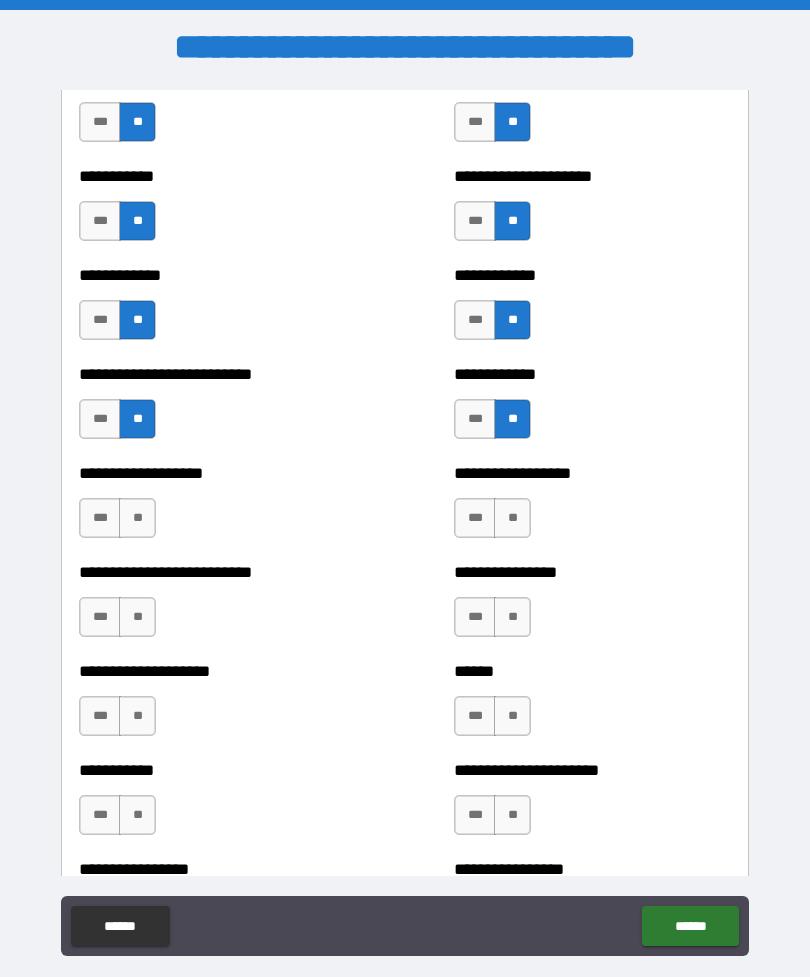 click on "**" at bounding box center [512, 518] 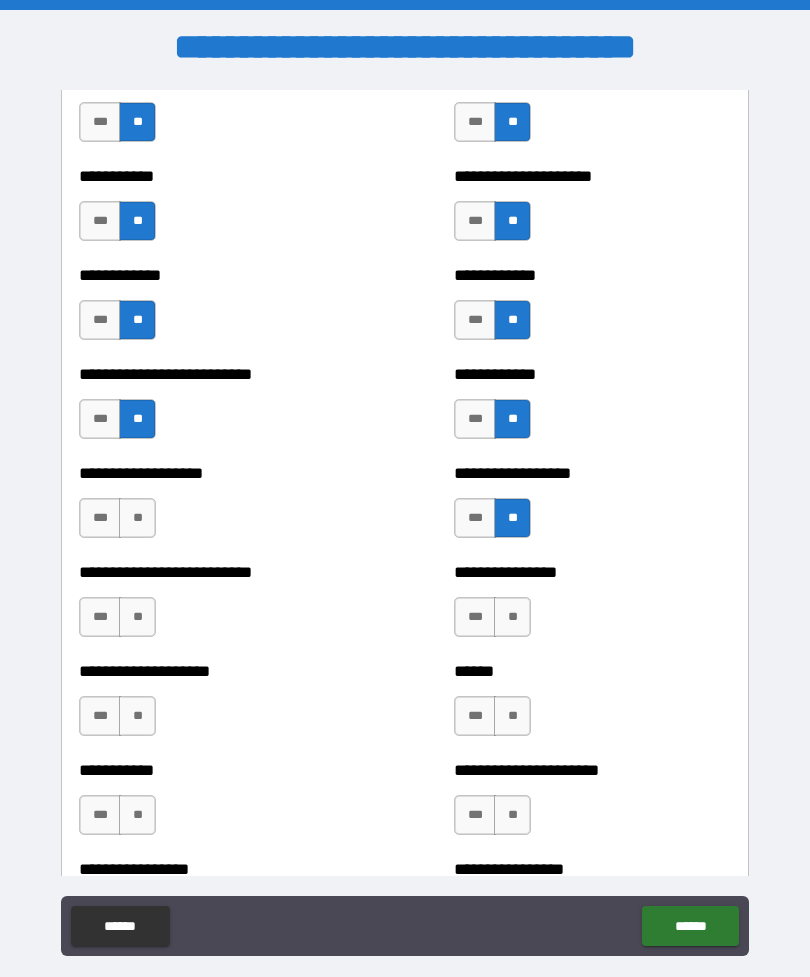 click on "**" at bounding box center [512, 617] 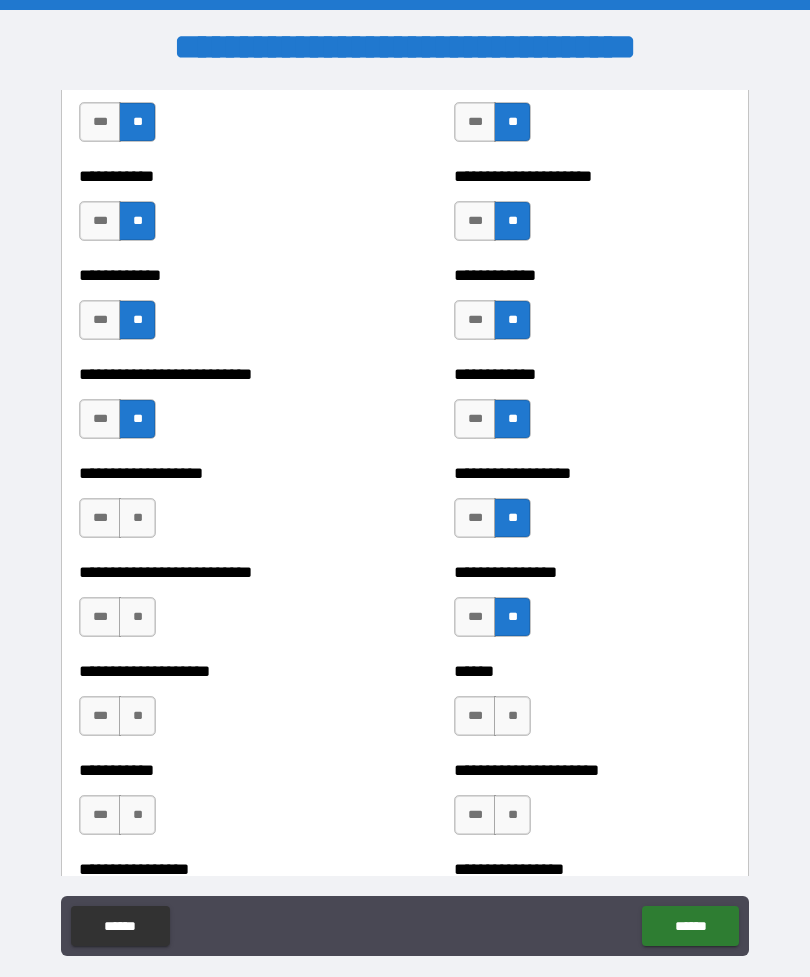 click on "**" at bounding box center (512, 716) 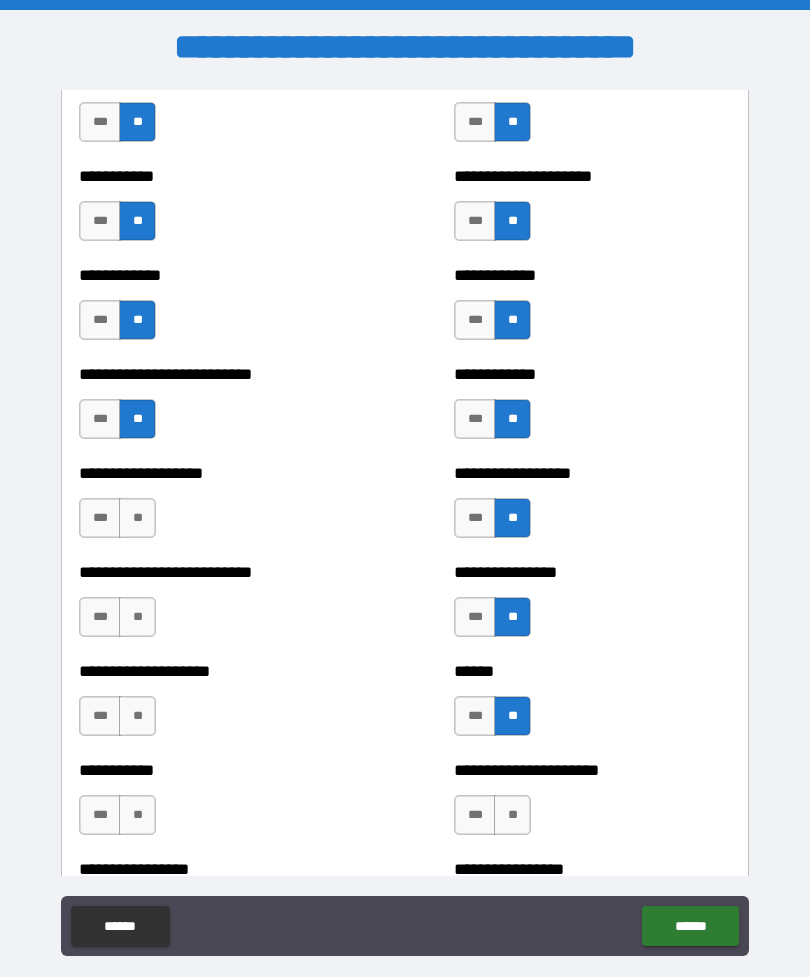 click on "**" at bounding box center [137, 518] 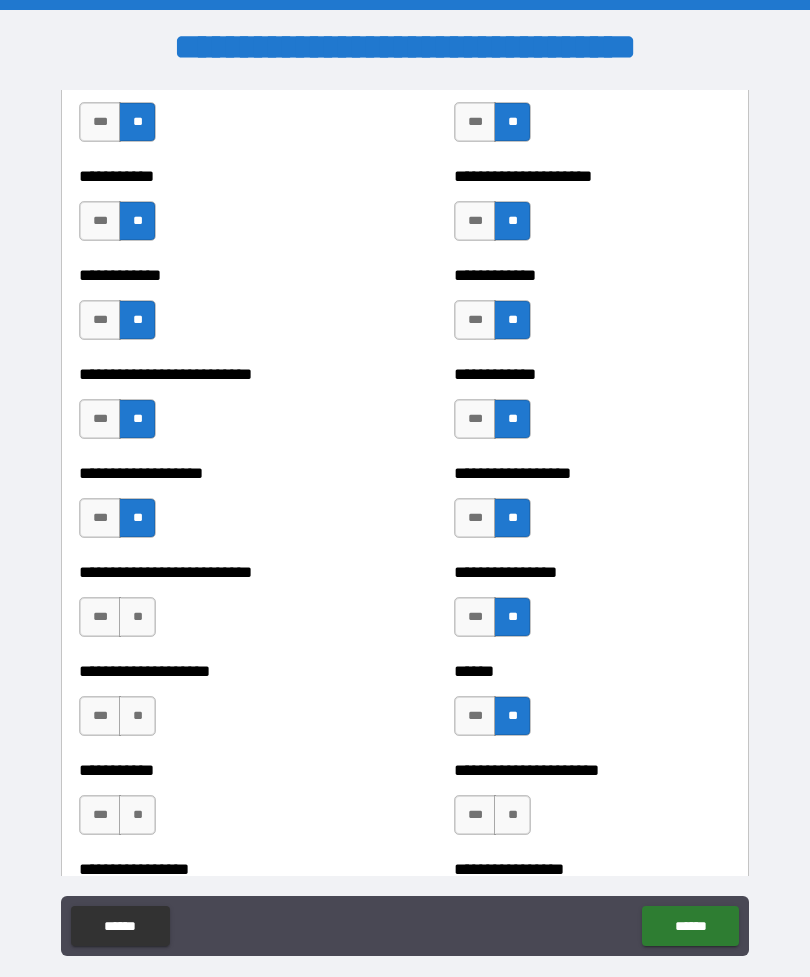 click on "**" at bounding box center [137, 617] 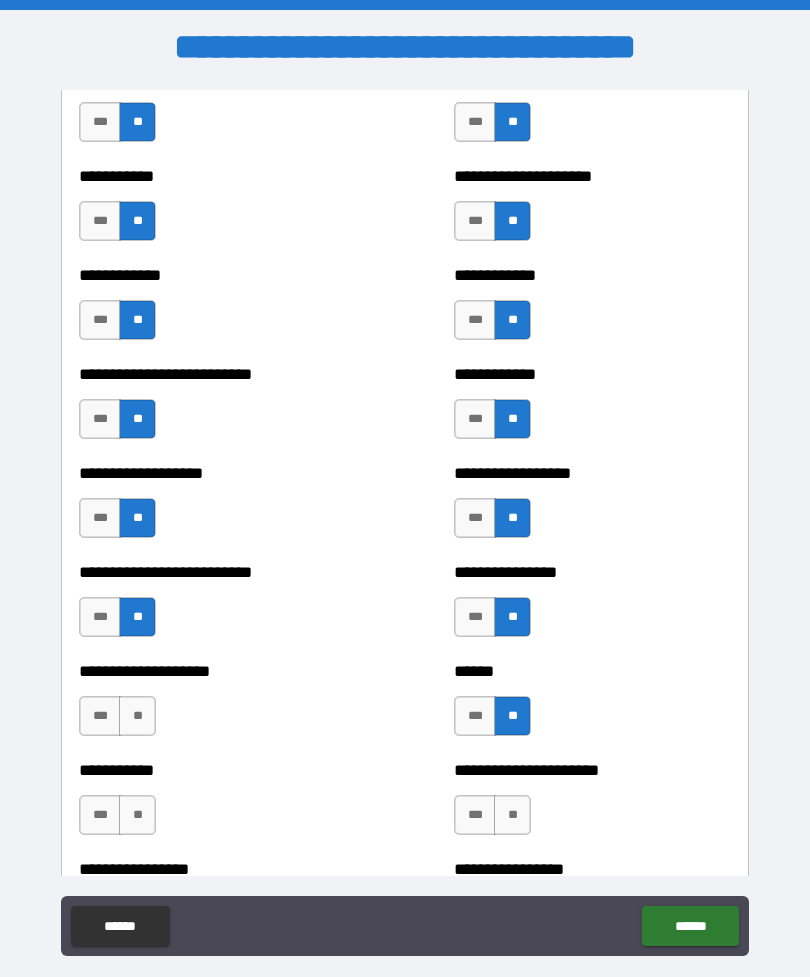 click on "**" at bounding box center [137, 716] 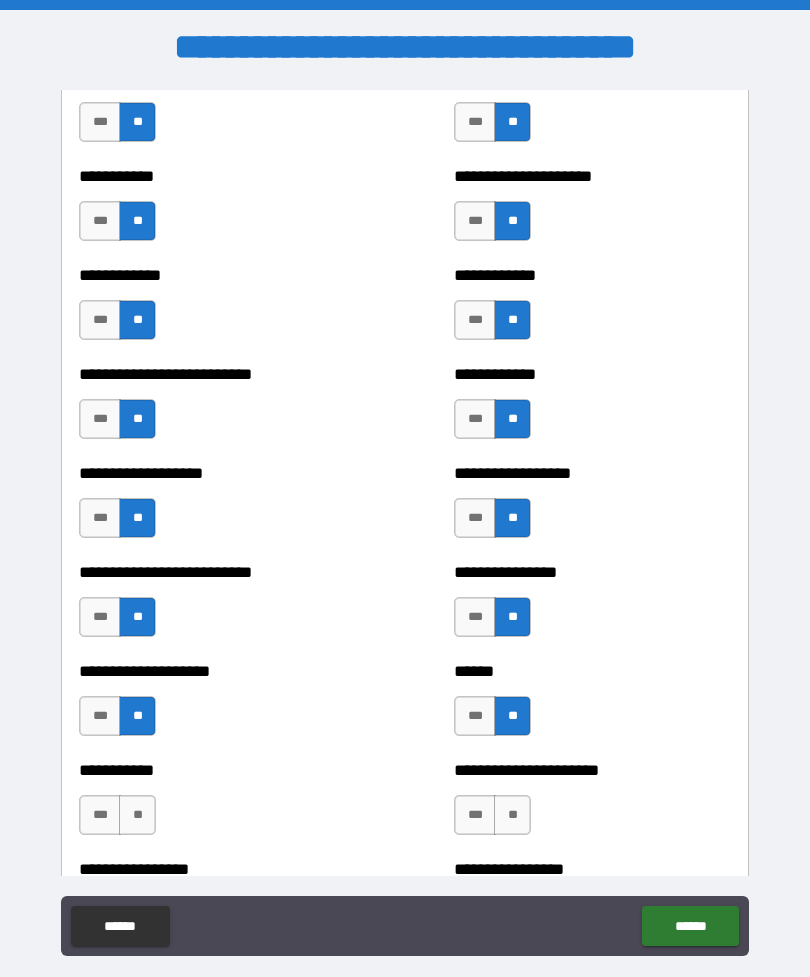 click on "**" at bounding box center [137, 815] 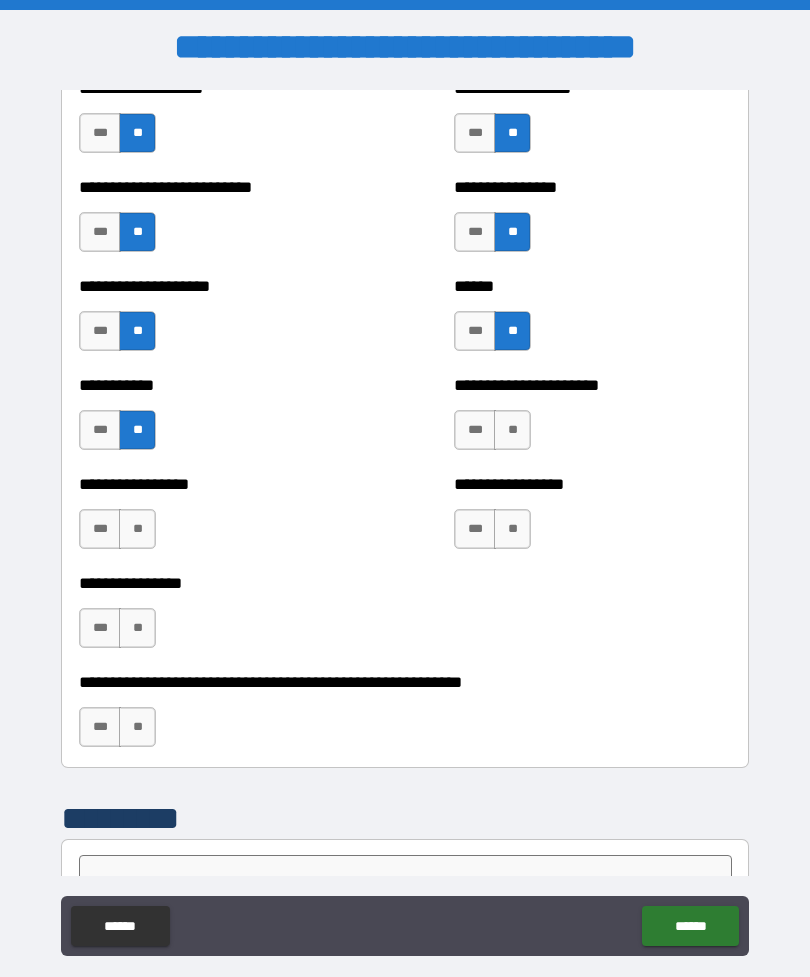 scroll, scrollTop: 5745, scrollLeft: 0, axis: vertical 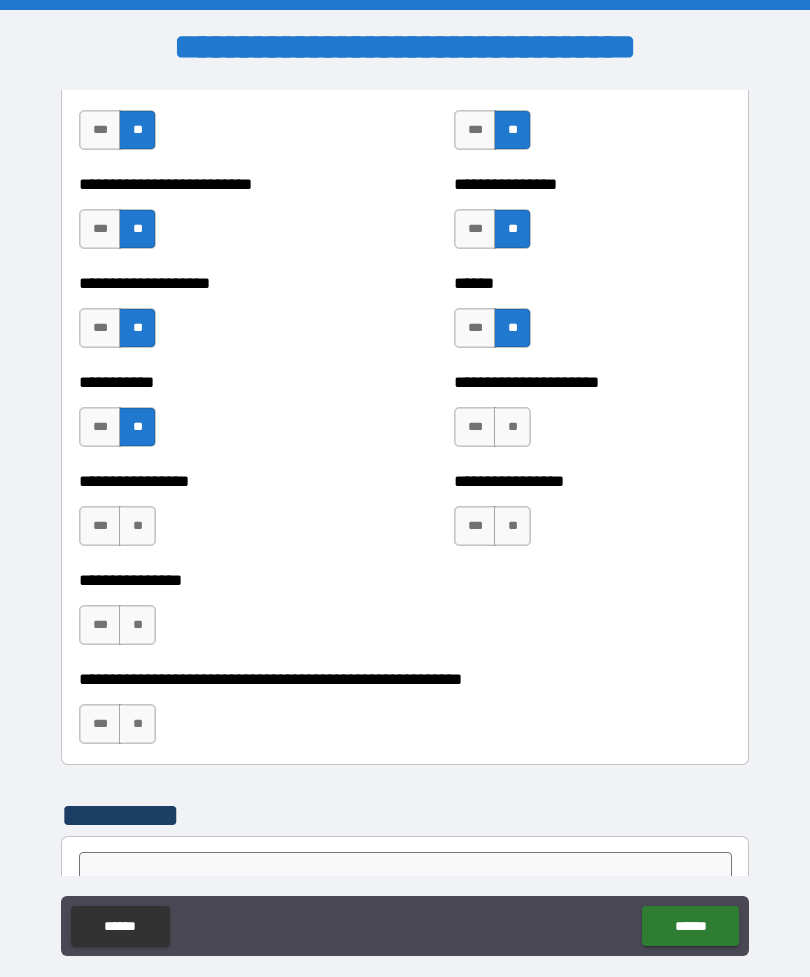 click on "**" at bounding box center (512, 427) 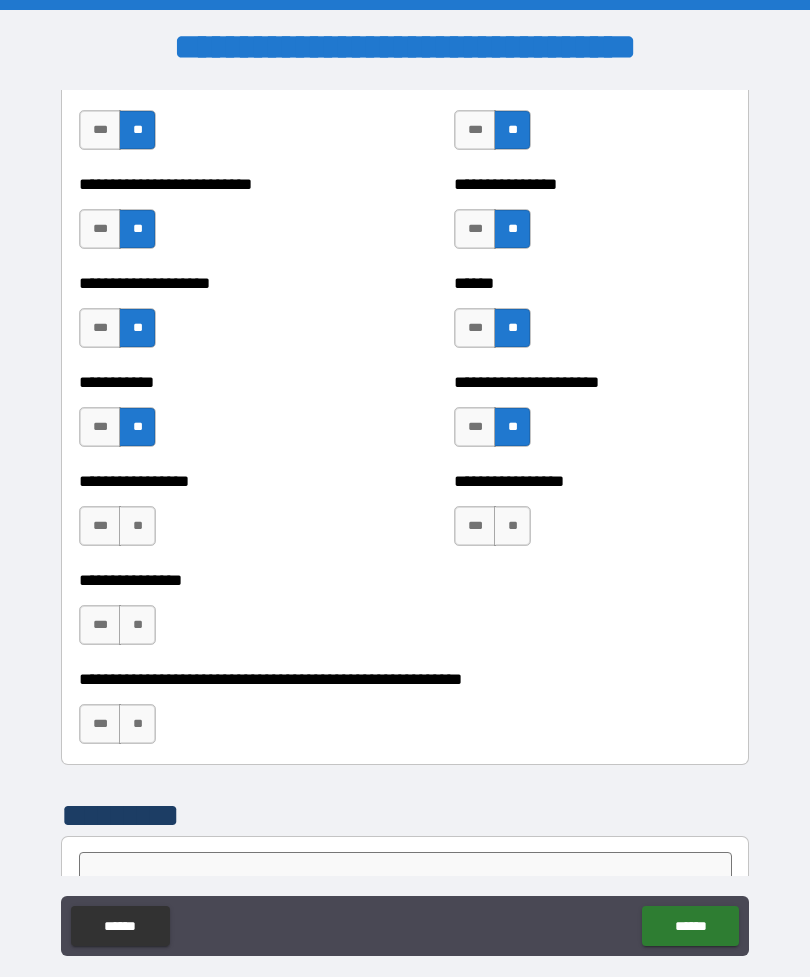 click on "**" at bounding box center (512, 526) 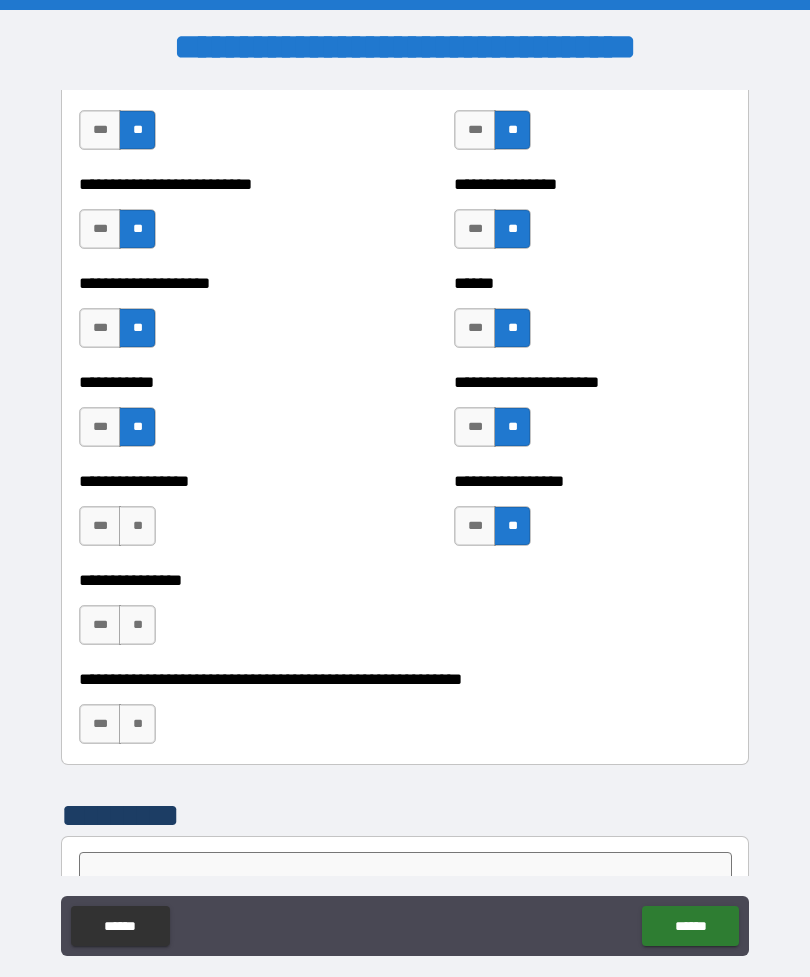click on "**" at bounding box center (137, 526) 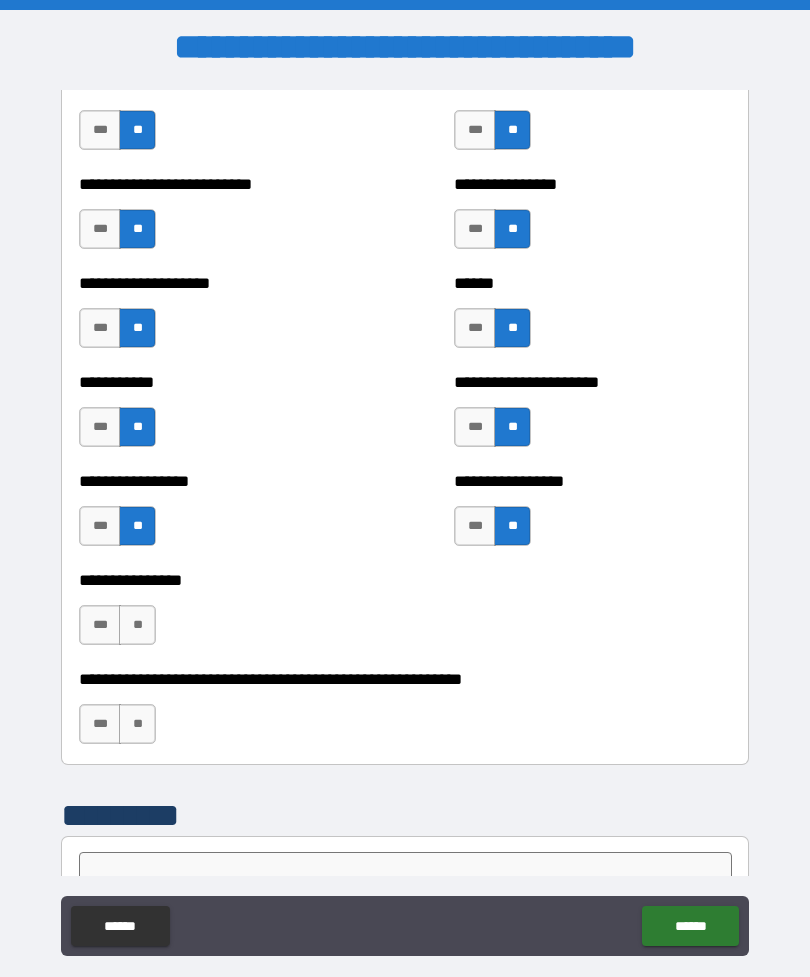 click on "**" at bounding box center (137, 625) 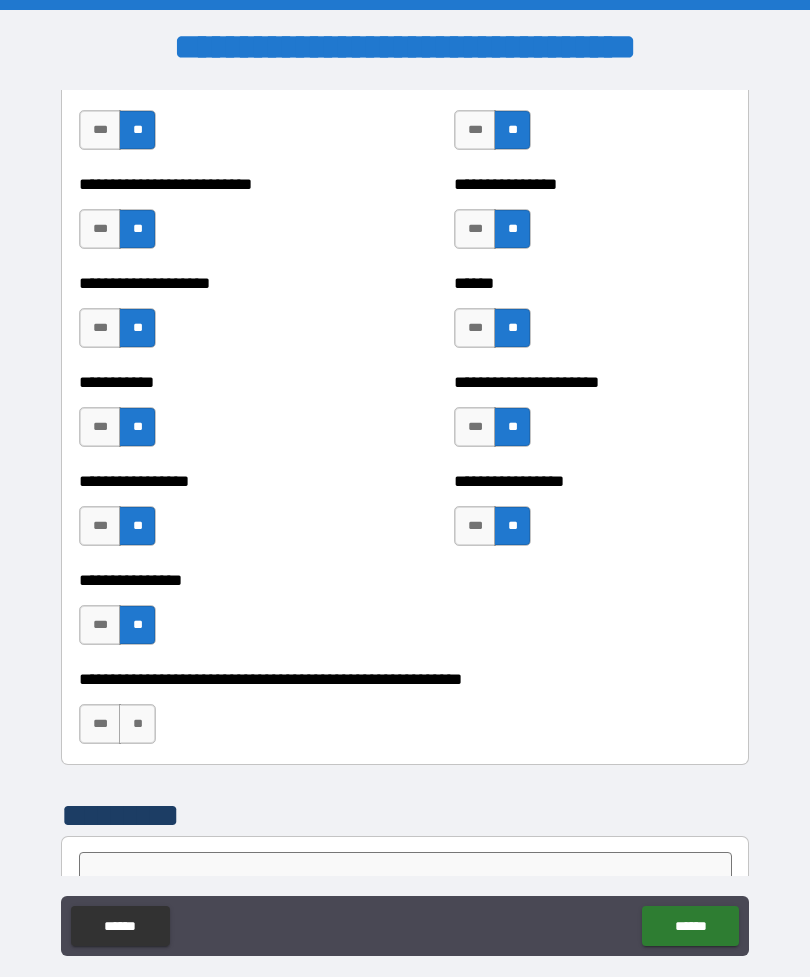 click on "**" at bounding box center [137, 724] 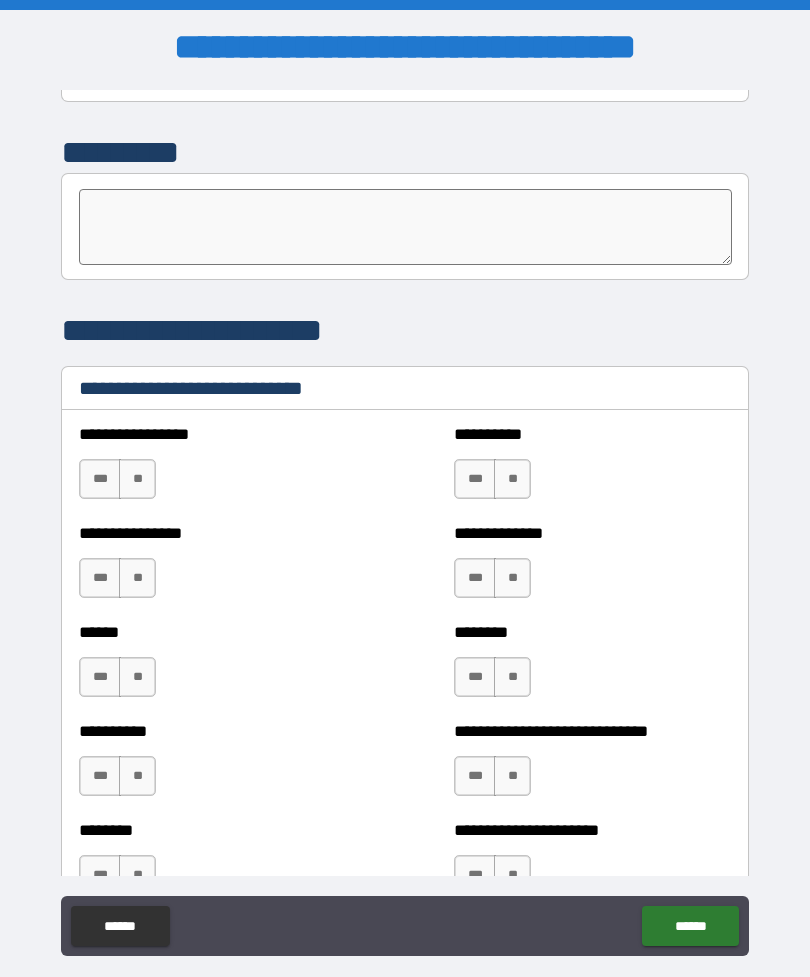 scroll, scrollTop: 6409, scrollLeft: 0, axis: vertical 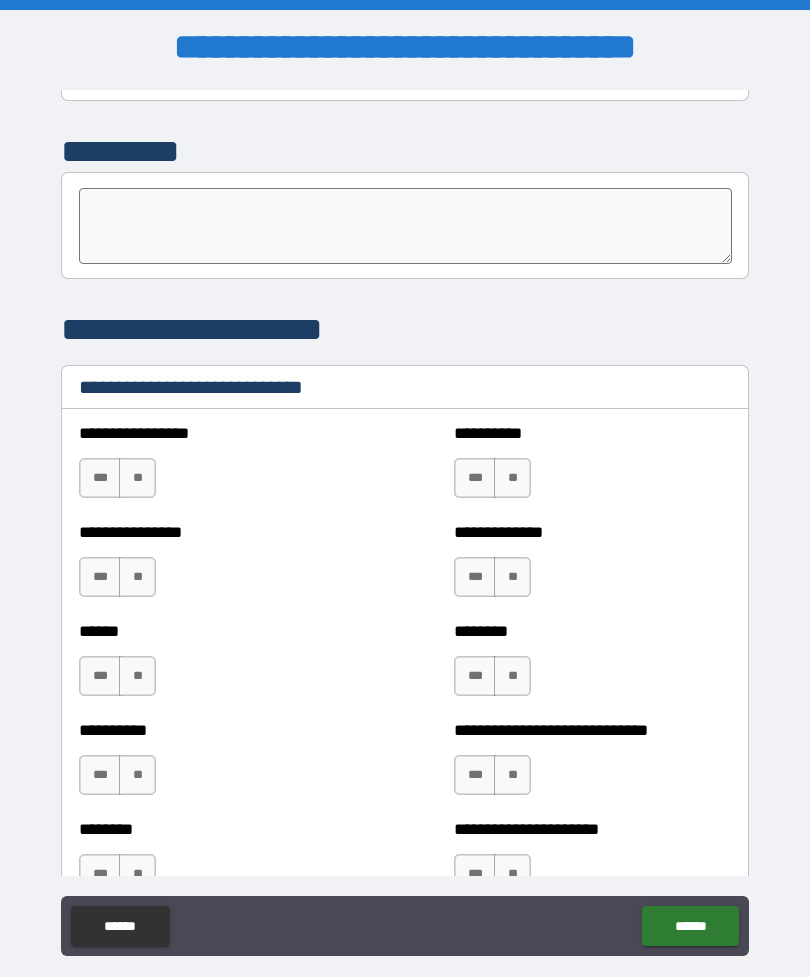 click on "**" at bounding box center (512, 676) 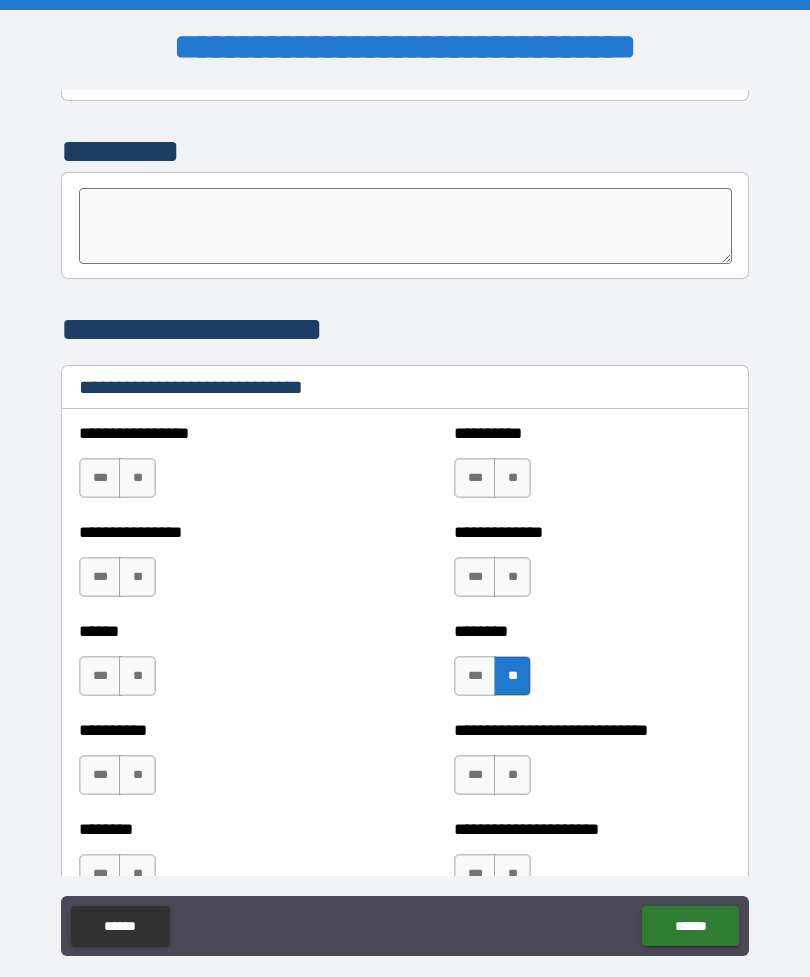 click on "**" at bounding box center [512, 577] 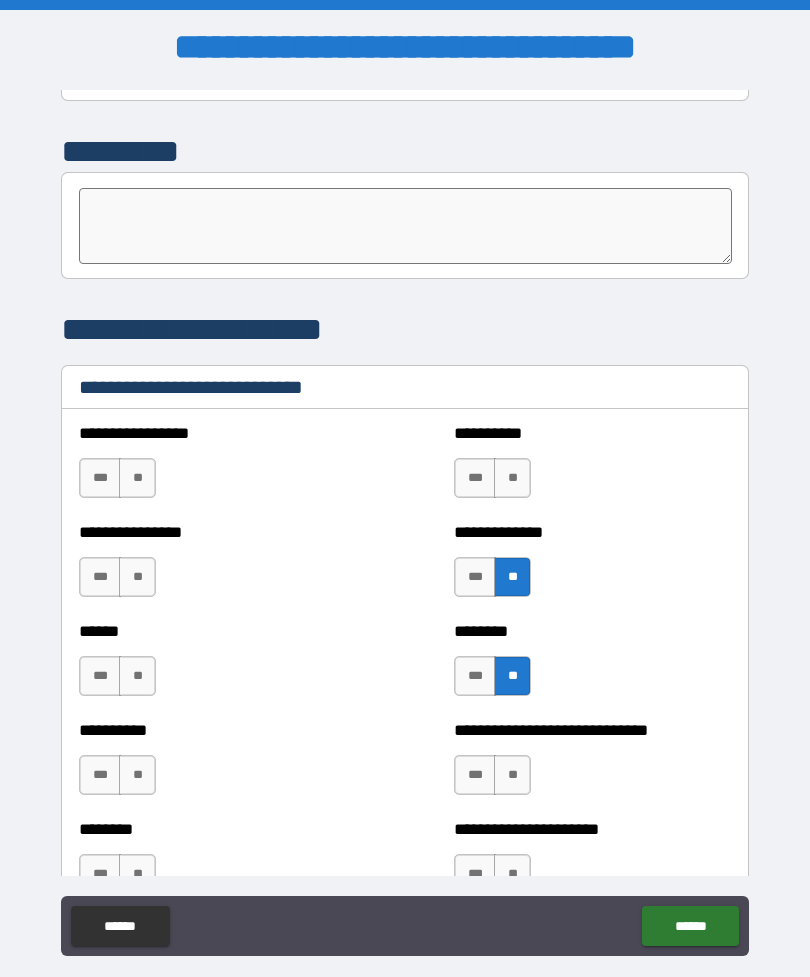 click on "**" at bounding box center [512, 478] 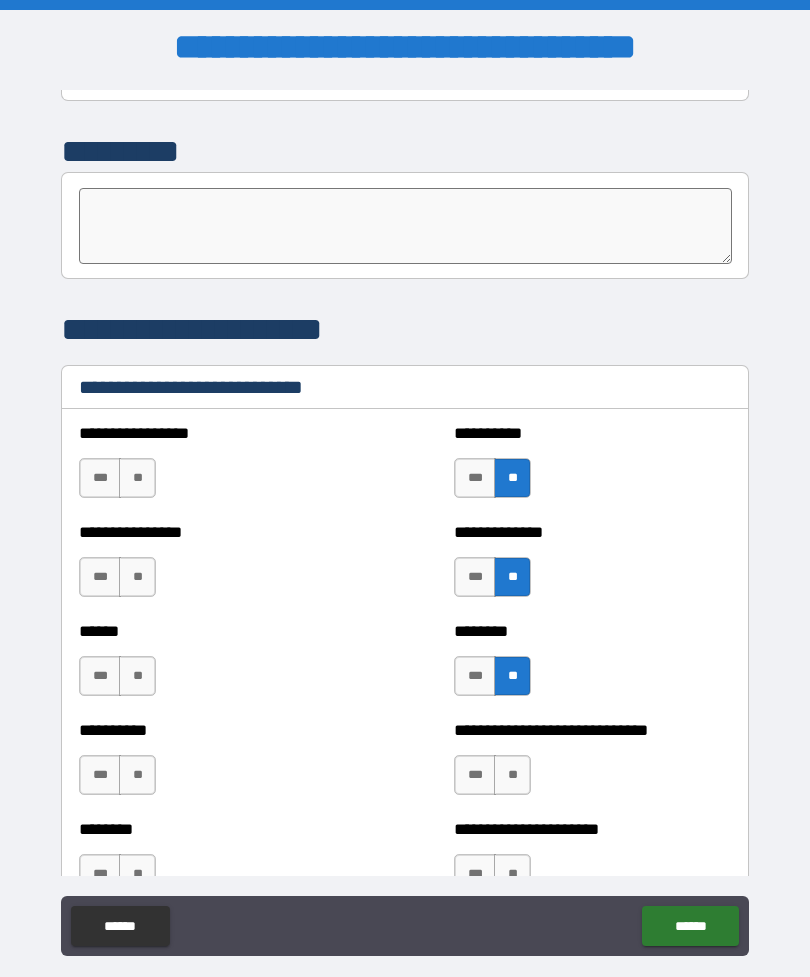click on "**" at bounding box center (137, 577) 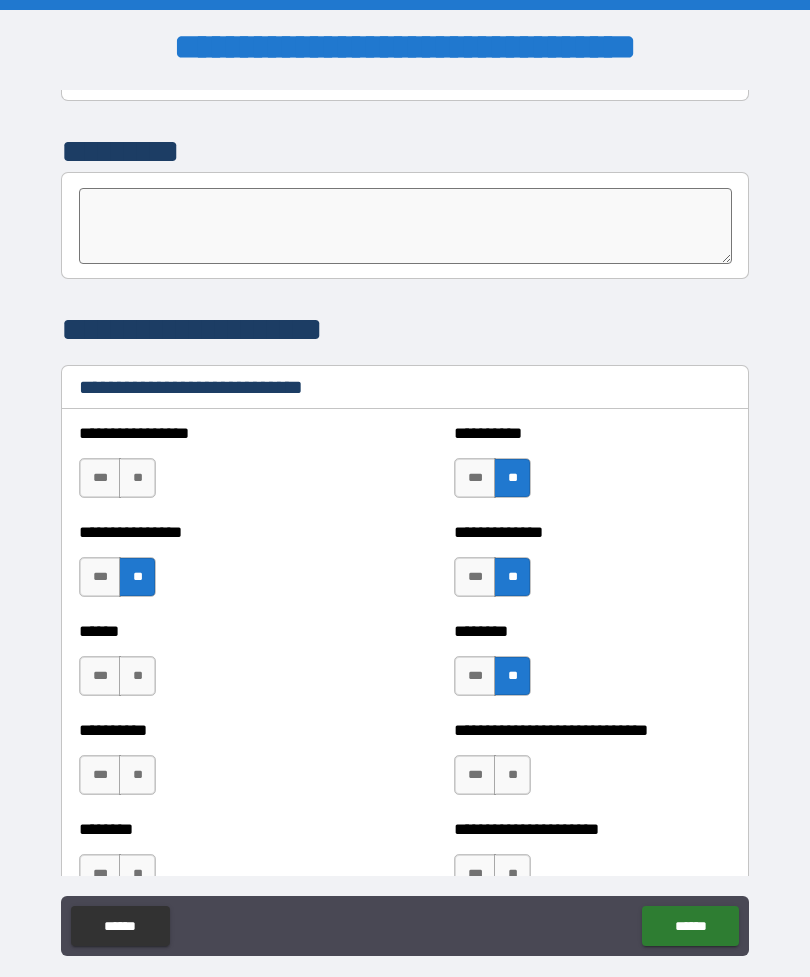 click on "***" at bounding box center (100, 478) 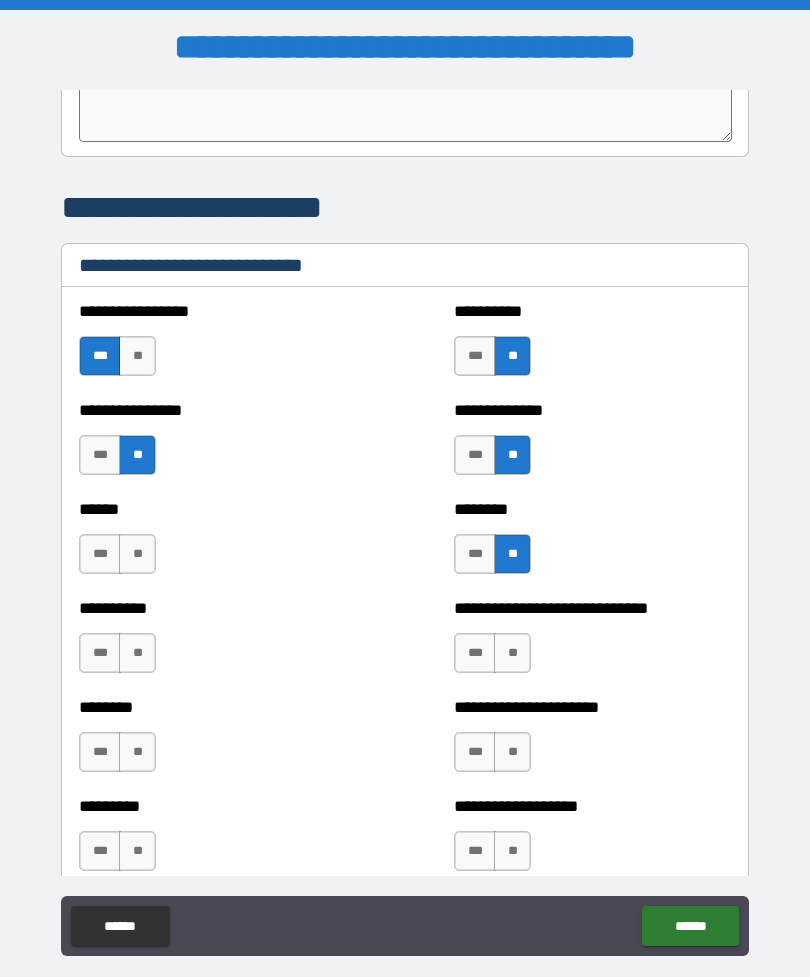 scroll, scrollTop: 6546, scrollLeft: 0, axis: vertical 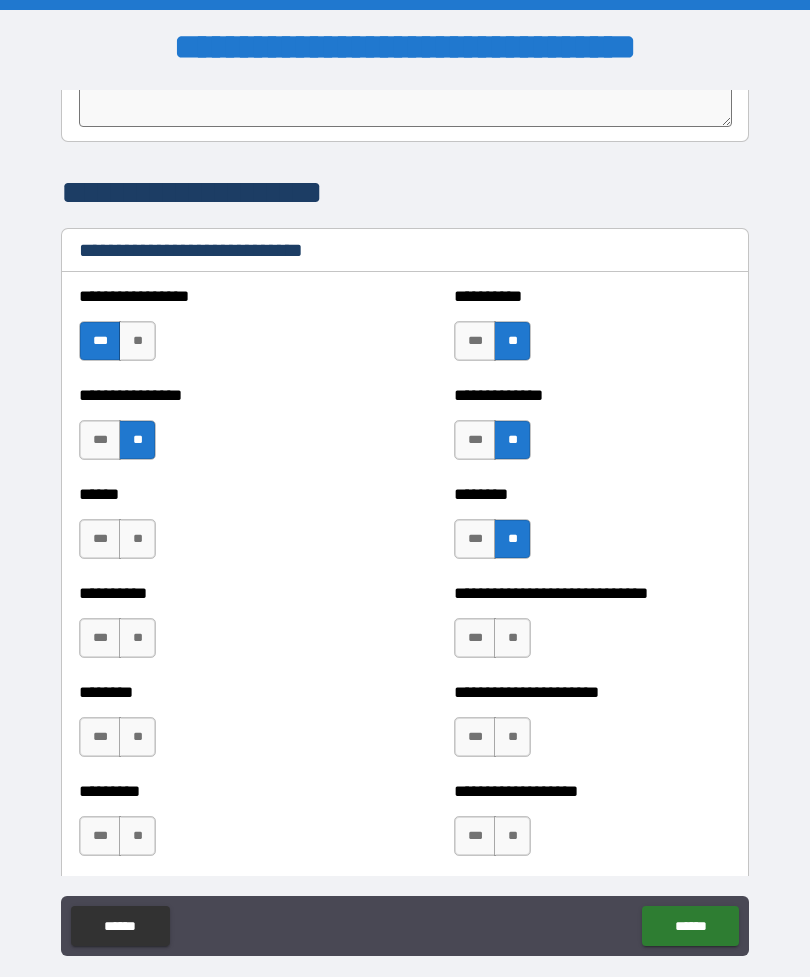 click on "**" at bounding box center [137, 539] 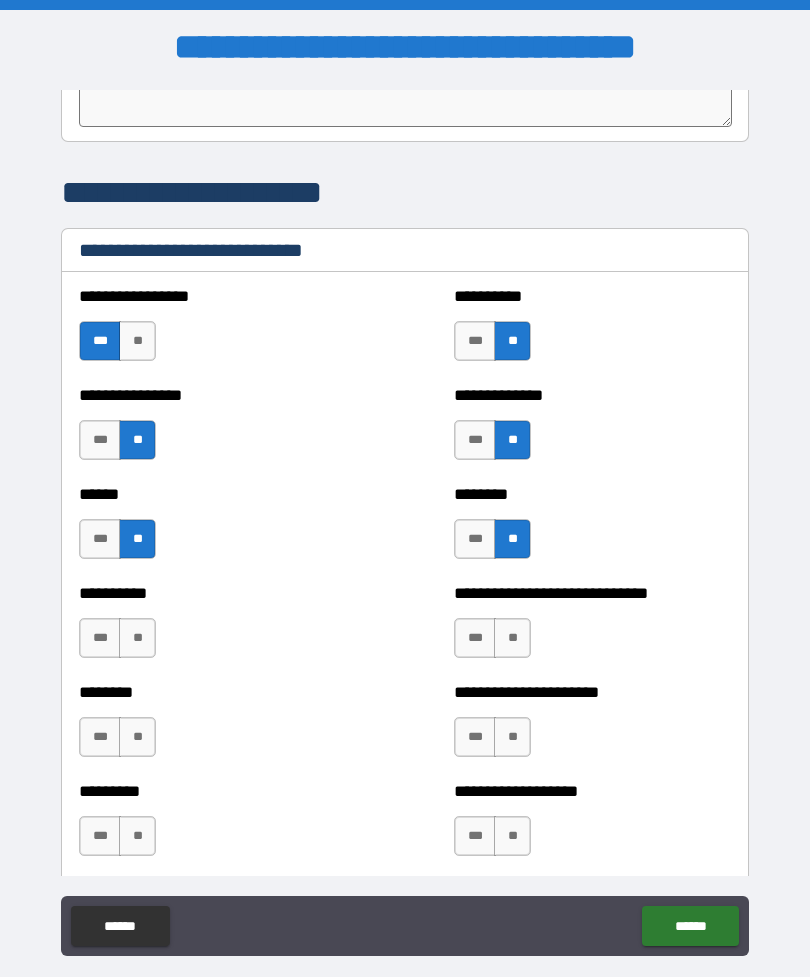 click on "**" at bounding box center (137, 638) 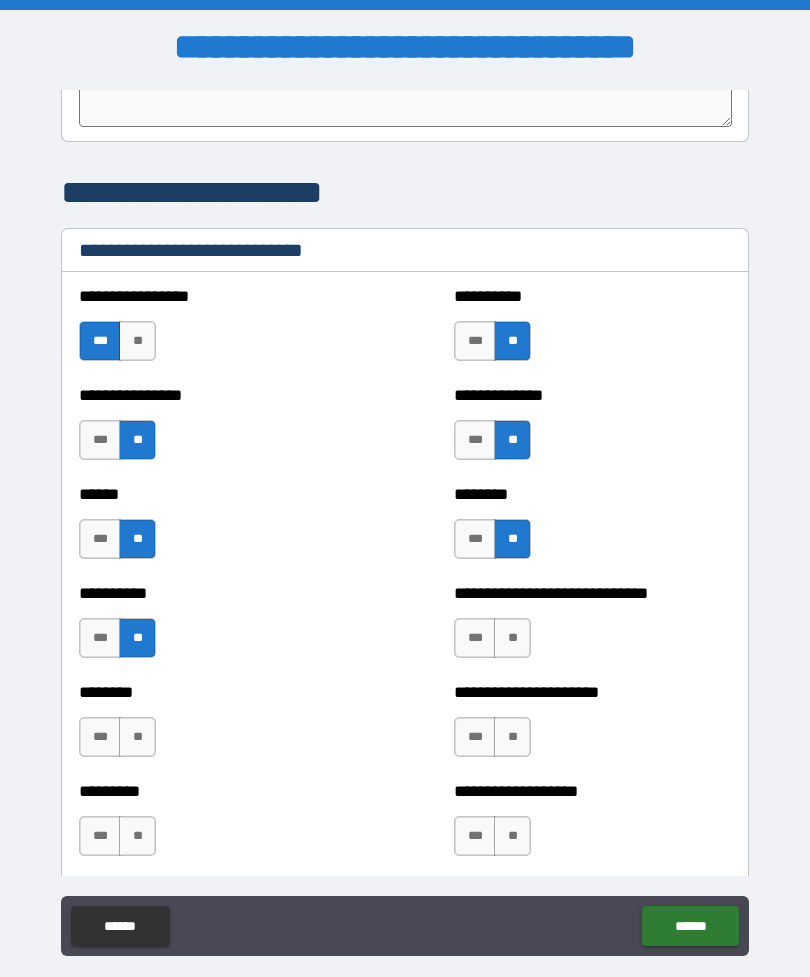 click on "**" at bounding box center (137, 341) 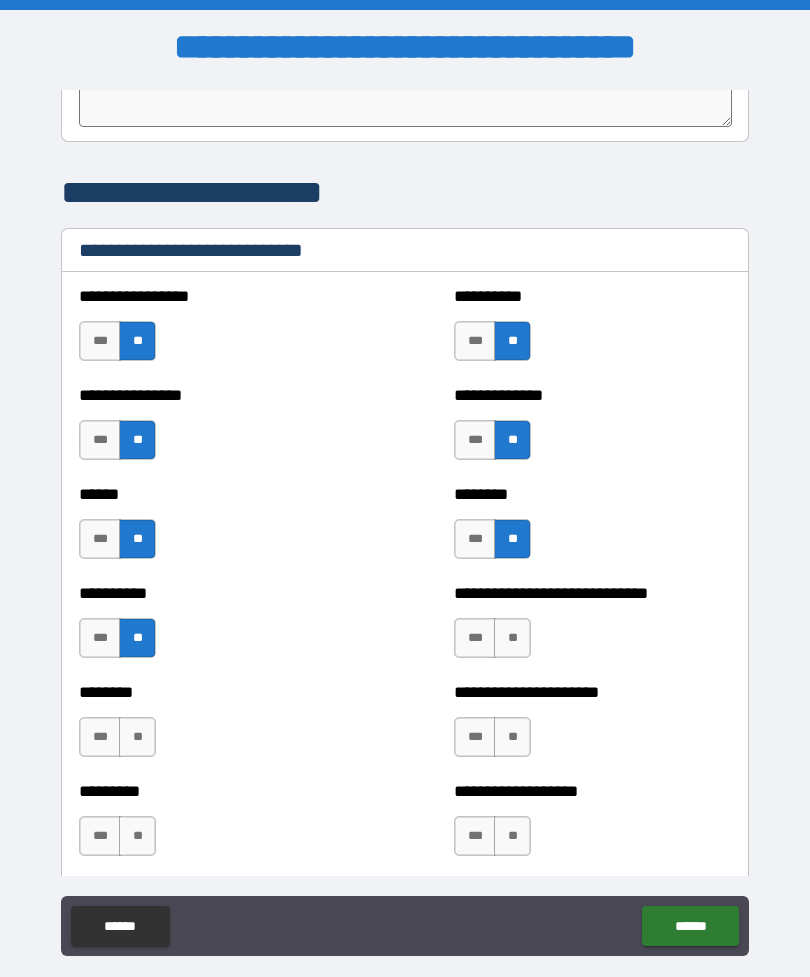 click on "**" at bounding box center [512, 638] 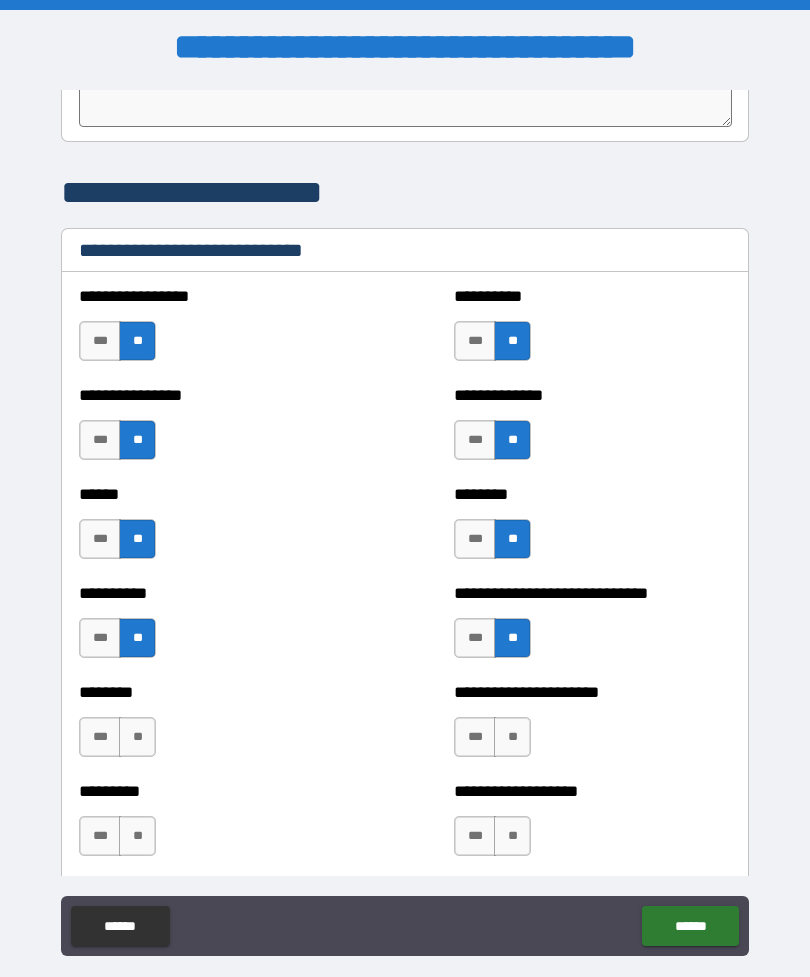 click on "**" at bounding box center (512, 737) 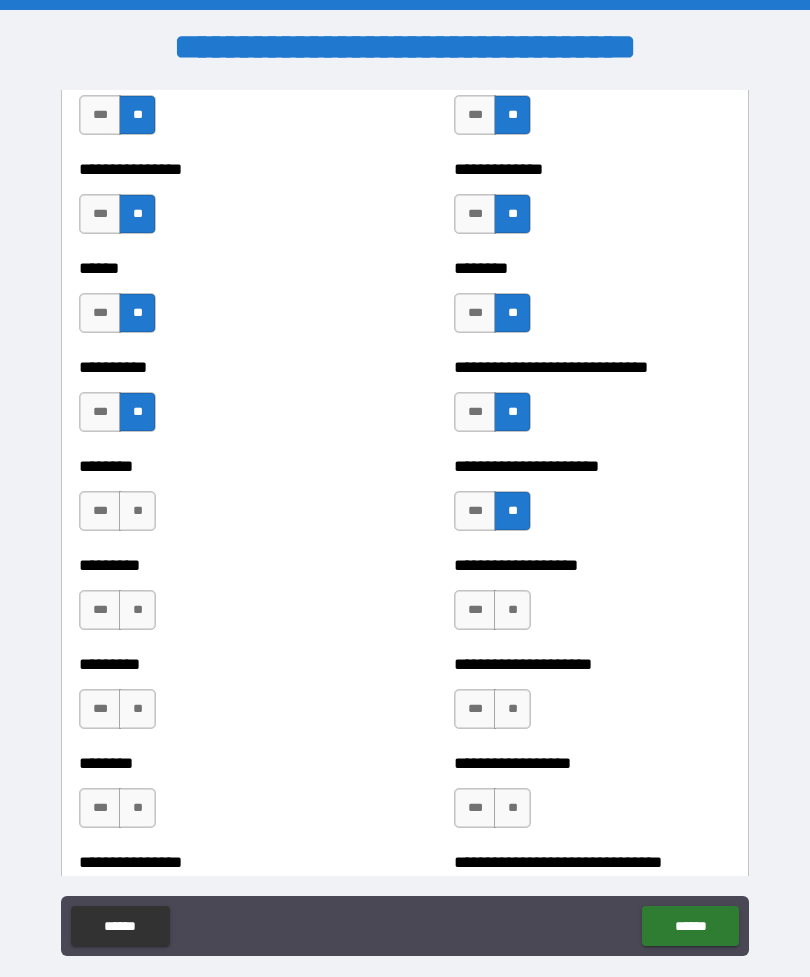 scroll, scrollTop: 6773, scrollLeft: 0, axis: vertical 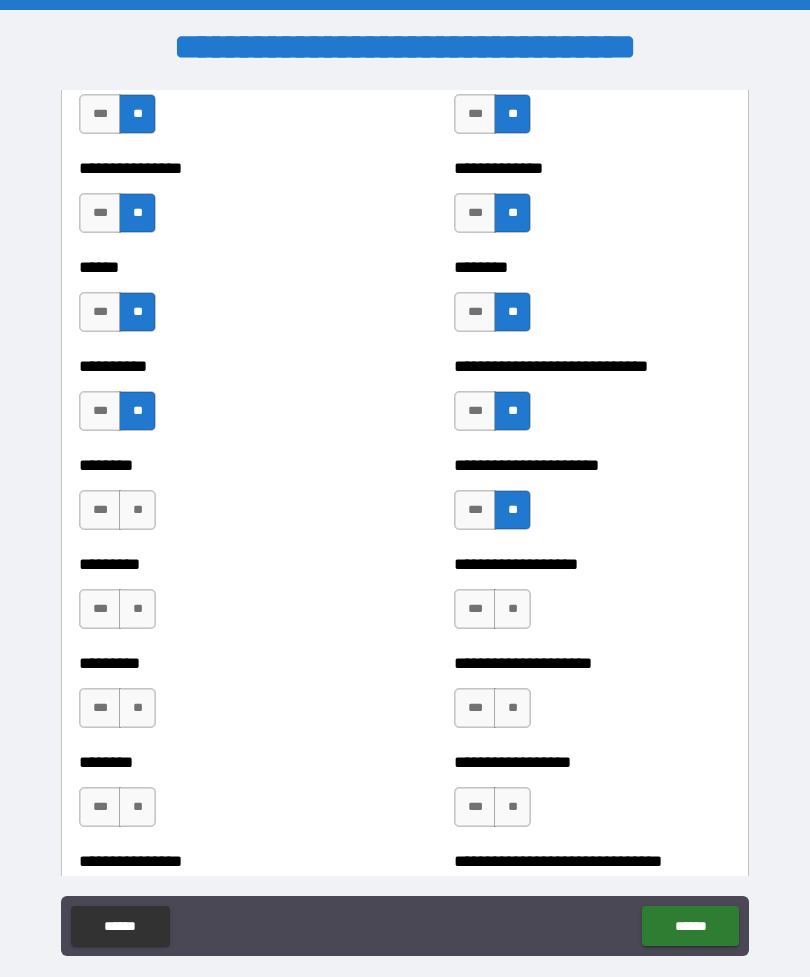 click on "**" at bounding box center (512, 609) 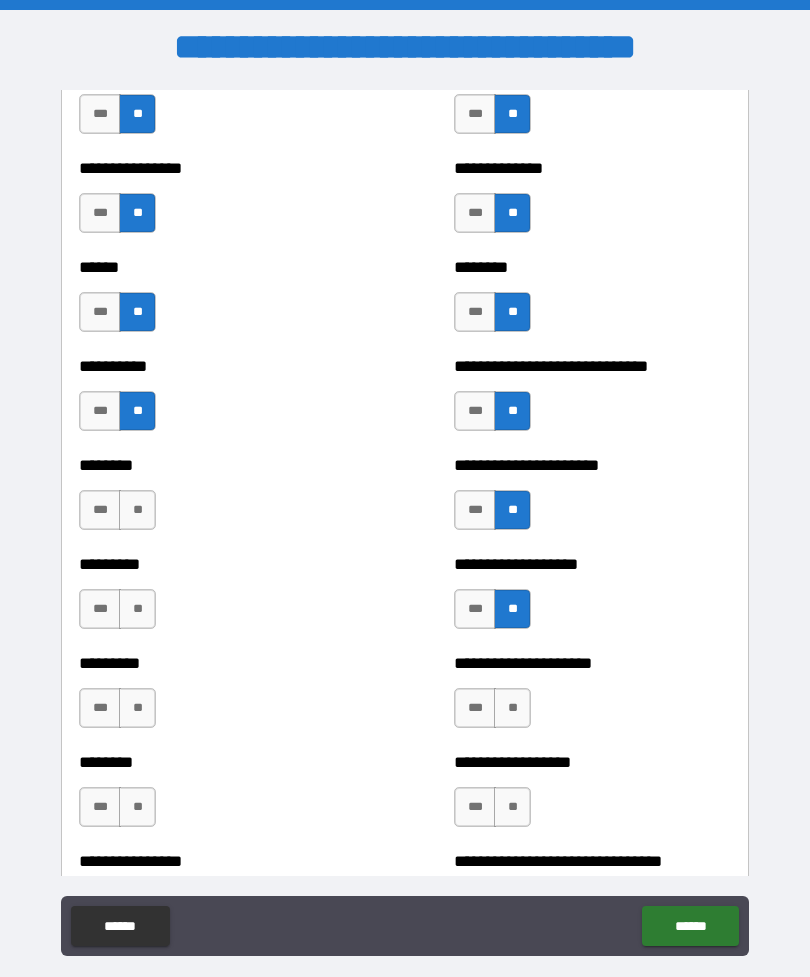 click on "**" at bounding box center [137, 609] 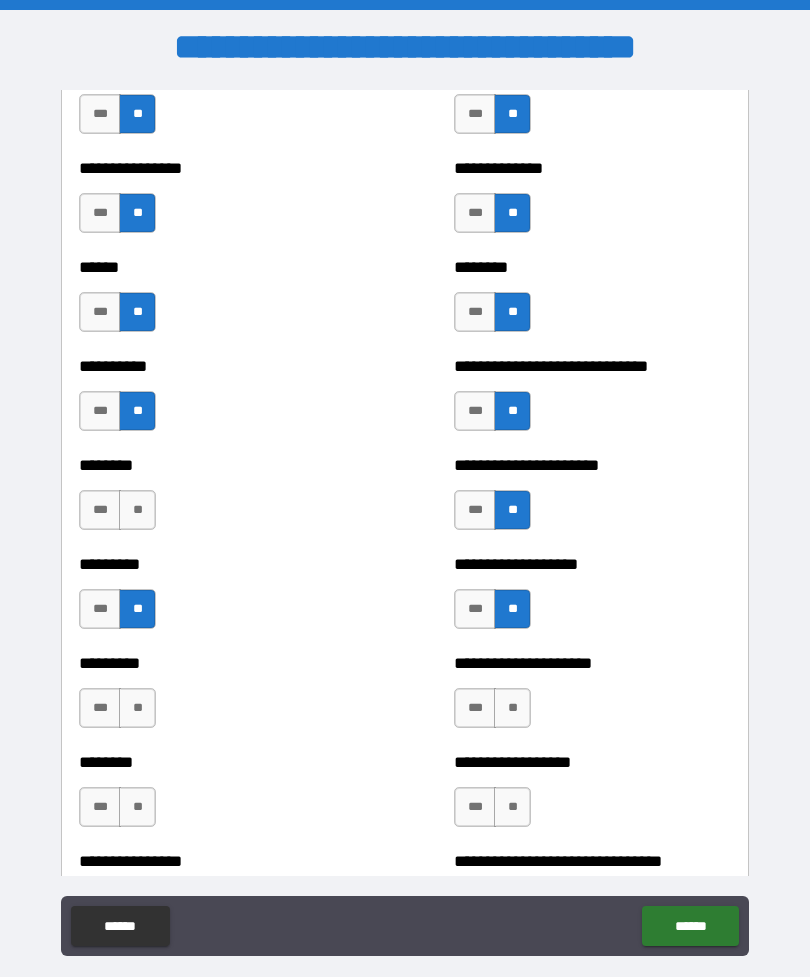 click on "**" at bounding box center [137, 510] 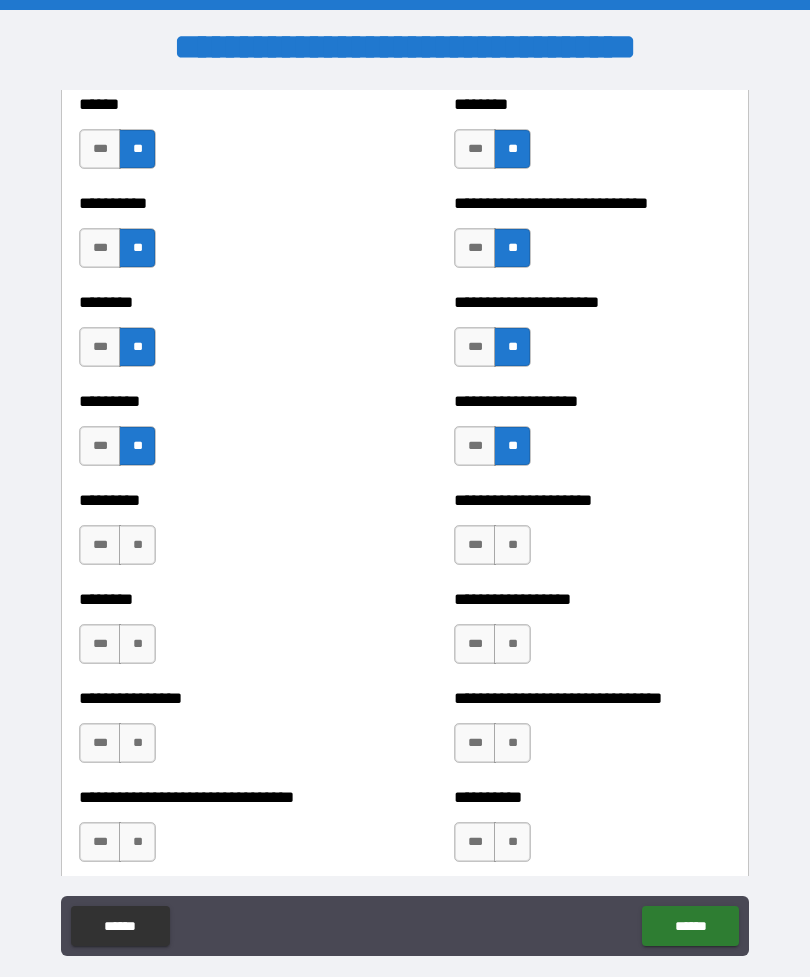 scroll, scrollTop: 6939, scrollLeft: 0, axis: vertical 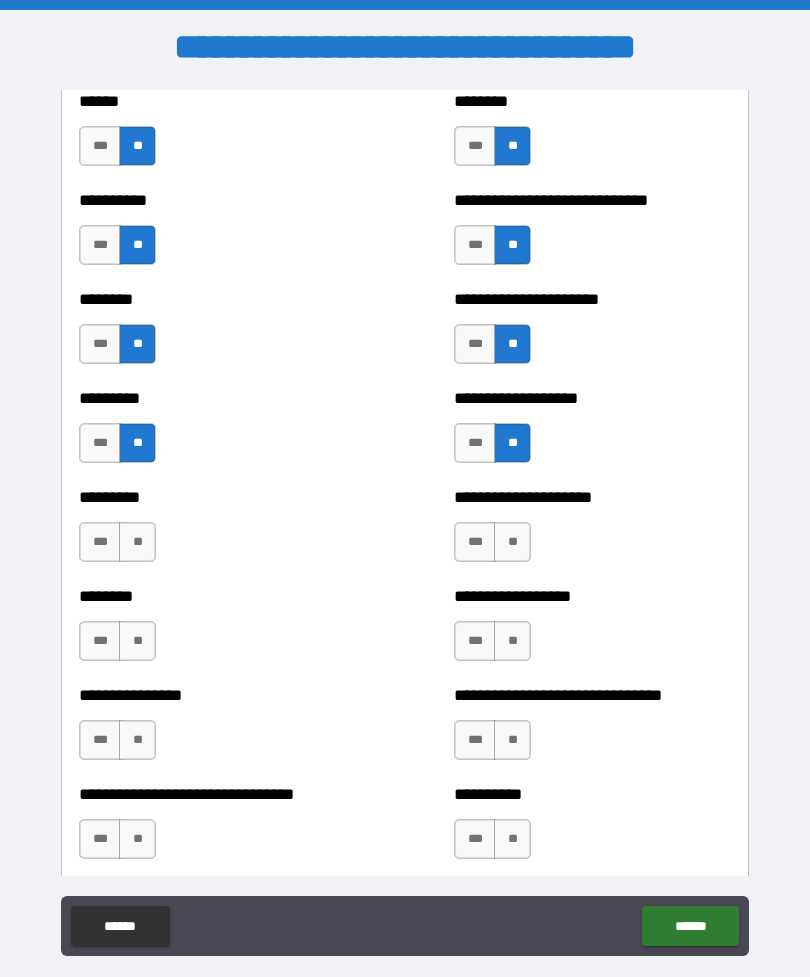 click on "***" at bounding box center (100, 542) 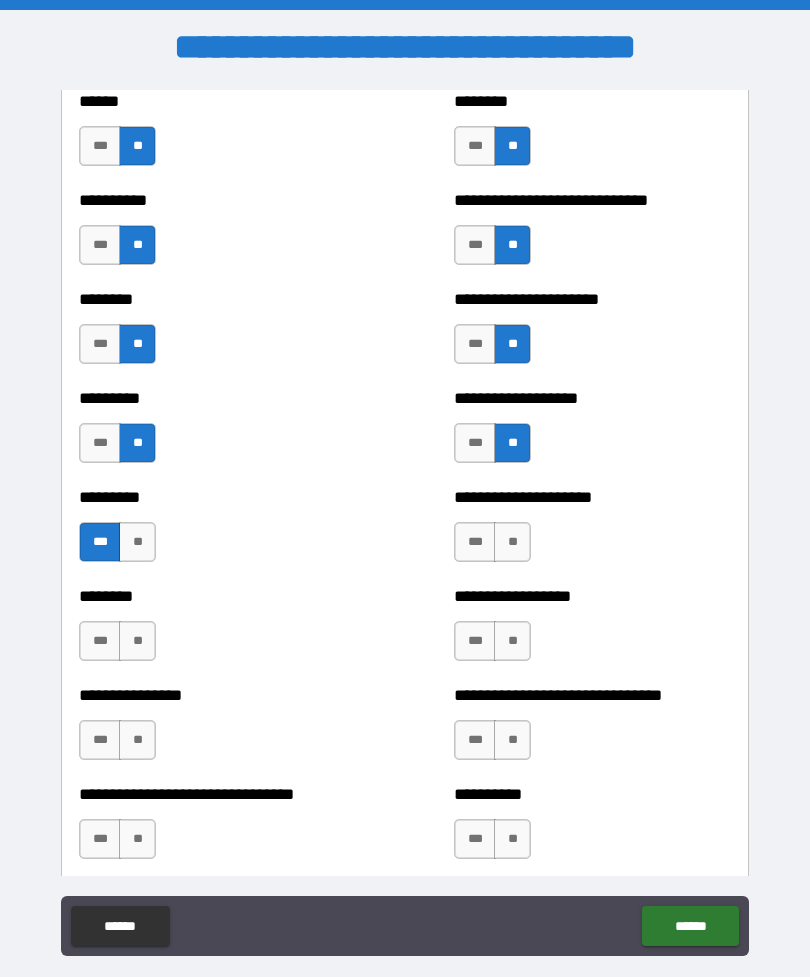 click on "**" at bounding box center (512, 542) 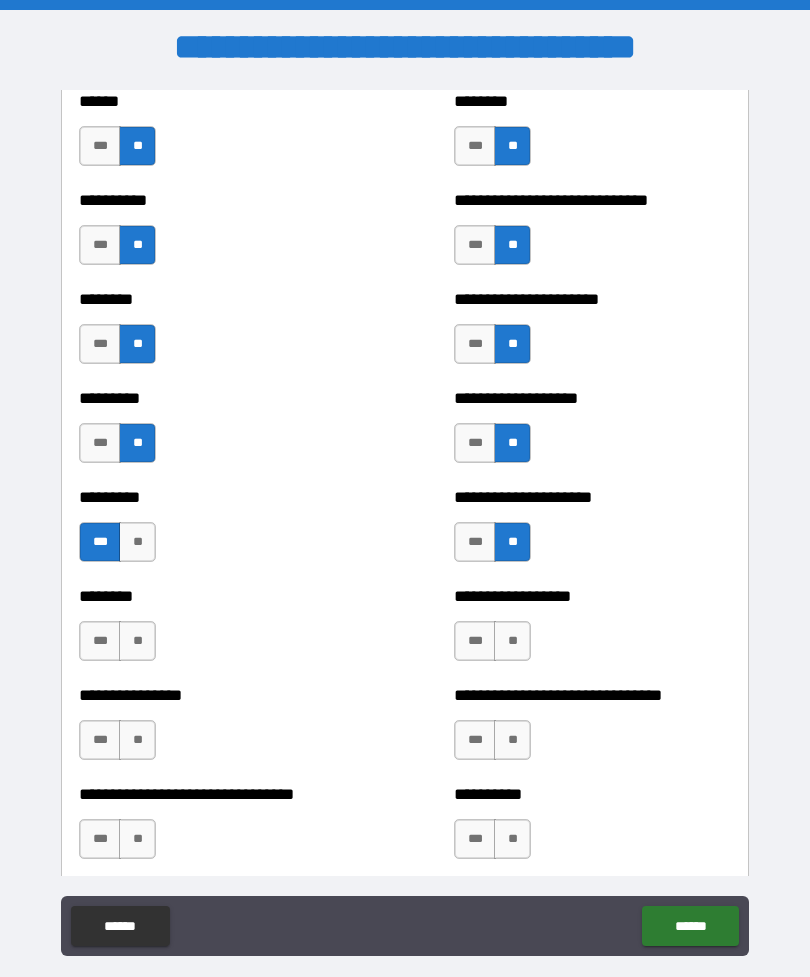 click on "**" at bounding box center (512, 641) 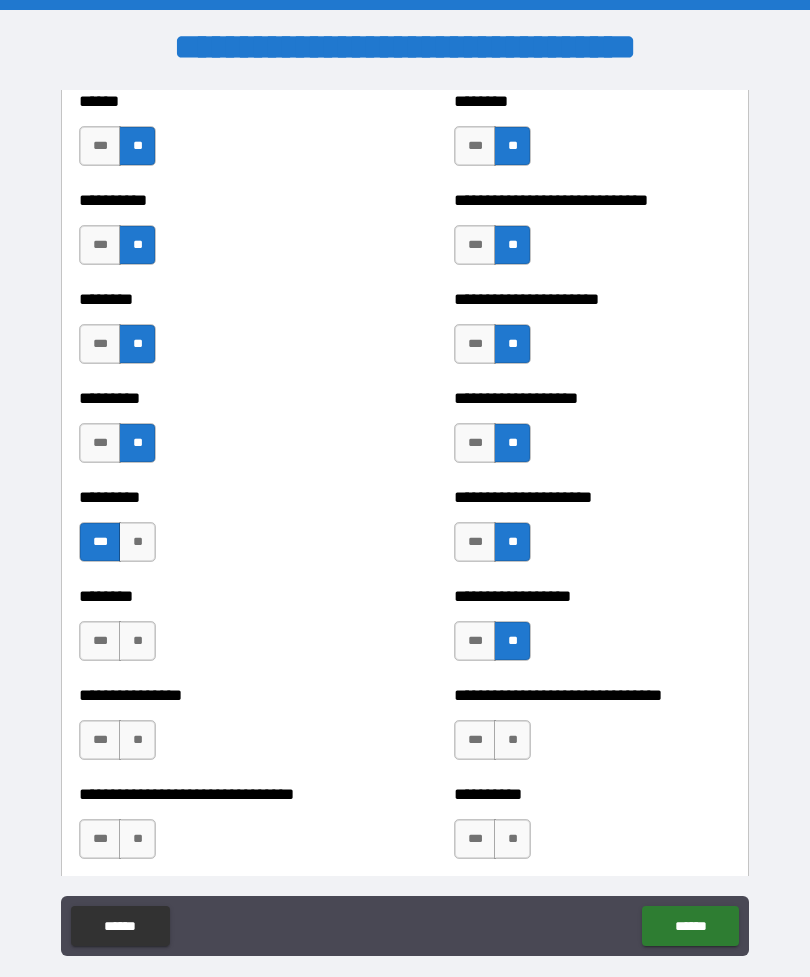 click on "**" at bounding box center [137, 641] 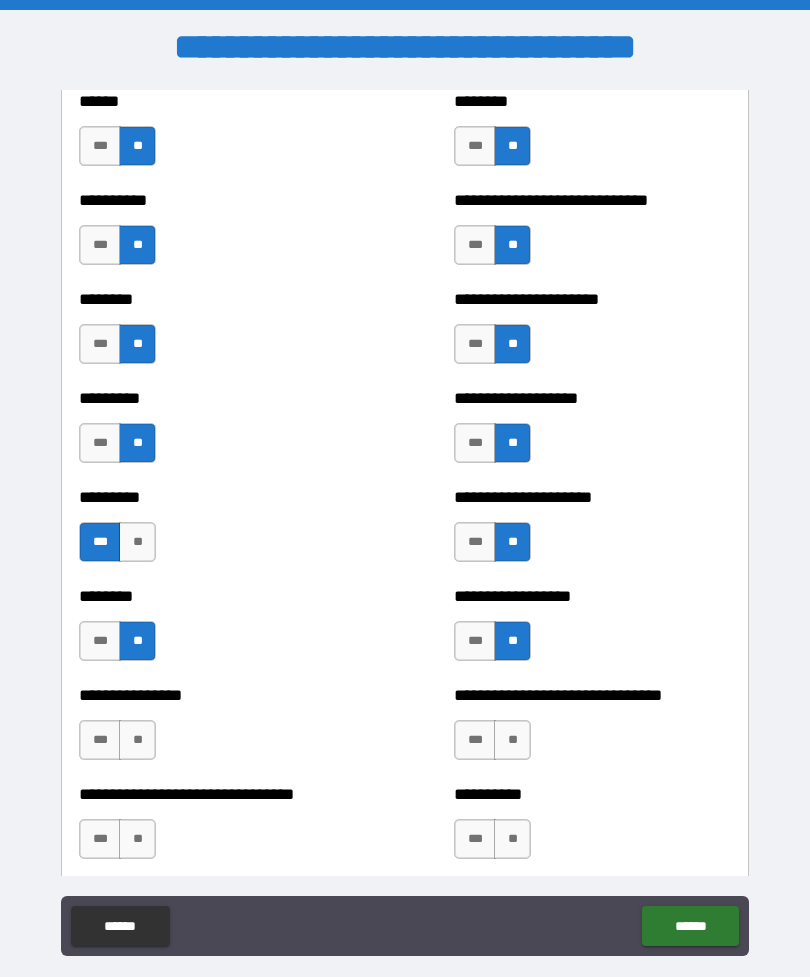 click on "**" at bounding box center (137, 740) 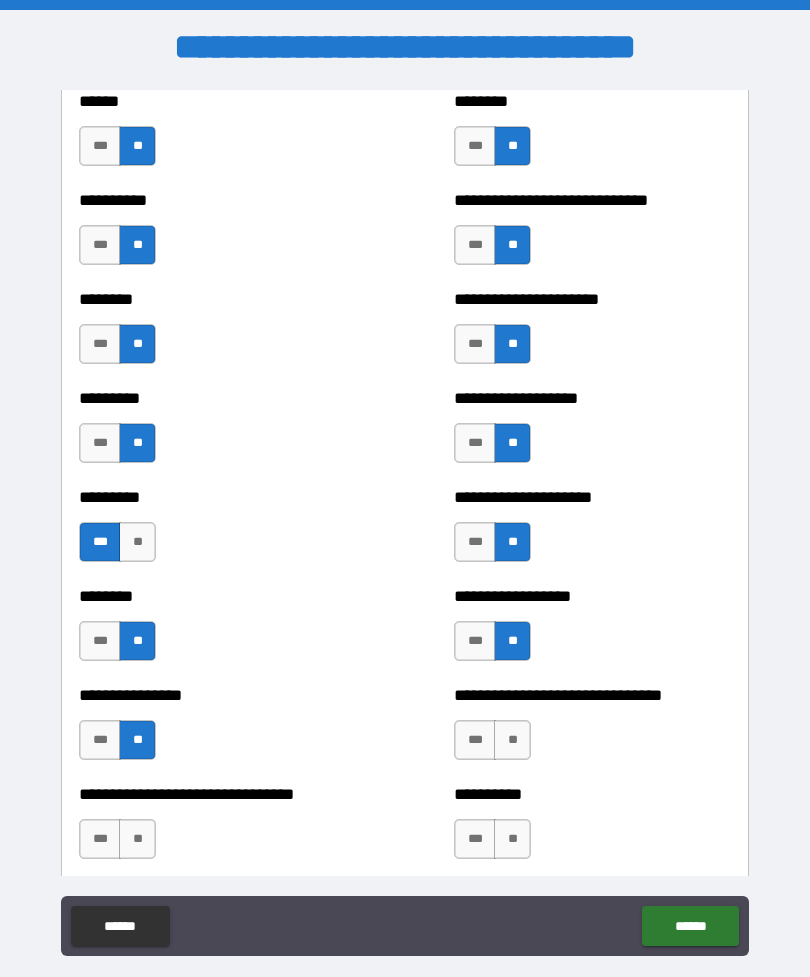 click on "**" at bounding box center [137, 839] 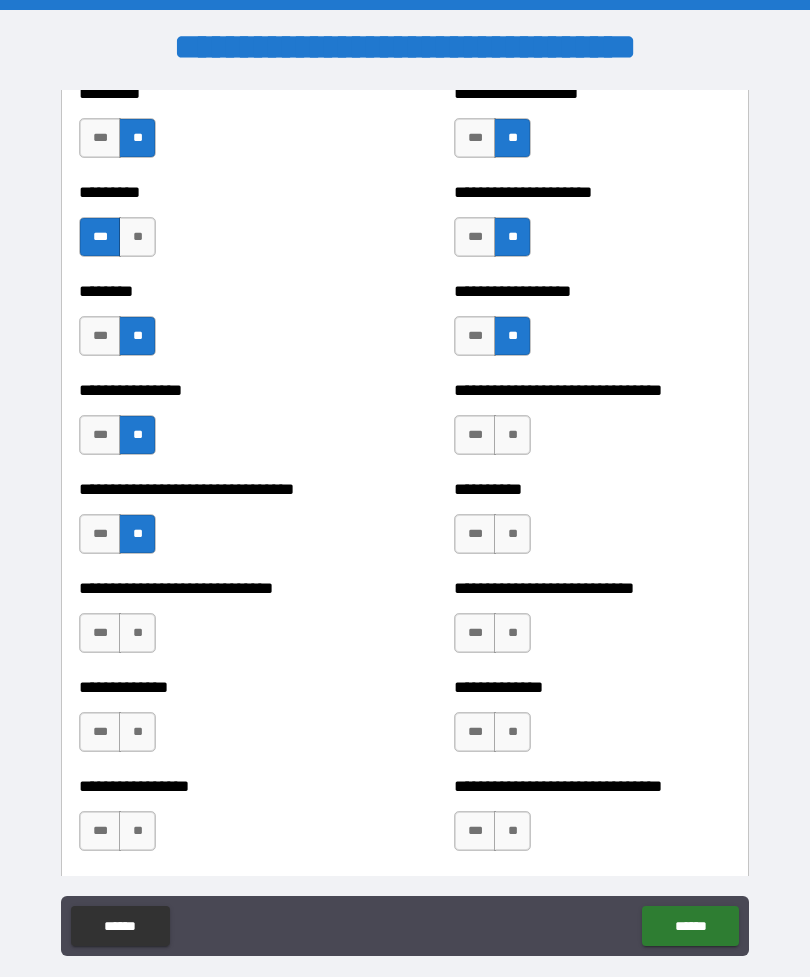 scroll, scrollTop: 7248, scrollLeft: 0, axis: vertical 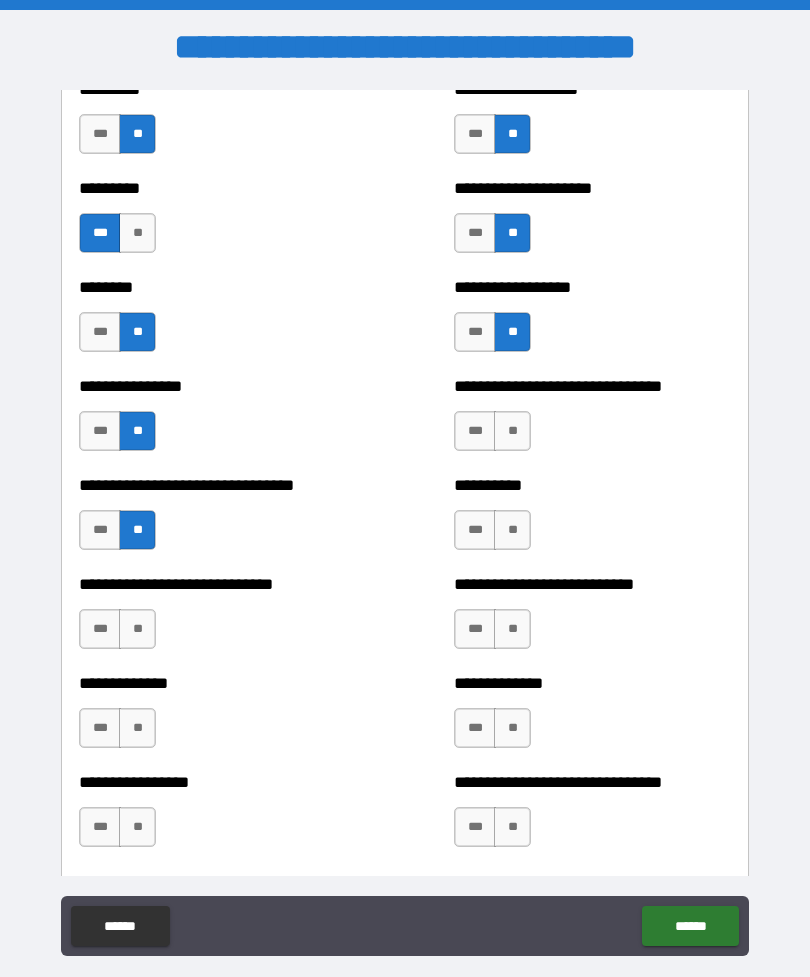 click on "**" at bounding box center [512, 431] 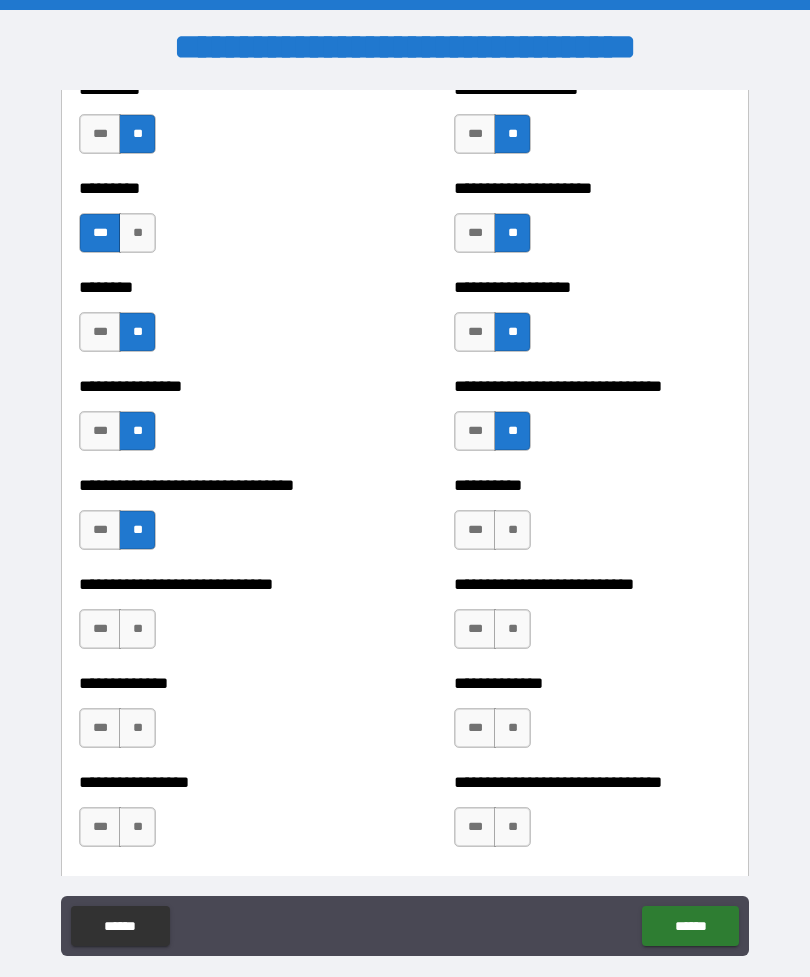 click on "**" at bounding box center [512, 530] 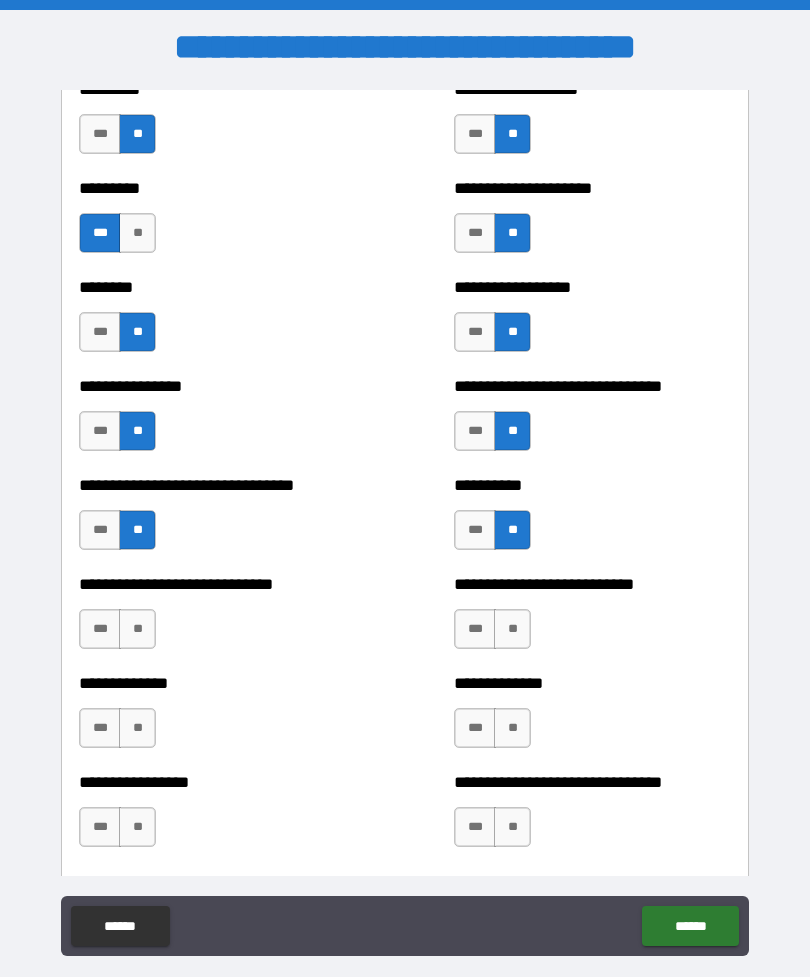 click on "**" at bounding box center [512, 629] 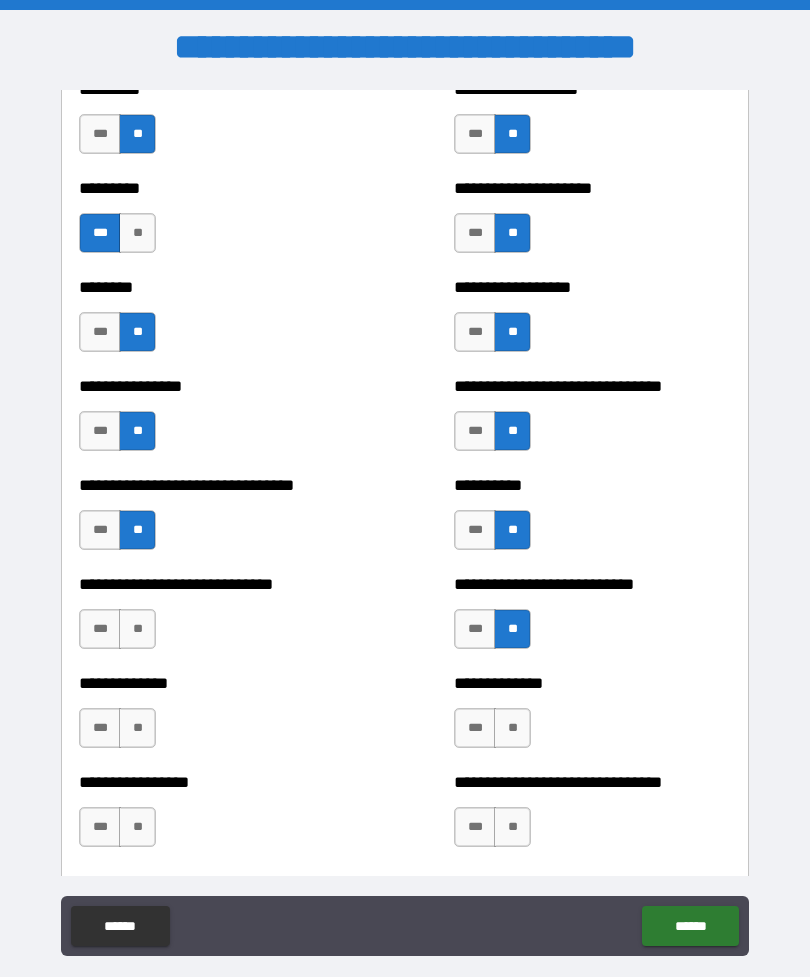 click on "***" at bounding box center [475, 728] 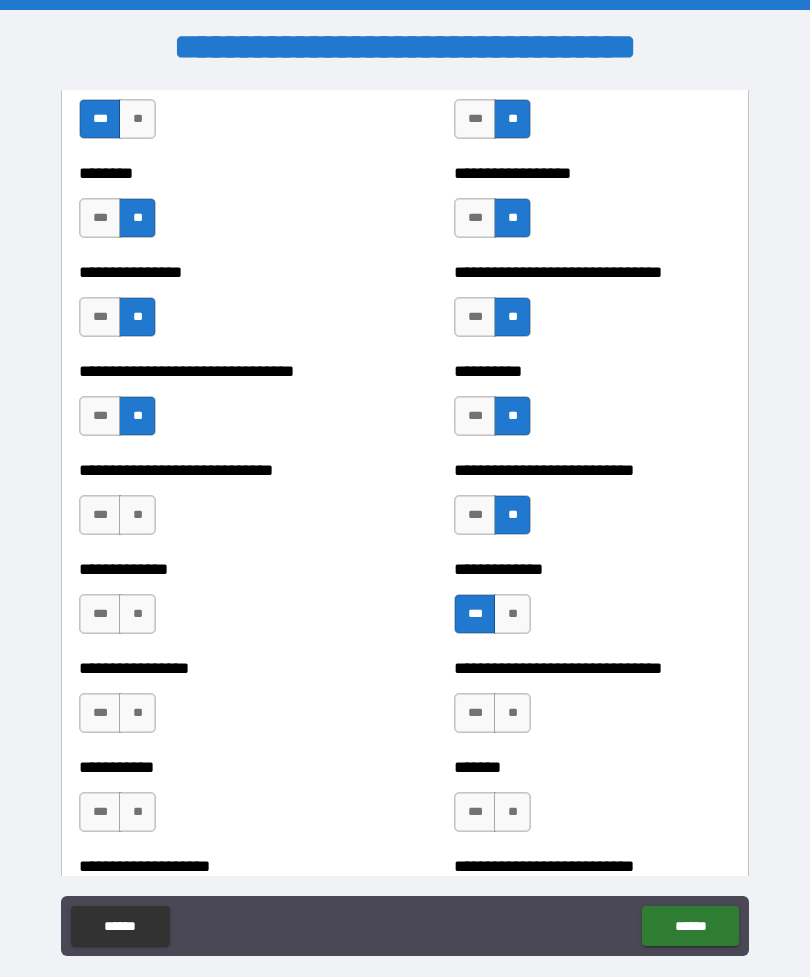 scroll, scrollTop: 7451, scrollLeft: 0, axis: vertical 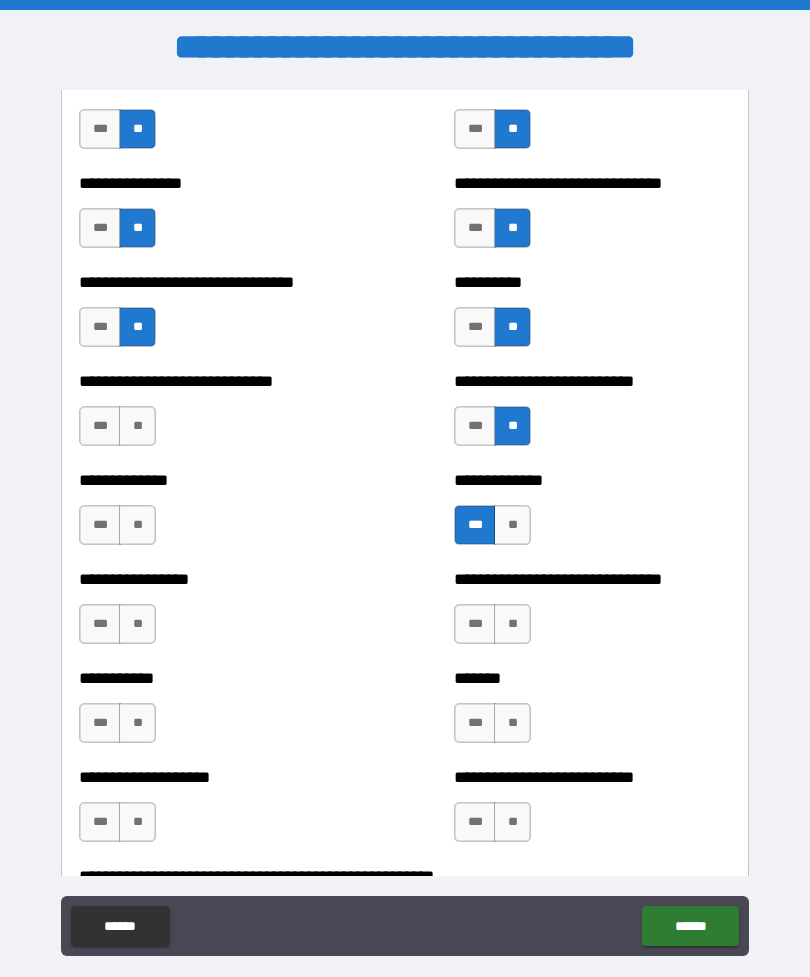 click on "**" at bounding box center (512, 624) 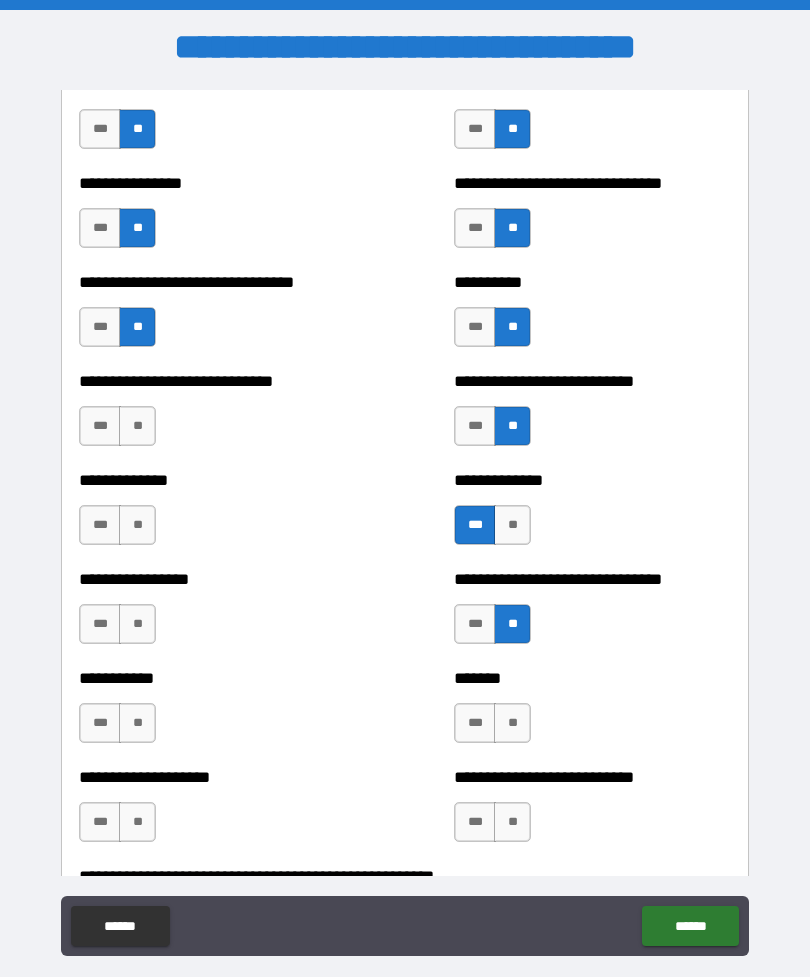 click on "**" at bounding box center [137, 525] 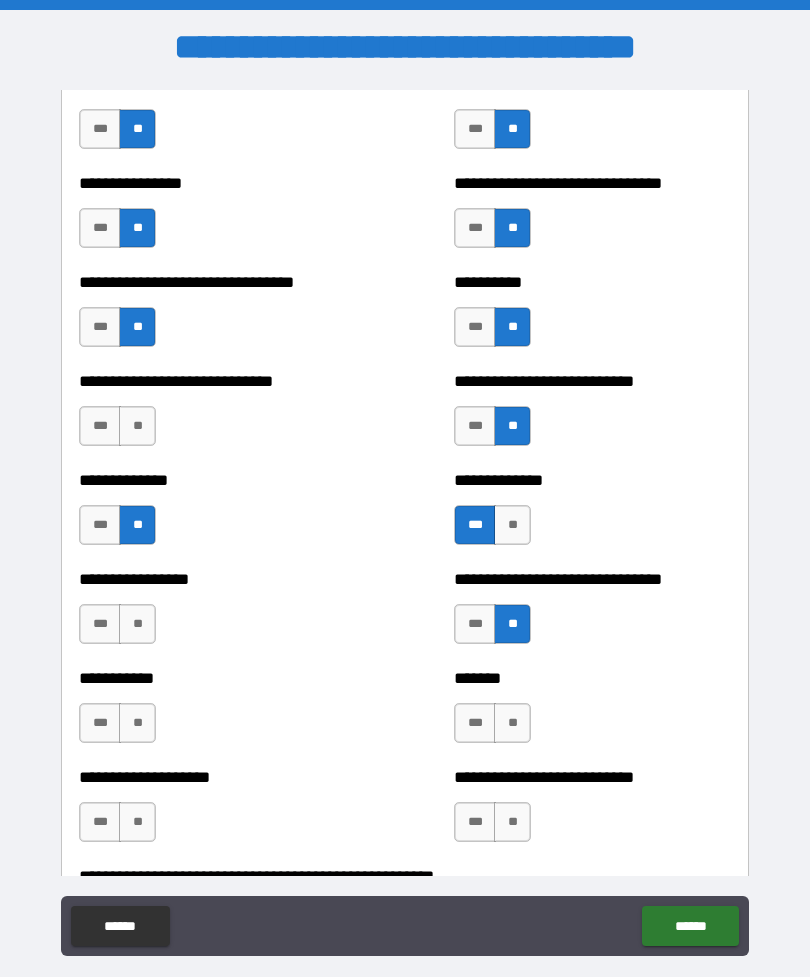 click on "**" at bounding box center (137, 426) 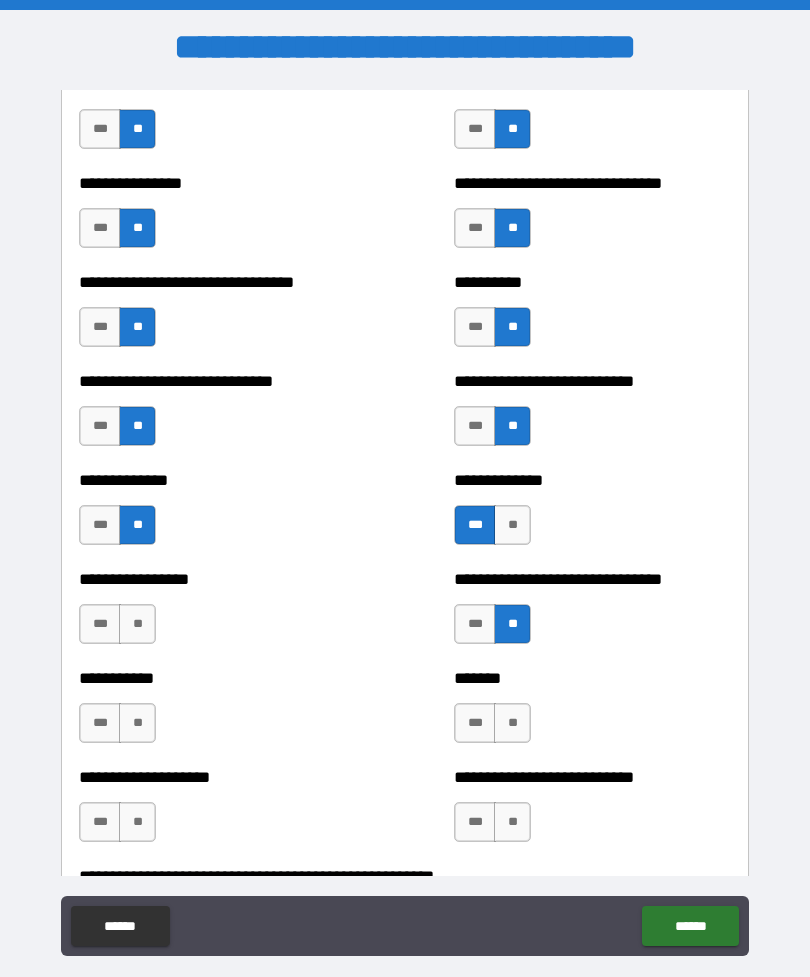 click on "**" at bounding box center (137, 624) 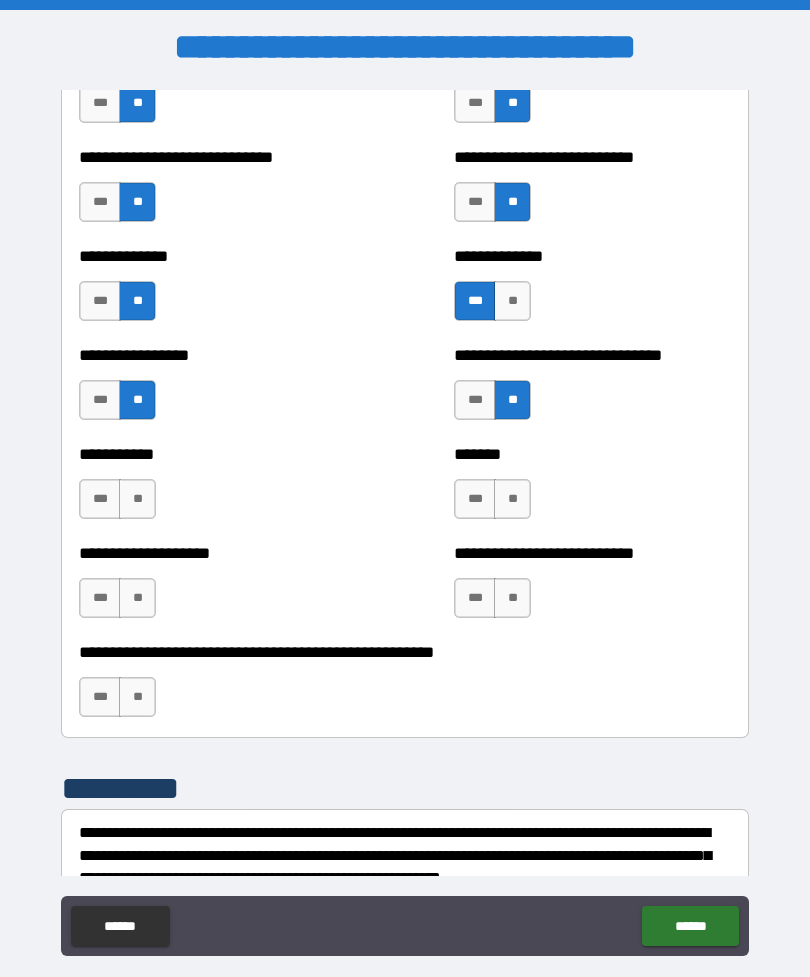 scroll, scrollTop: 7677, scrollLeft: 0, axis: vertical 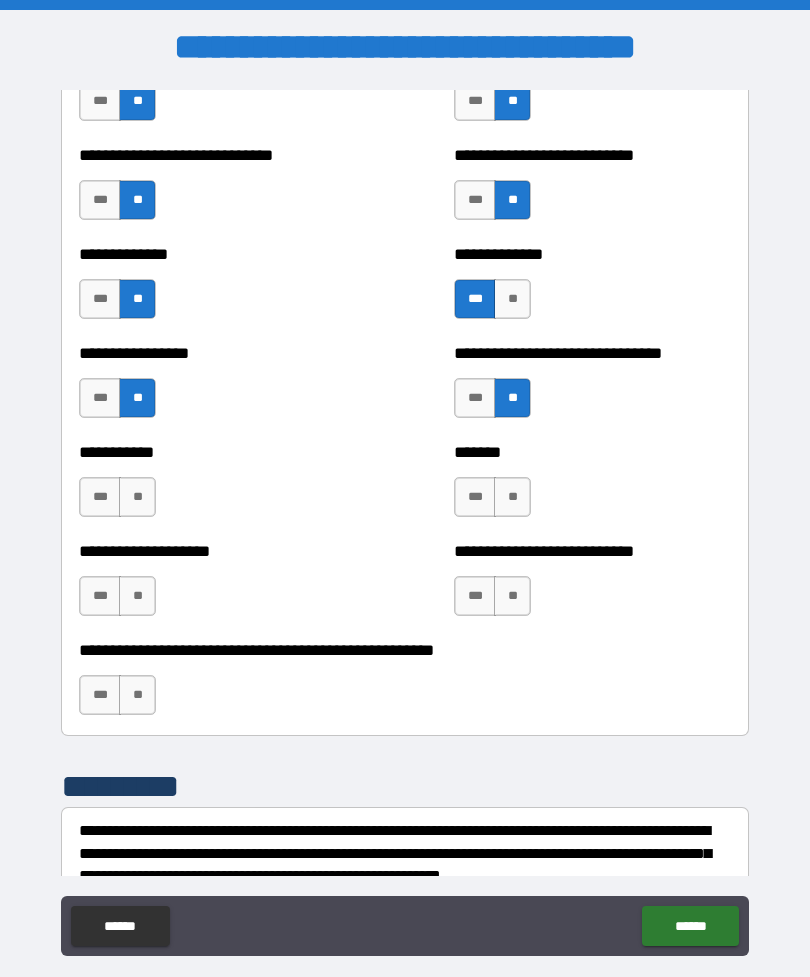 click on "**" at bounding box center [512, 497] 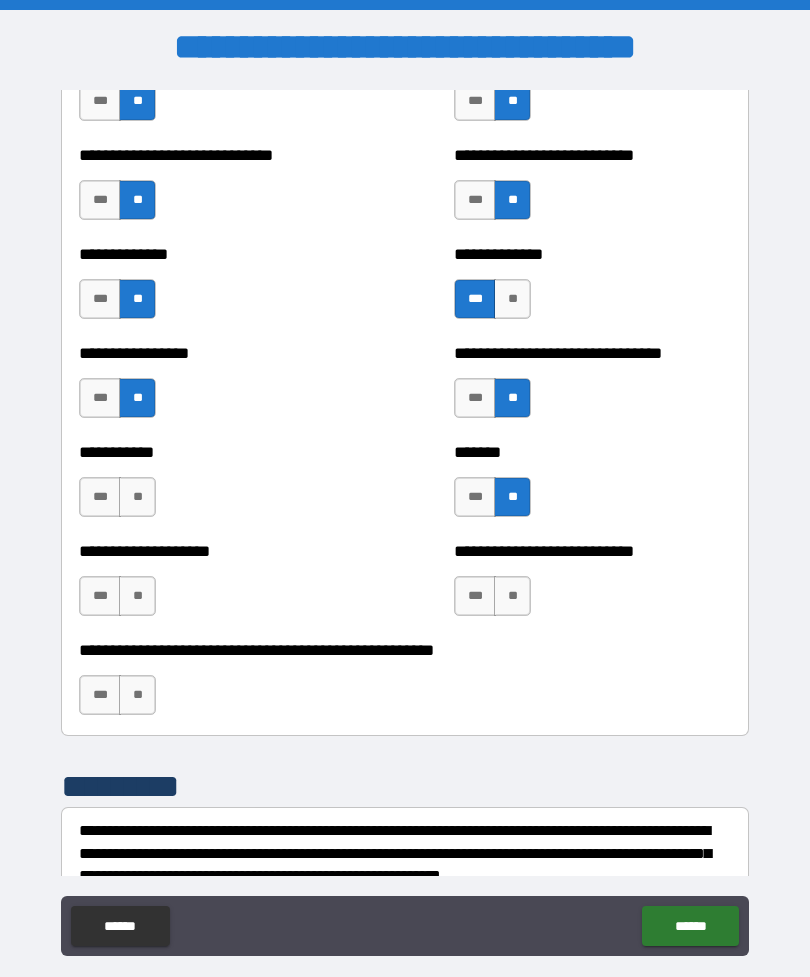 click on "**" at bounding box center (137, 497) 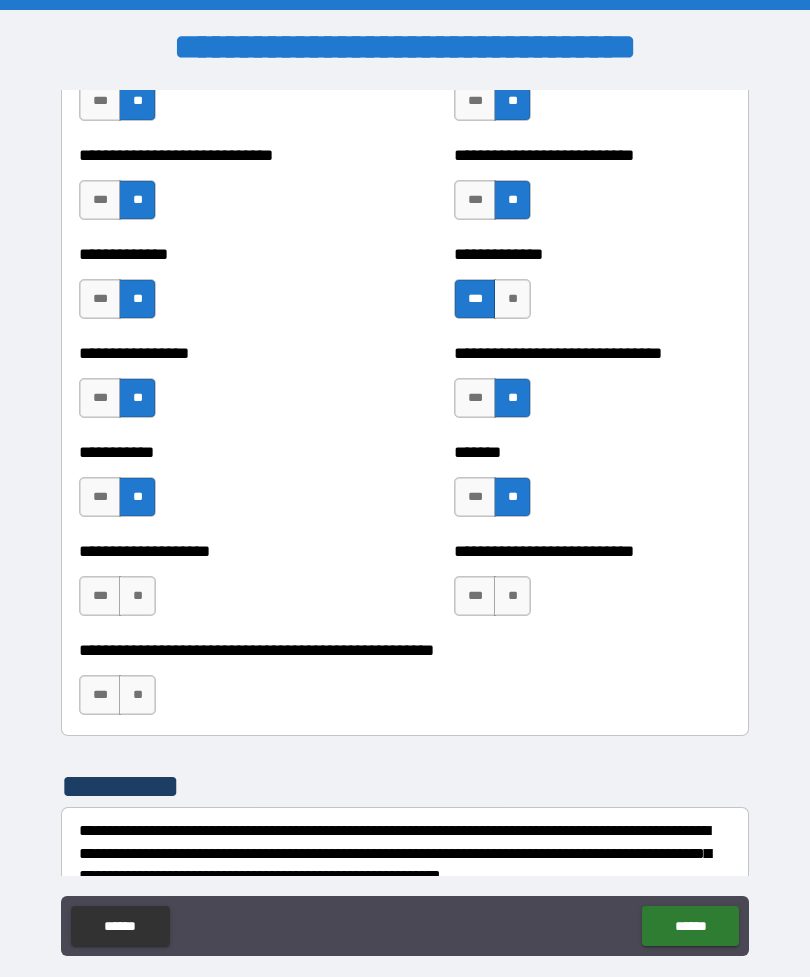 click on "**" at bounding box center (137, 596) 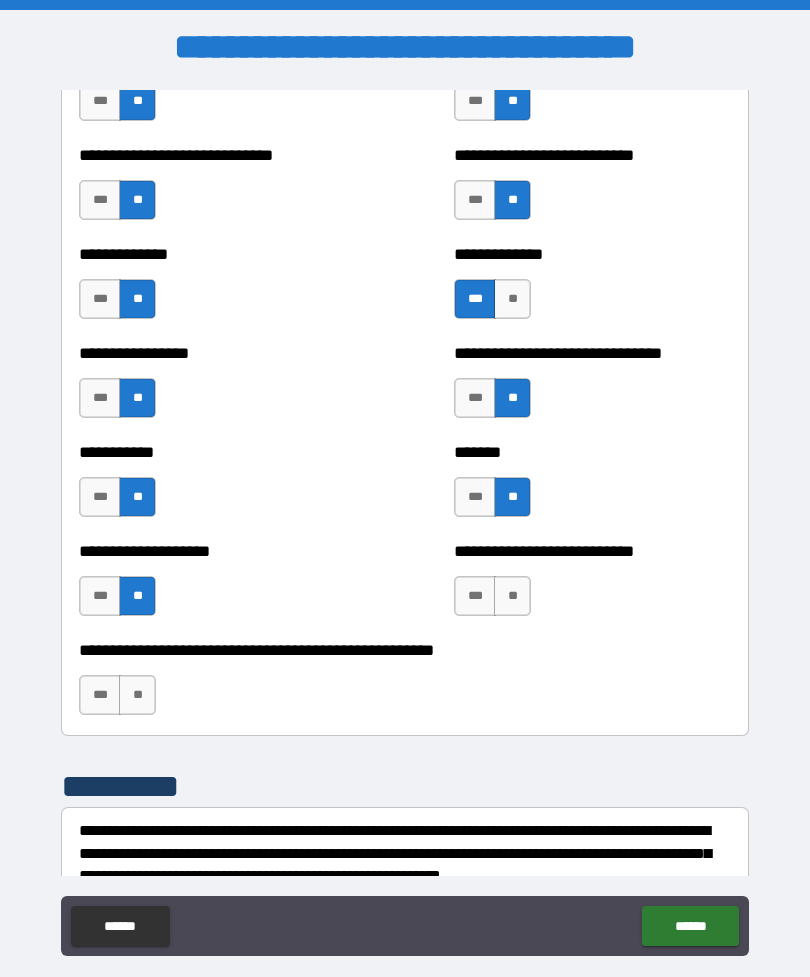click on "***" at bounding box center [100, 596] 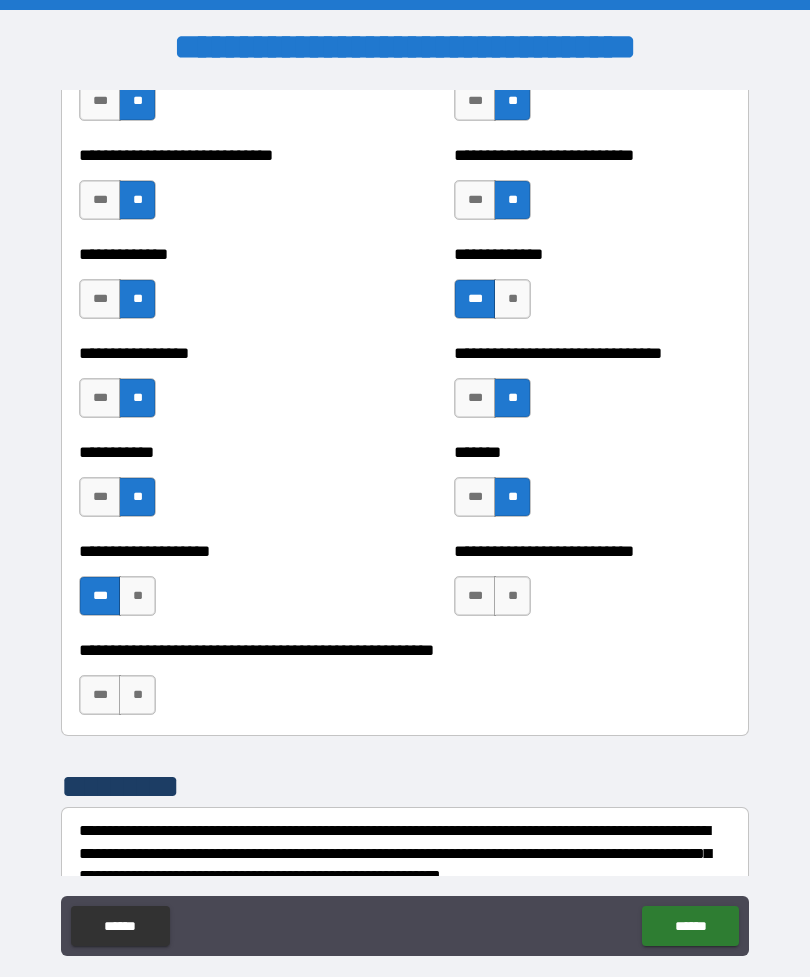 click on "**" at bounding box center [137, 695] 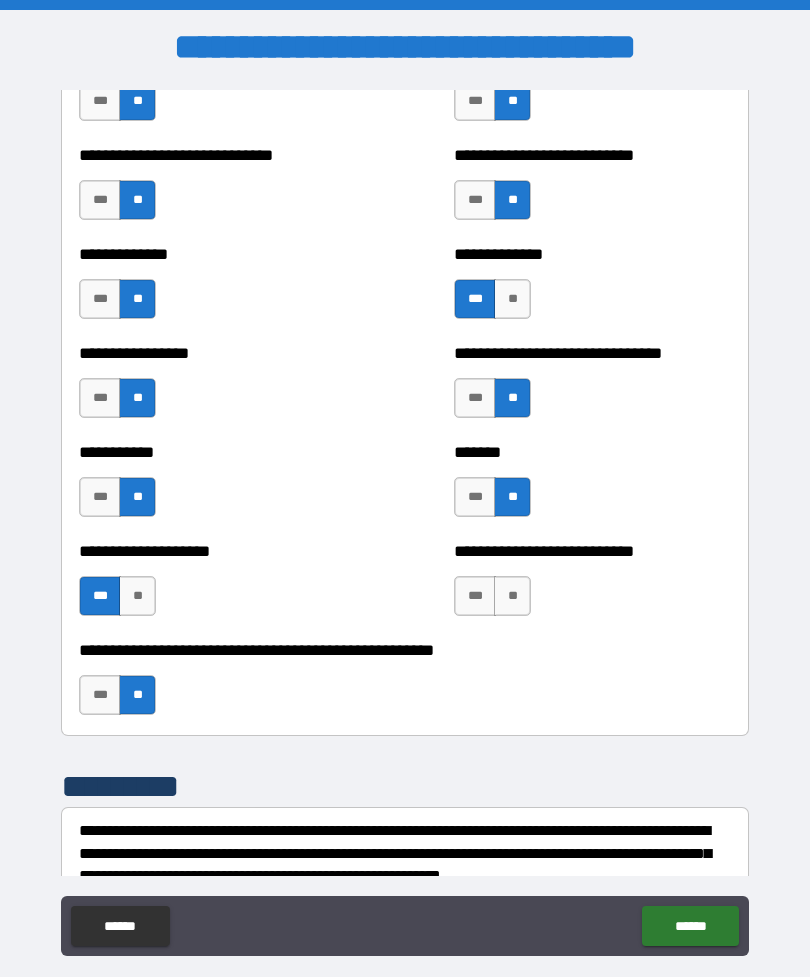 click on "**" at bounding box center (512, 596) 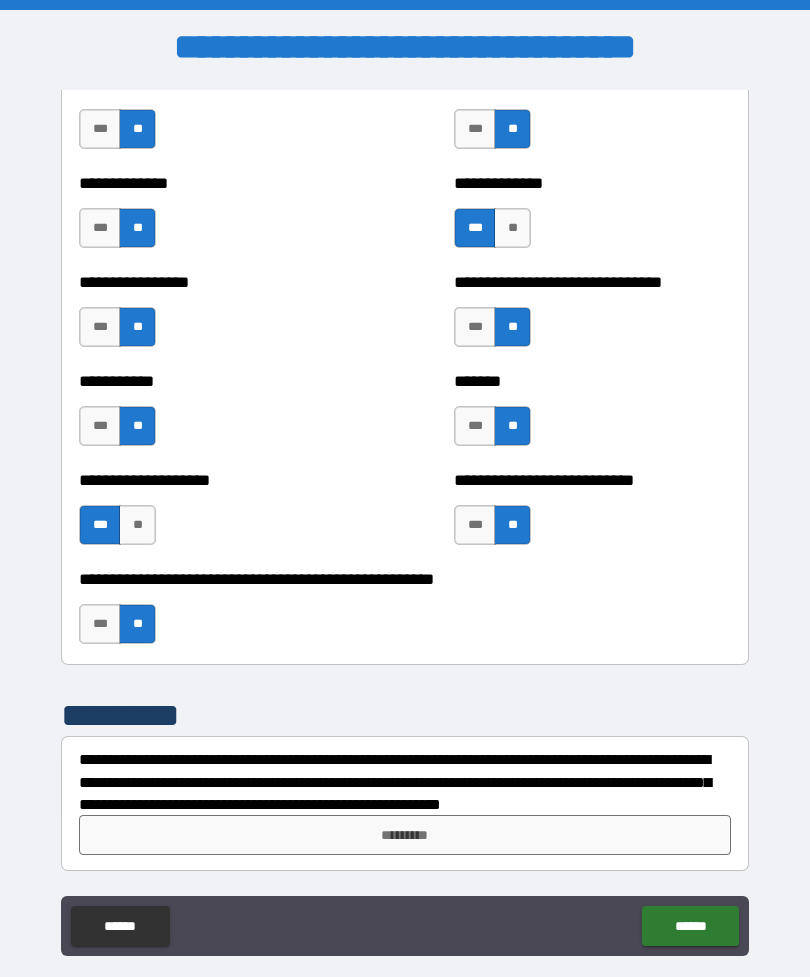 scroll, scrollTop: 7748, scrollLeft: 0, axis: vertical 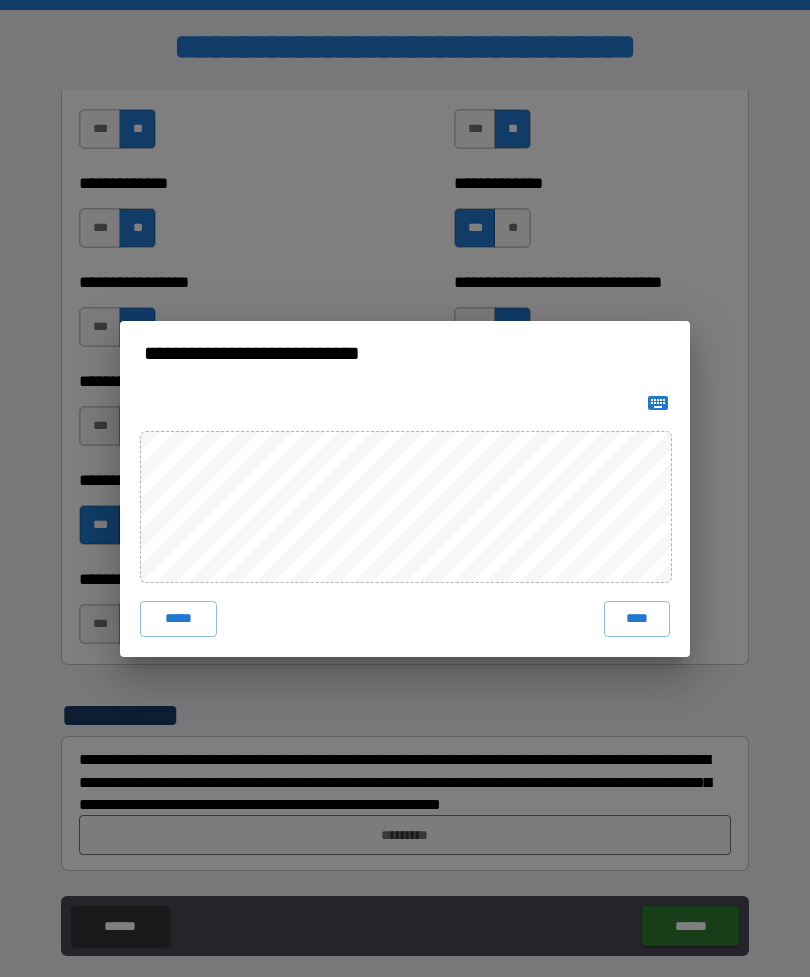 click on "****" at bounding box center [637, 619] 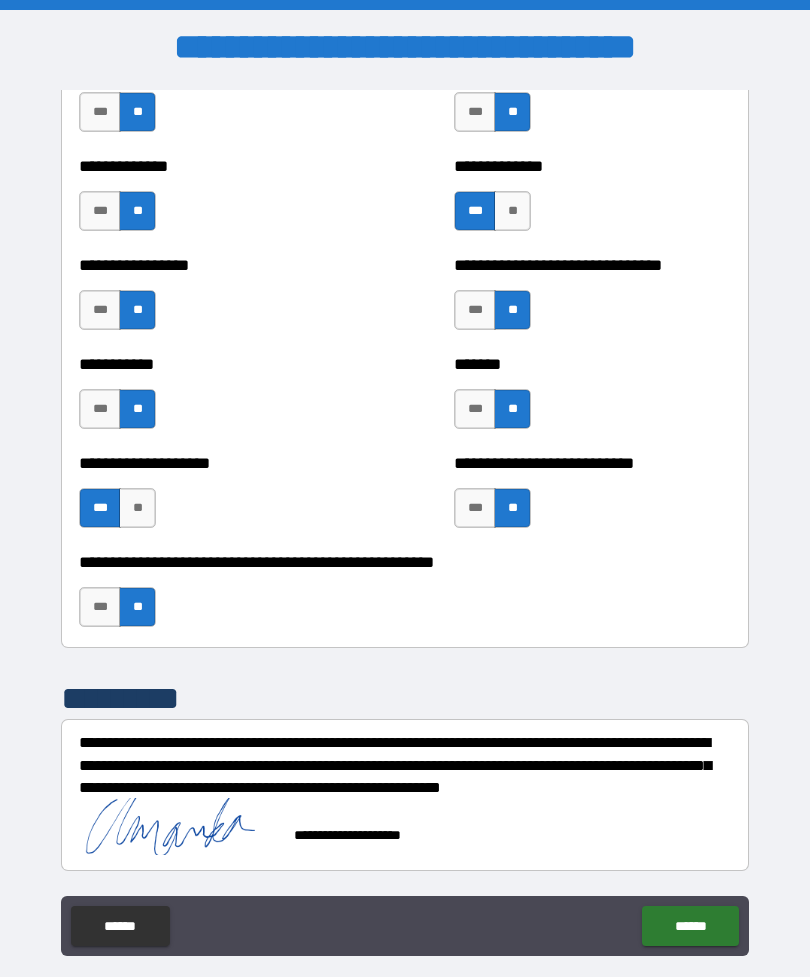 scroll, scrollTop: 7766, scrollLeft: 0, axis: vertical 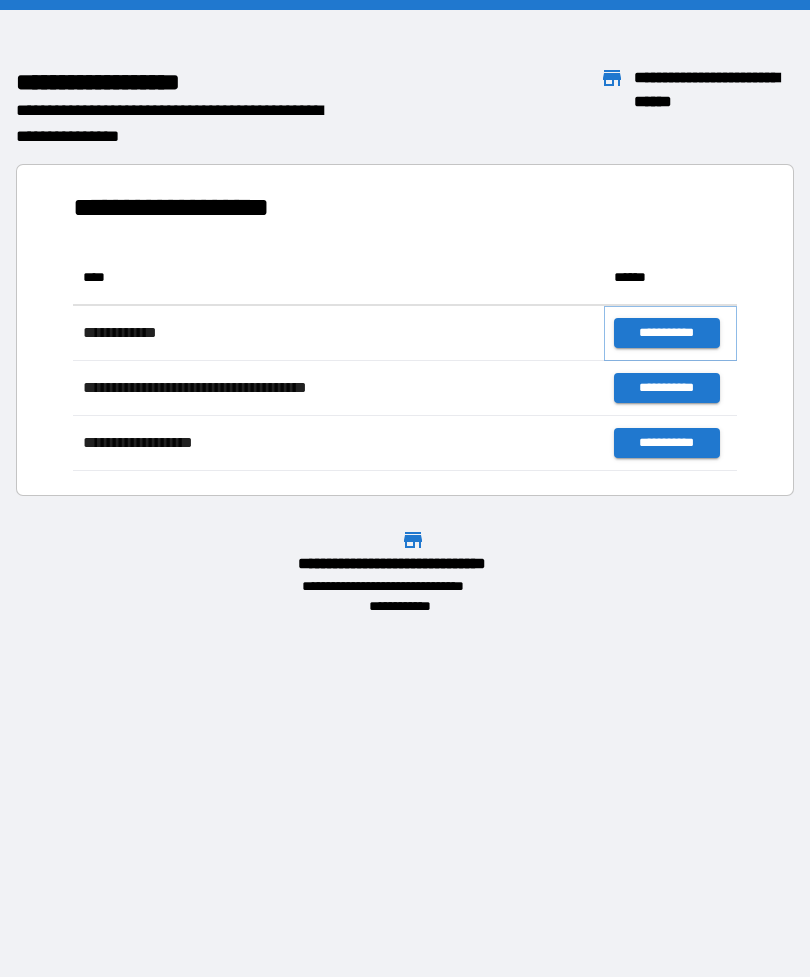 click on "**********" at bounding box center (666, 333) 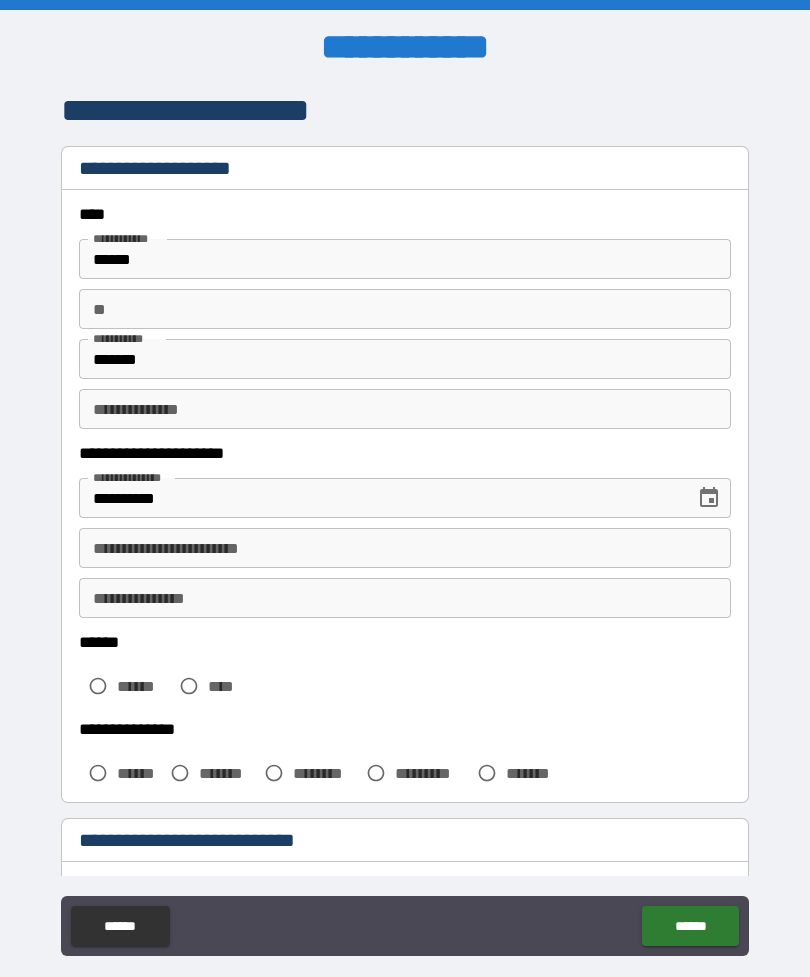 scroll, scrollTop: 104, scrollLeft: 0, axis: vertical 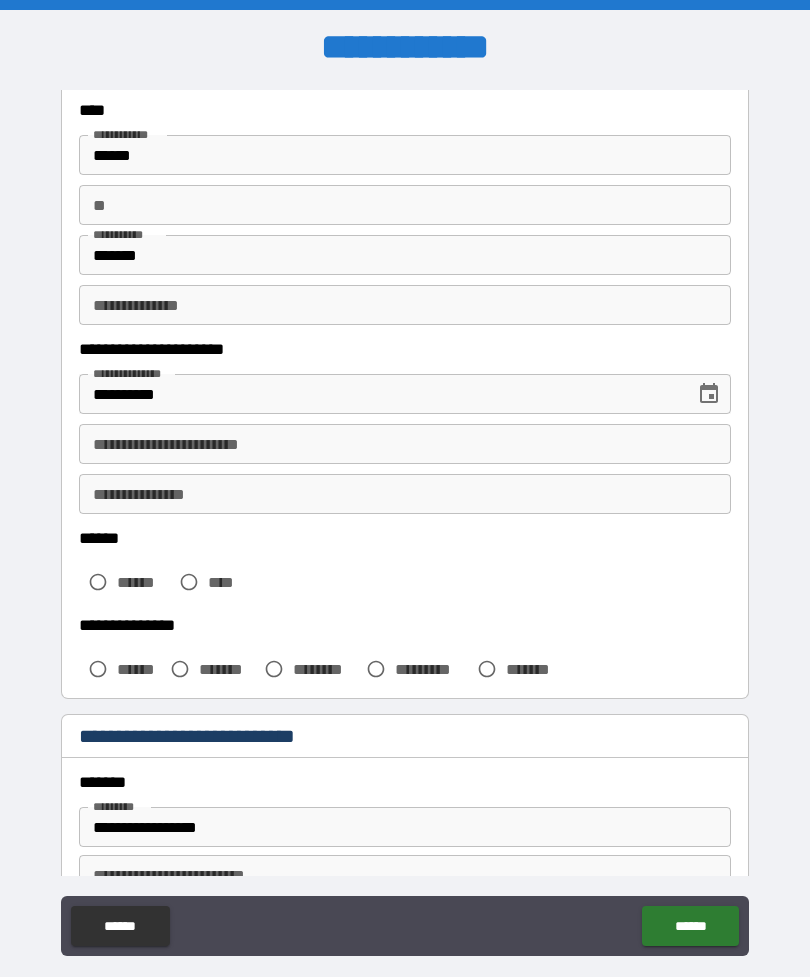 click on "**********" at bounding box center [405, 444] 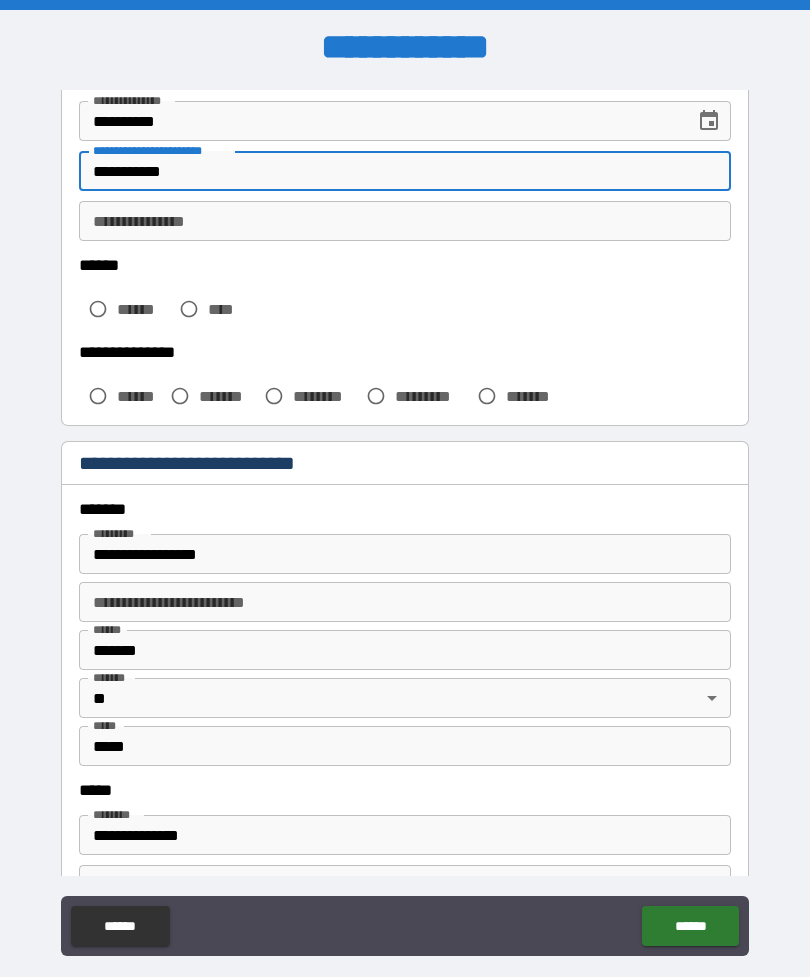 scroll, scrollTop: 392, scrollLeft: 0, axis: vertical 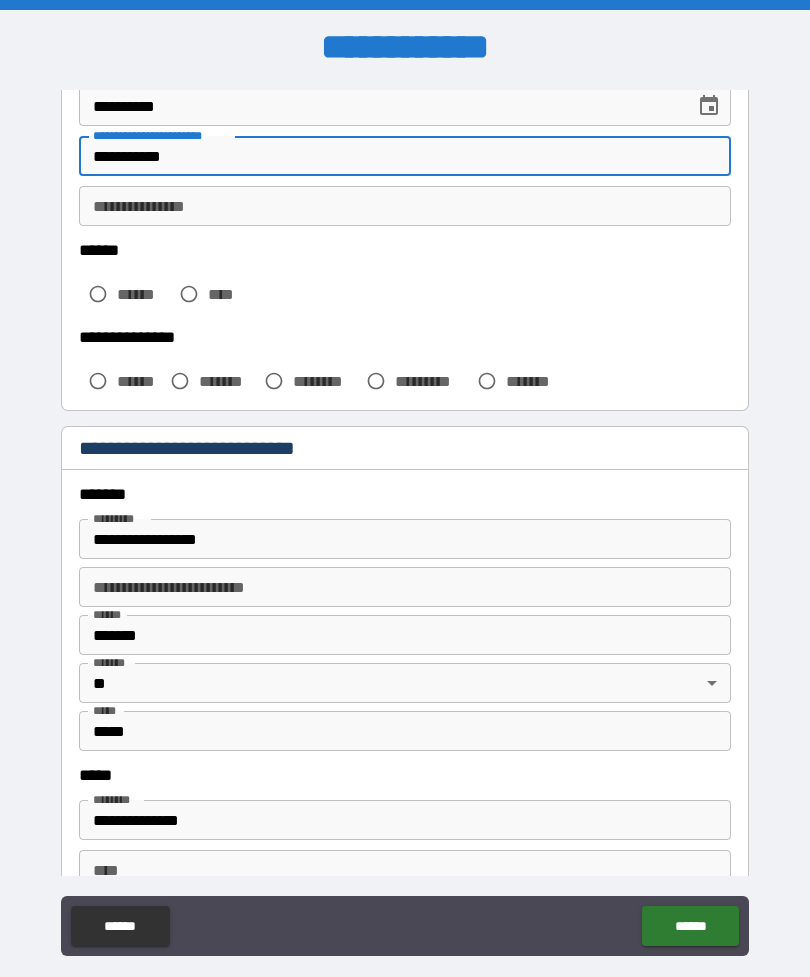 type on "**********" 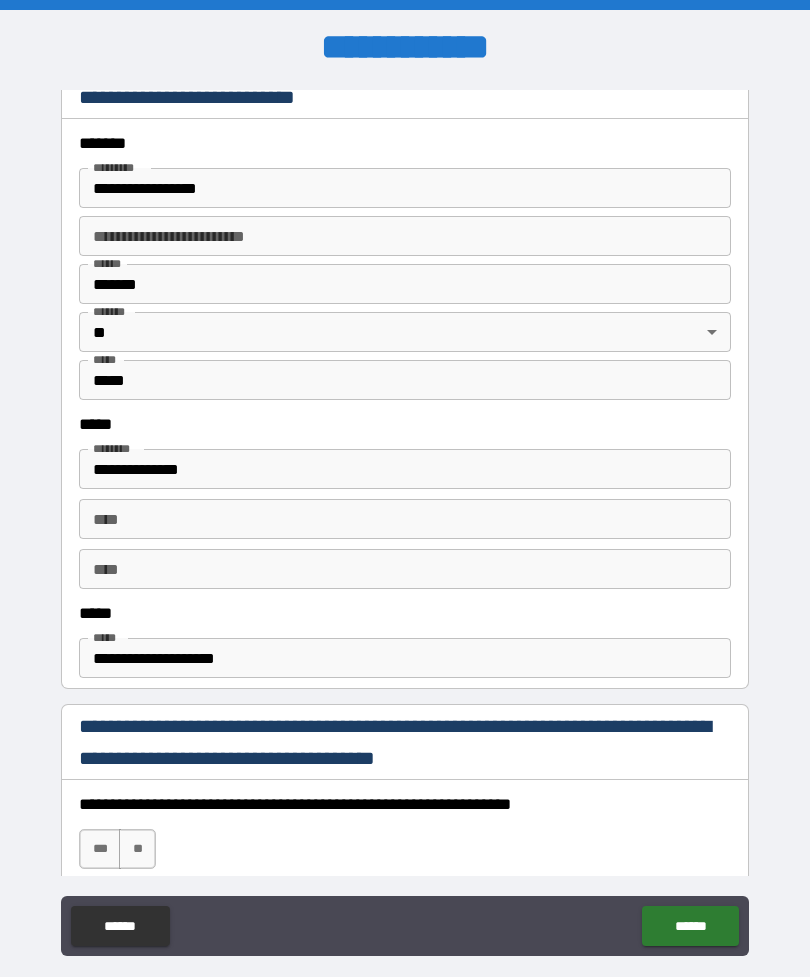 scroll, scrollTop: 741, scrollLeft: 0, axis: vertical 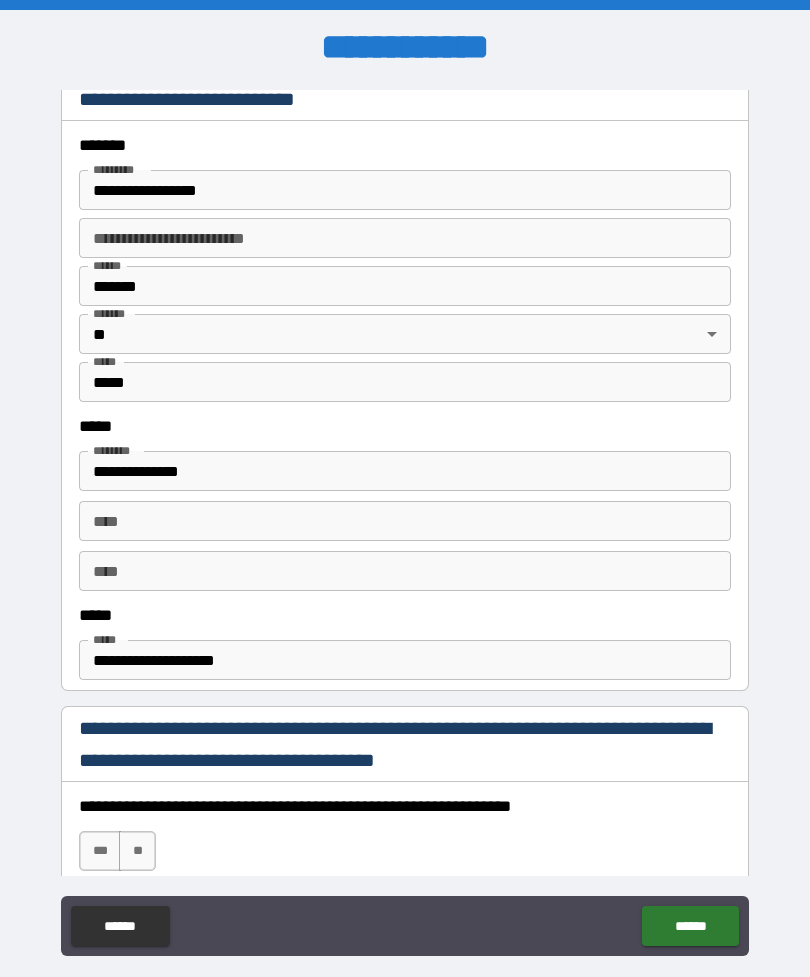 click on "*******" at bounding box center (405, 286) 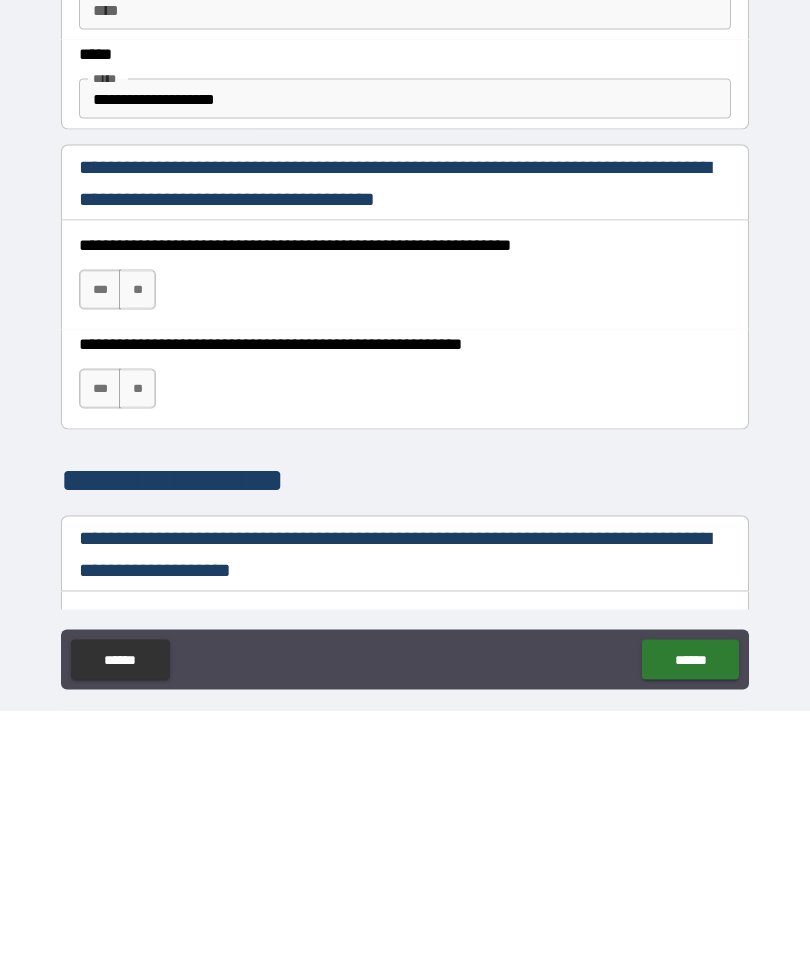 scroll, scrollTop: 1039, scrollLeft: 0, axis: vertical 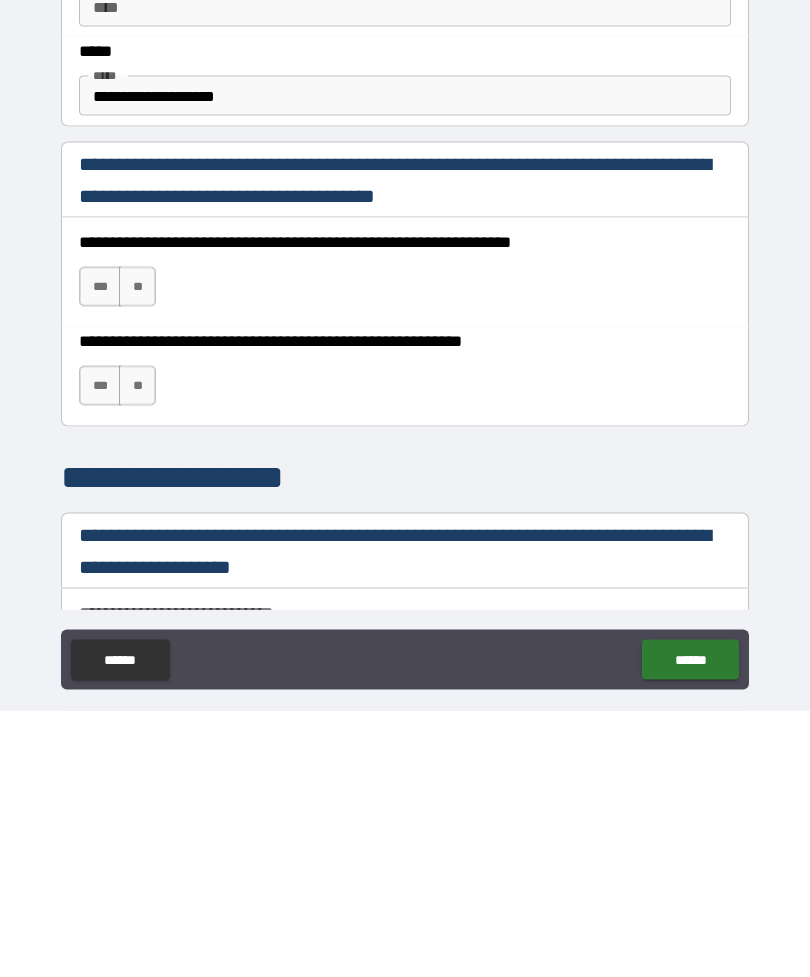 type on "*******" 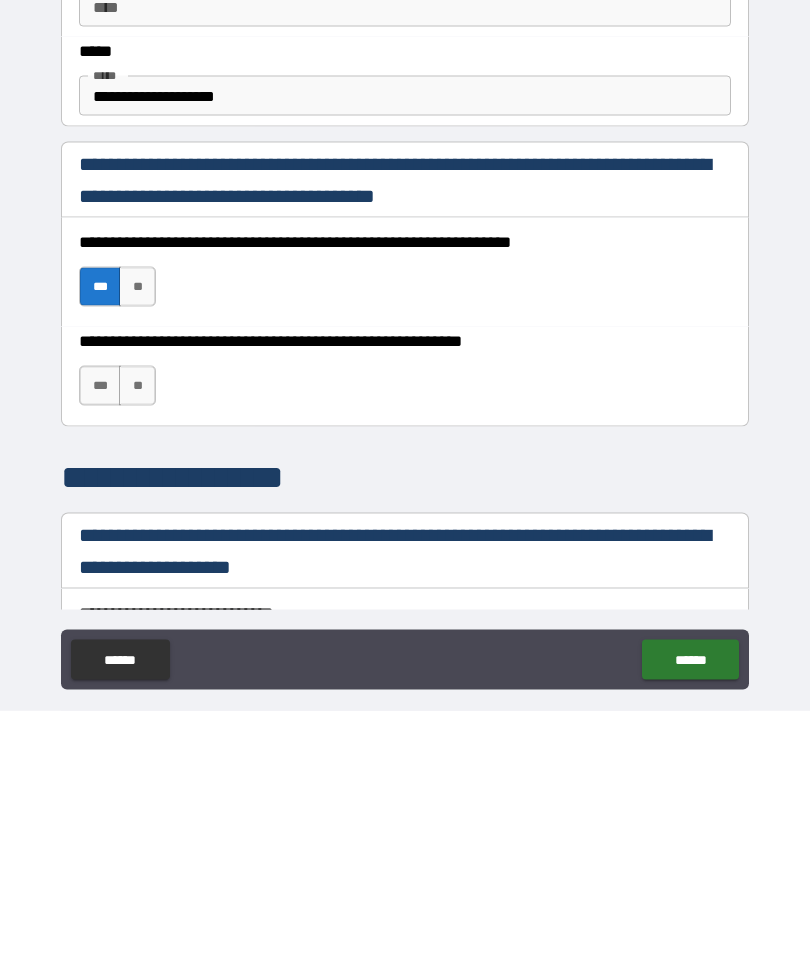 scroll, scrollTop: 64, scrollLeft: 0, axis: vertical 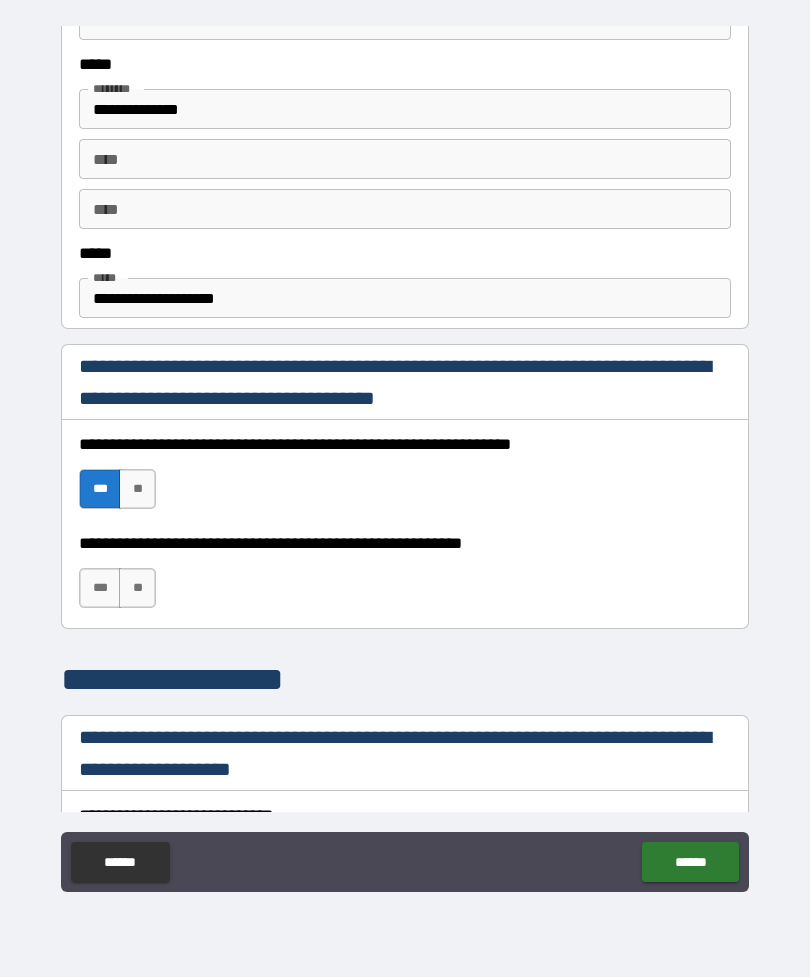 click on "**" at bounding box center (137, 588) 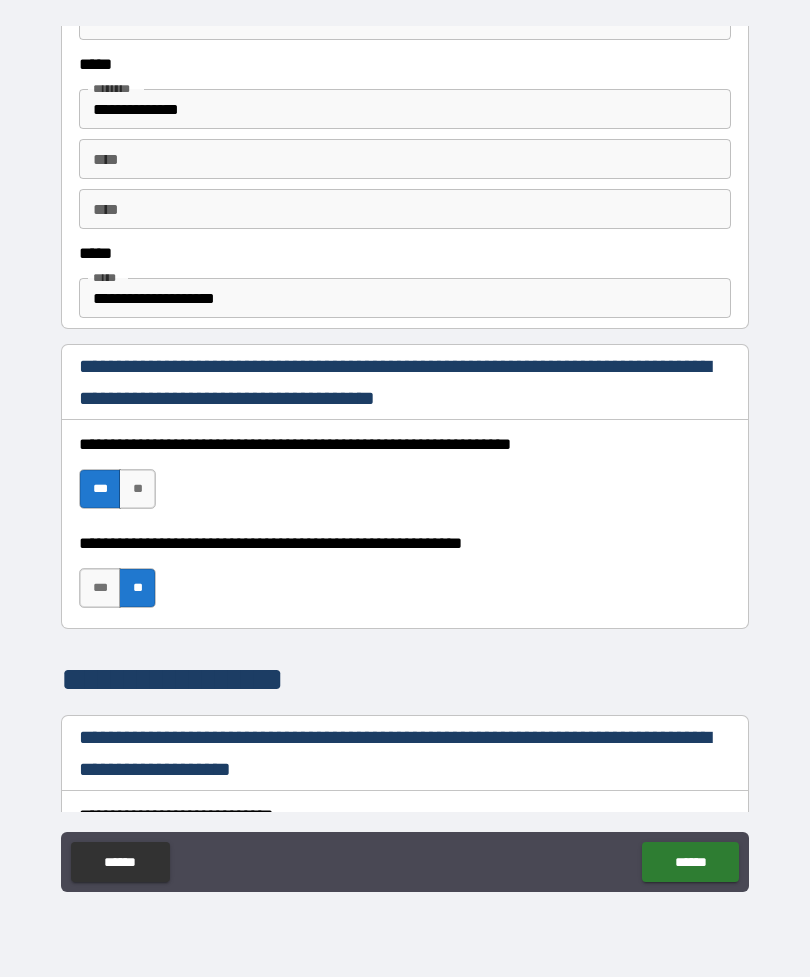 click on "***" at bounding box center (100, 588) 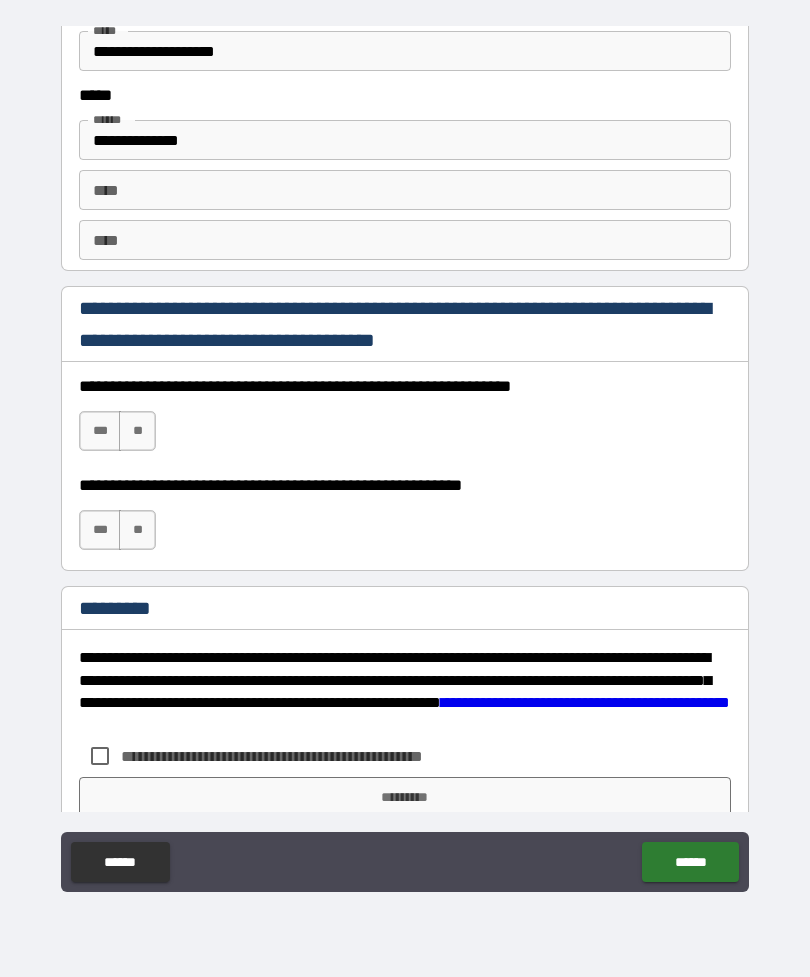 scroll, scrollTop: 2735, scrollLeft: 0, axis: vertical 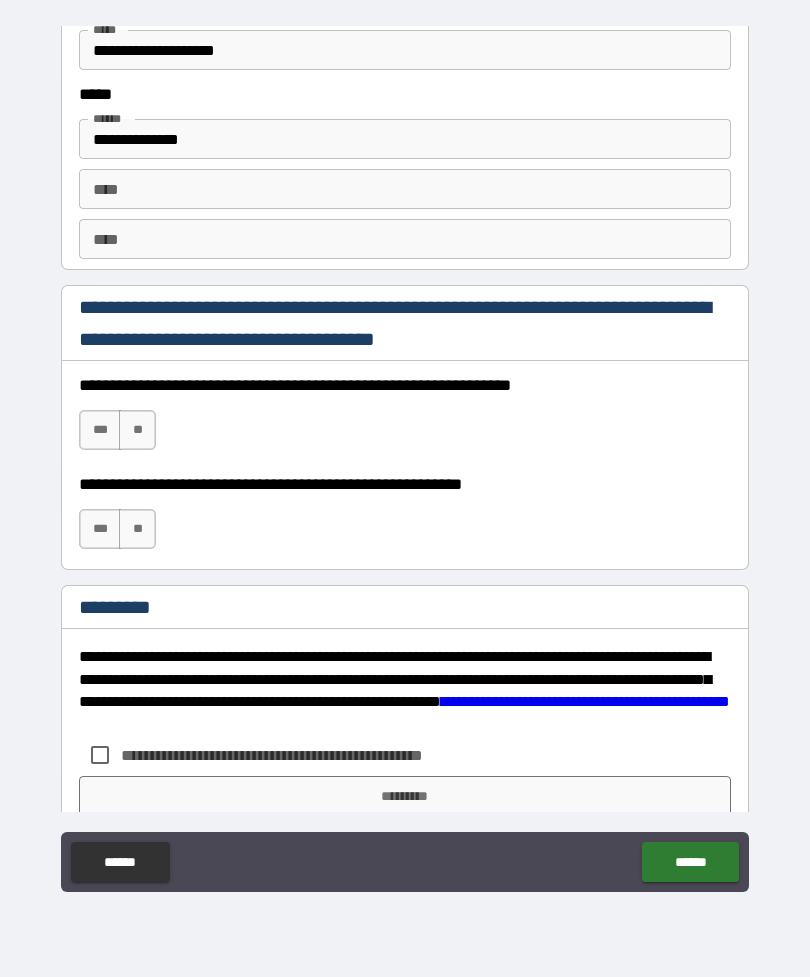 click on "***" at bounding box center (100, 430) 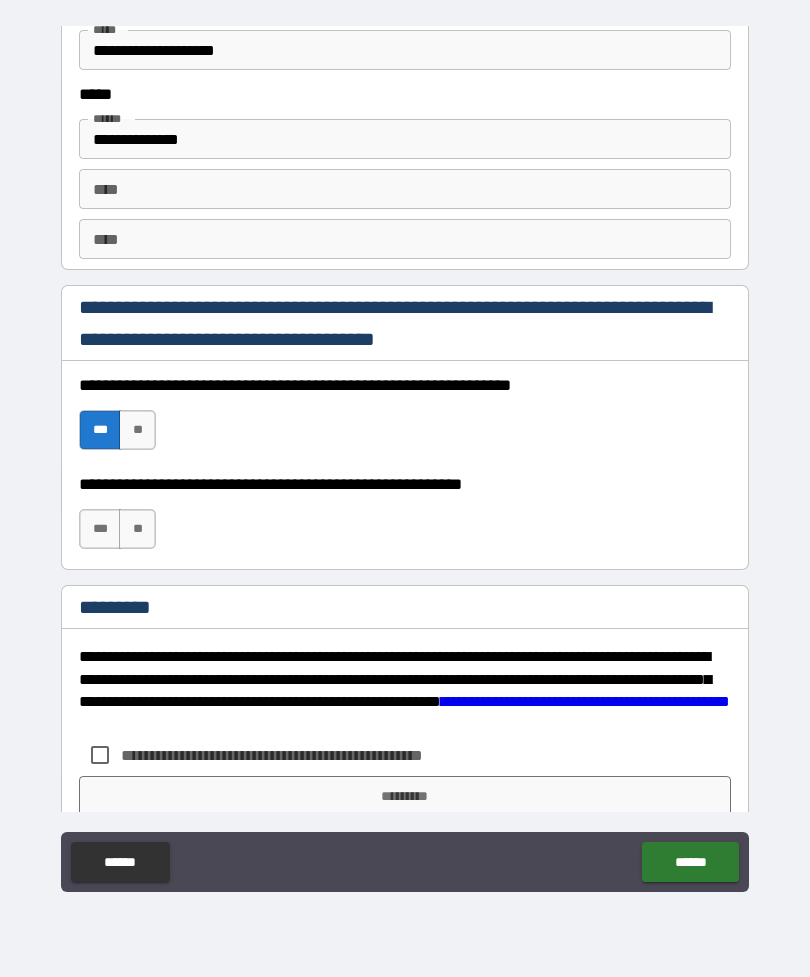click on "***" at bounding box center [100, 529] 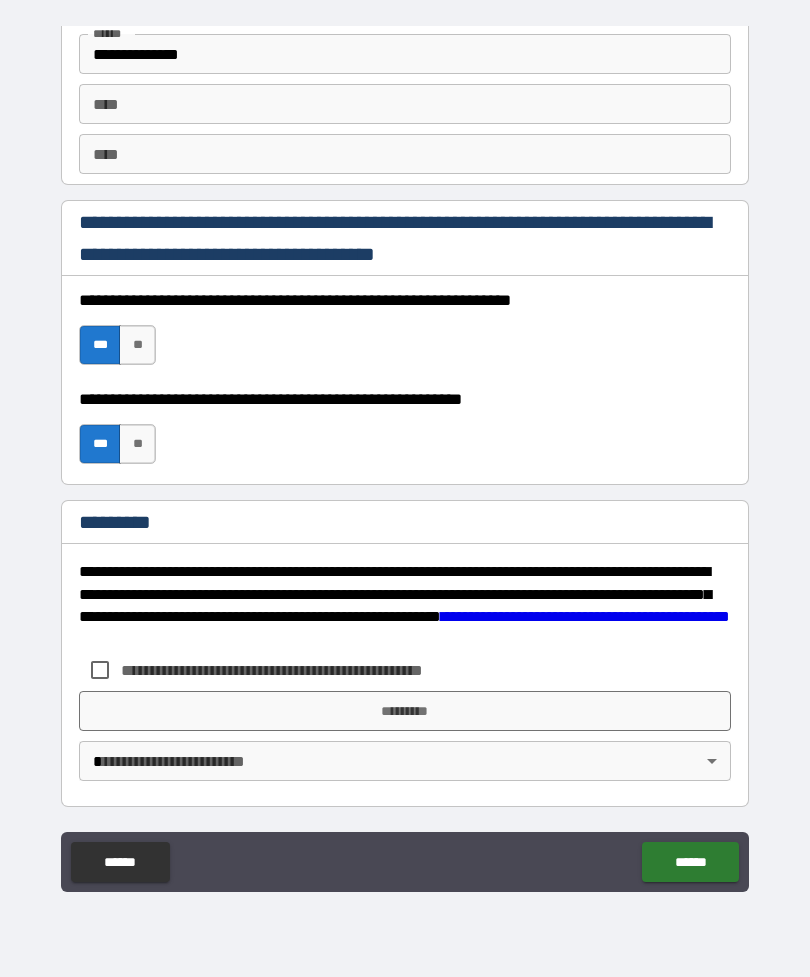 scroll, scrollTop: 2820, scrollLeft: 0, axis: vertical 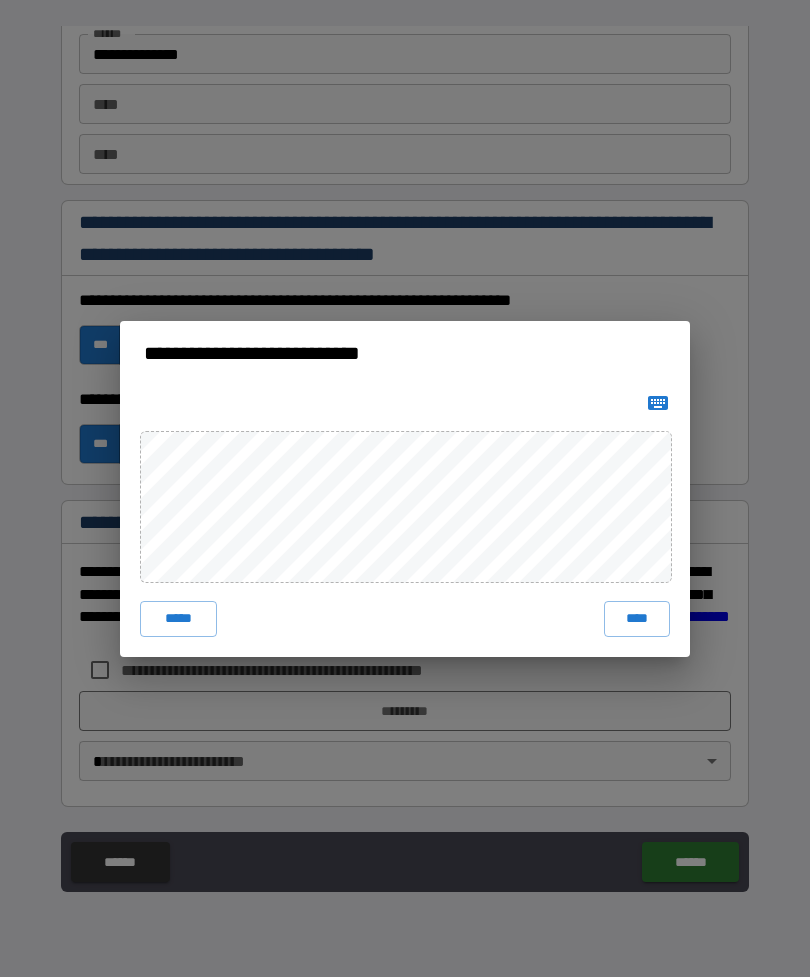 click on "*****" at bounding box center [178, 619] 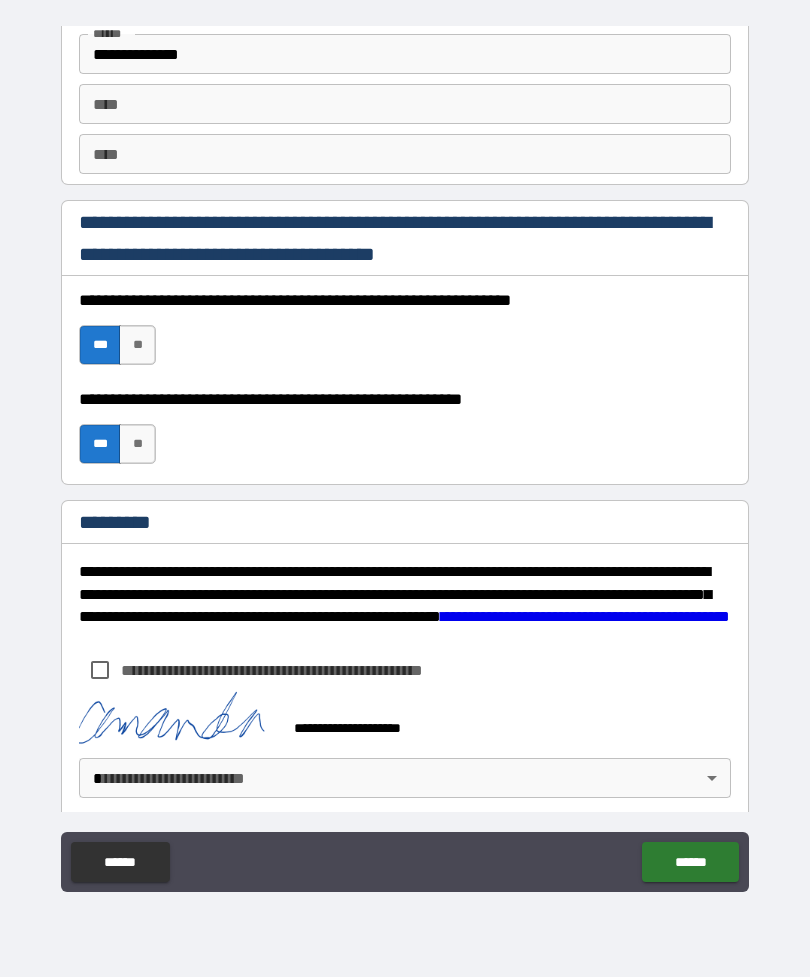 scroll, scrollTop: 2810, scrollLeft: 0, axis: vertical 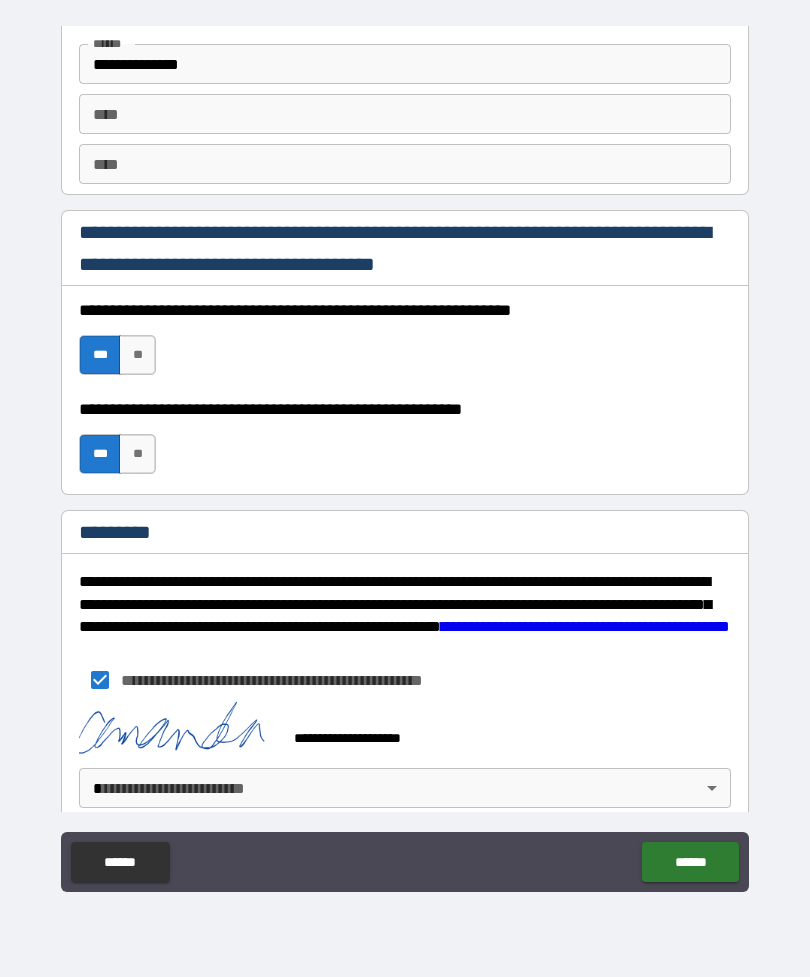 click on "******" at bounding box center [690, 862] 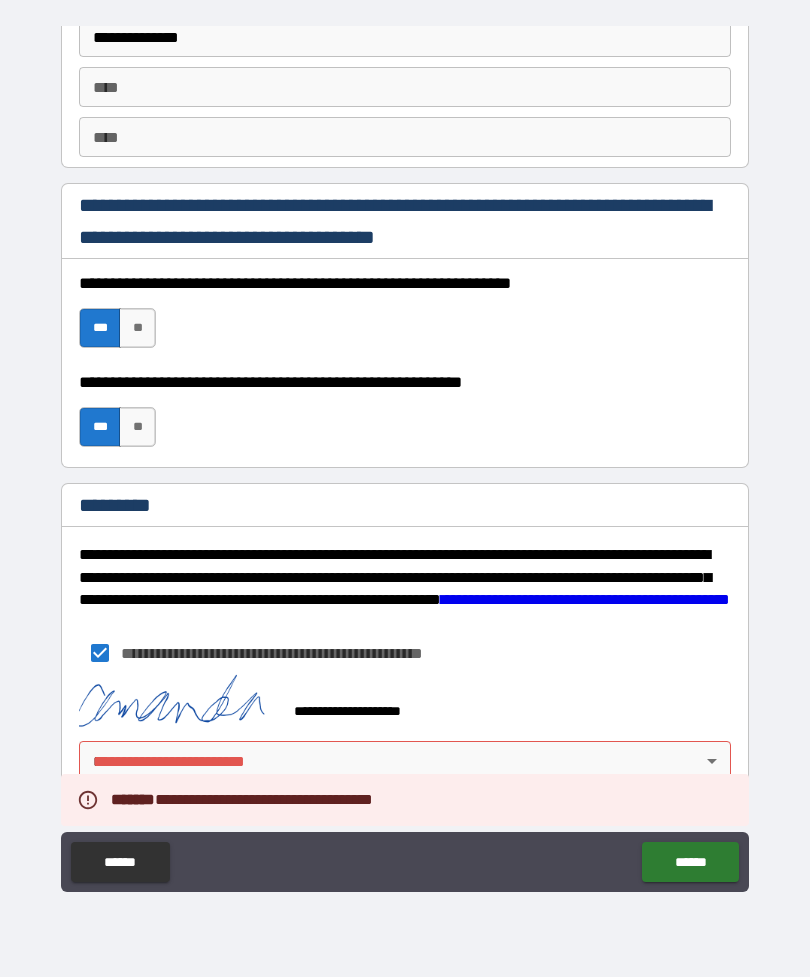 scroll, scrollTop: 2837, scrollLeft: 0, axis: vertical 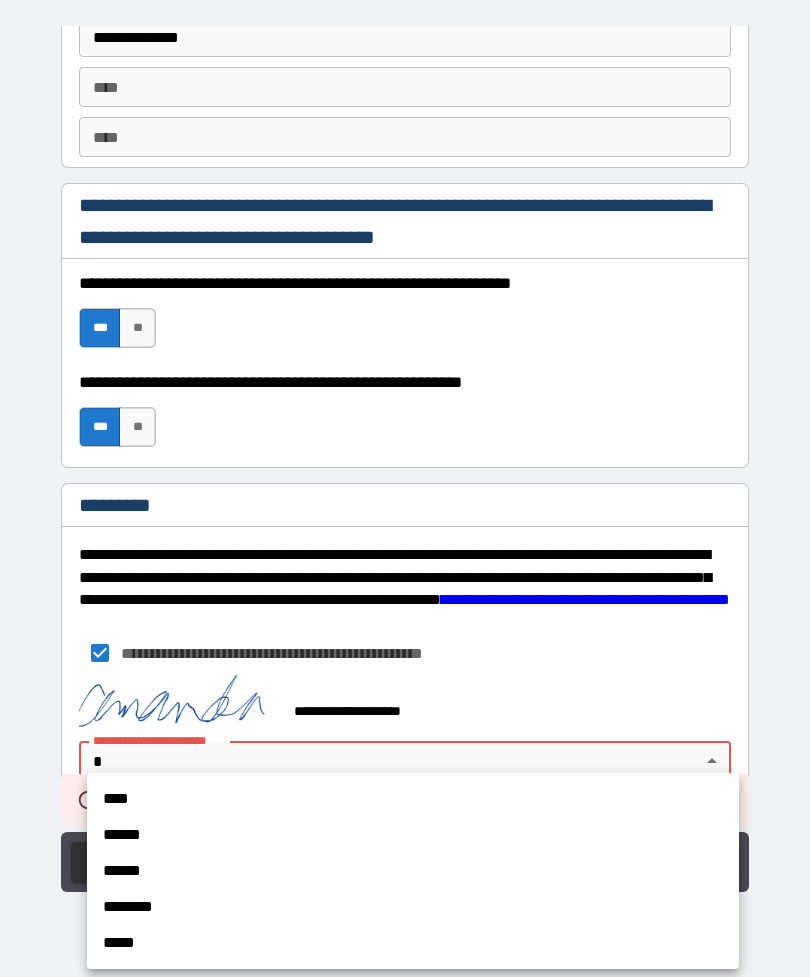 click on "****" at bounding box center (413, 799) 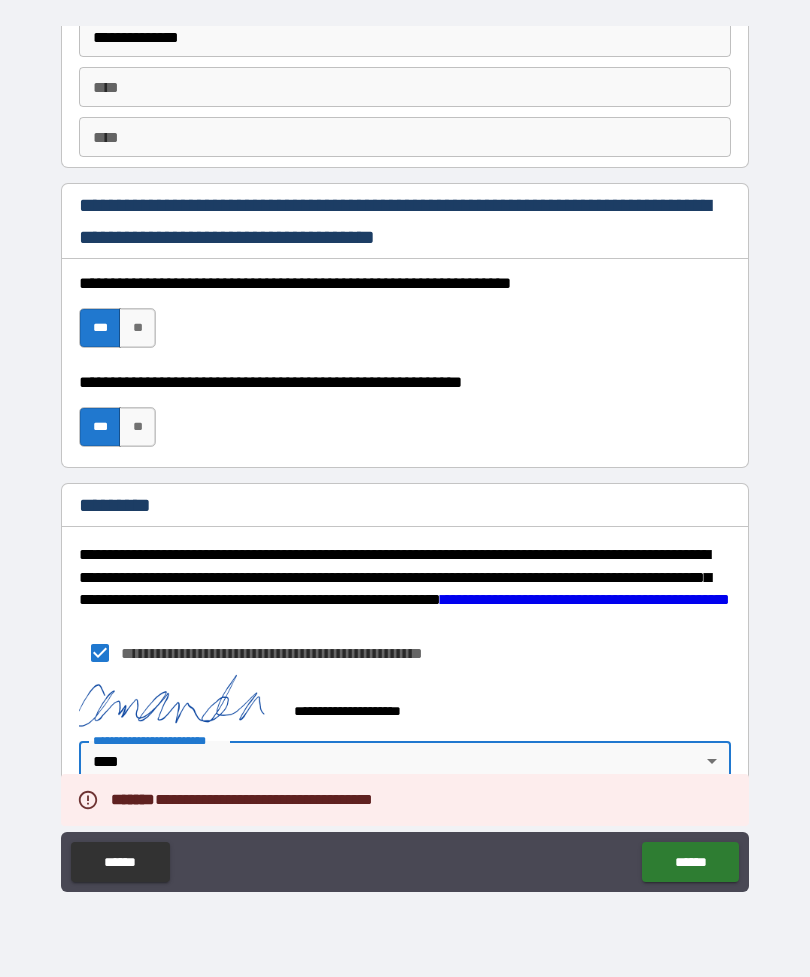 click on "******" at bounding box center (690, 862) 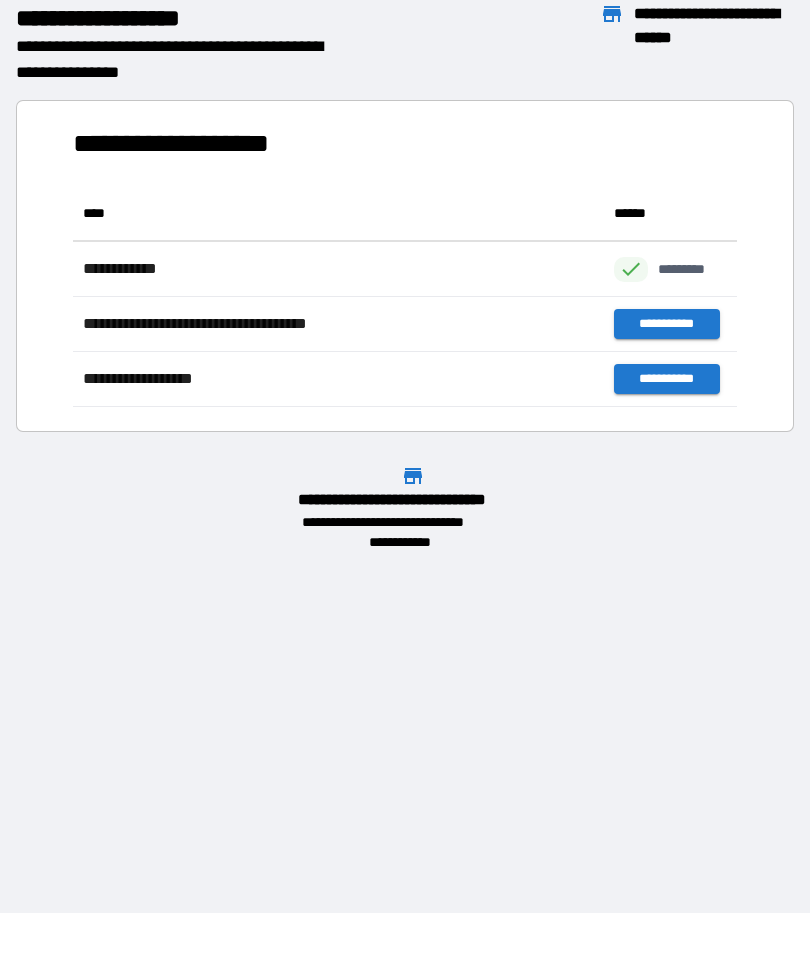 scroll, scrollTop: 1, scrollLeft: 1, axis: both 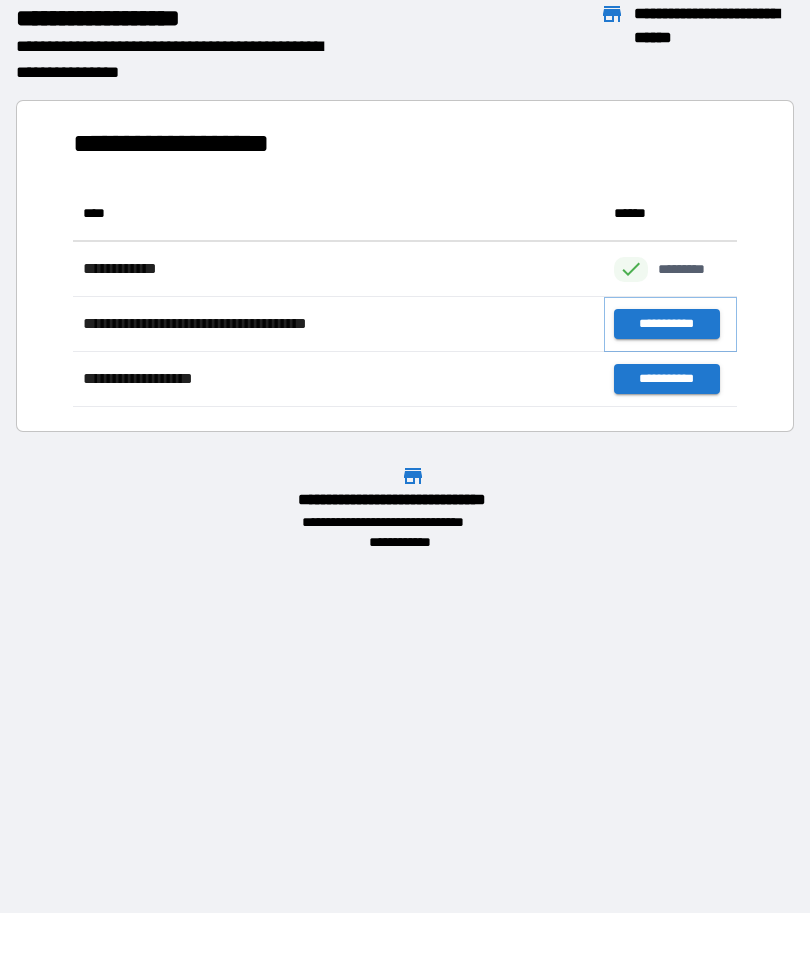 click on "**********" at bounding box center [666, 324] 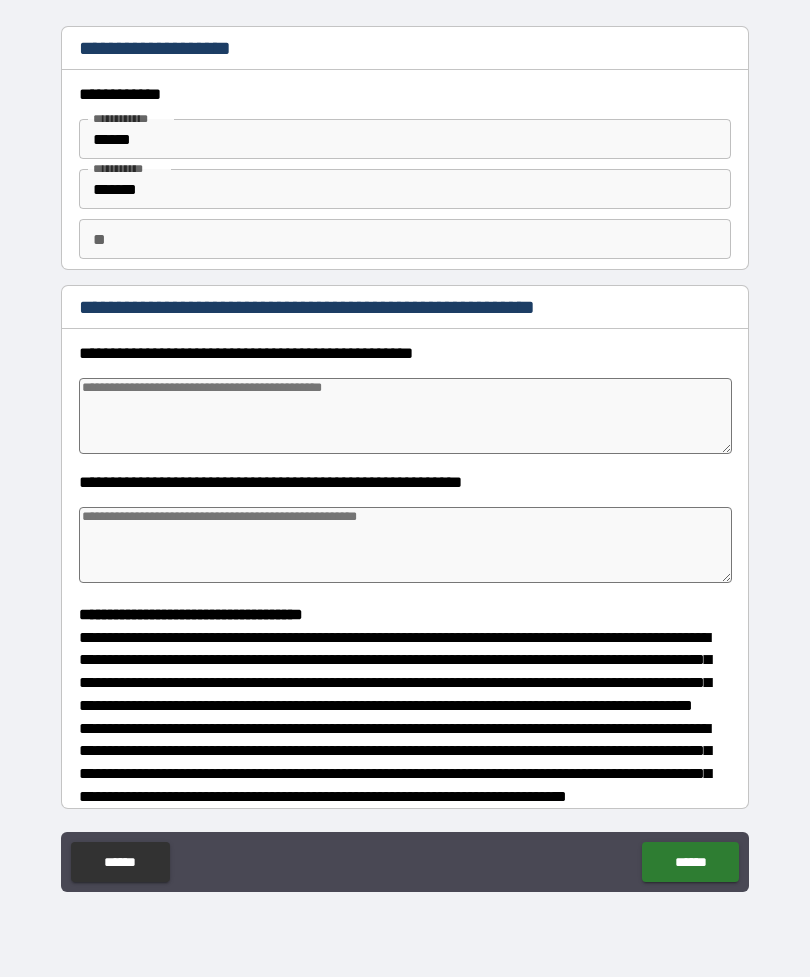 type on "*" 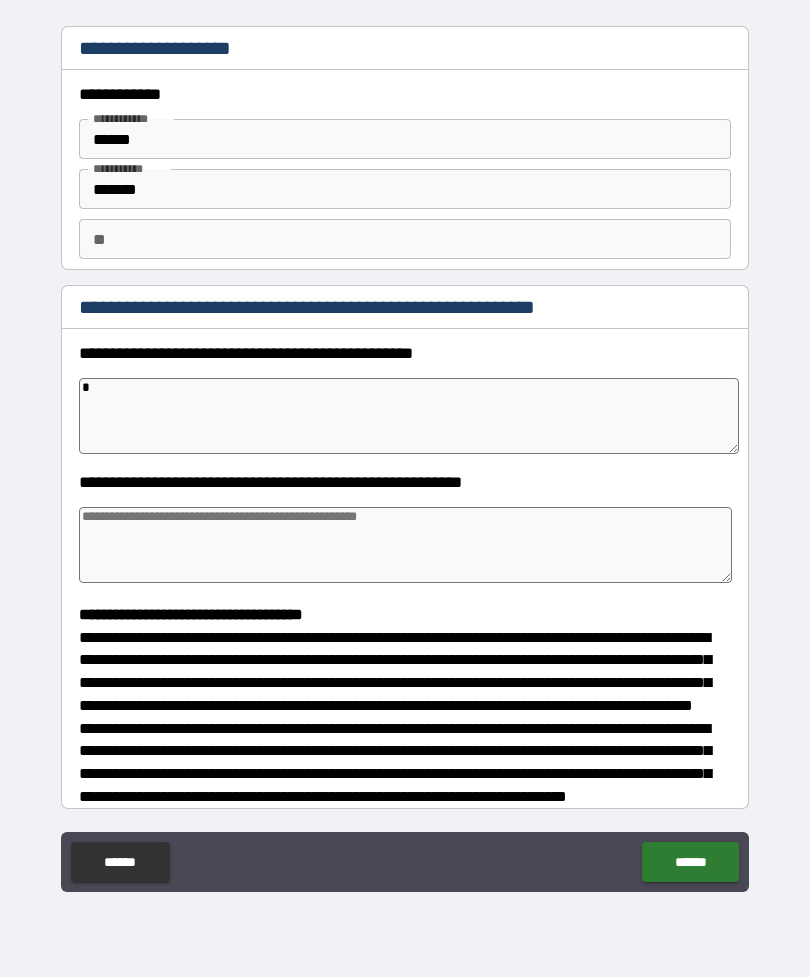 type on "*" 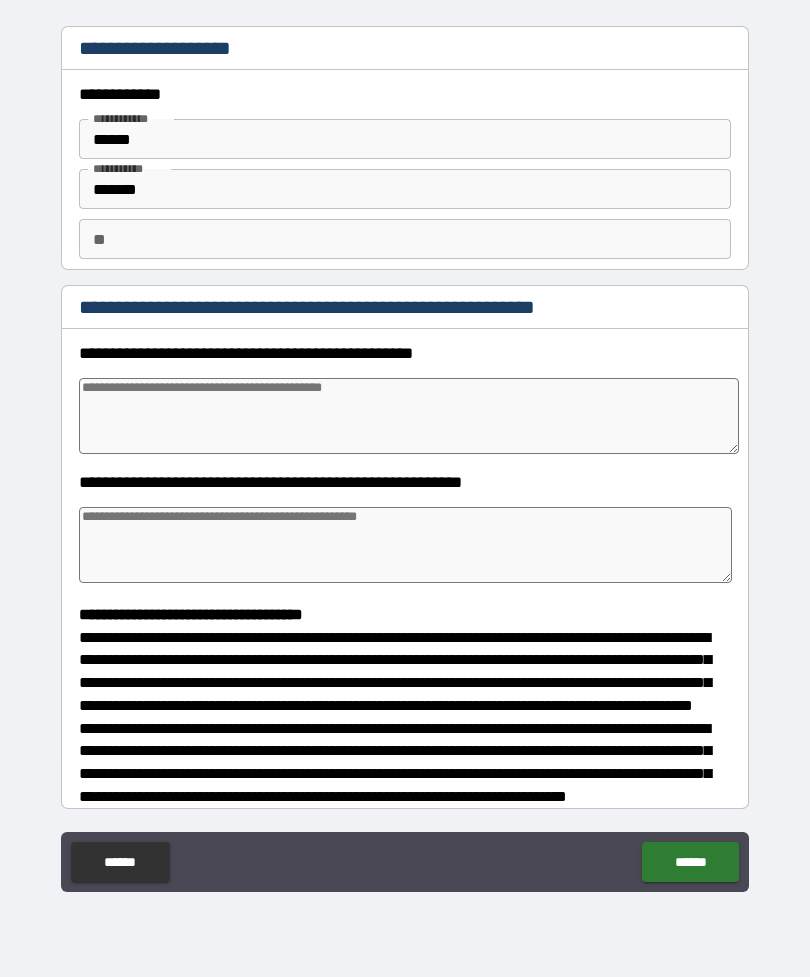 type on "*" 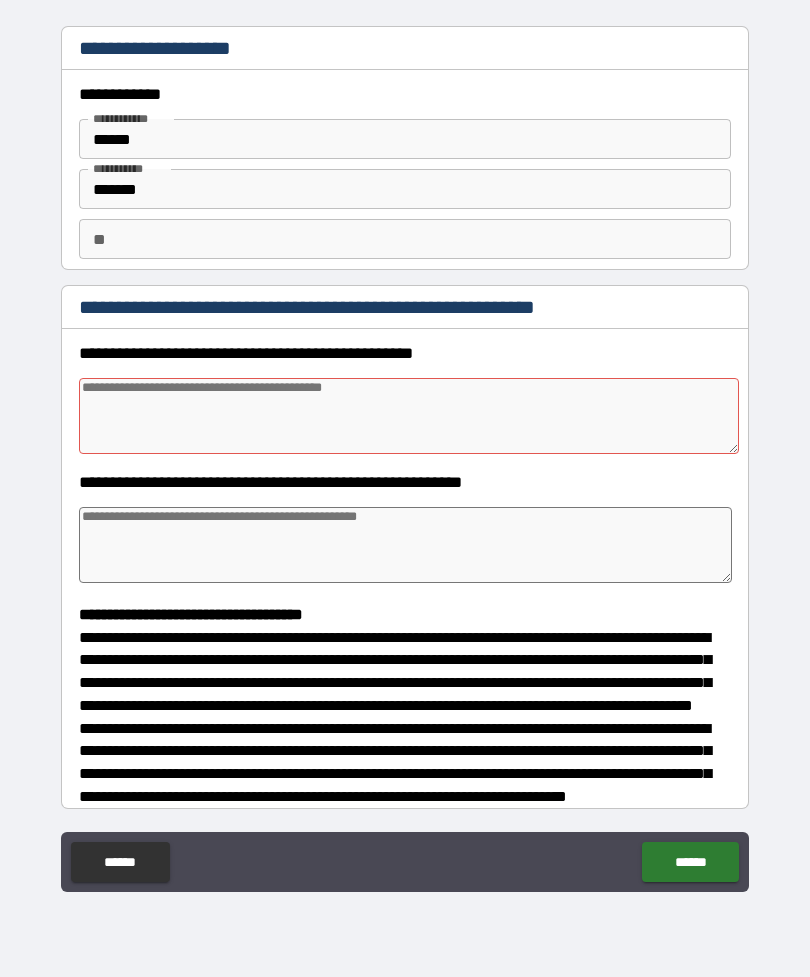 type on "*" 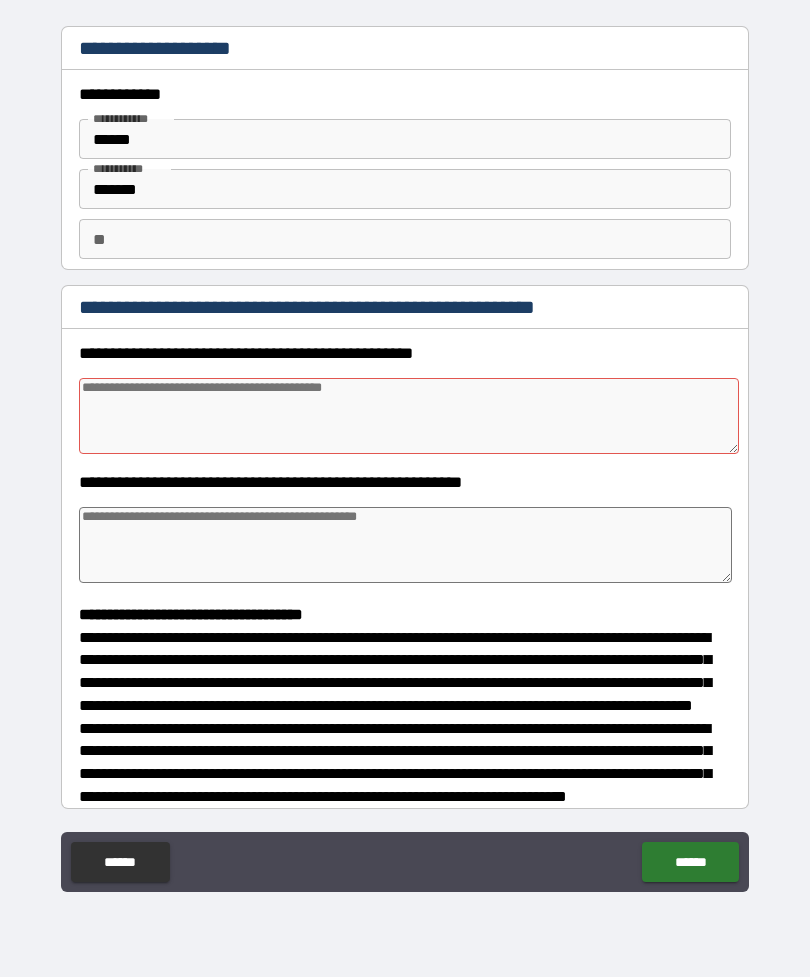 type on "*" 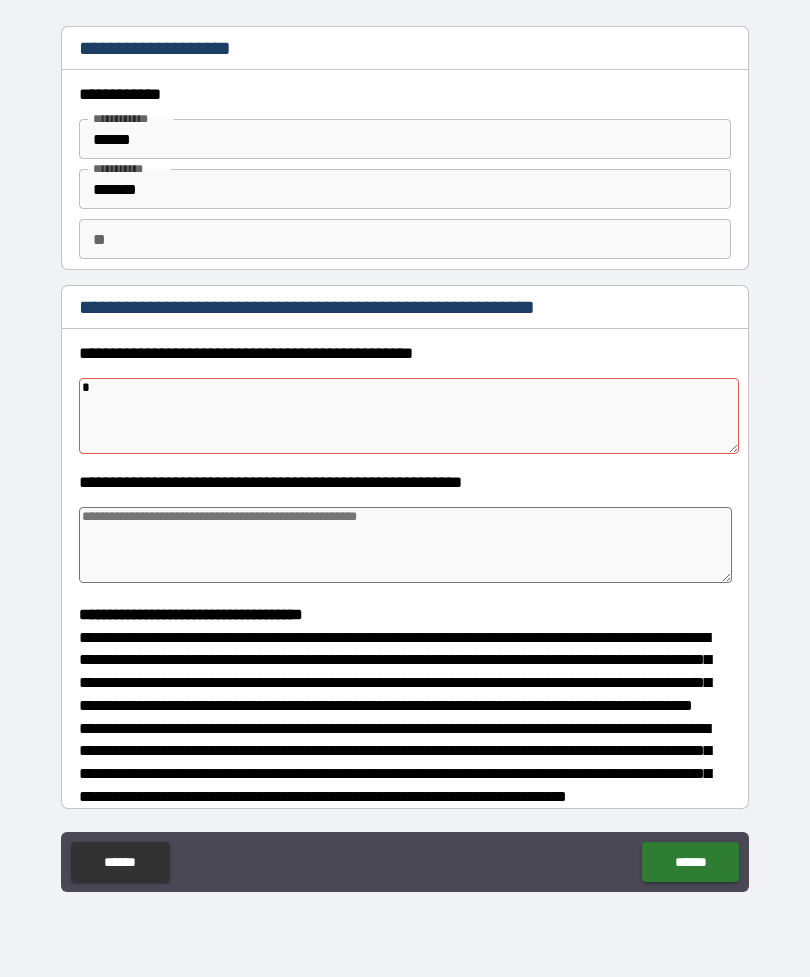 type on "*" 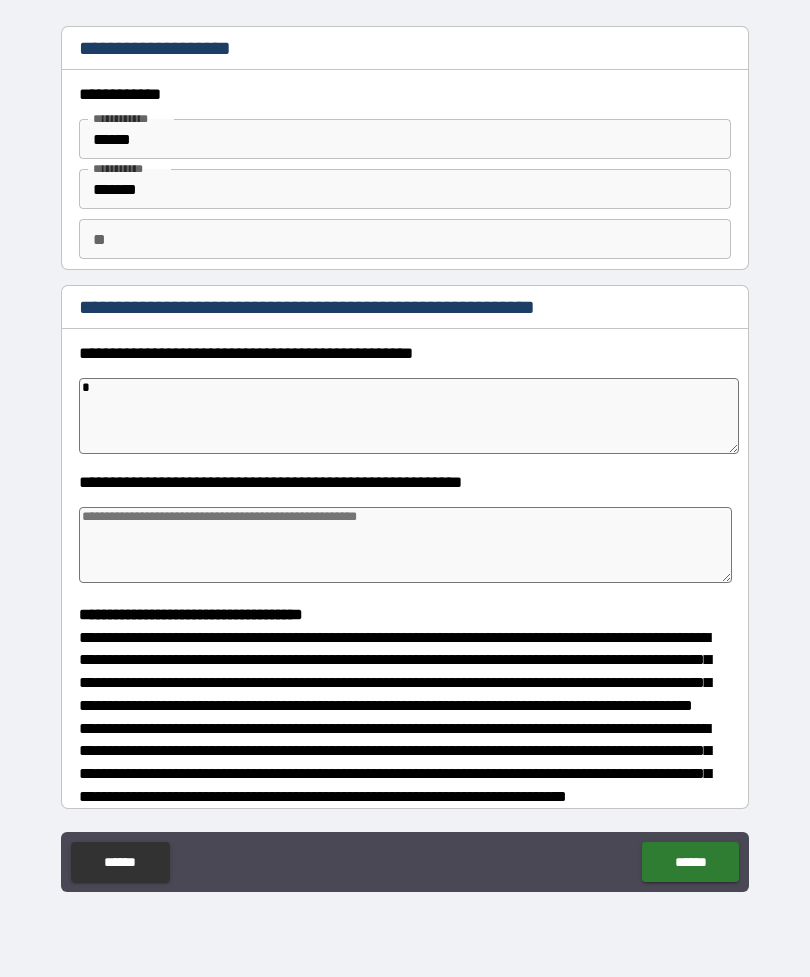 type on "*" 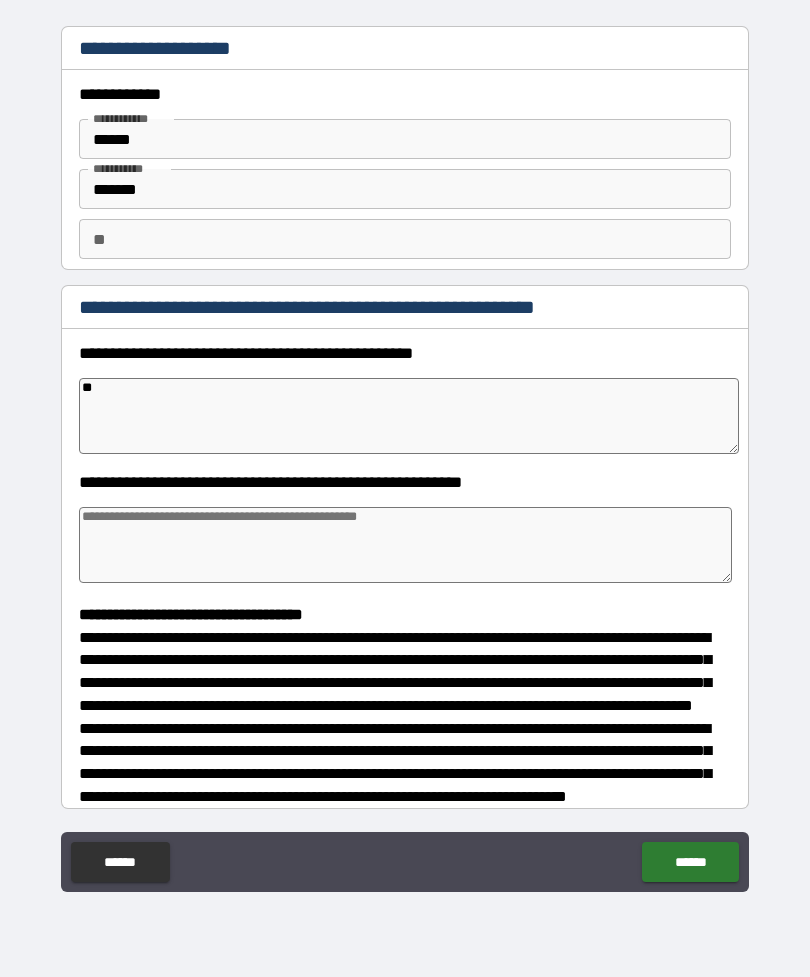 type on "*" 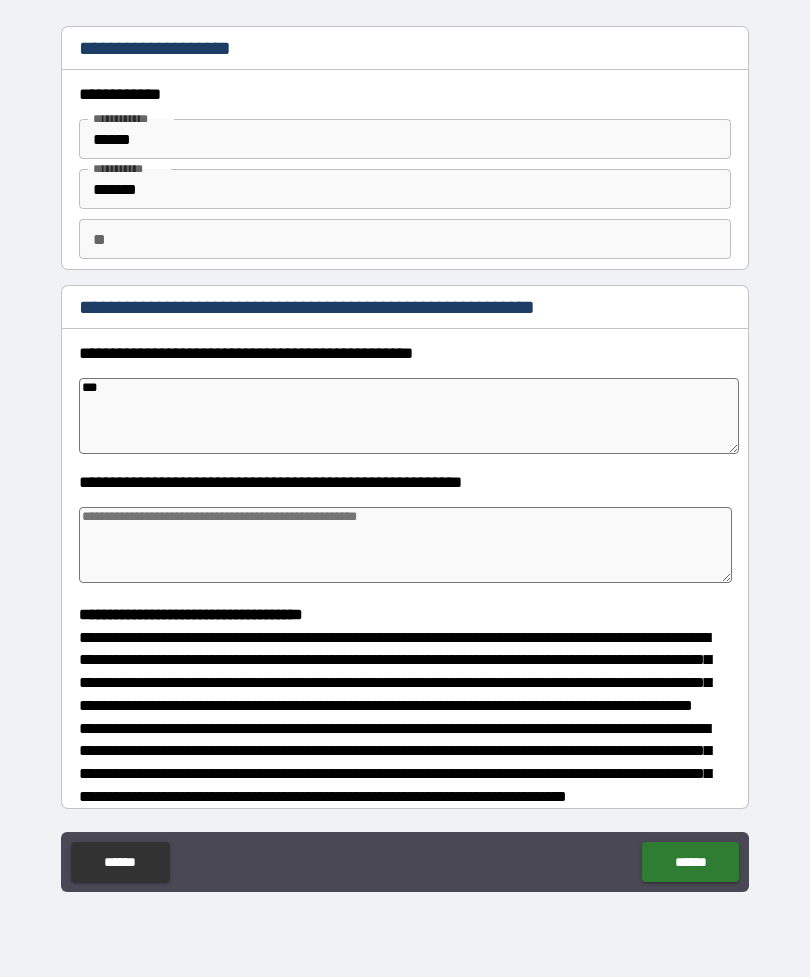 type on "*" 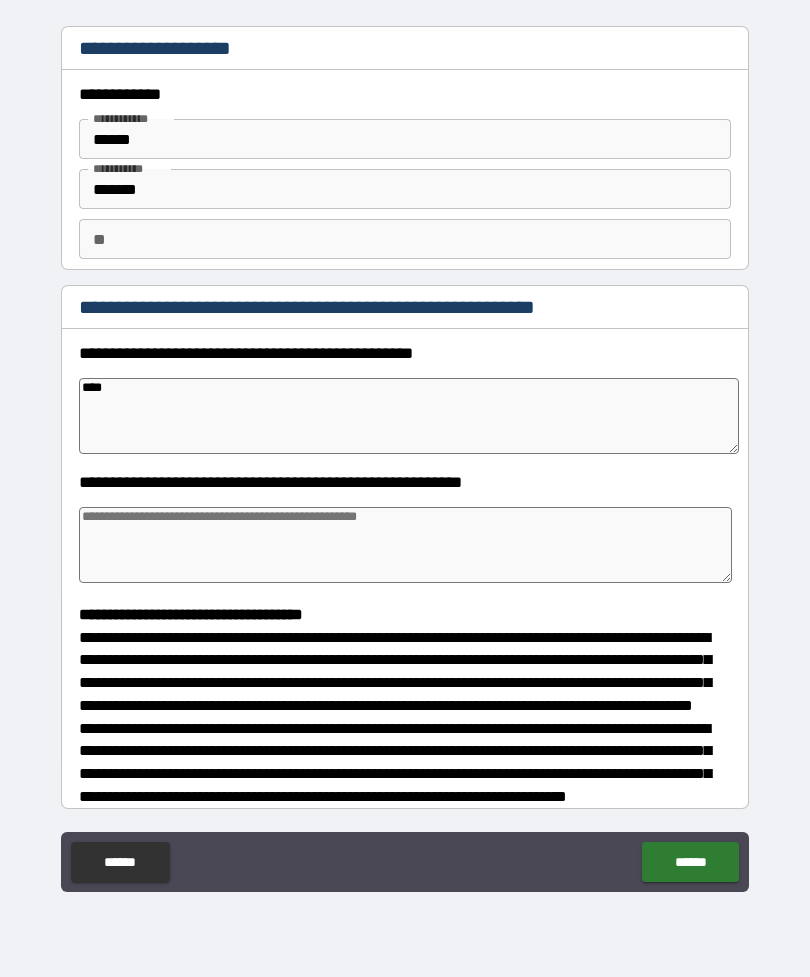 type on "*" 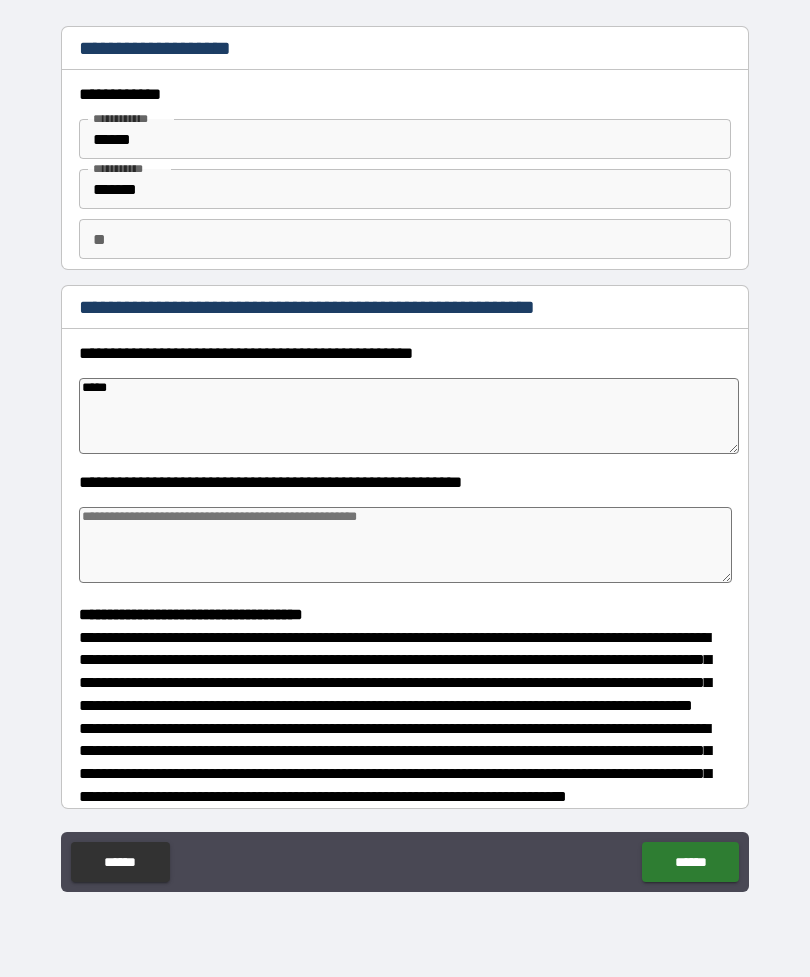 type on "*" 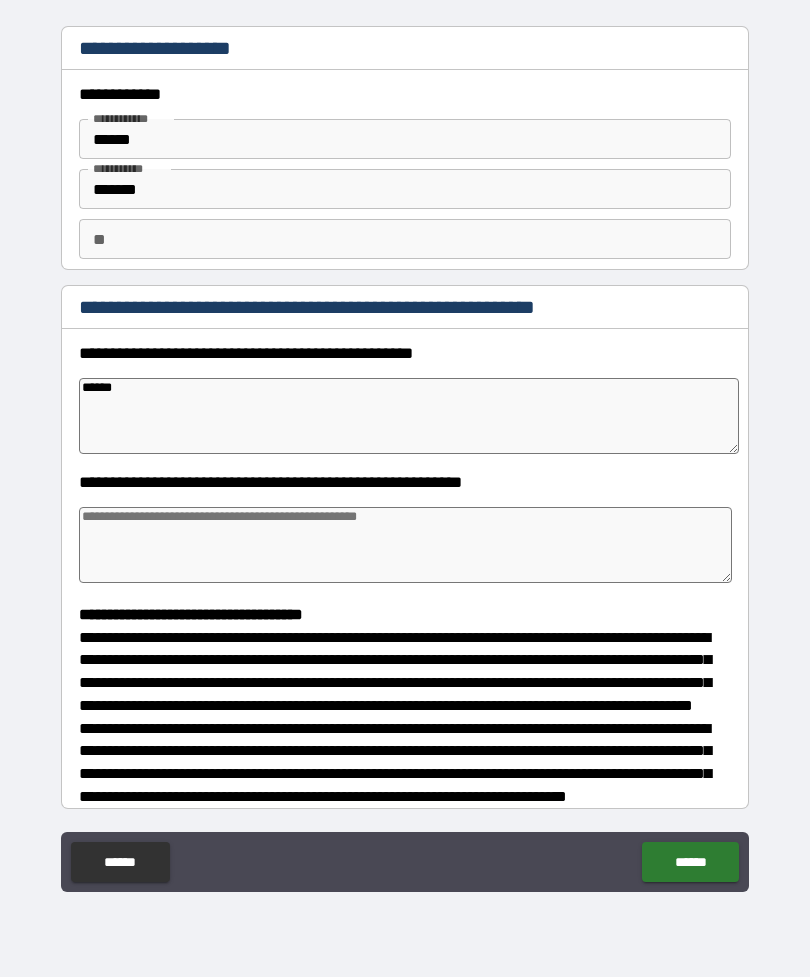 type on "*" 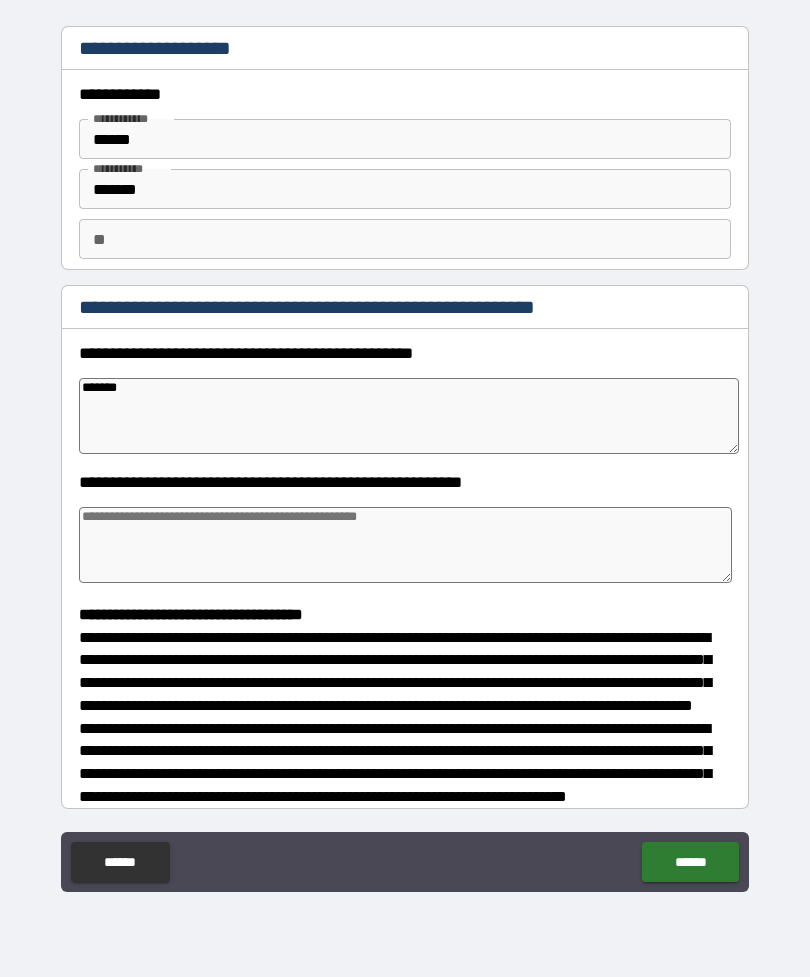 type on "*" 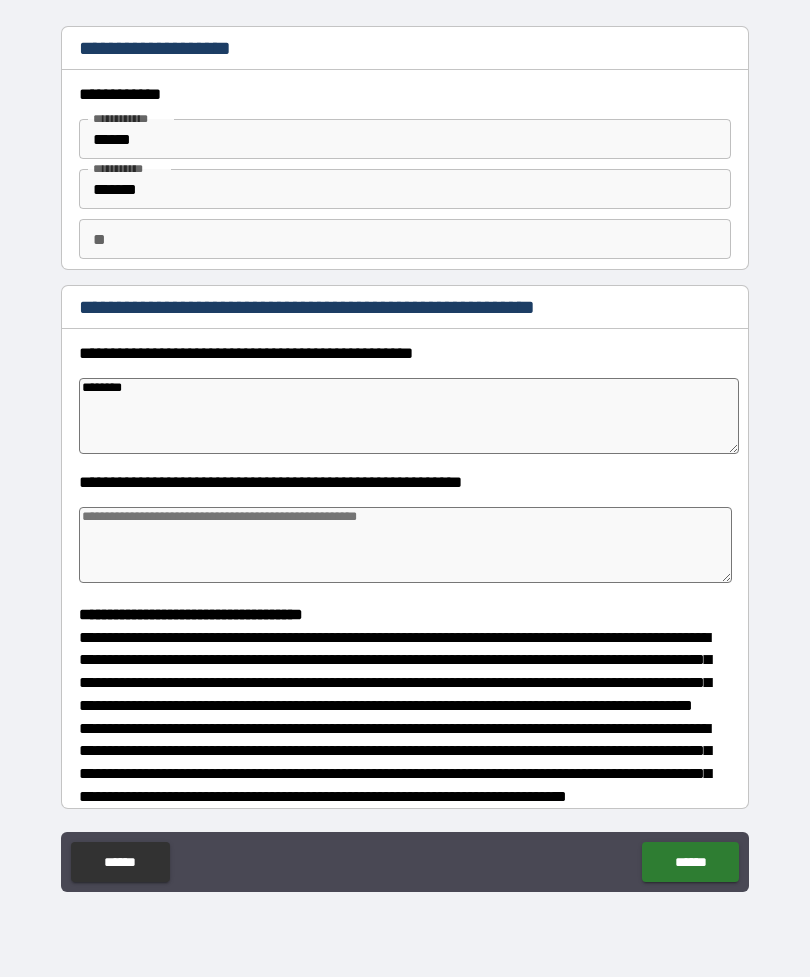 type on "*" 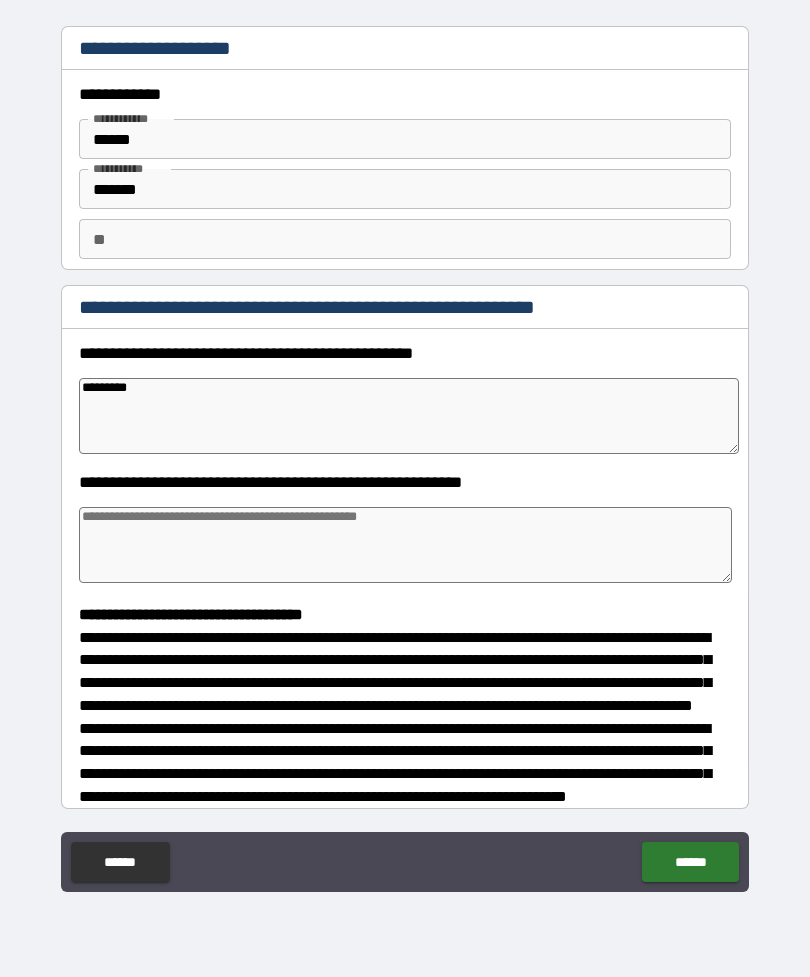 type on "*" 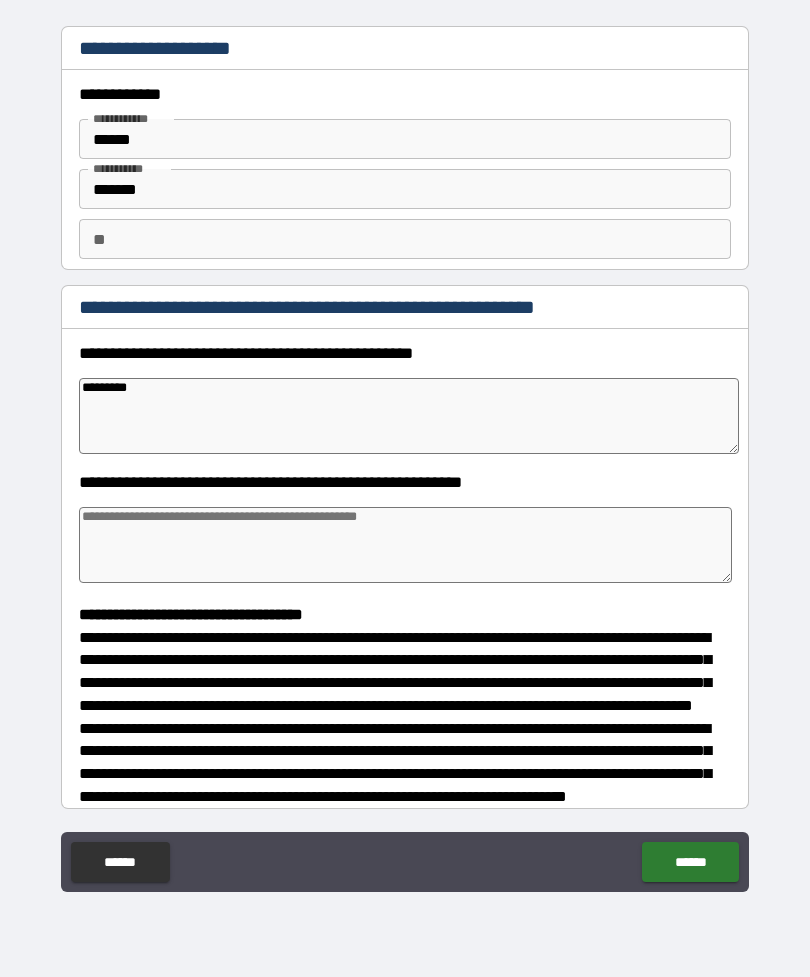 type on "**********" 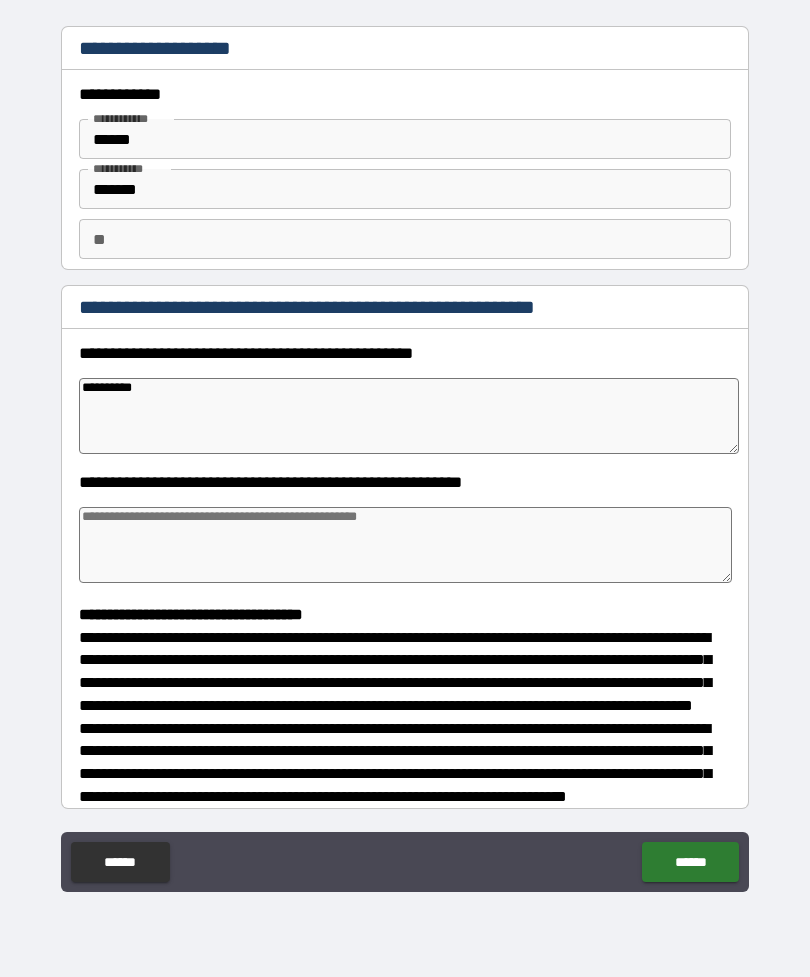type on "*" 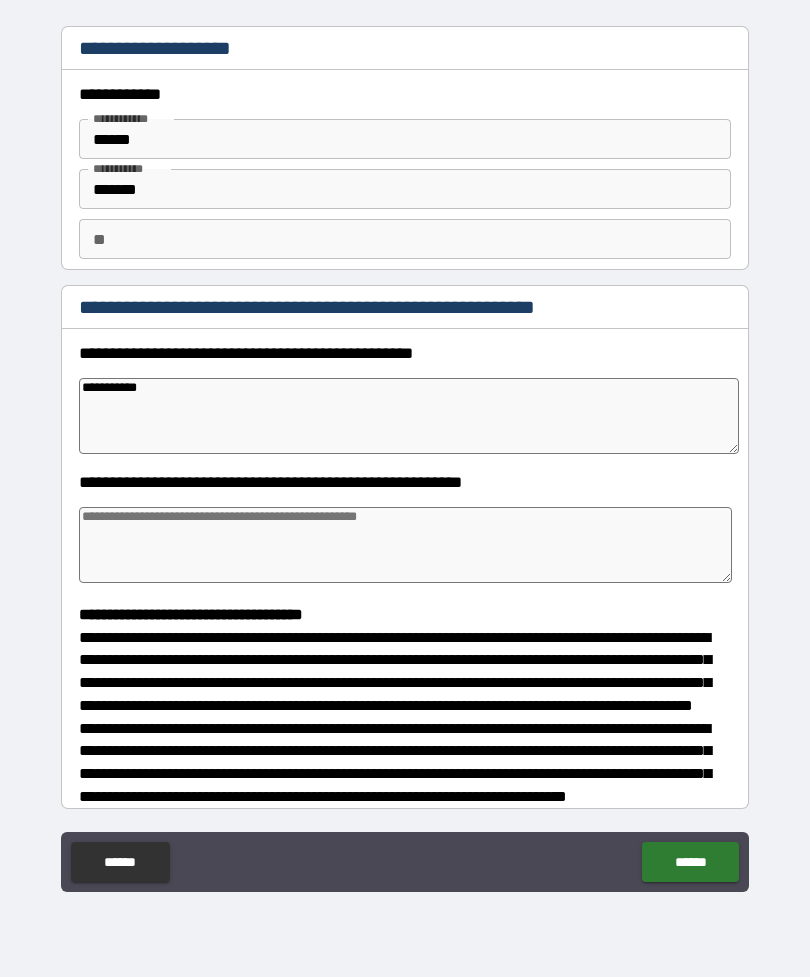 type on "*" 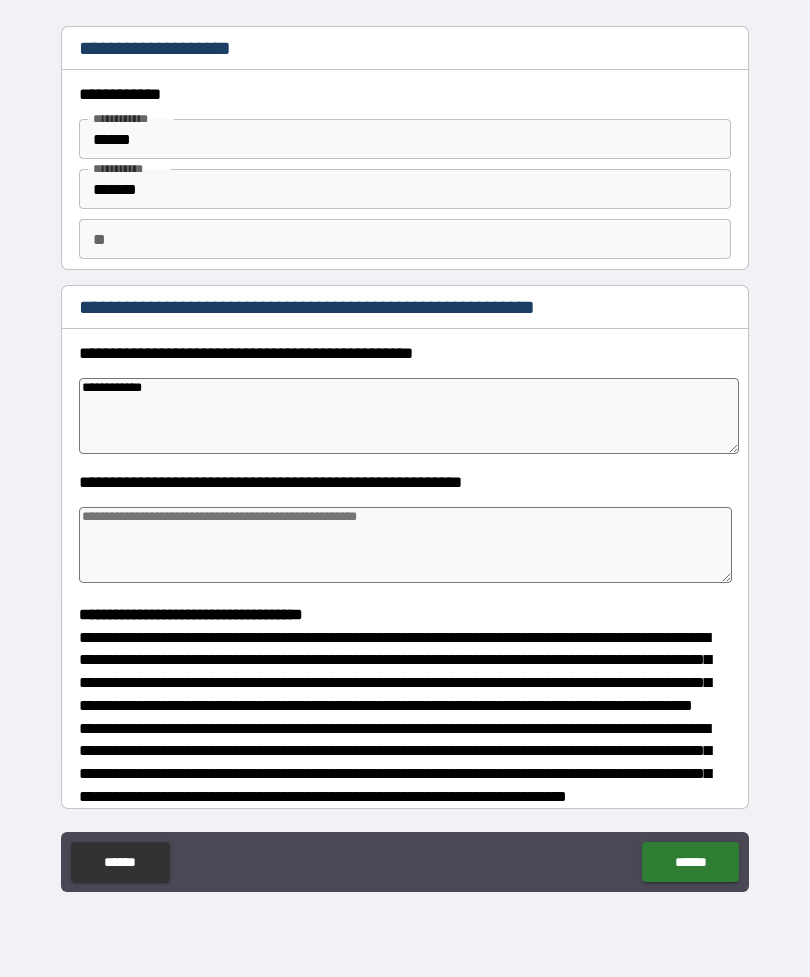 type on "*" 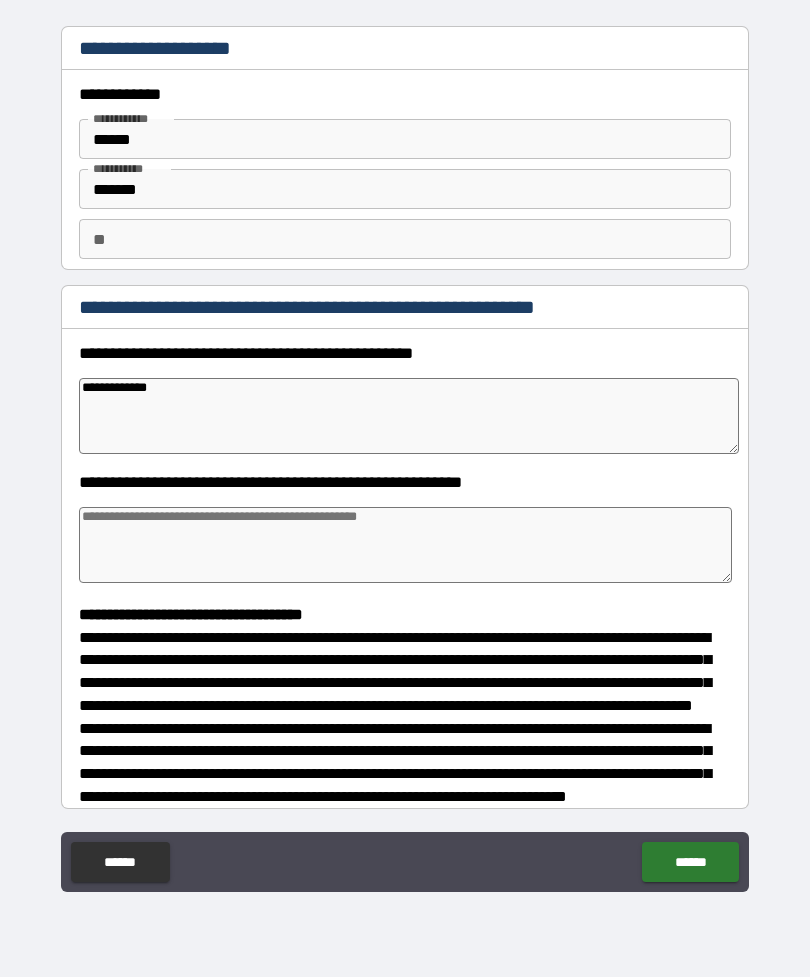 type on "*" 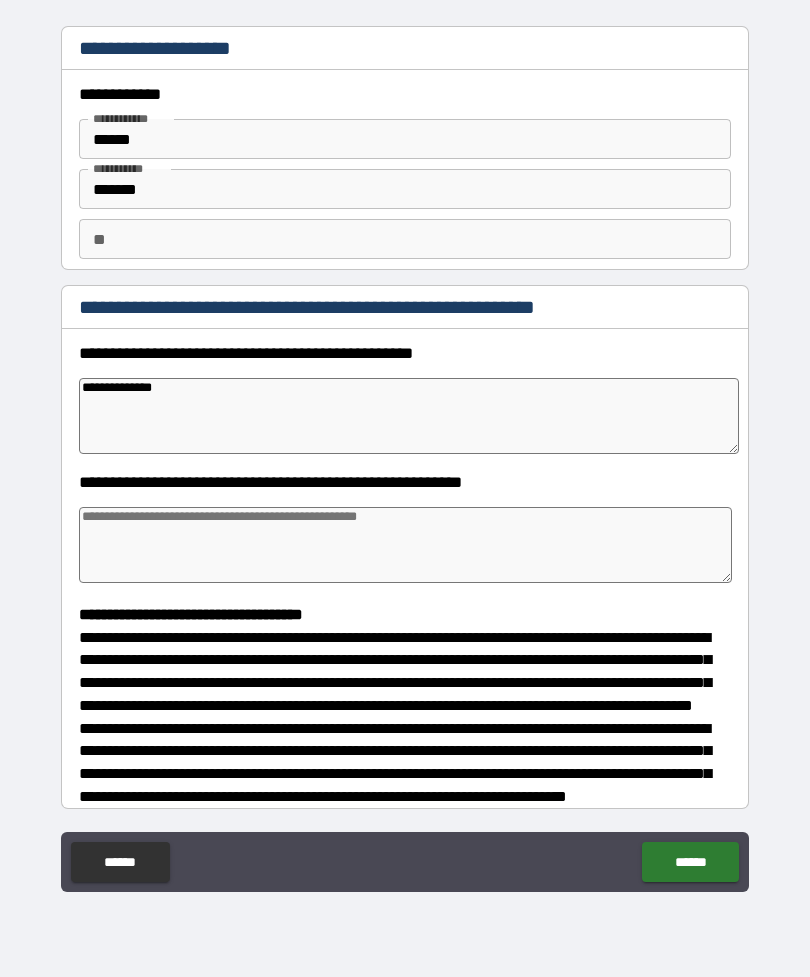 type on "*" 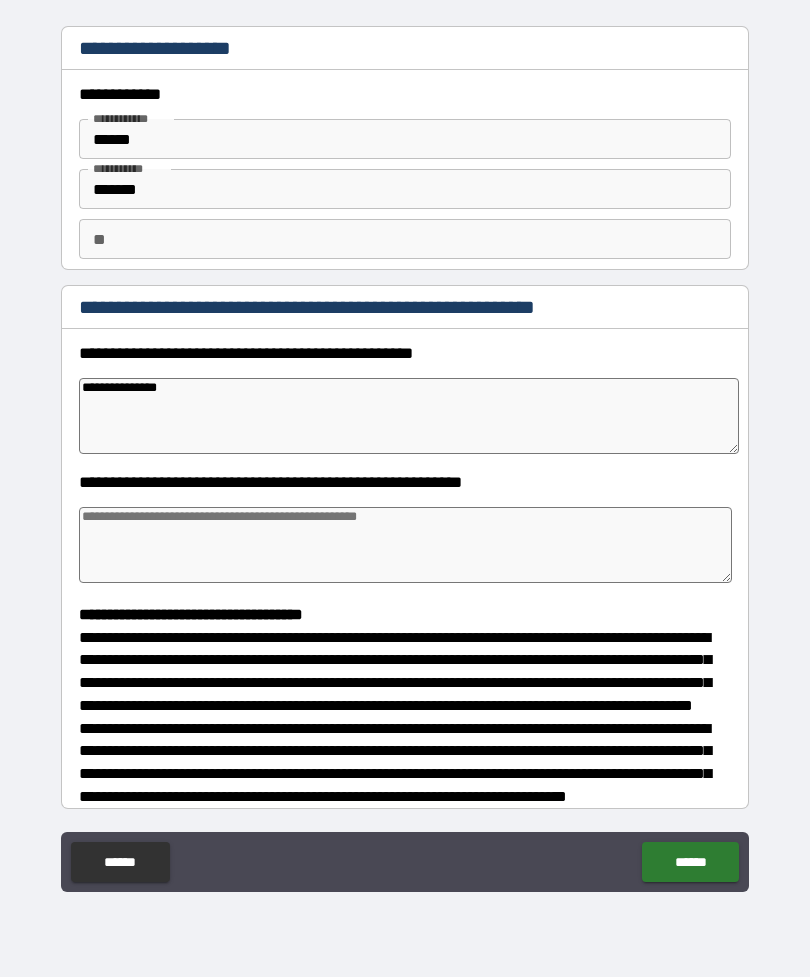 type on "*" 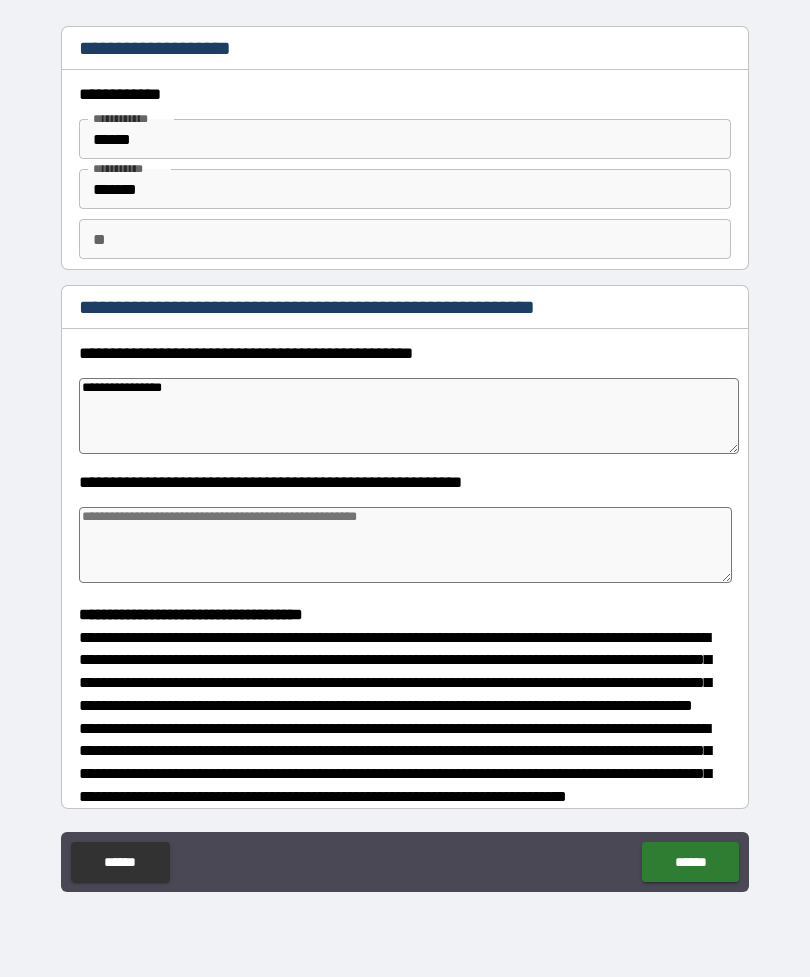 type on "*" 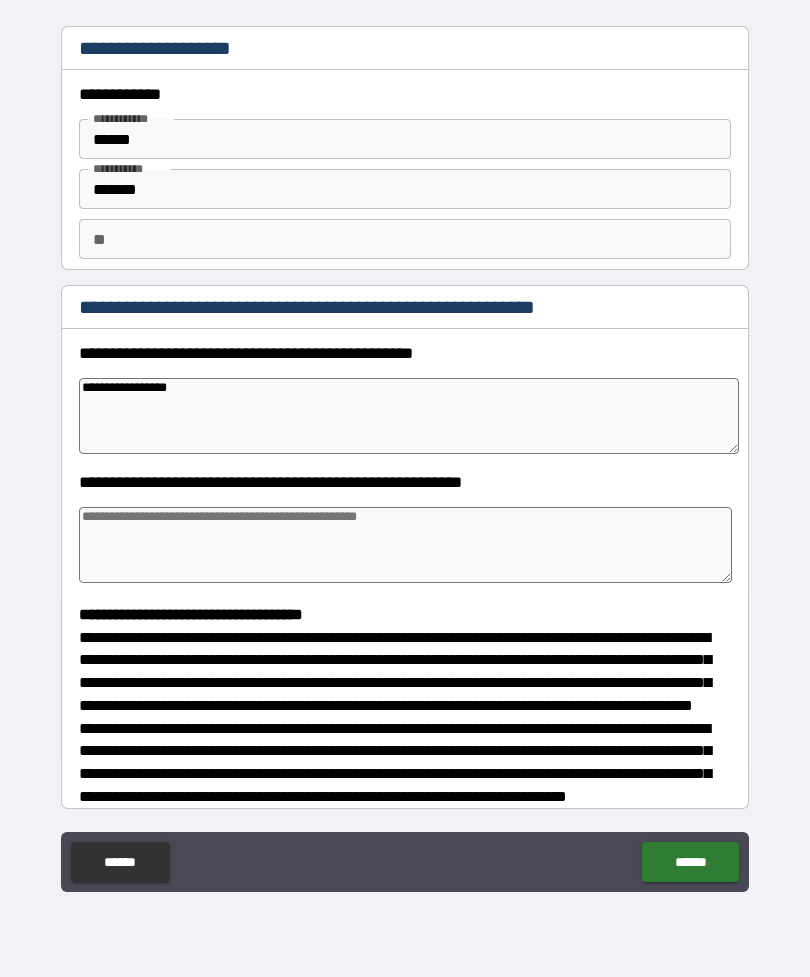 type on "*" 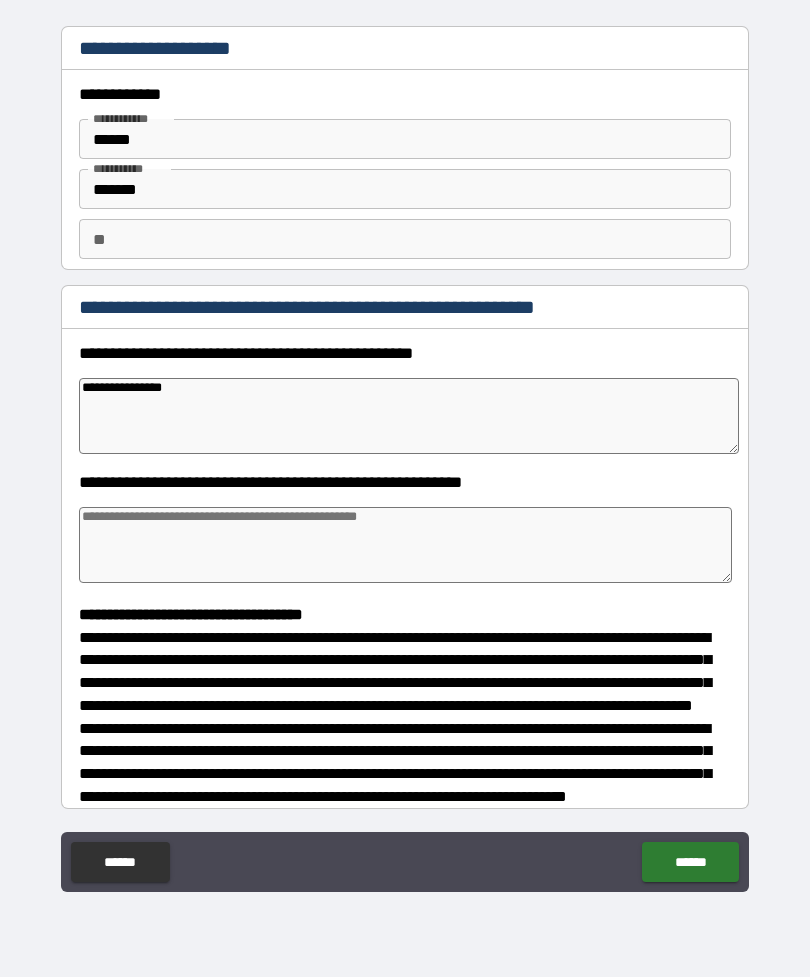 type on "*" 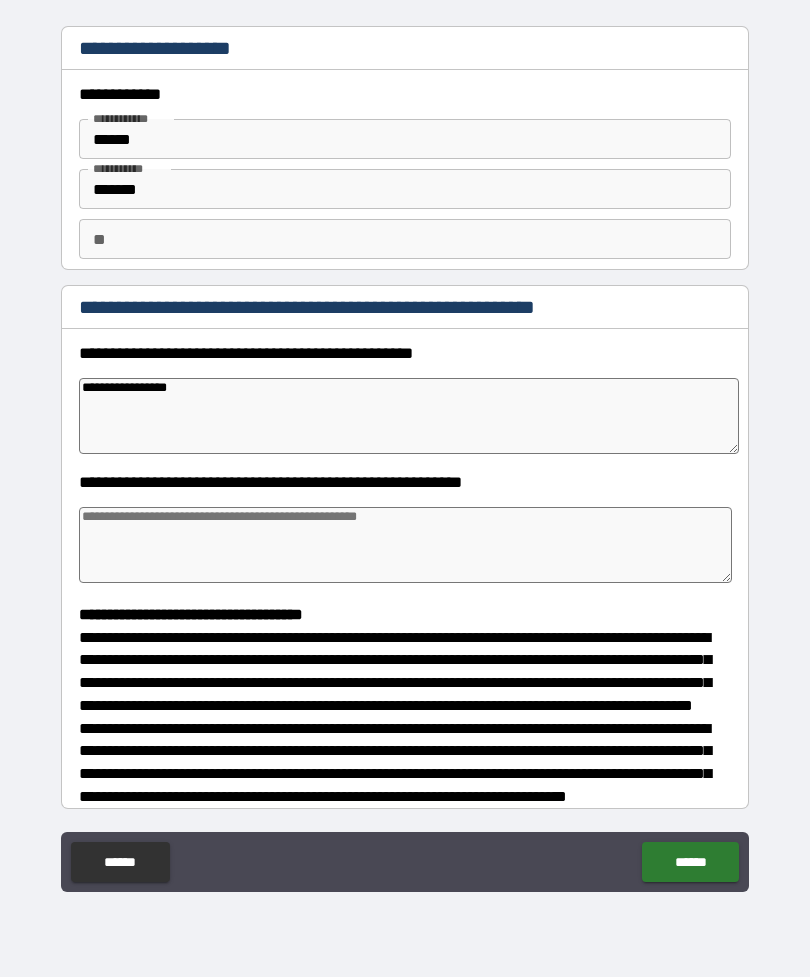 type on "*" 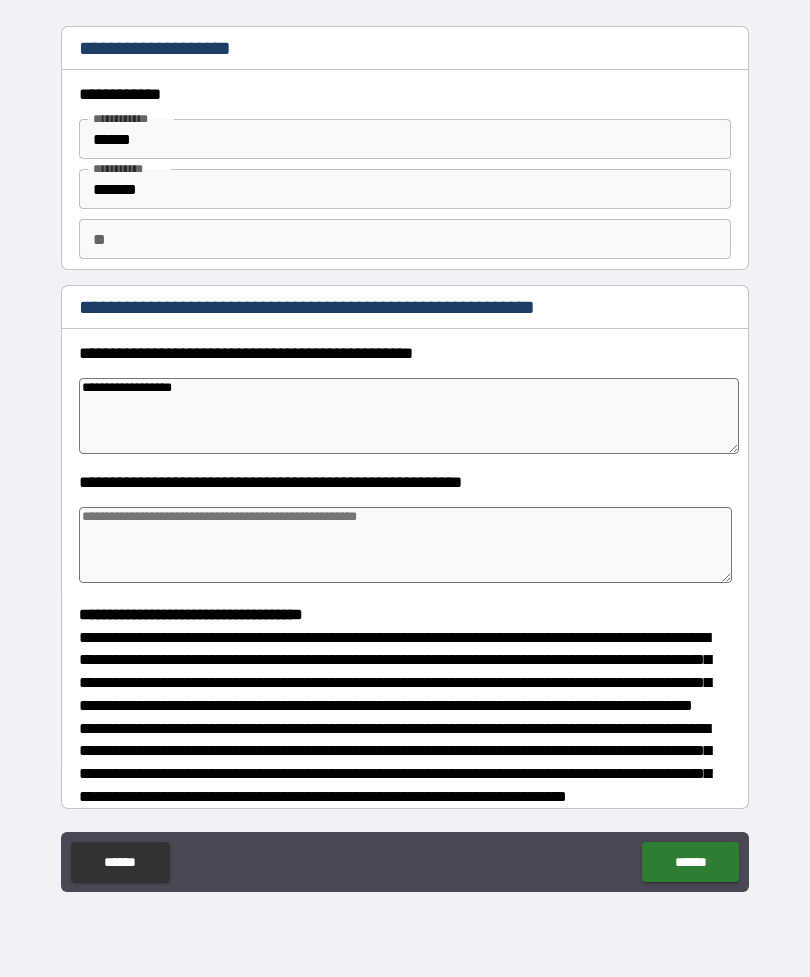 type on "*" 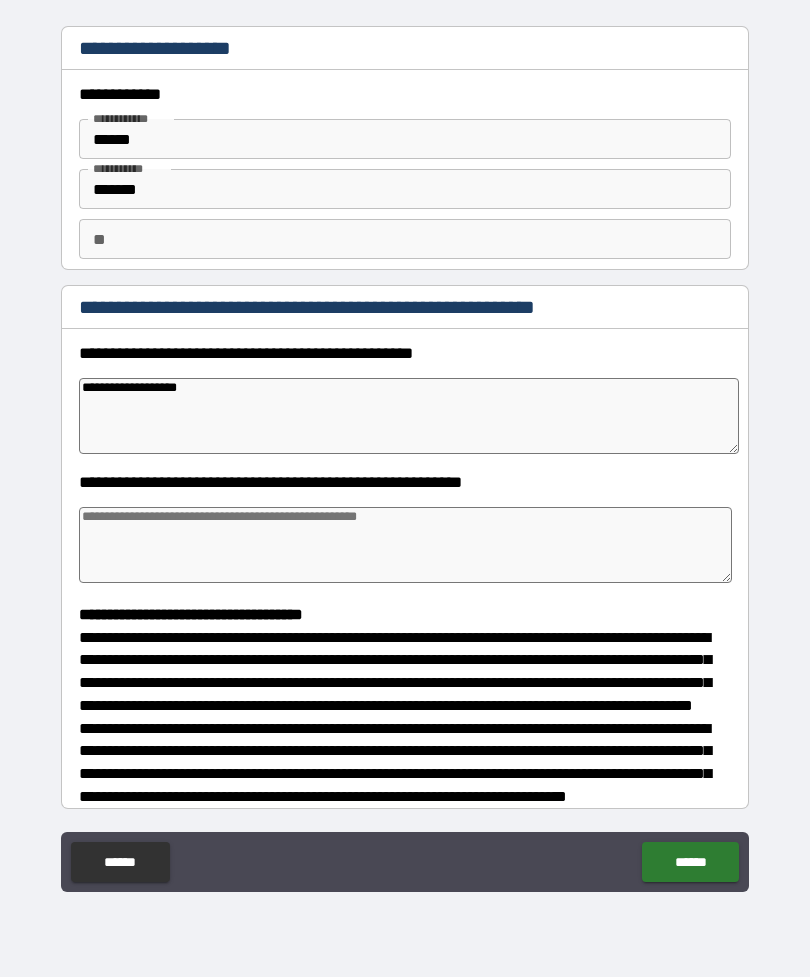 type on "*" 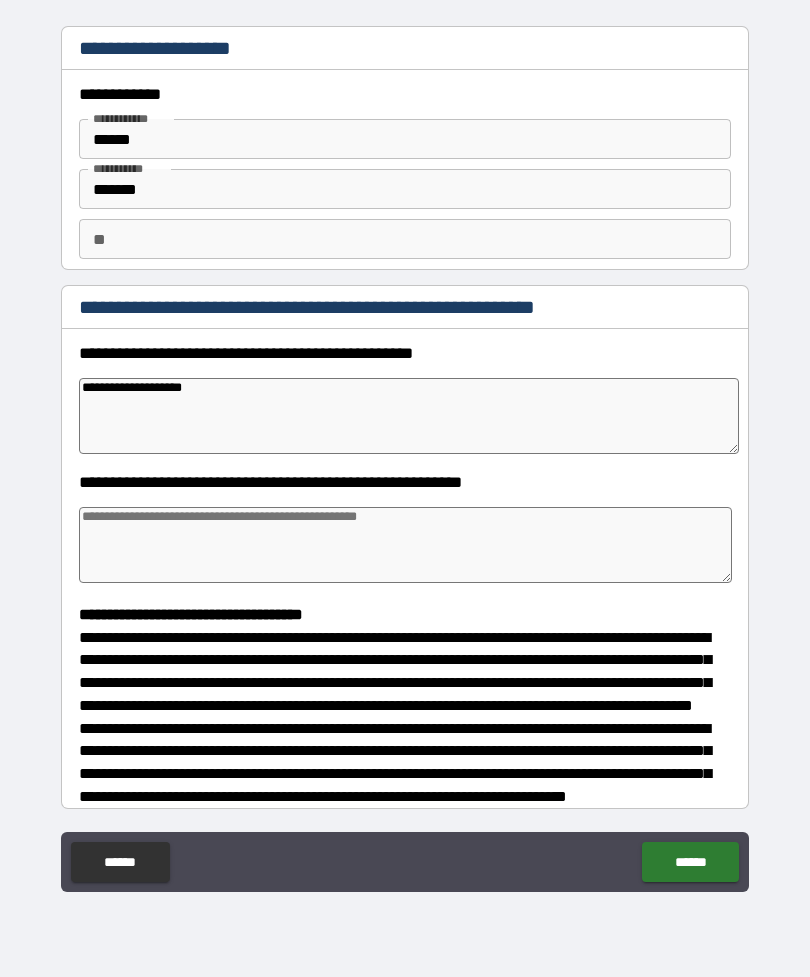 type on "*" 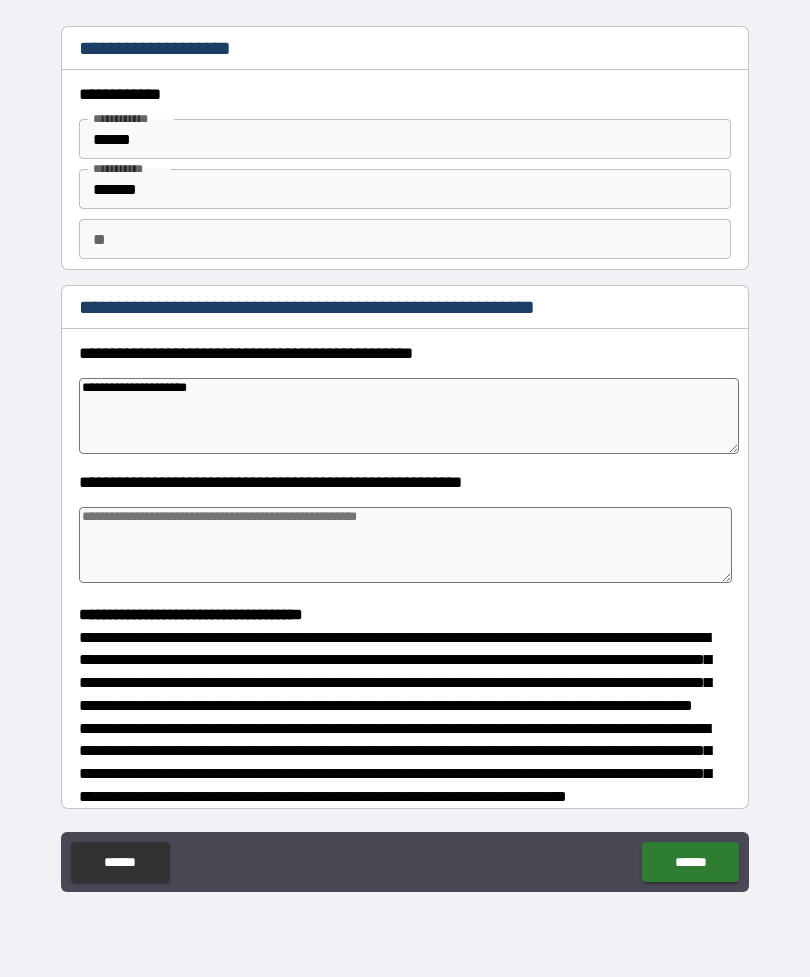 type on "*" 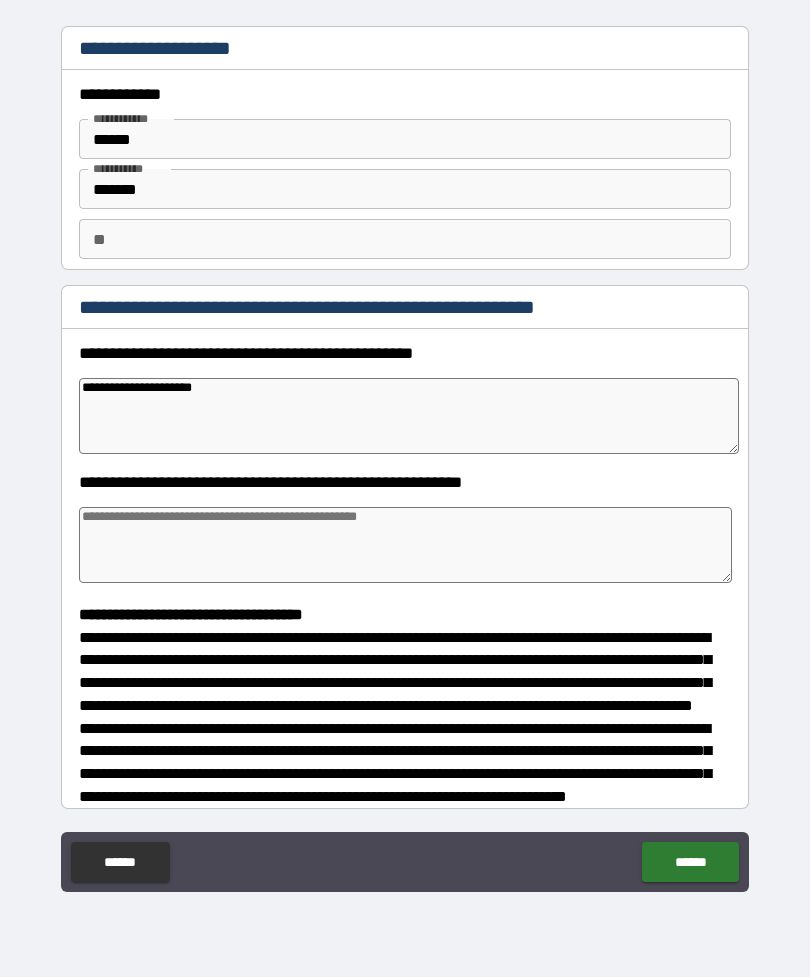 type on "*" 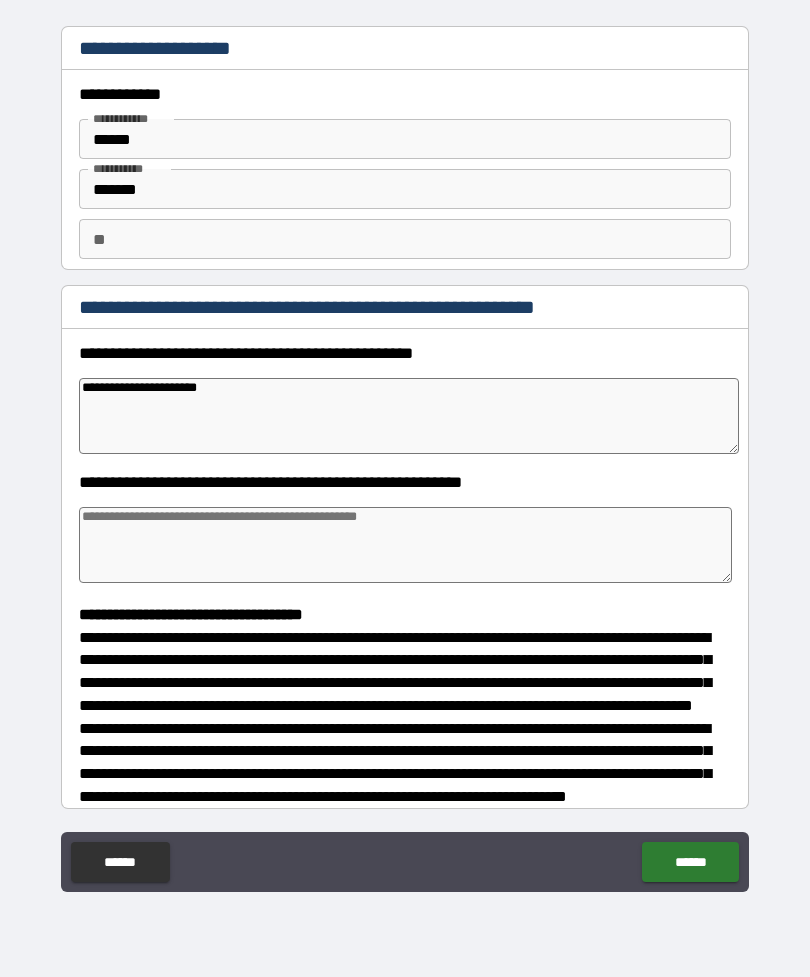type on "*" 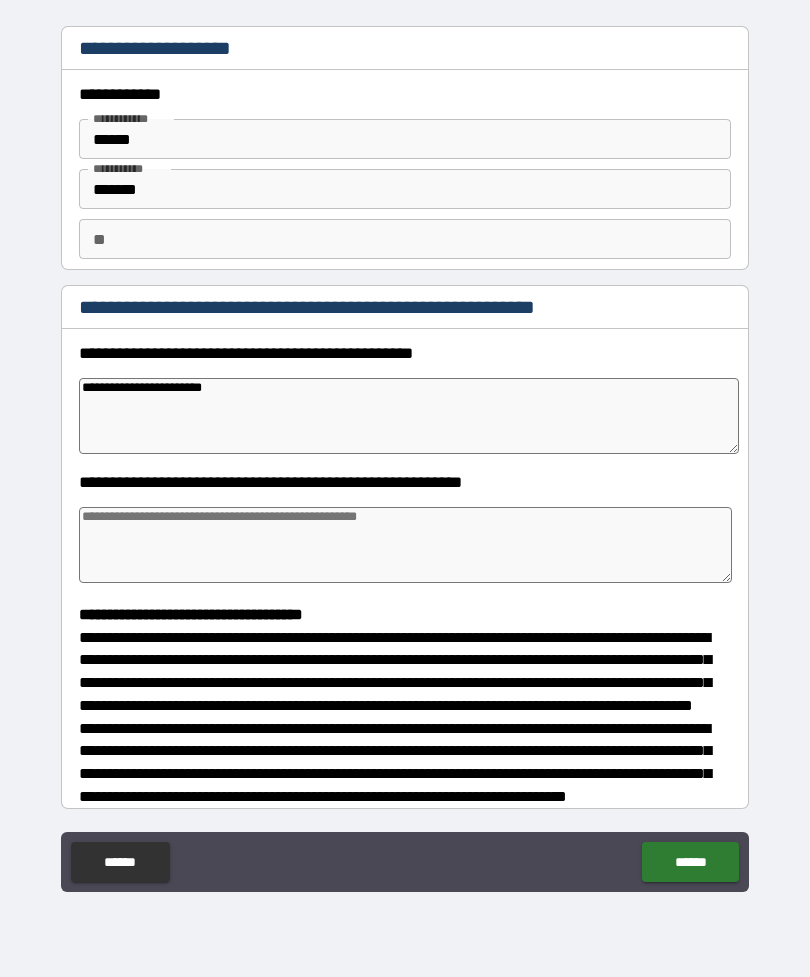 type on "*" 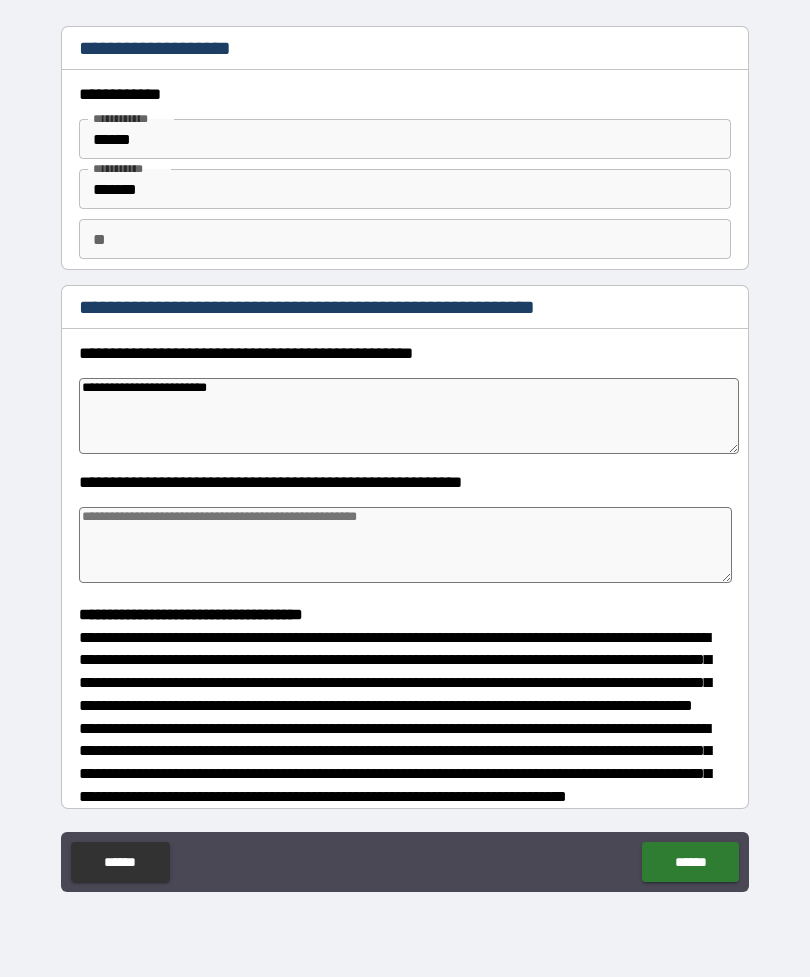 type on "*" 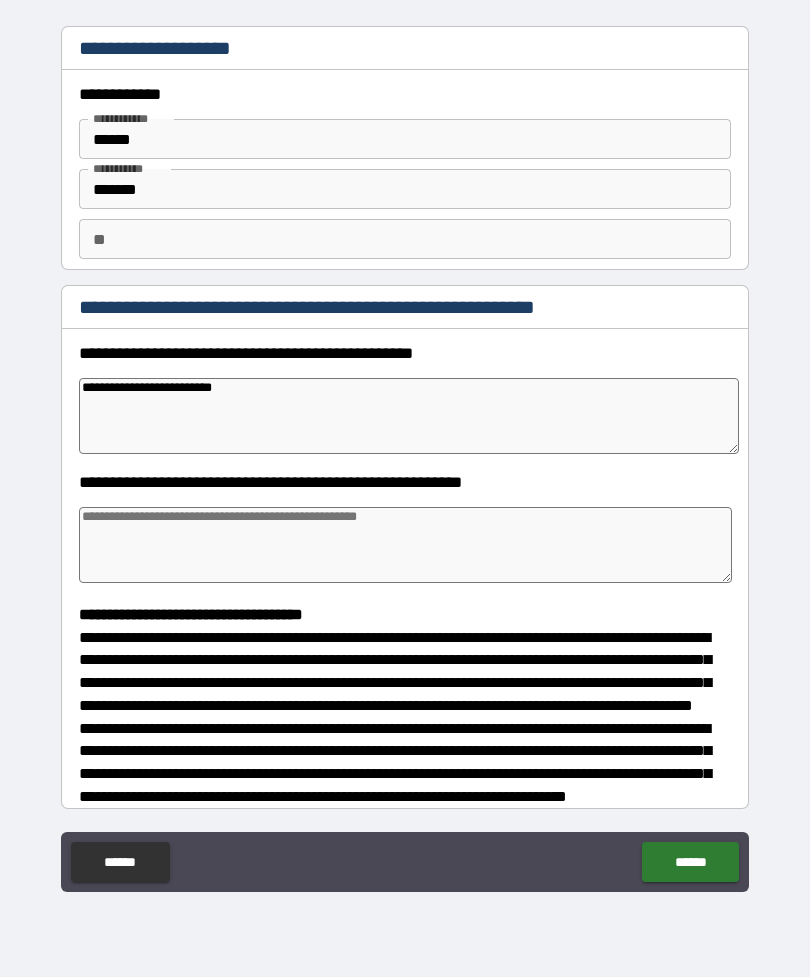 type on "*" 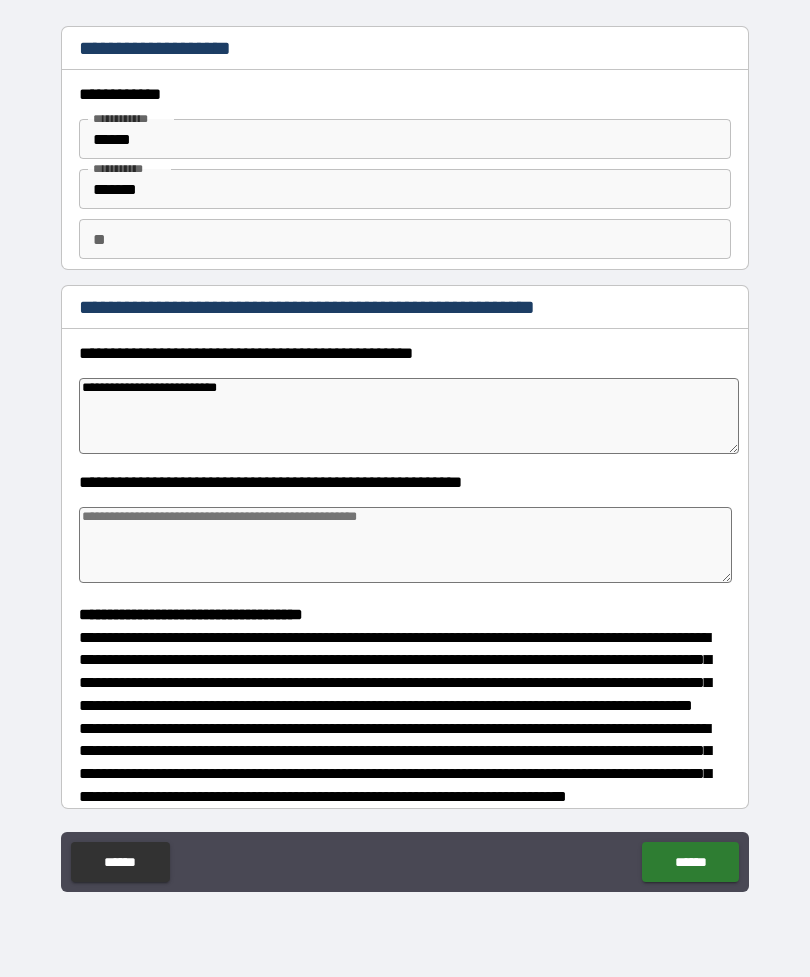 type on "*" 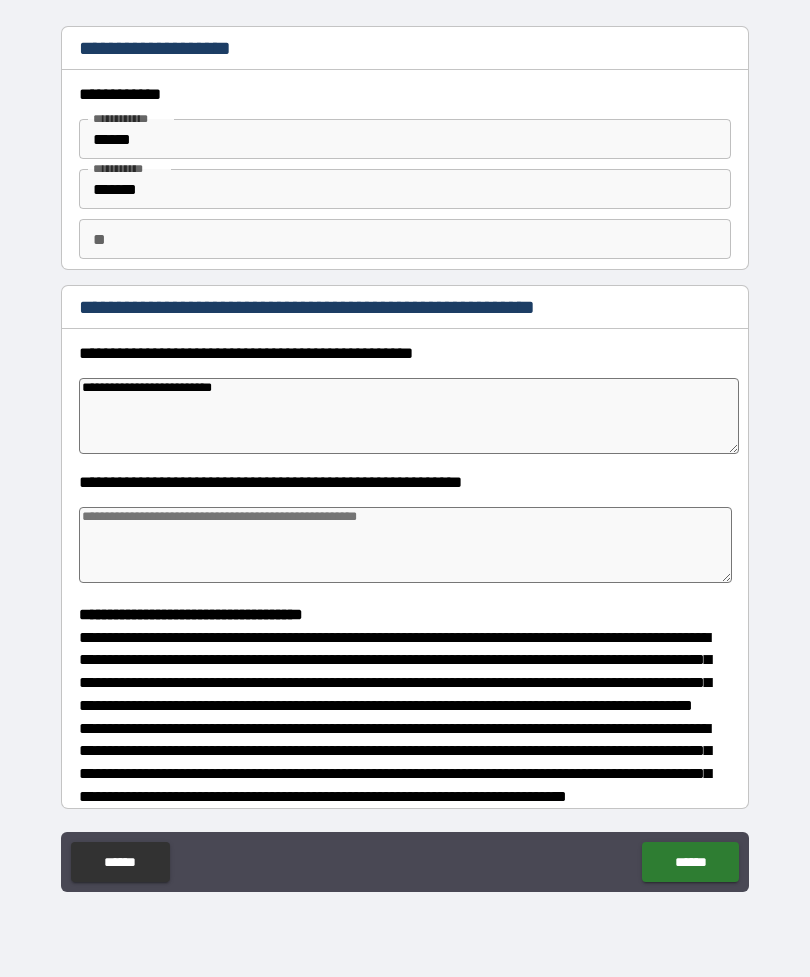 type on "*" 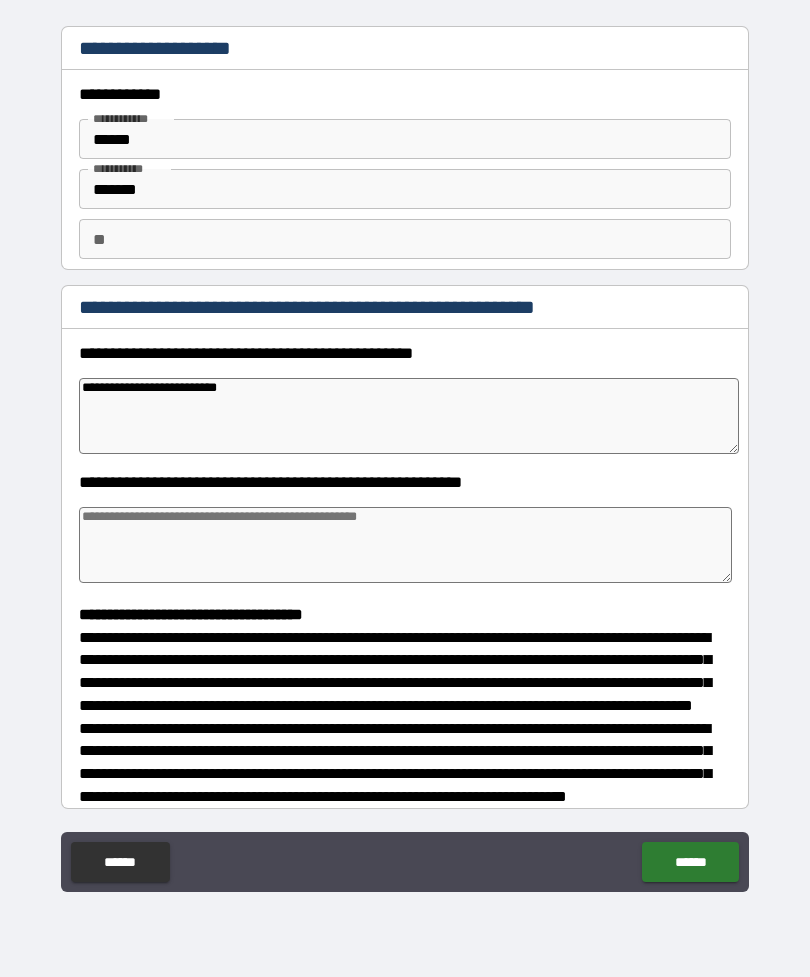 type on "*" 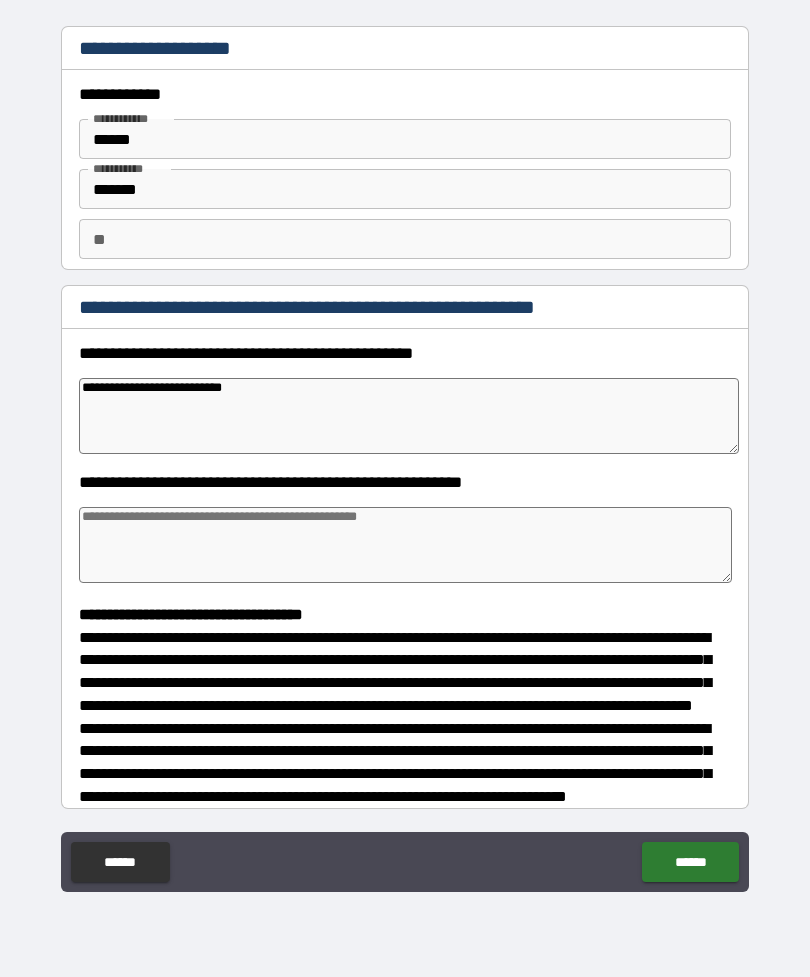 type on "*" 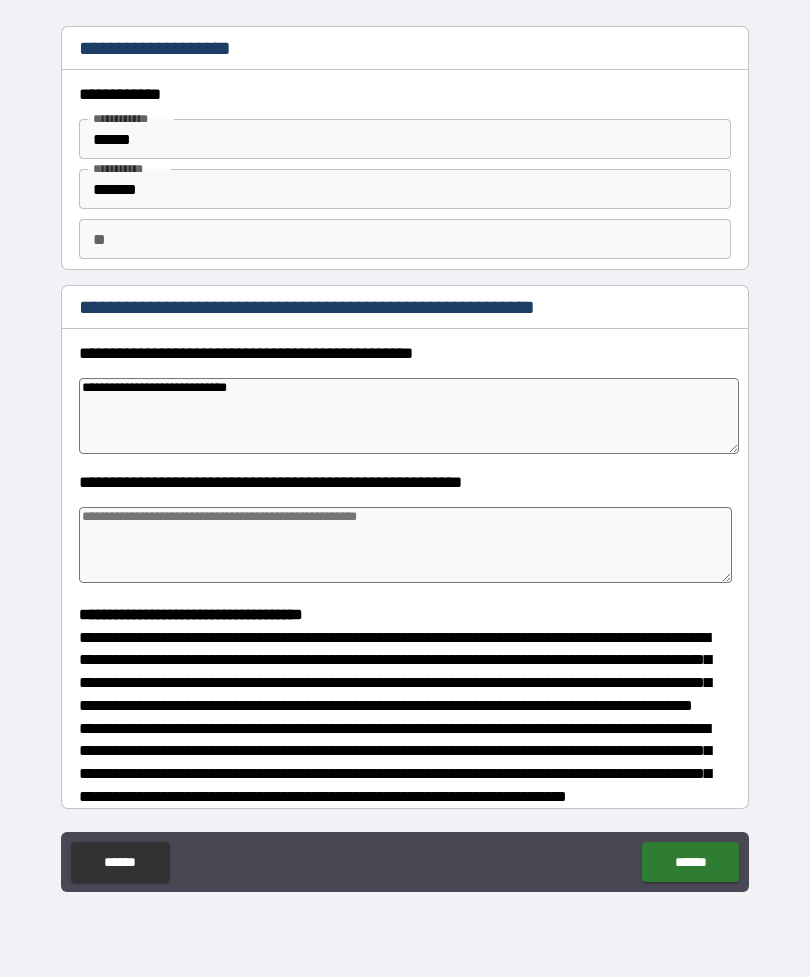 type on "*" 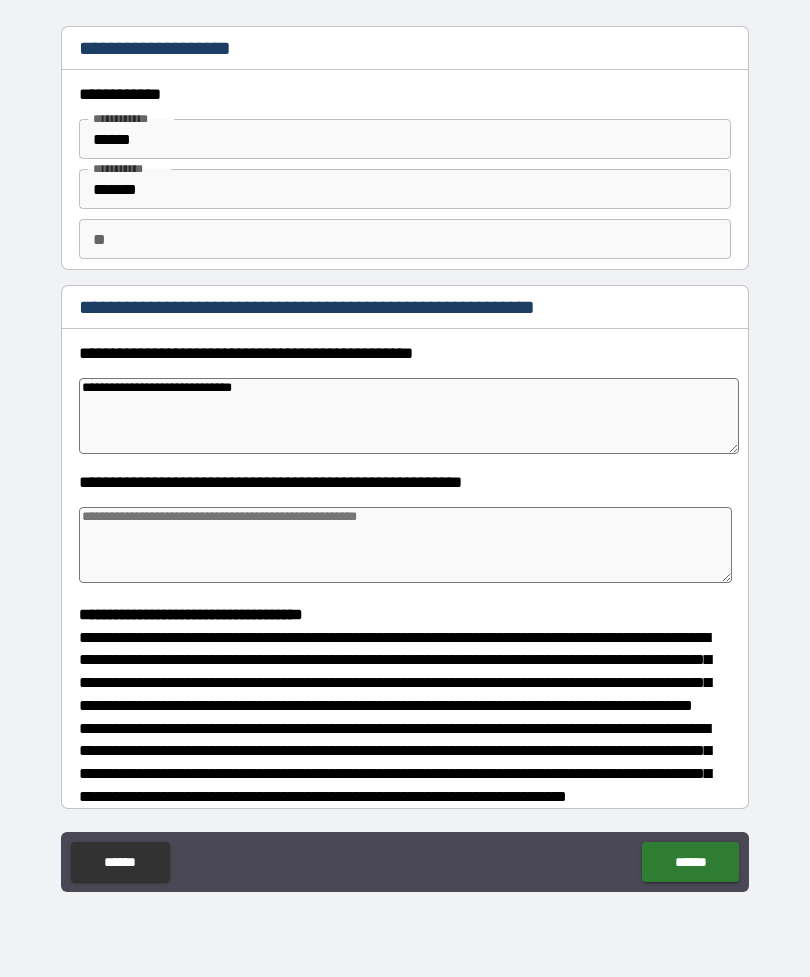 type on "*" 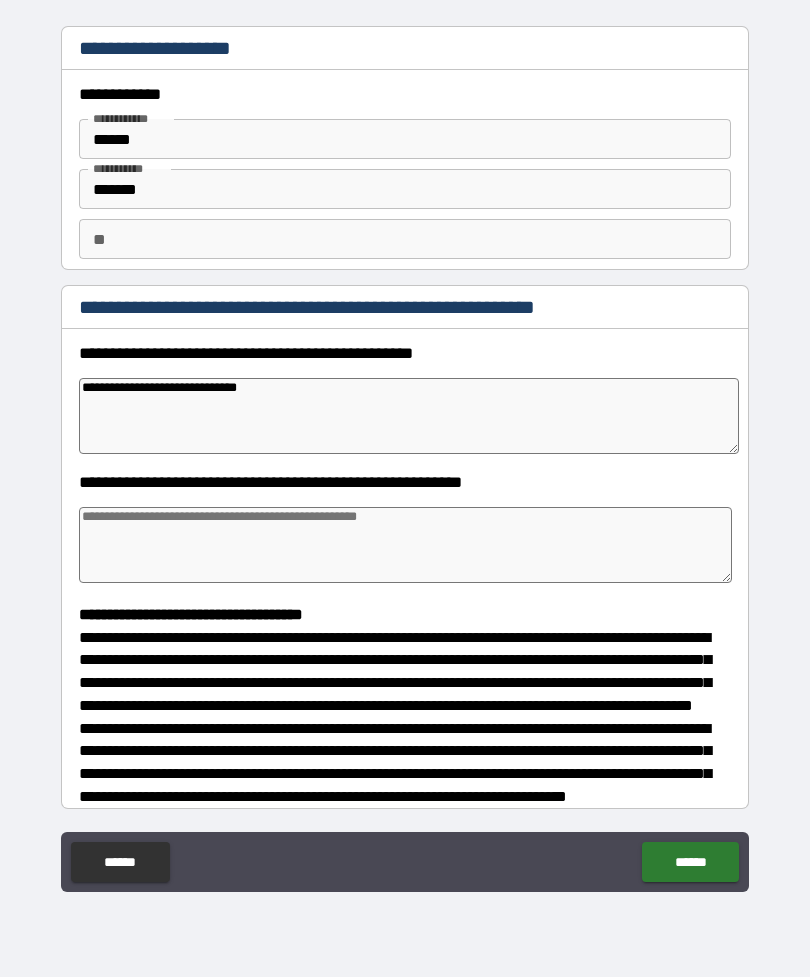 type on "*" 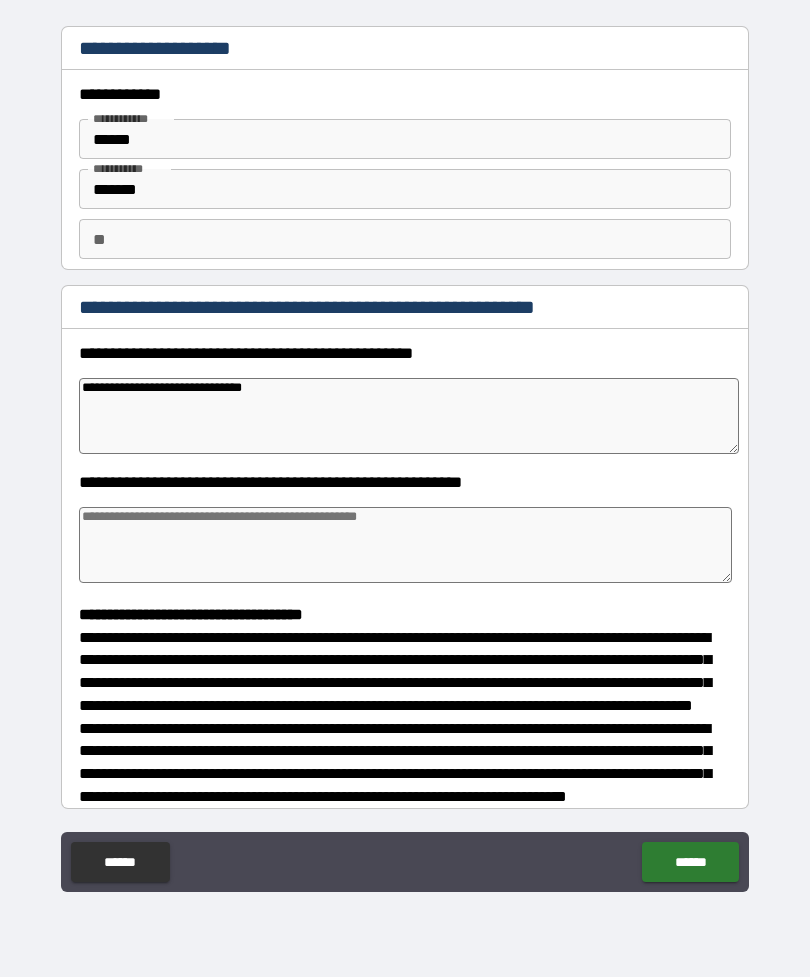 type on "*" 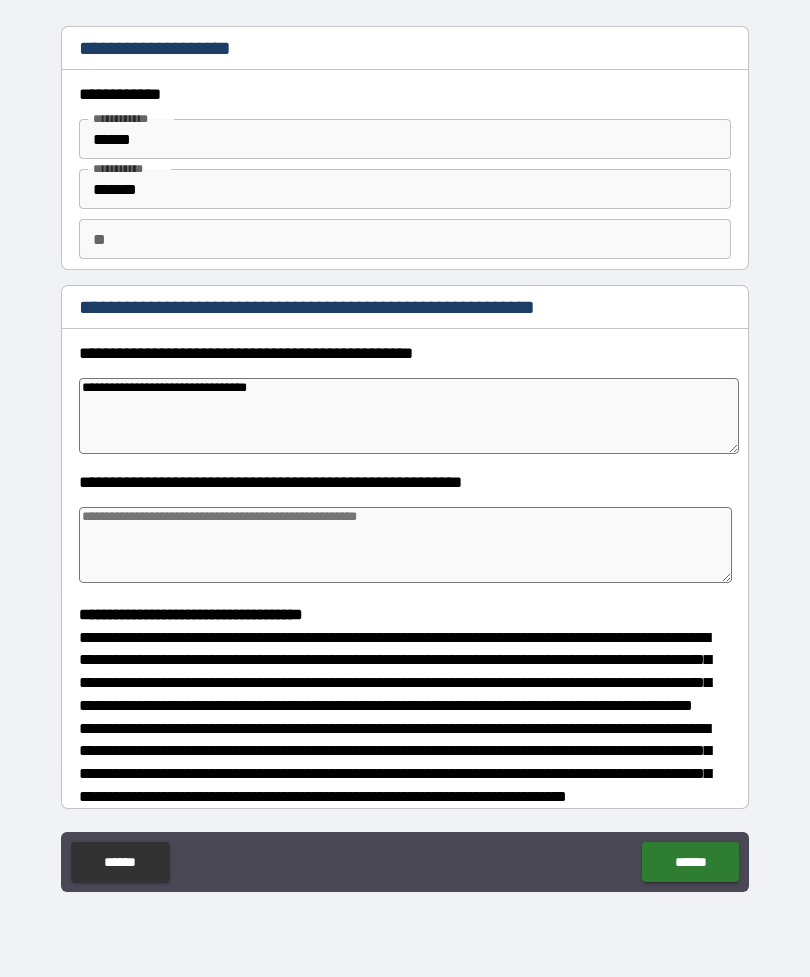 type on "*" 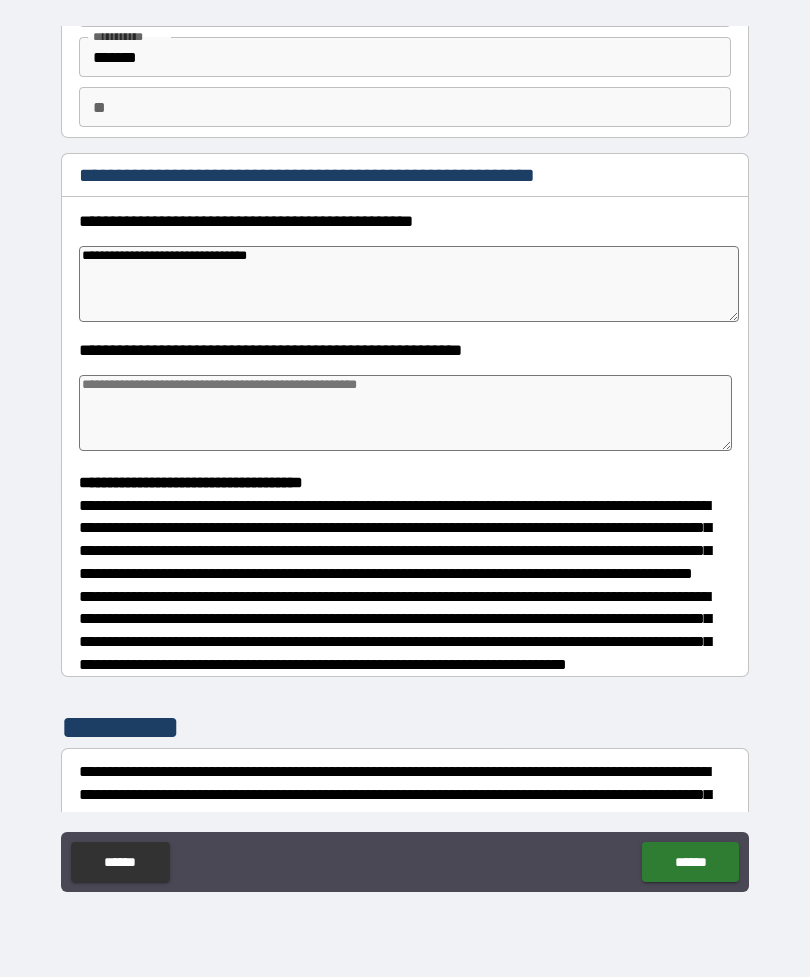scroll, scrollTop: 162, scrollLeft: 0, axis: vertical 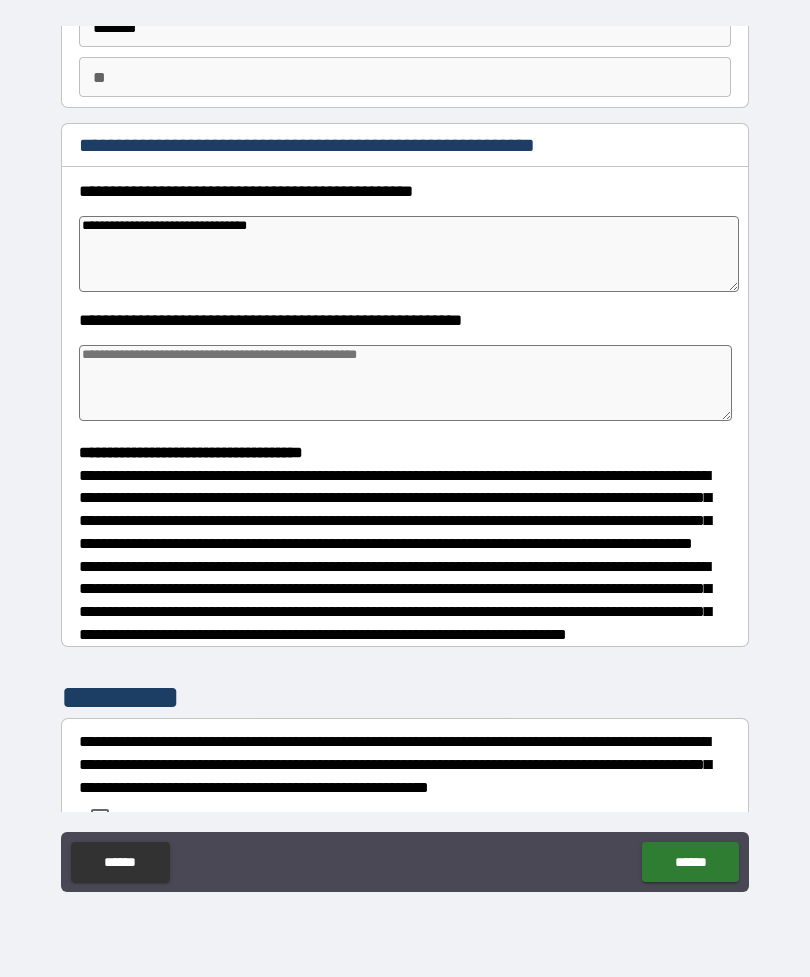type on "**********" 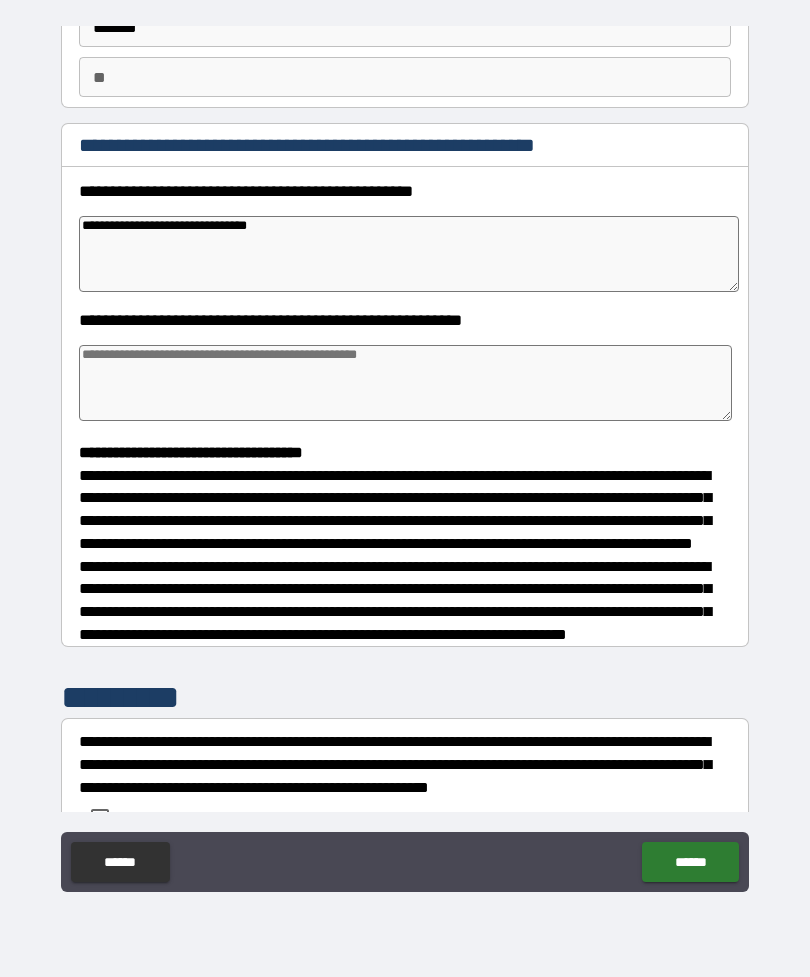 type on "*" 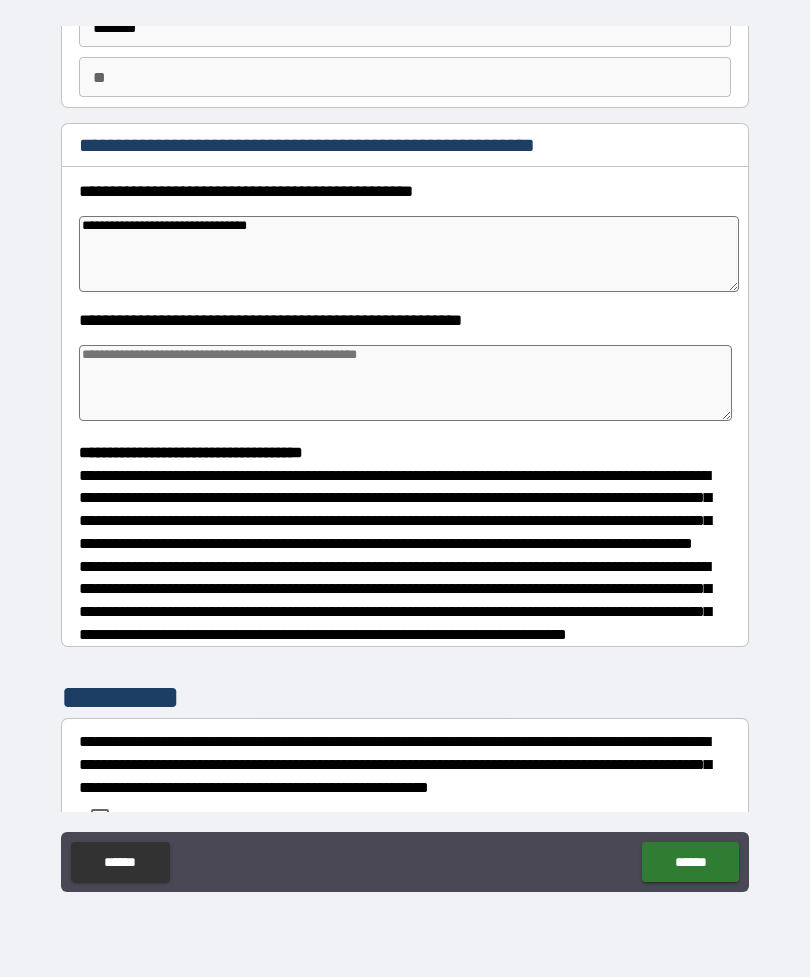 type on "*" 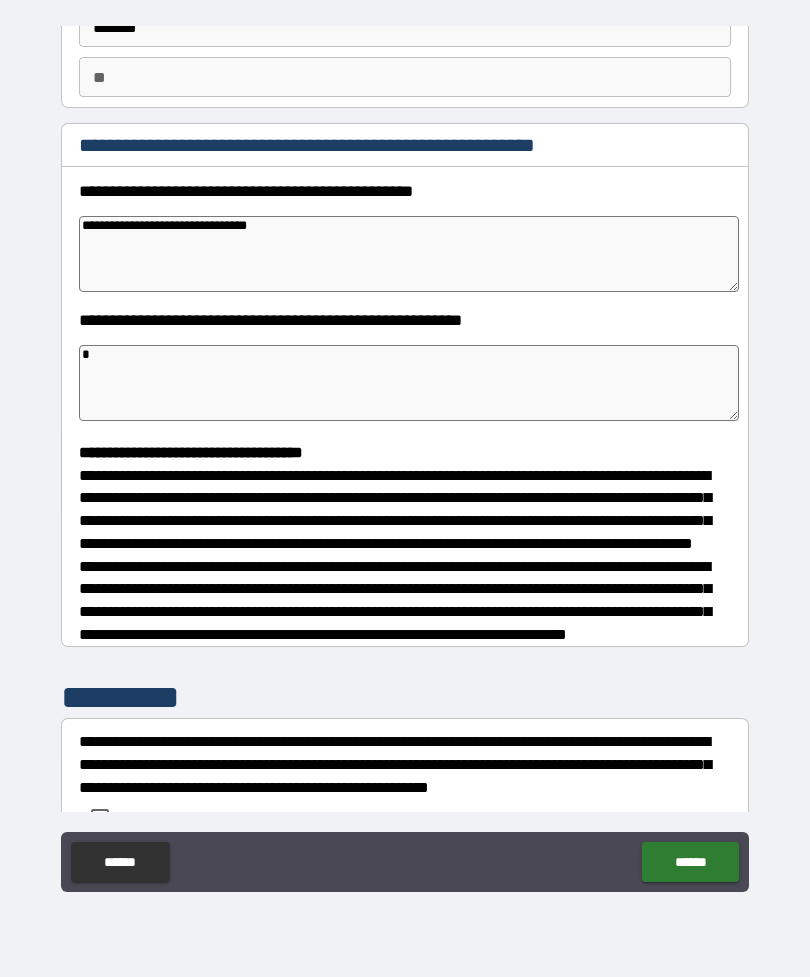 type on "**" 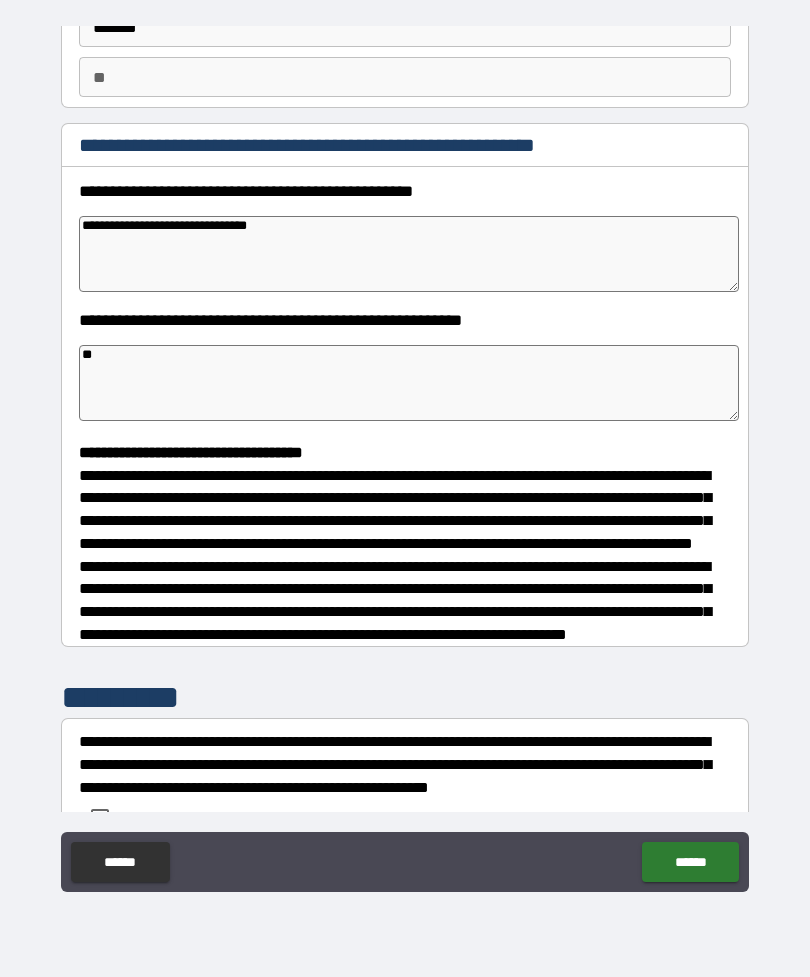 type on "*" 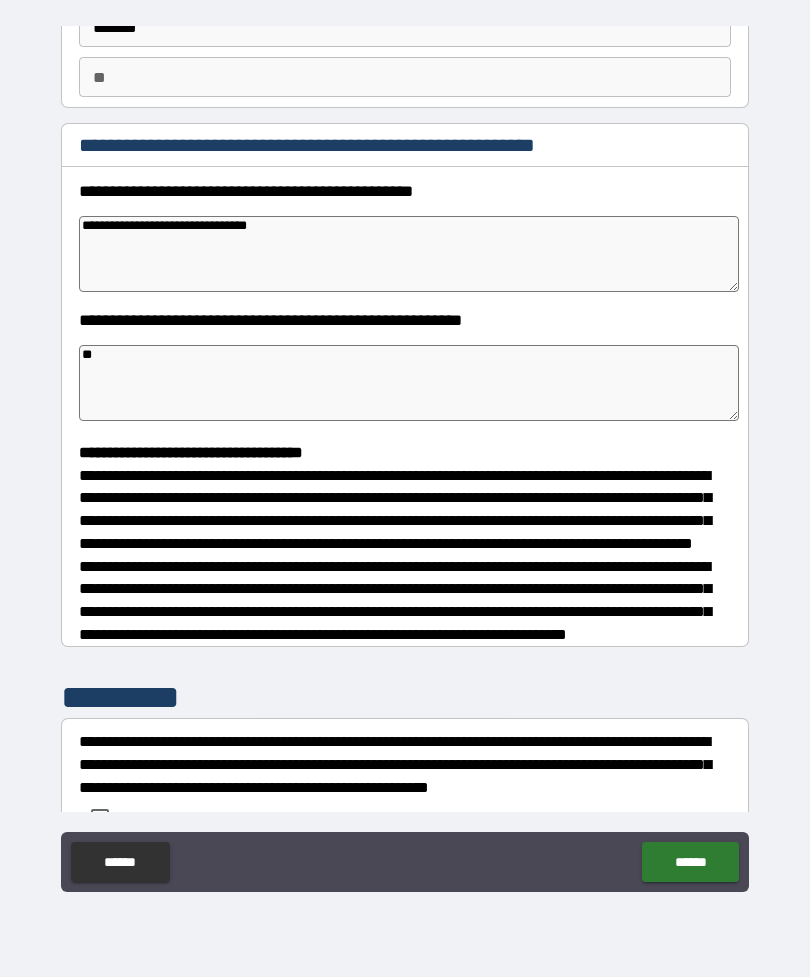type on "*" 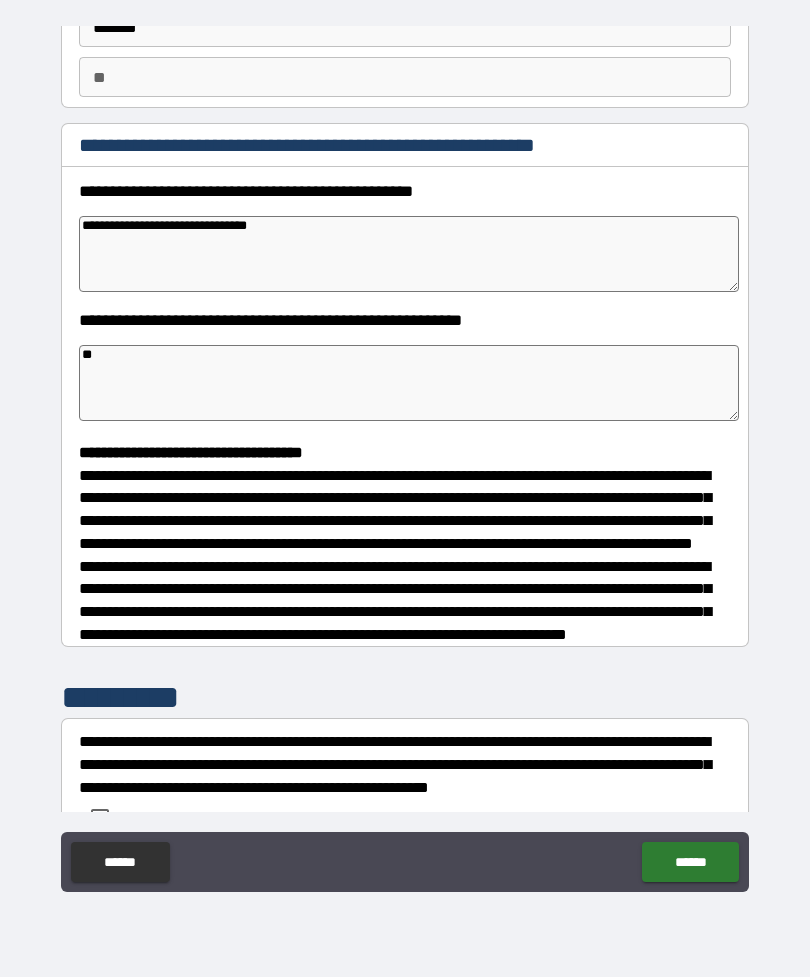 type on "*" 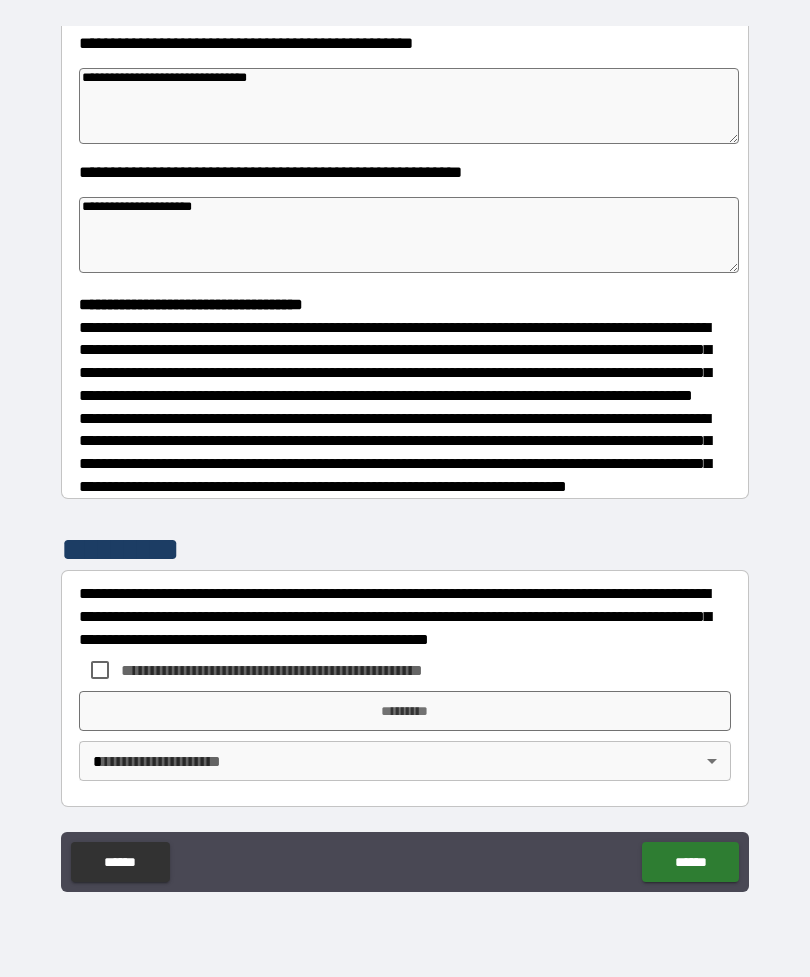 scroll, scrollTop: 348, scrollLeft: 0, axis: vertical 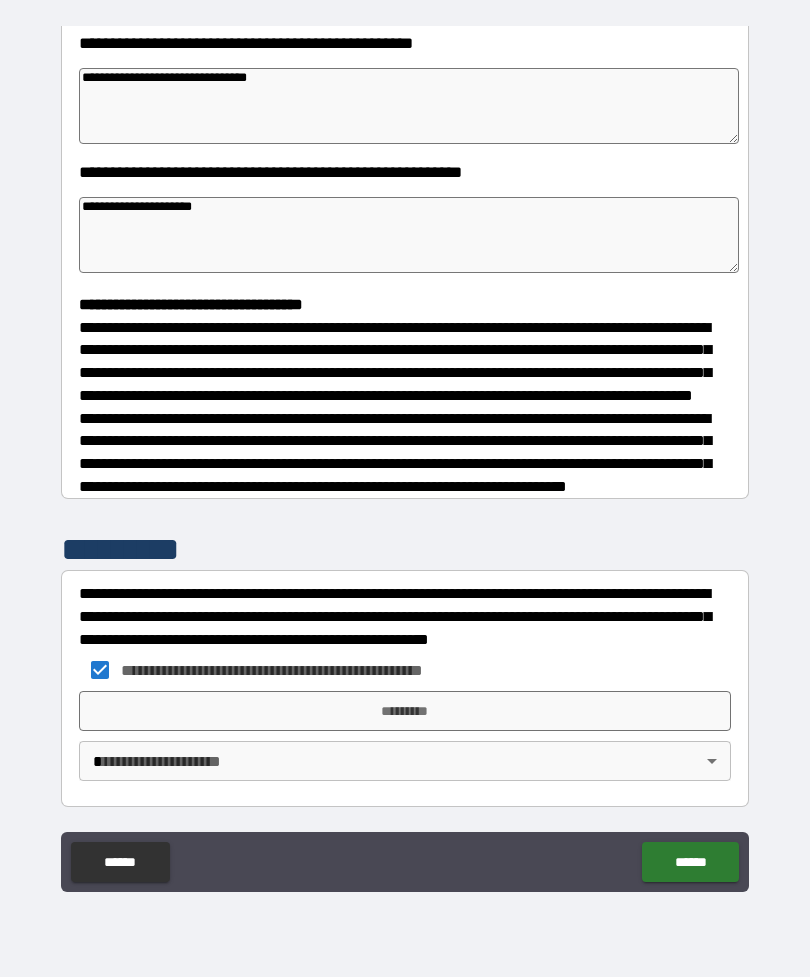 click on "*********" at bounding box center [405, 711] 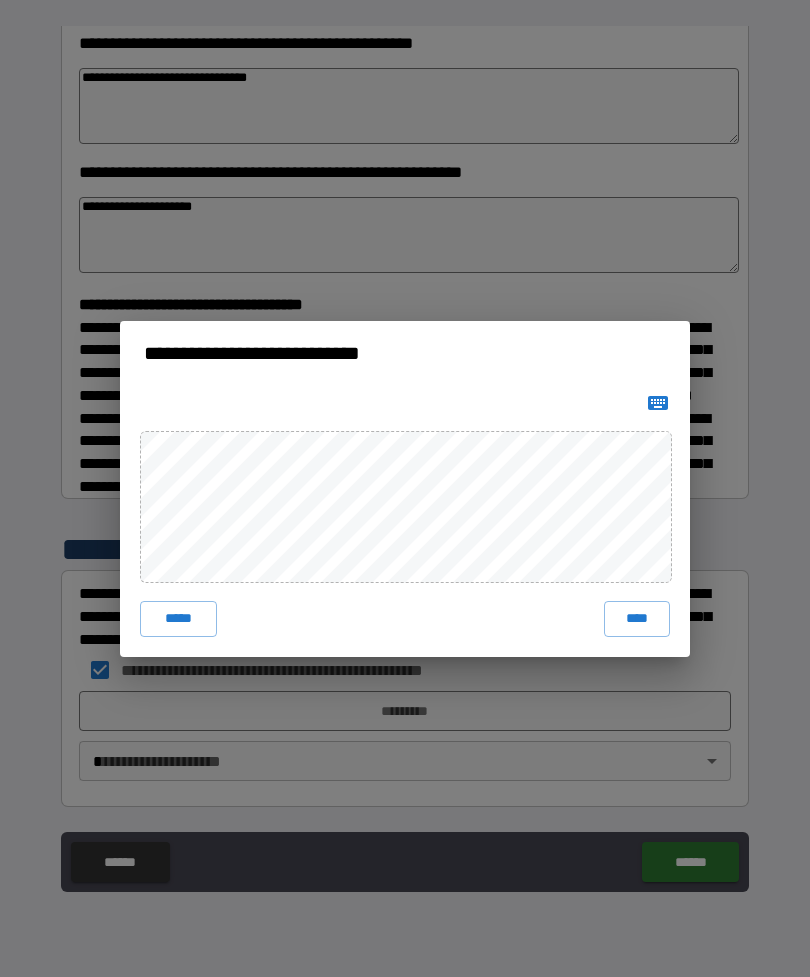click on "****" at bounding box center (637, 619) 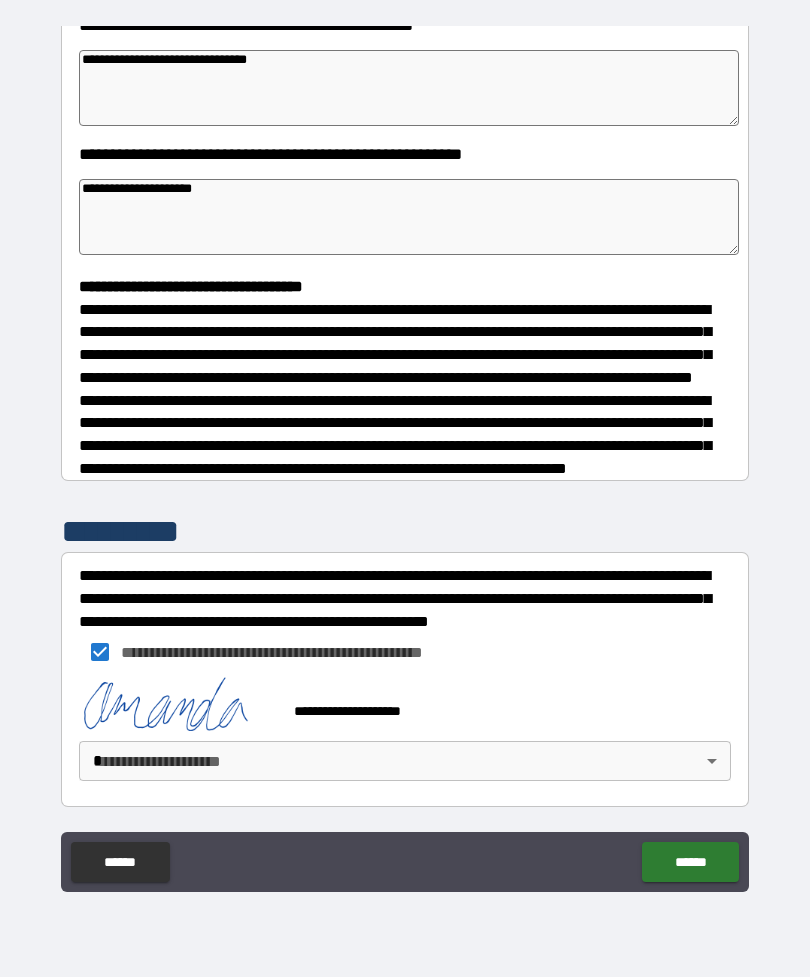 scroll, scrollTop: 338, scrollLeft: 0, axis: vertical 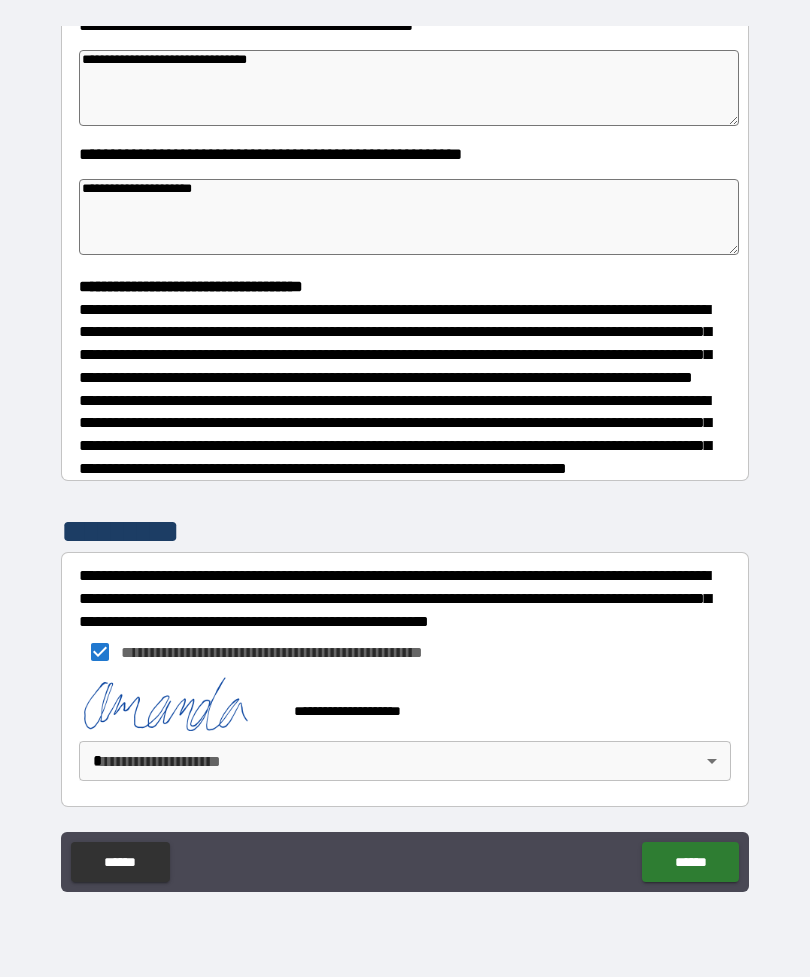 click on "**********" at bounding box center (405, 456) 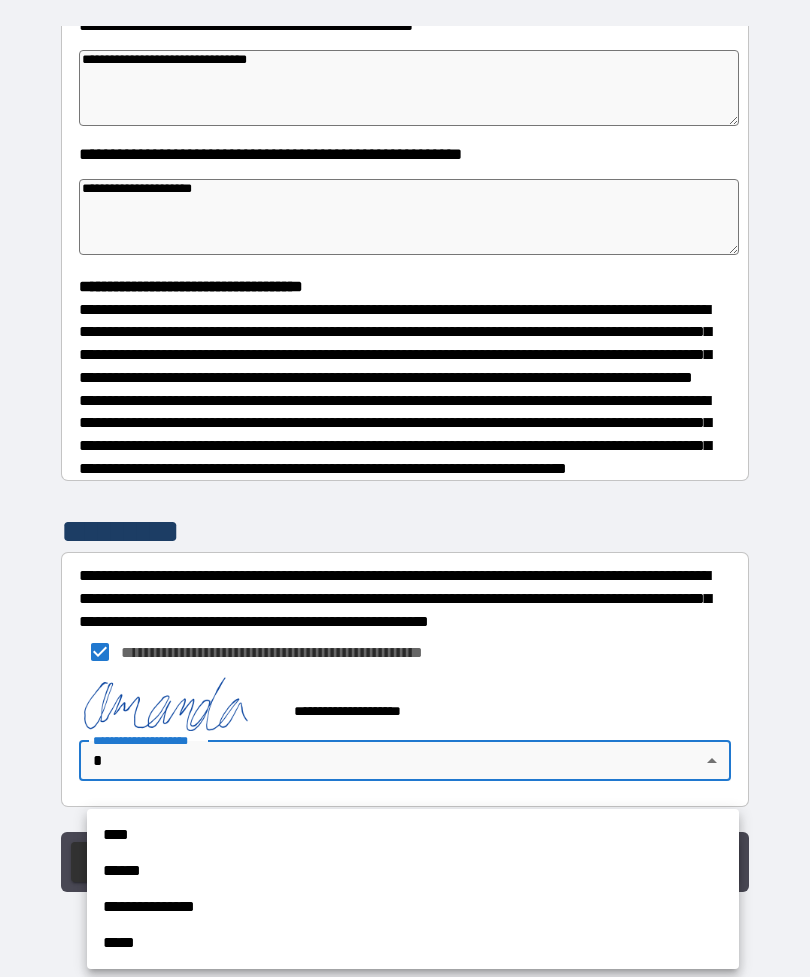 click on "****" at bounding box center [413, 835] 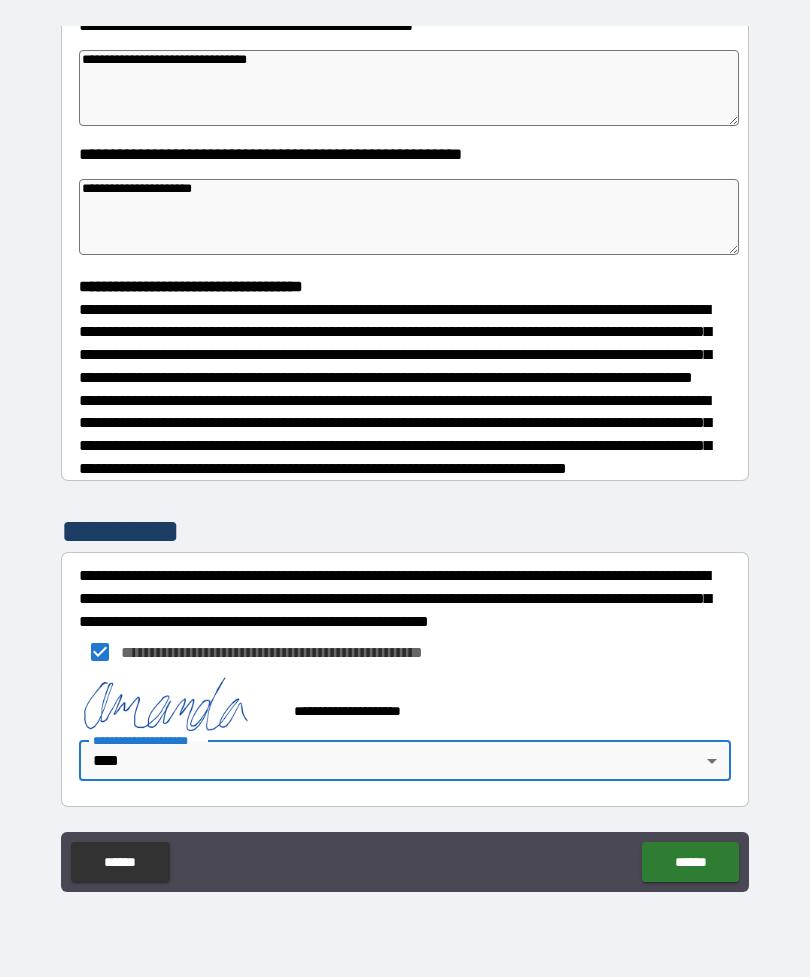 click on "******" at bounding box center [690, 862] 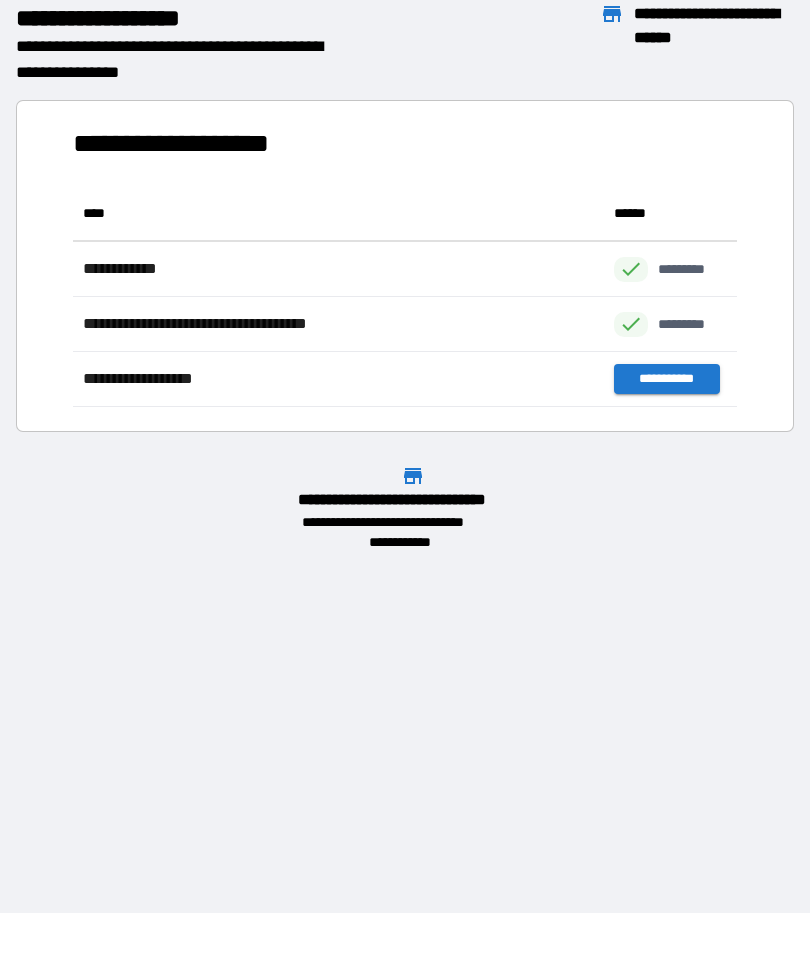 scroll, scrollTop: 1, scrollLeft: 1, axis: both 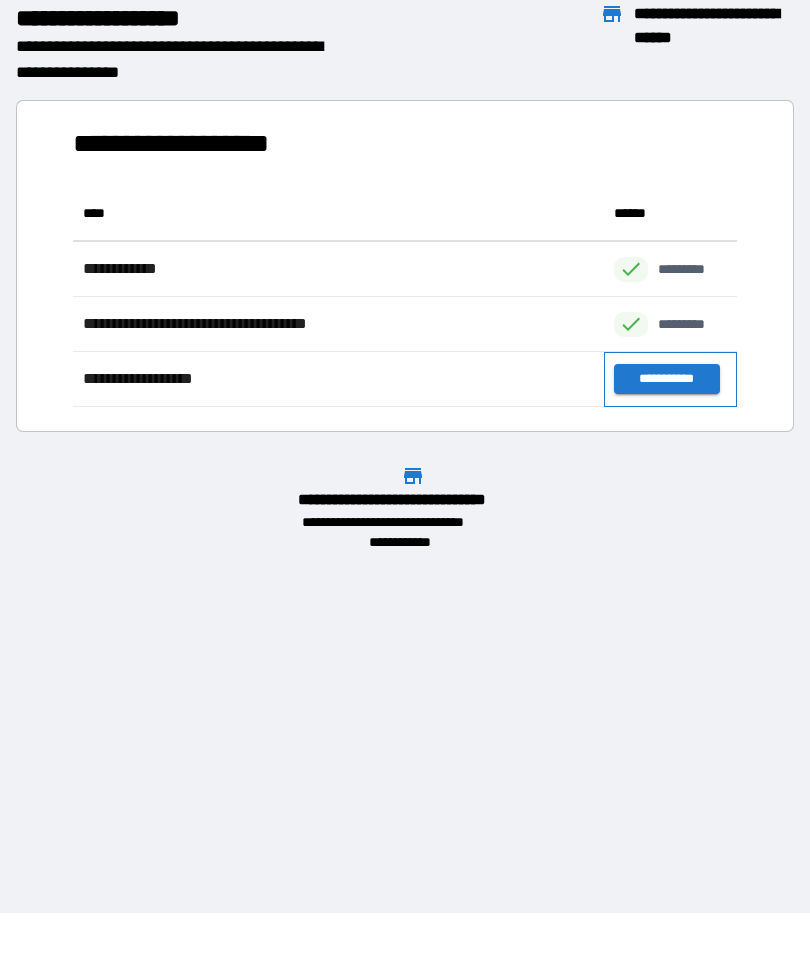 click on "**********" at bounding box center (670, 379) 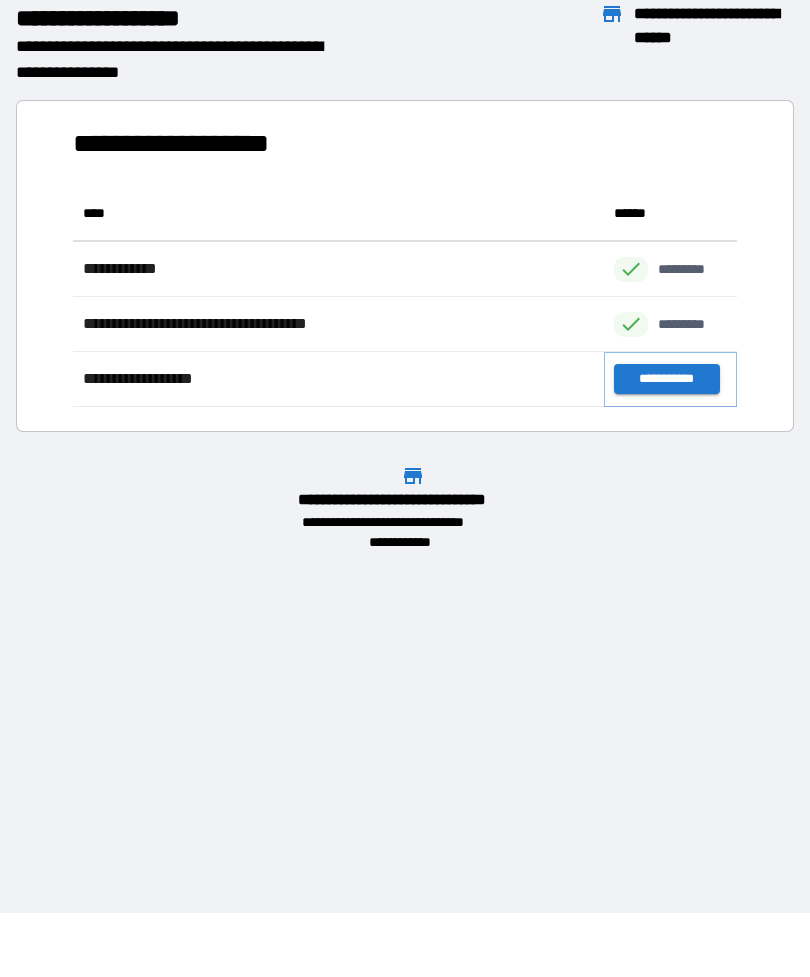 click on "**********" at bounding box center [666, 379] 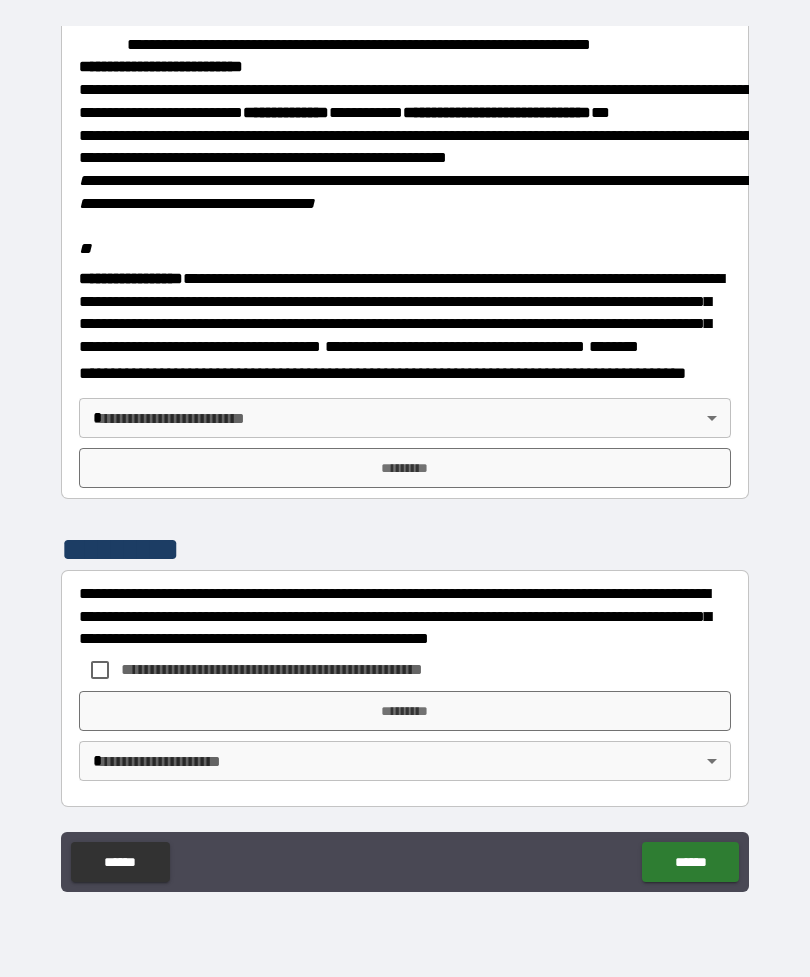 scroll, scrollTop: 2323, scrollLeft: 0, axis: vertical 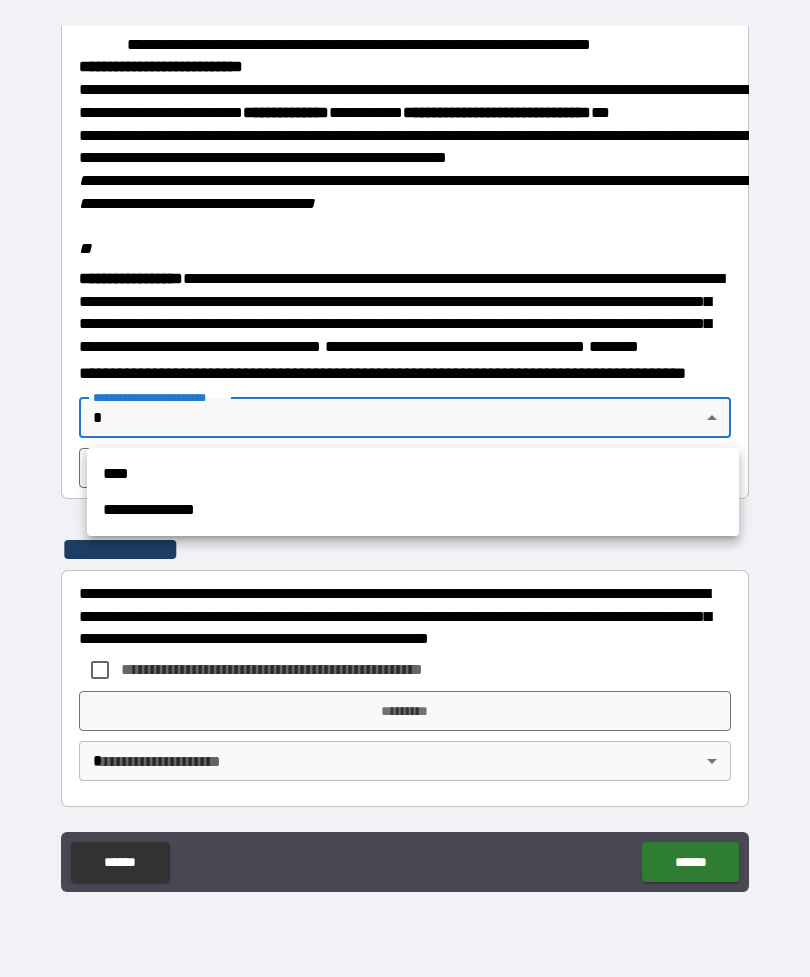 click on "****" at bounding box center [413, 474] 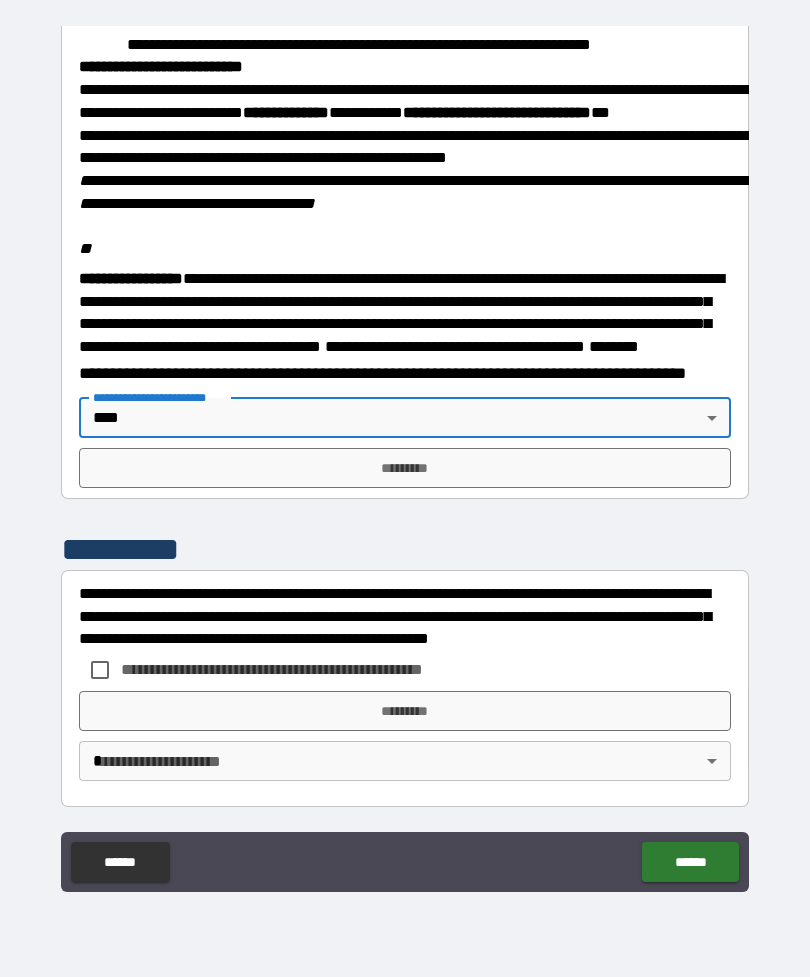 click on "*********" at bounding box center (405, 468) 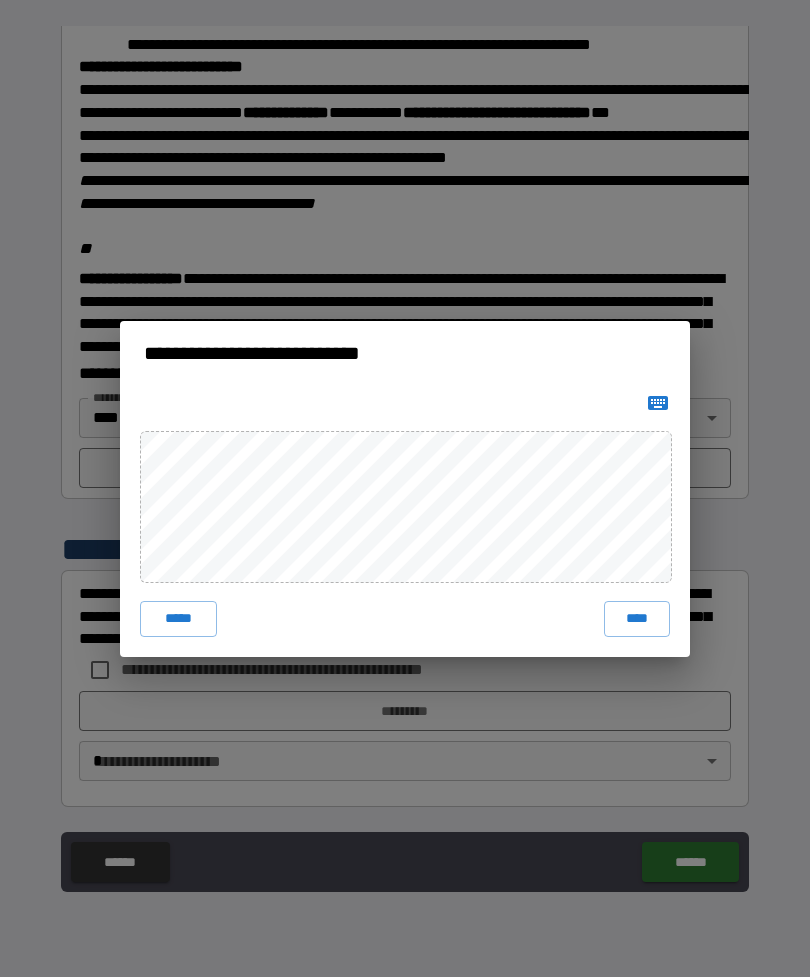 click on "****" at bounding box center (637, 619) 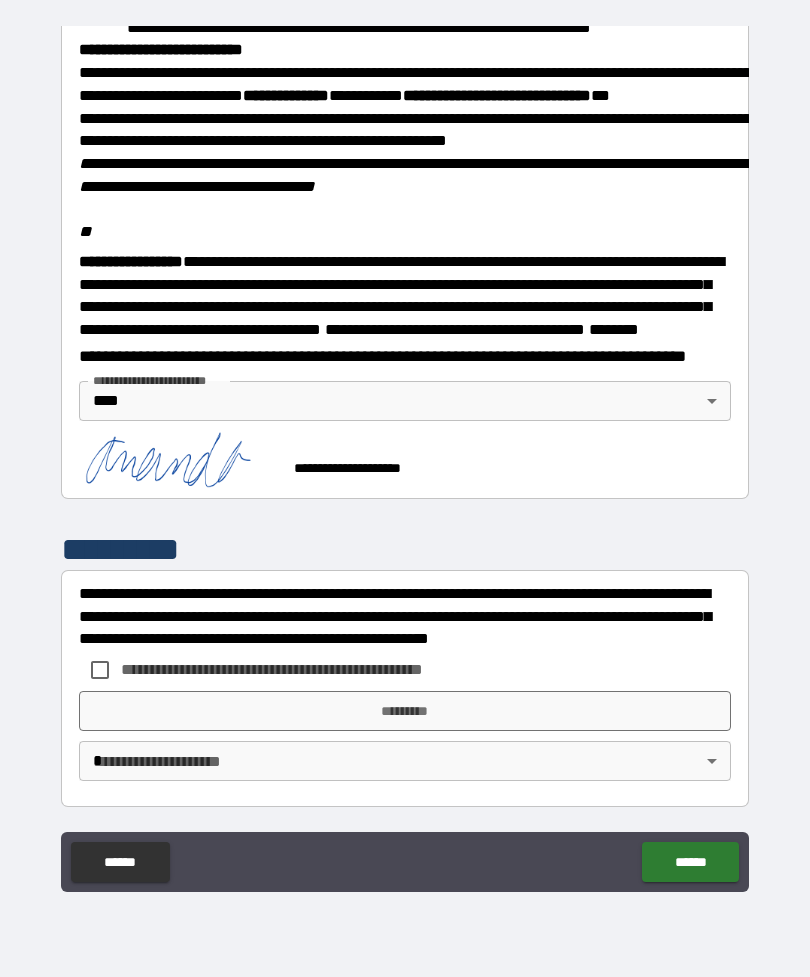 click on "**********" at bounding box center (284, 670) 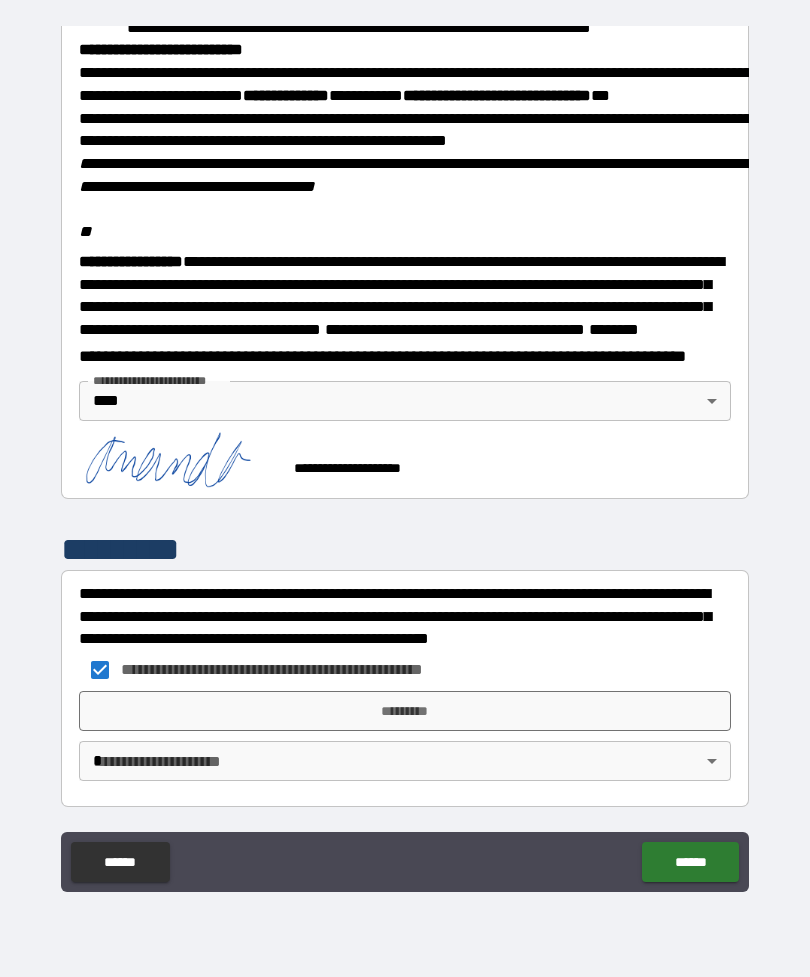 click on "*********" at bounding box center (405, 711) 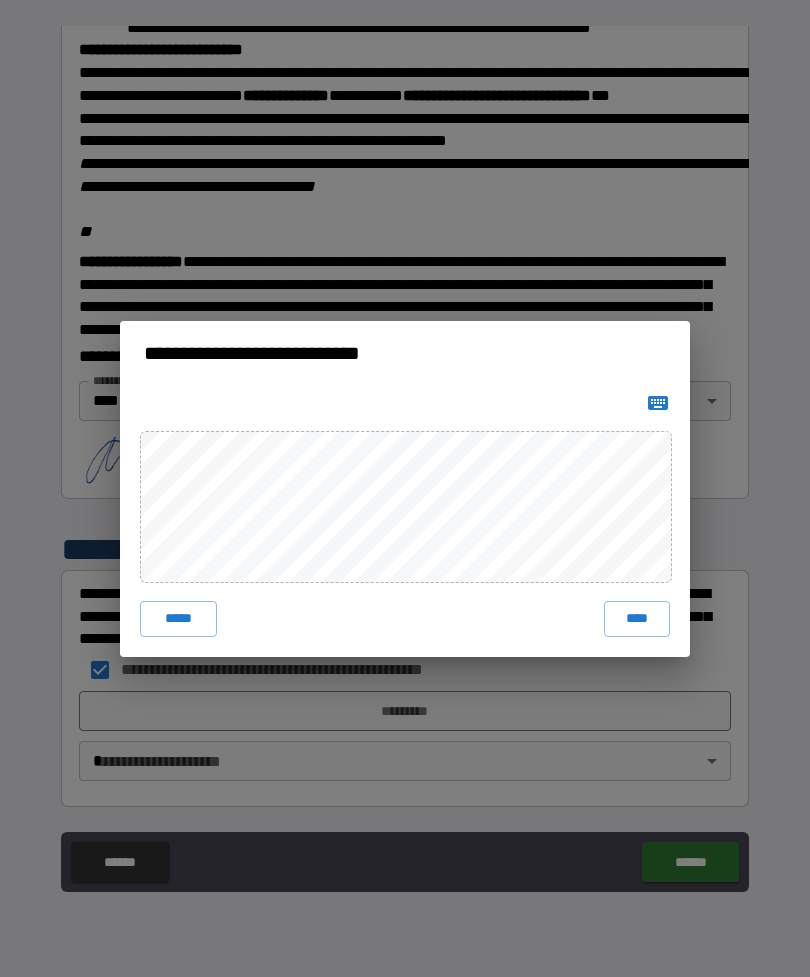 click on "****" at bounding box center [637, 619] 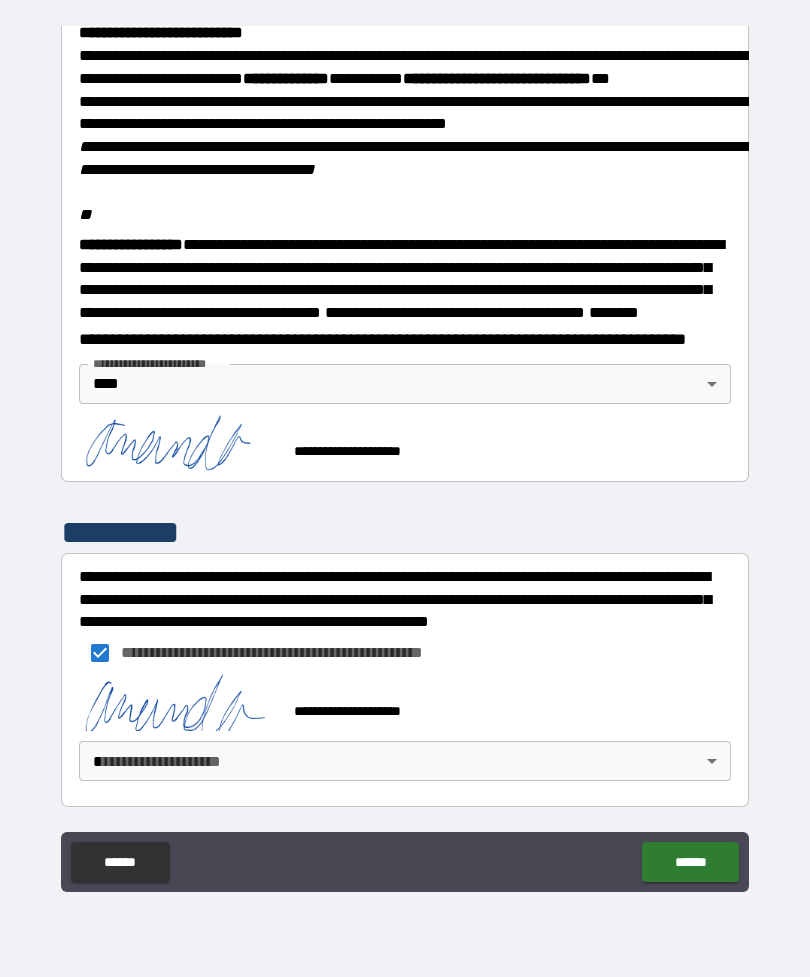 scroll, scrollTop: 2357, scrollLeft: 0, axis: vertical 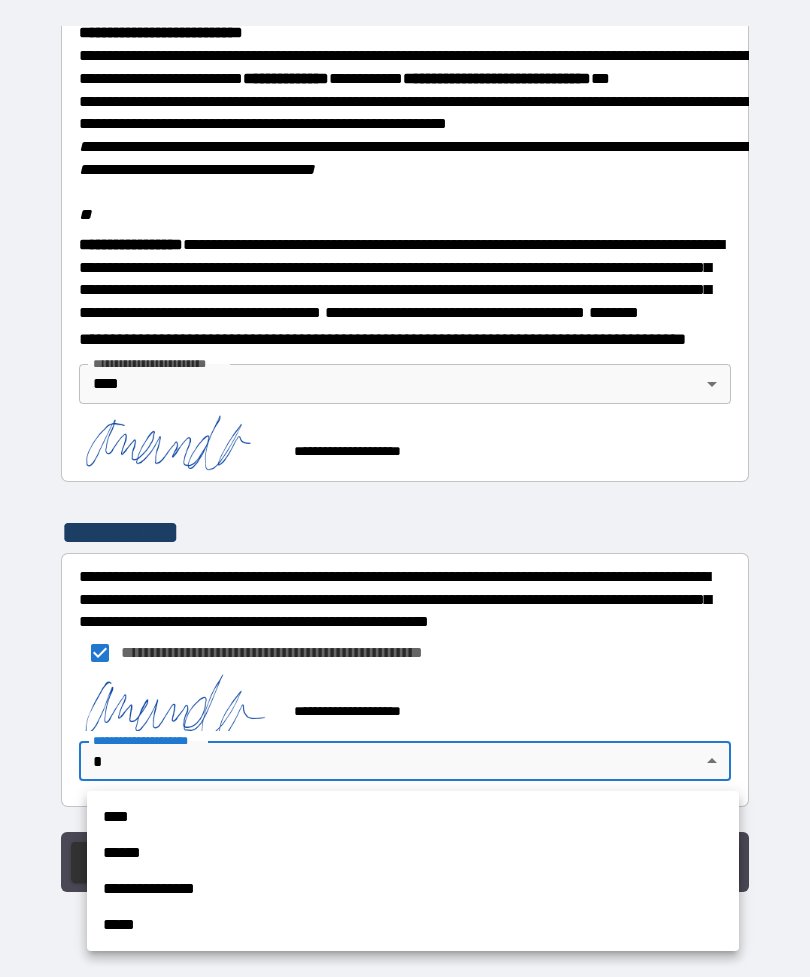 click on "****" at bounding box center (413, 817) 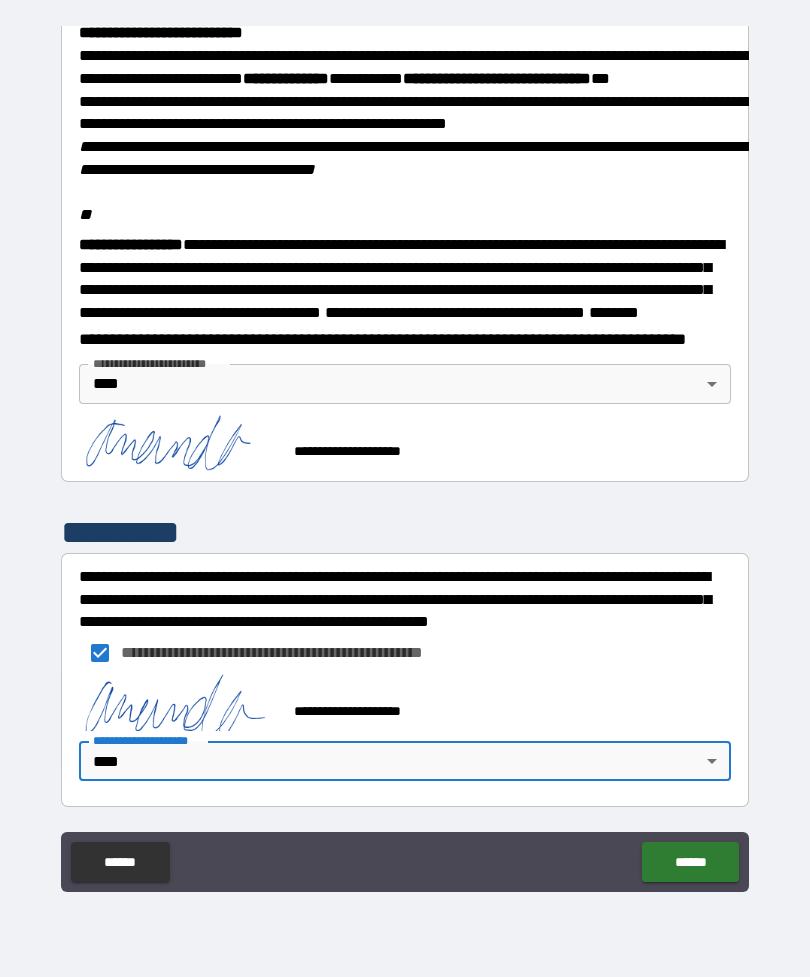click on "******" at bounding box center [690, 862] 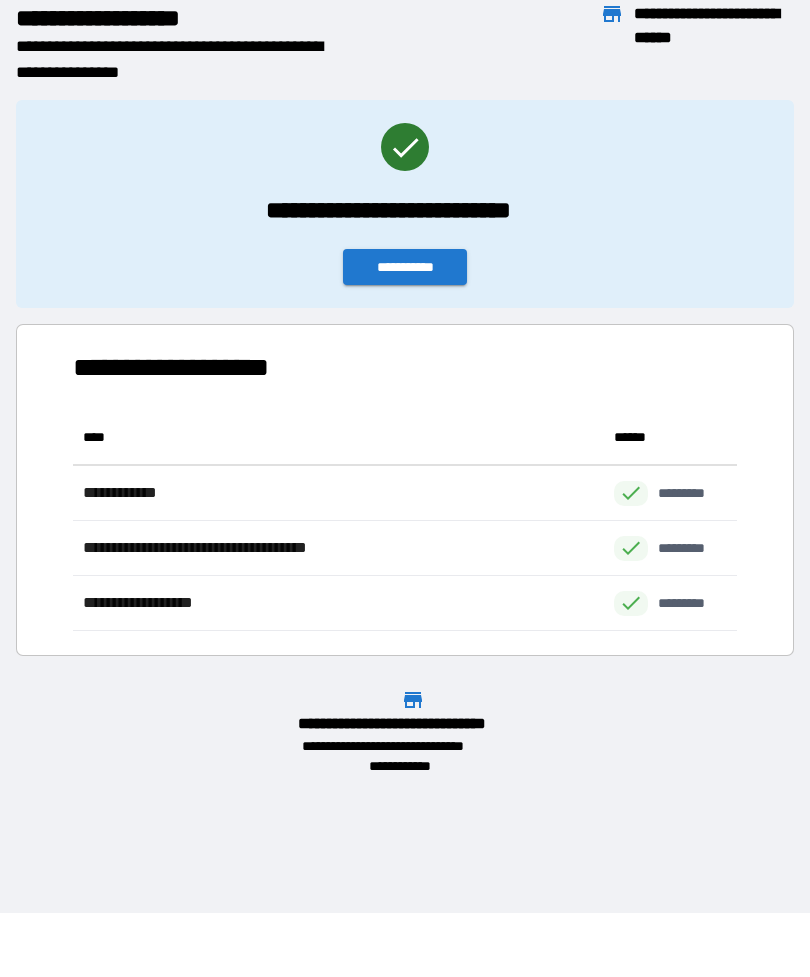 scroll, scrollTop: 1, scrollLeft: 1, axis: both 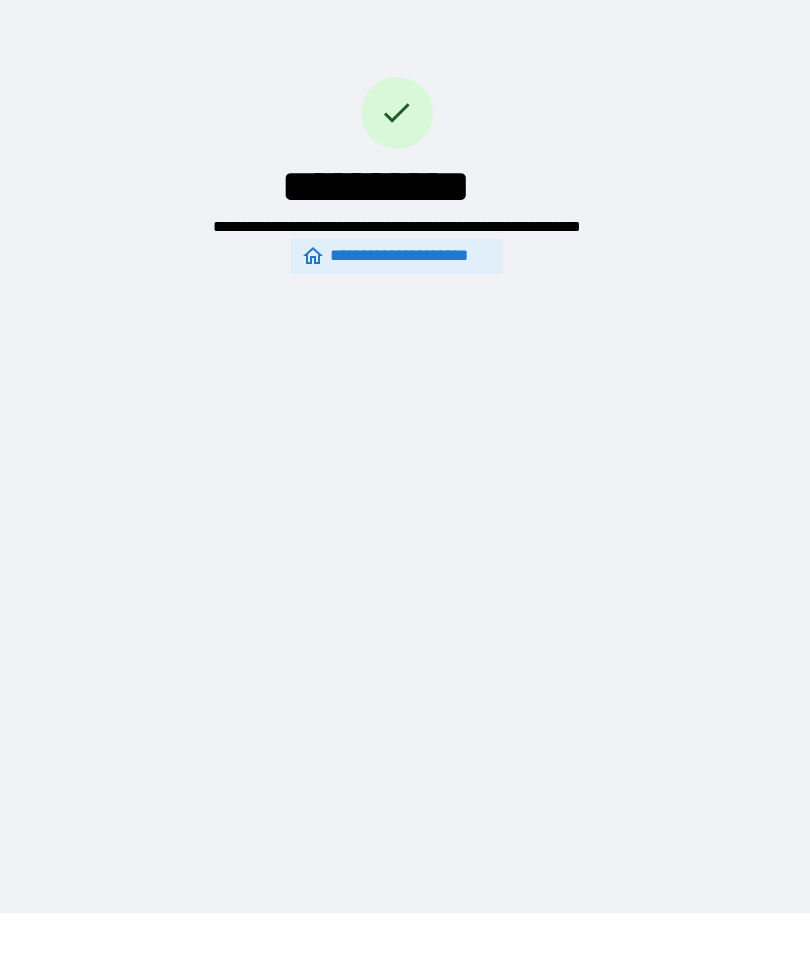 click on "**********" at bounding box center (397, 256) 